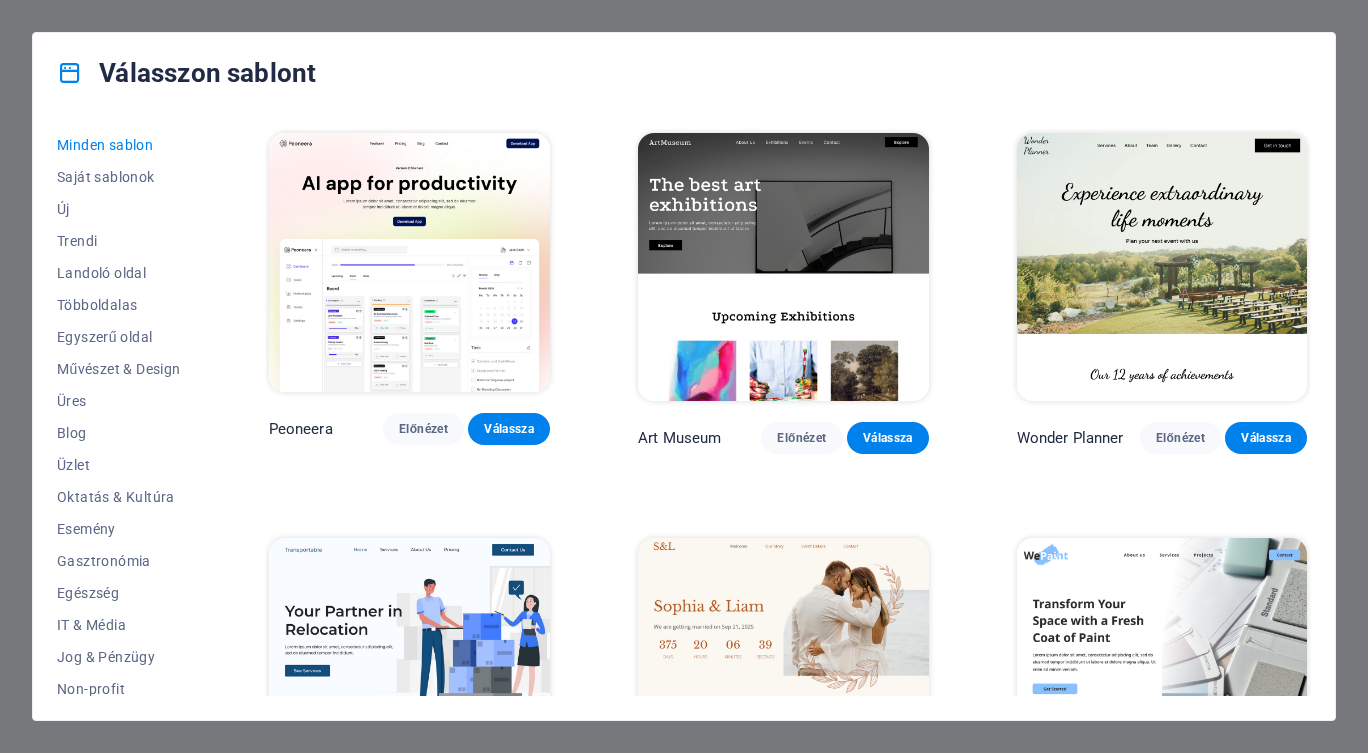 scroll, scrollTop: 0, scrollLeft: 0, axis: both 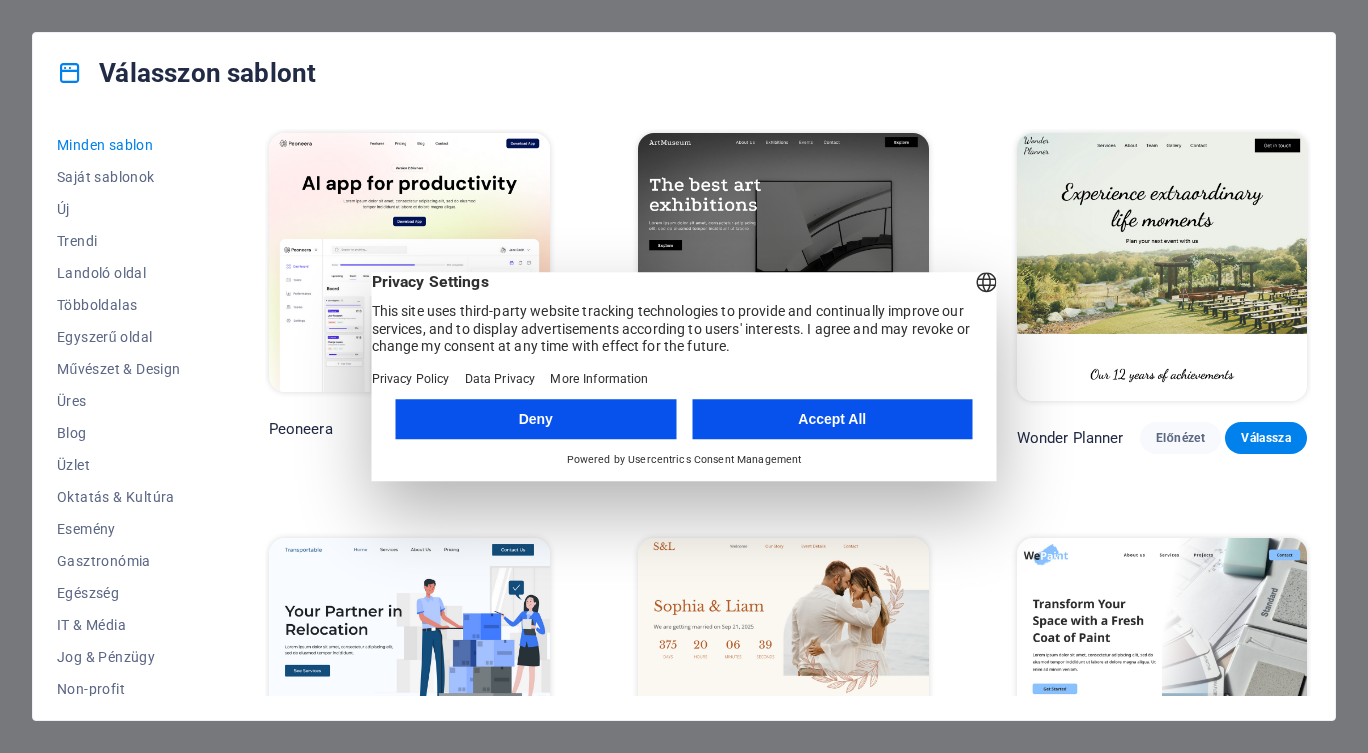 click on "Accept All" at bounding box center [832, 419] 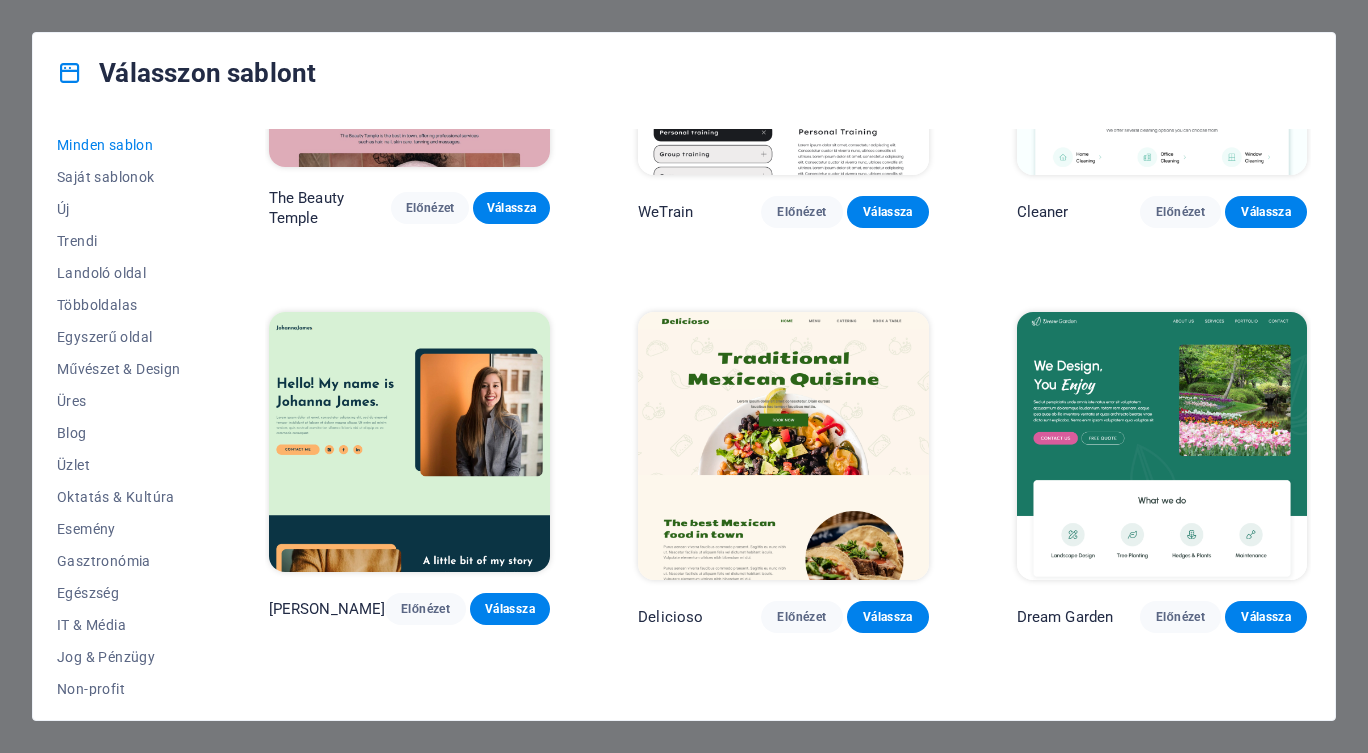 scroll, scrollTop: 2294, scrollLeft: 0, axis: vertical 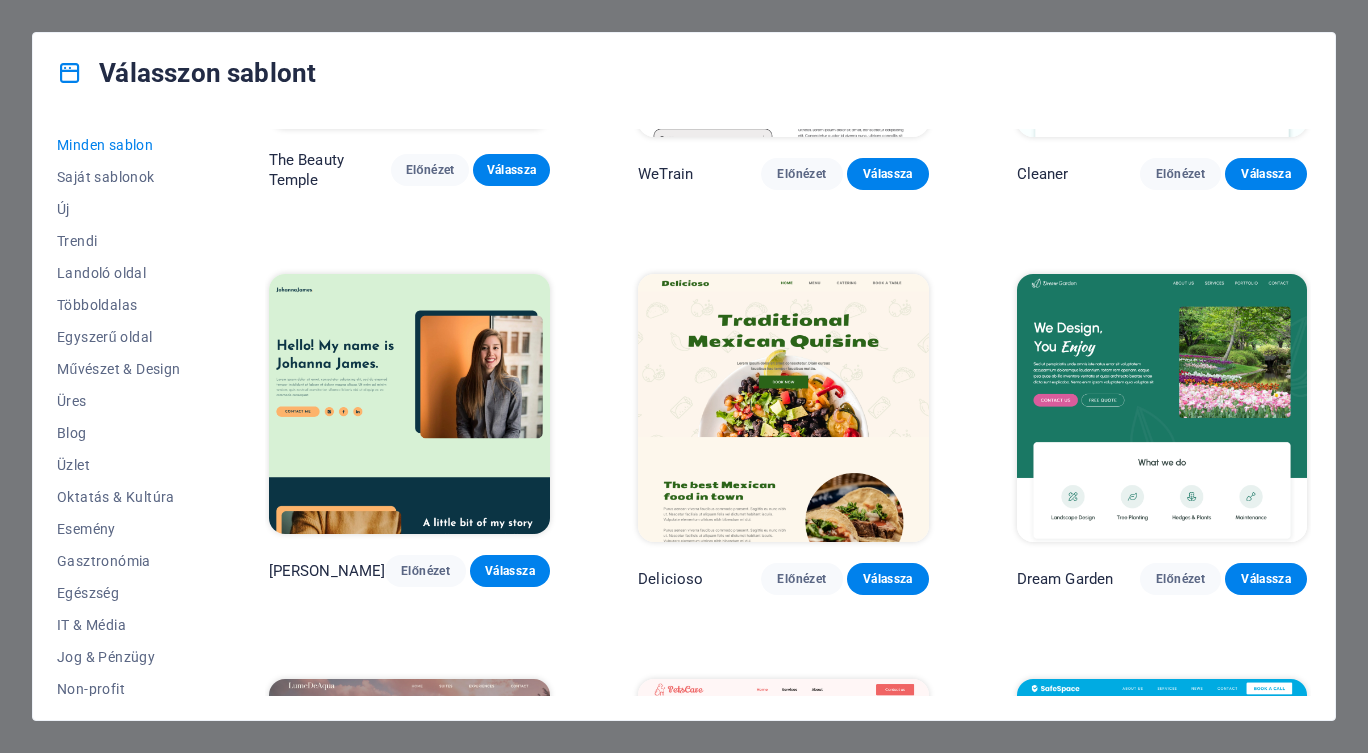 click on "Üzlet" at bounding box center (119, 465) 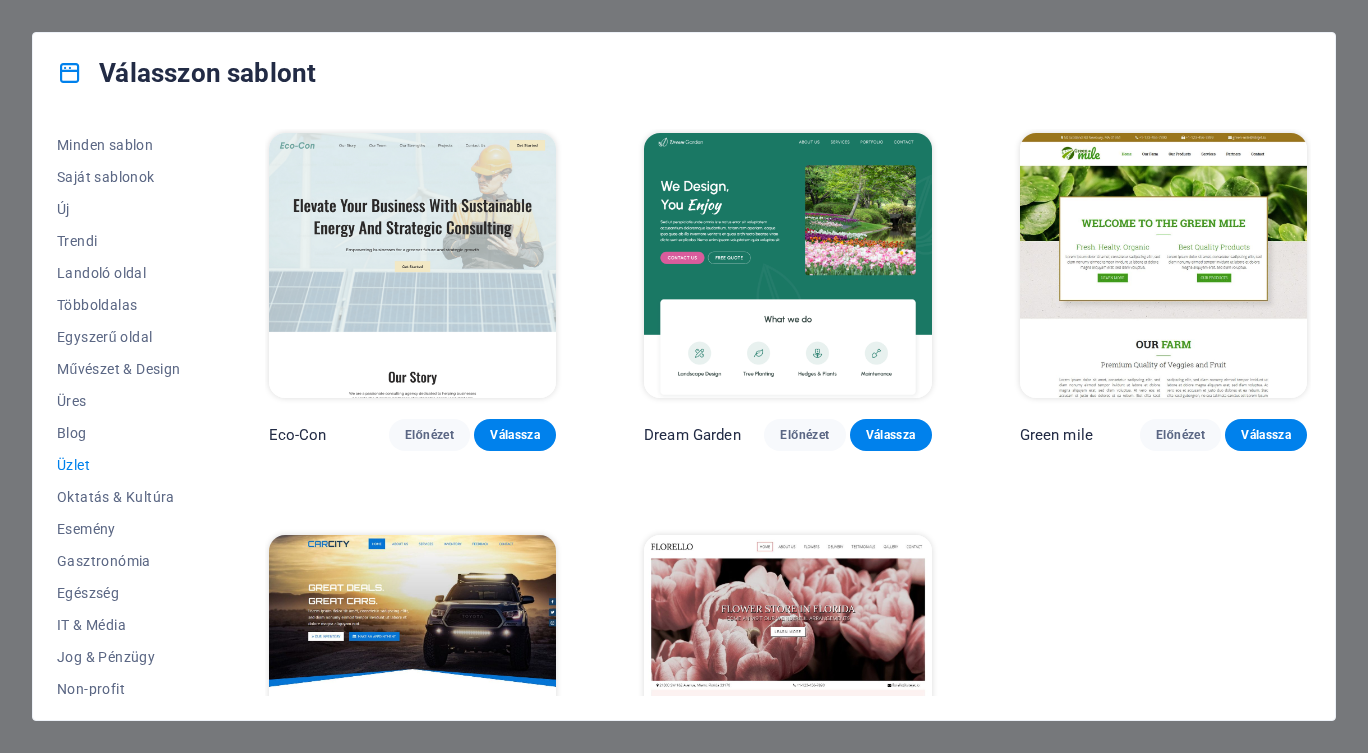 click on "IT & Média" at bounding box center [119, 625] 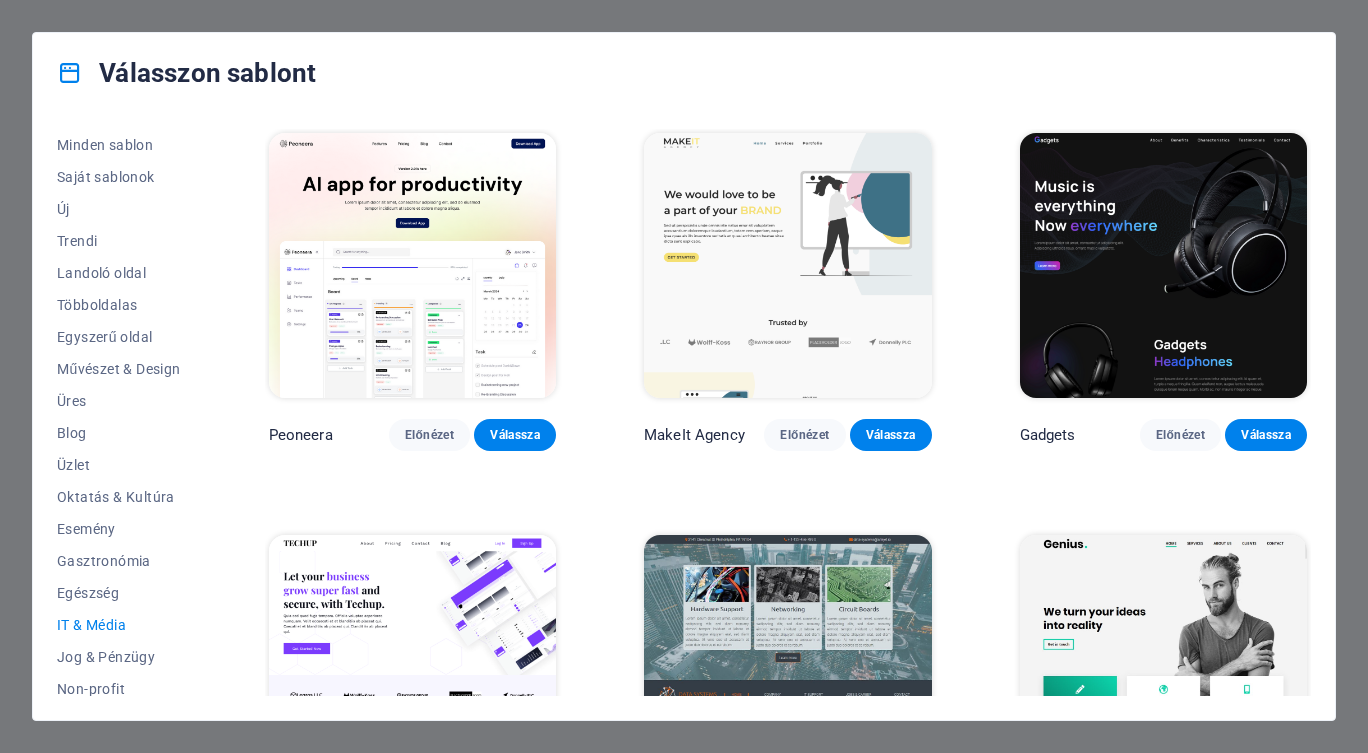 click on "Előnézet" at bounding box center (430, 435) 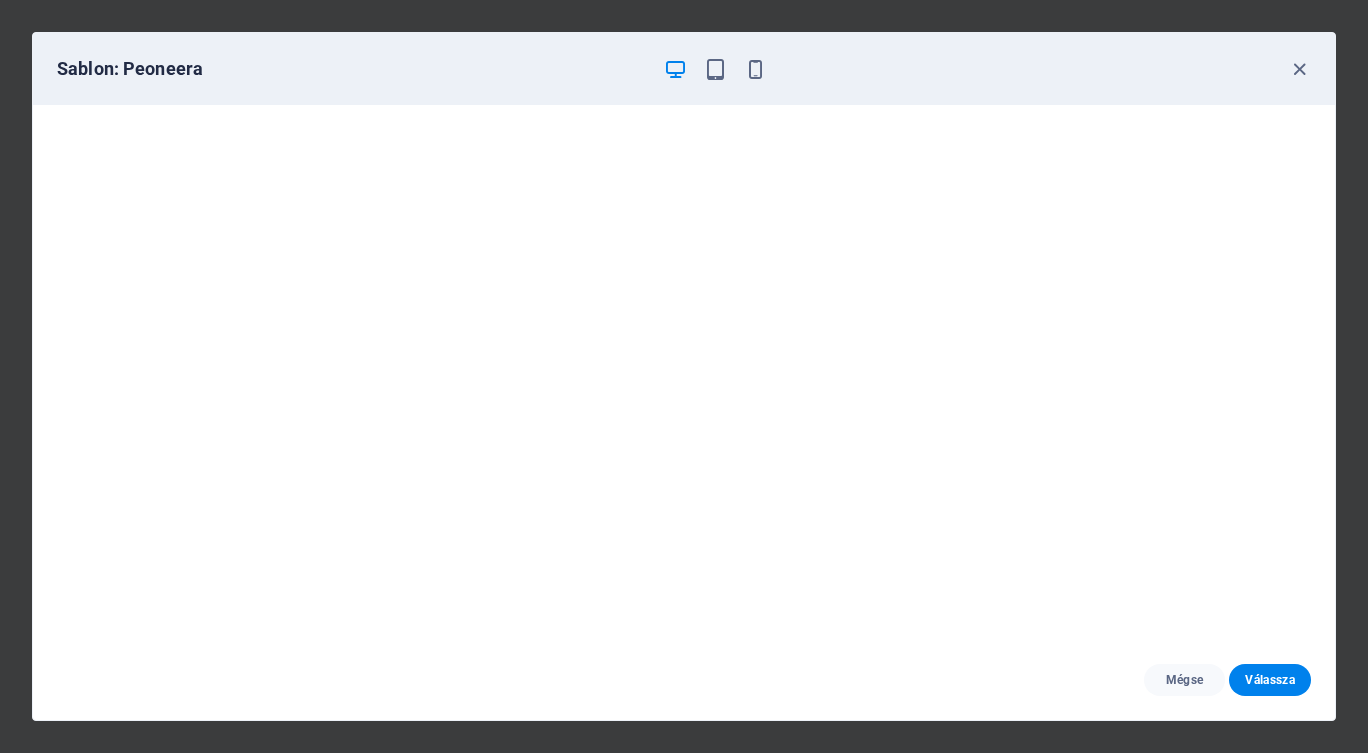 click at bounding box center [1299, 69] 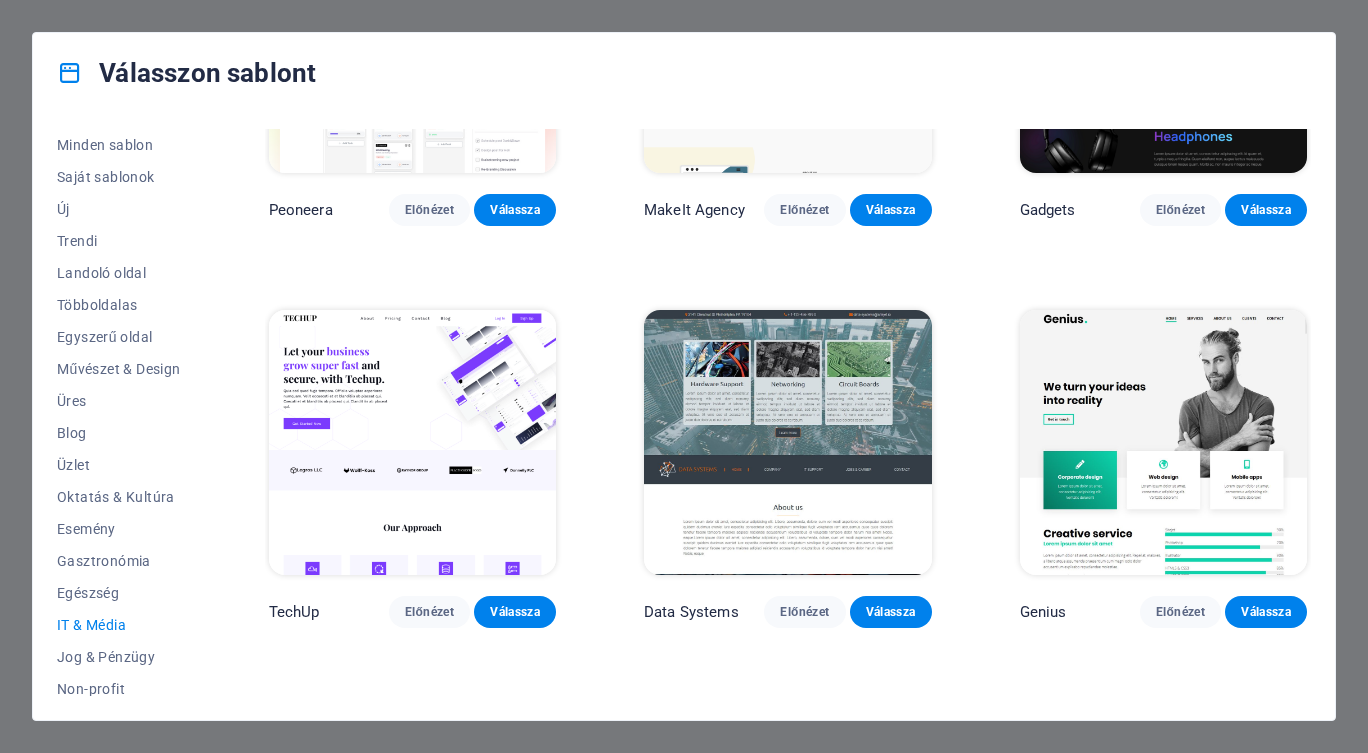 scroll, scrollTop: 228, scrollLeft: 0, axis: vertical 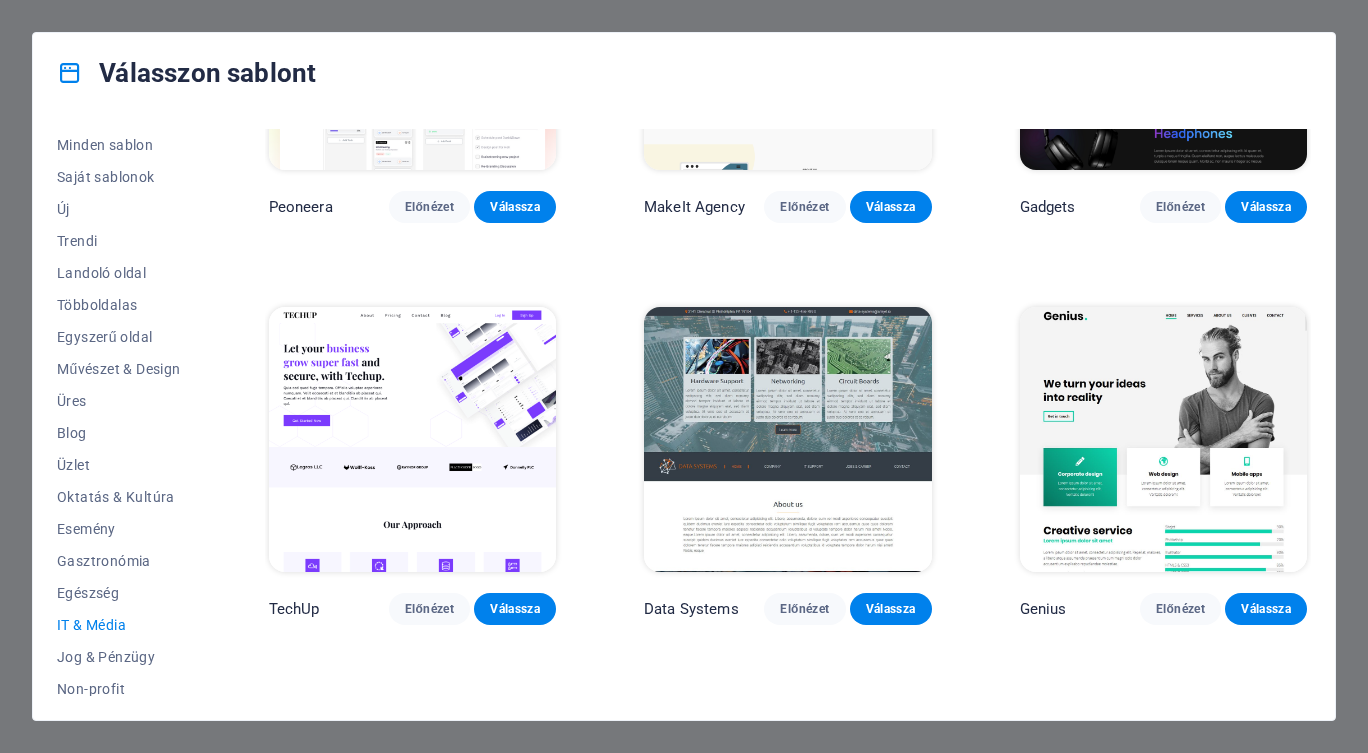 click on "Előnézet" at bounding box center [430, 609] 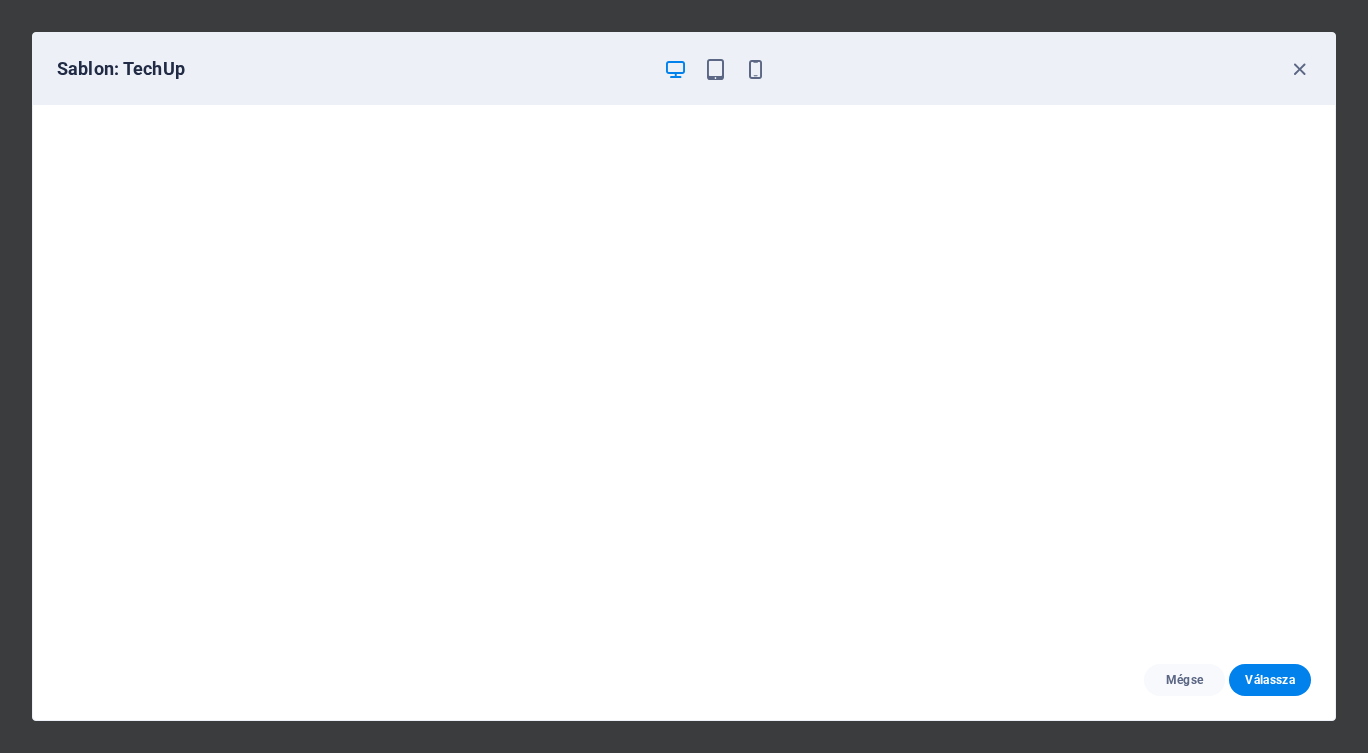 click at bounding box center (1299, 69) 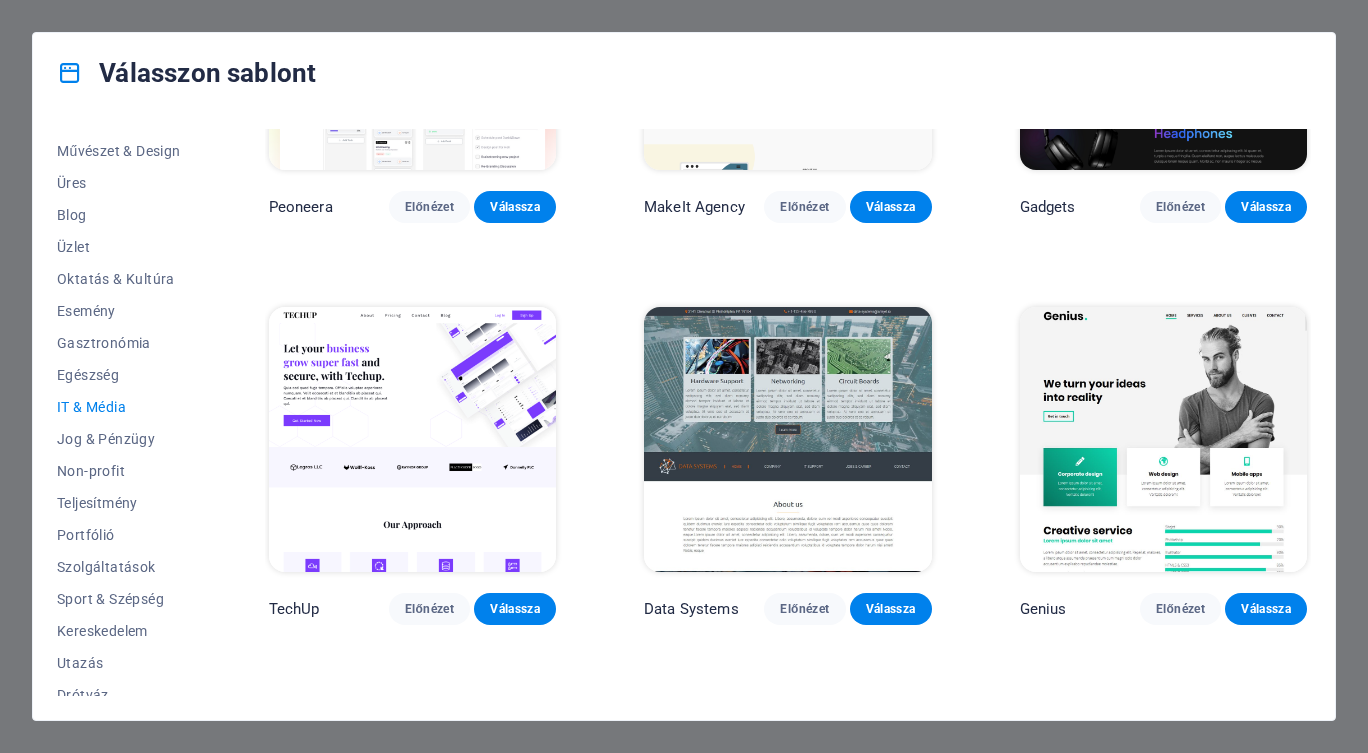 scroll, scrollTop: 233, scrollLeft: 0, axis: vertical 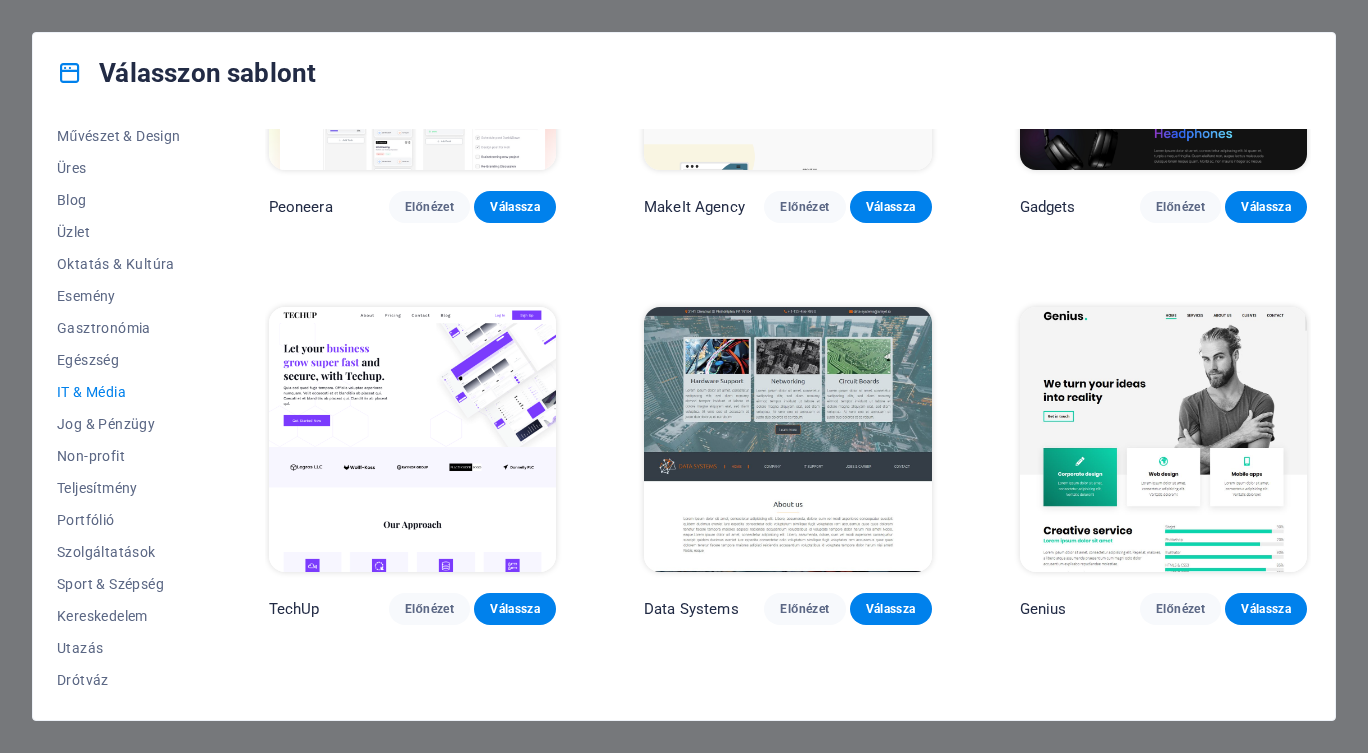 click on "Szolgáltatások" at bounding box center [119, 552] 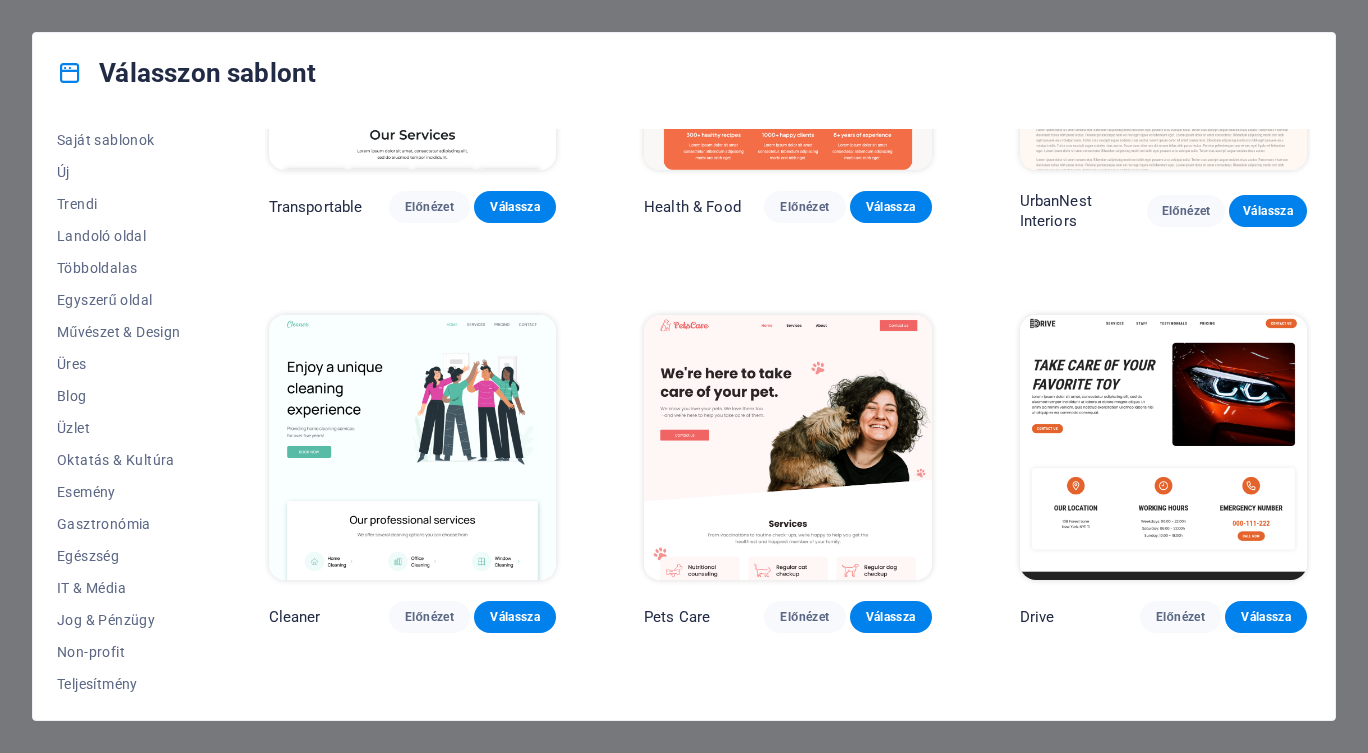 scroll, scrollTop: 0, scrollLeft: 0, axis: both 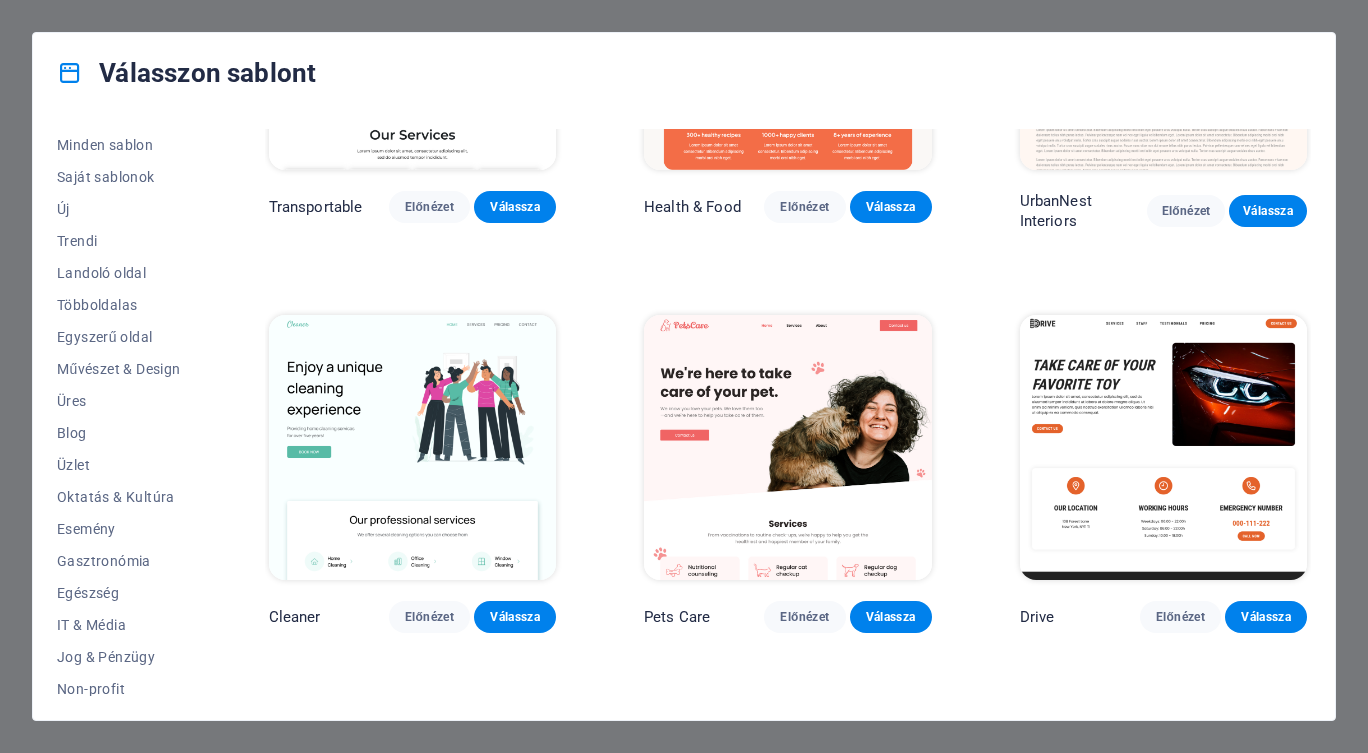 click on "Többoldalas" at bounding box center (119, 305) 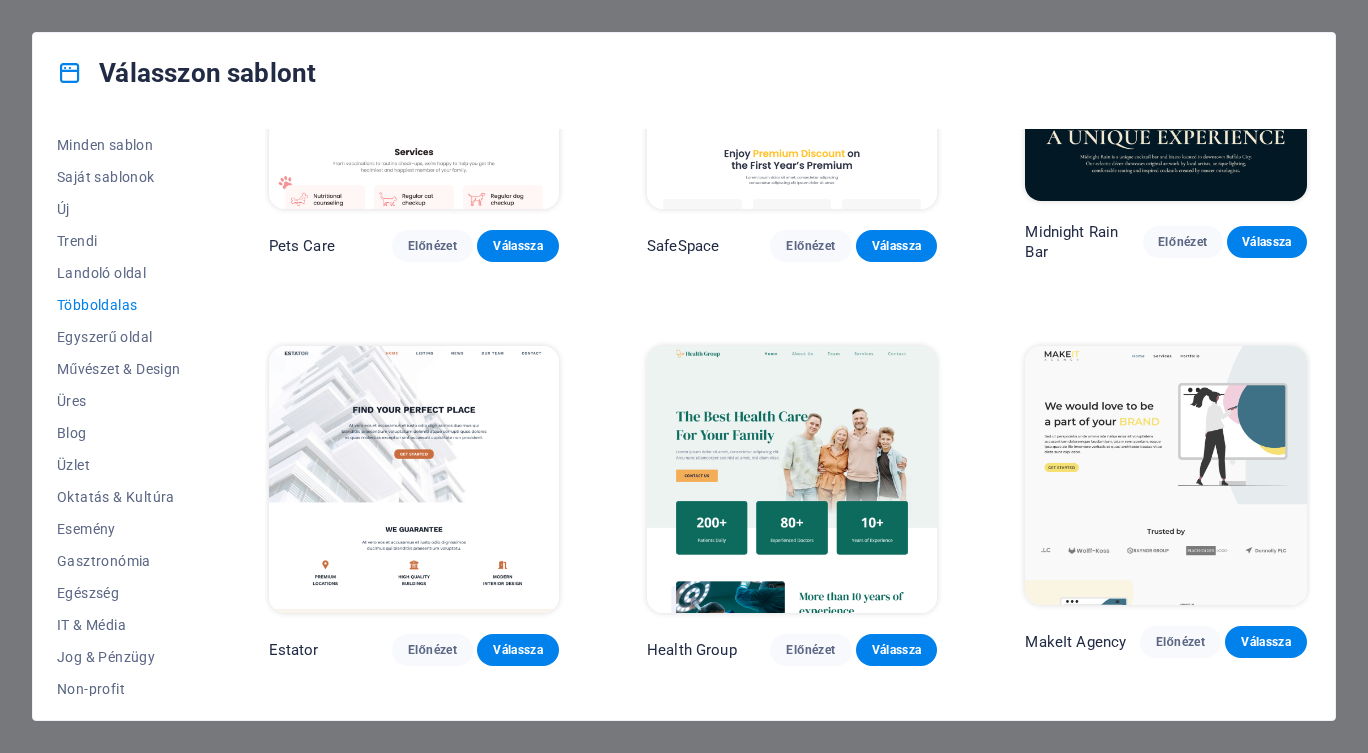 scroll, scrollTop: 1819, scrollLeft: 0, axis: vertical 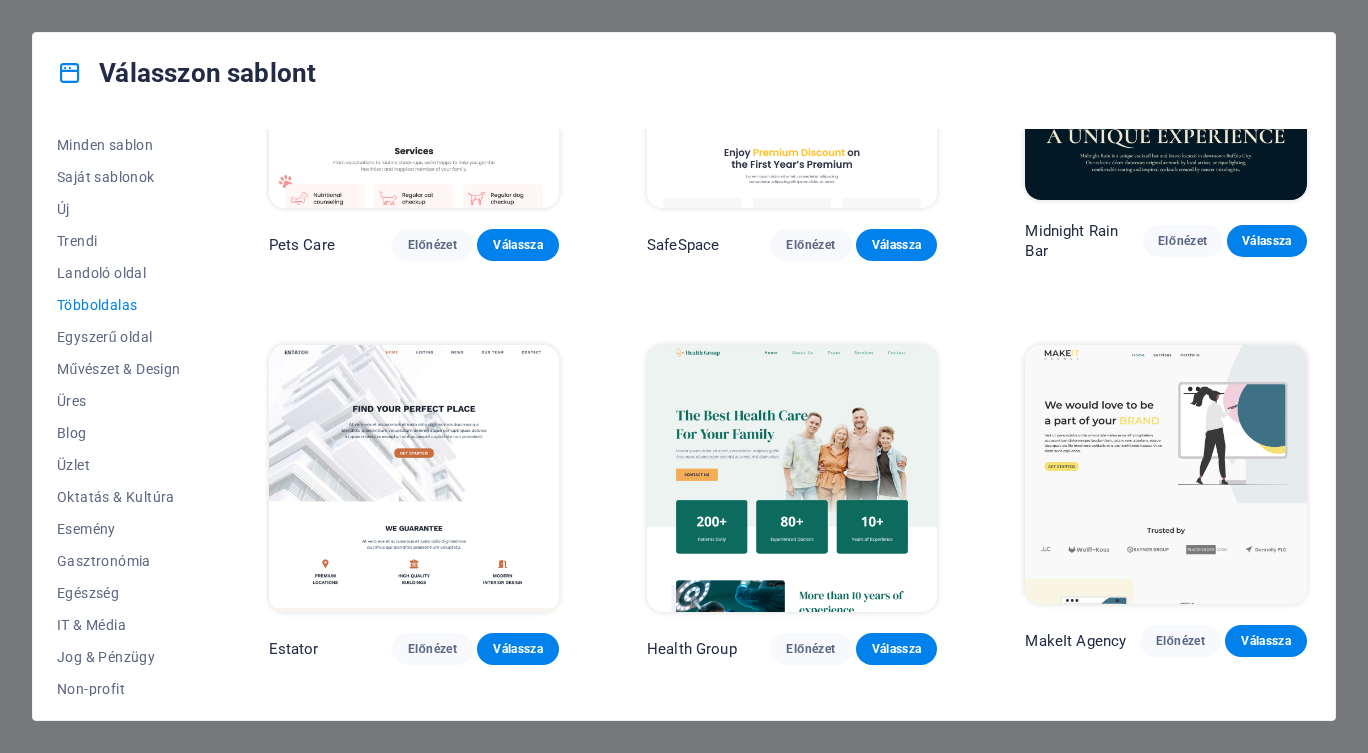 click on "Előnézet" at bounding box center [433, 649] 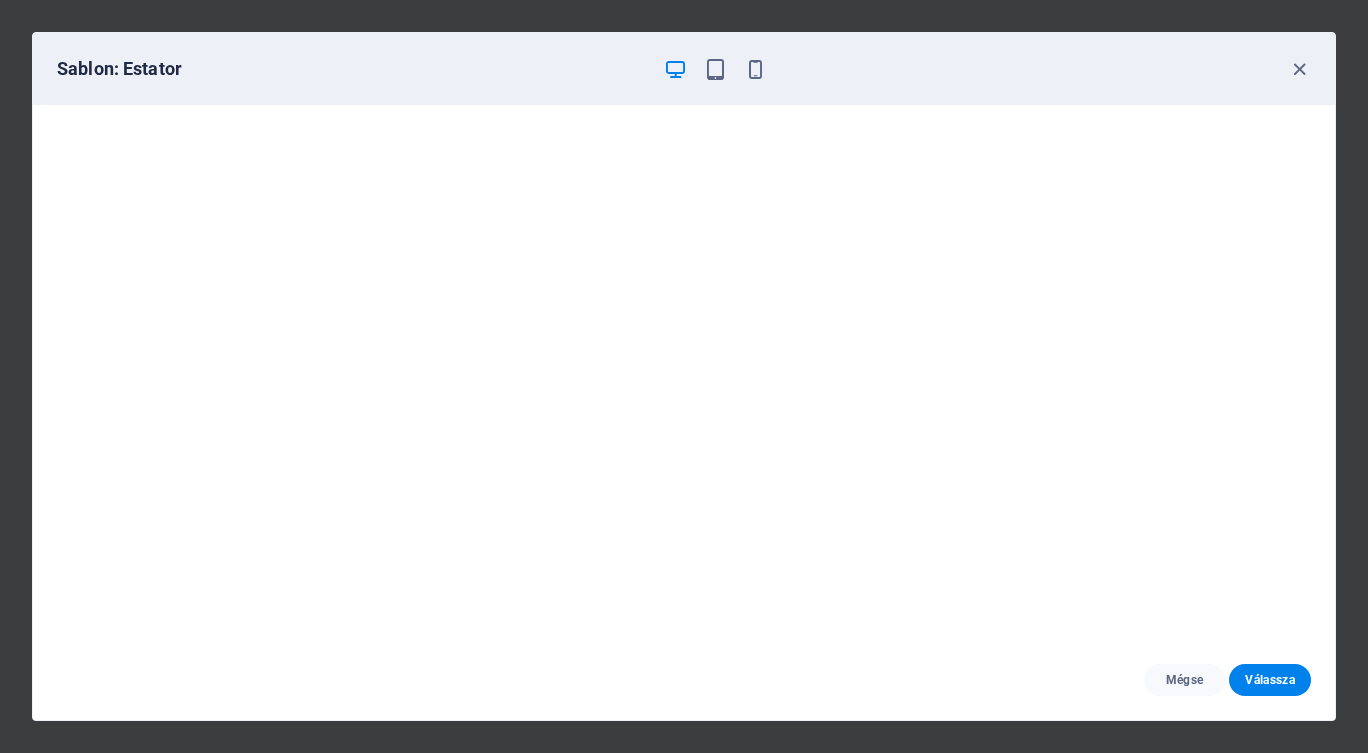 click on "Válassza" at bounding box center (1270, 680) 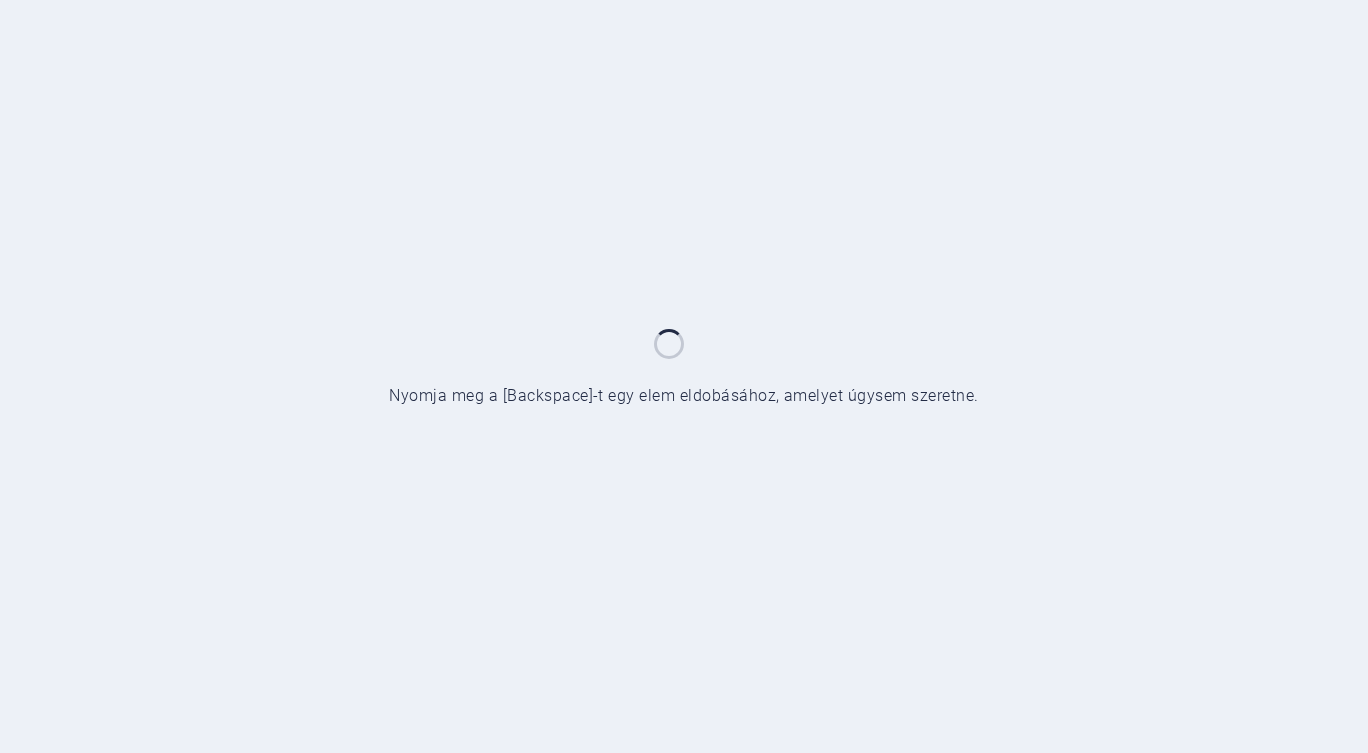 scroll, scrollTop: 0, scrollLeft: 0, axis: both 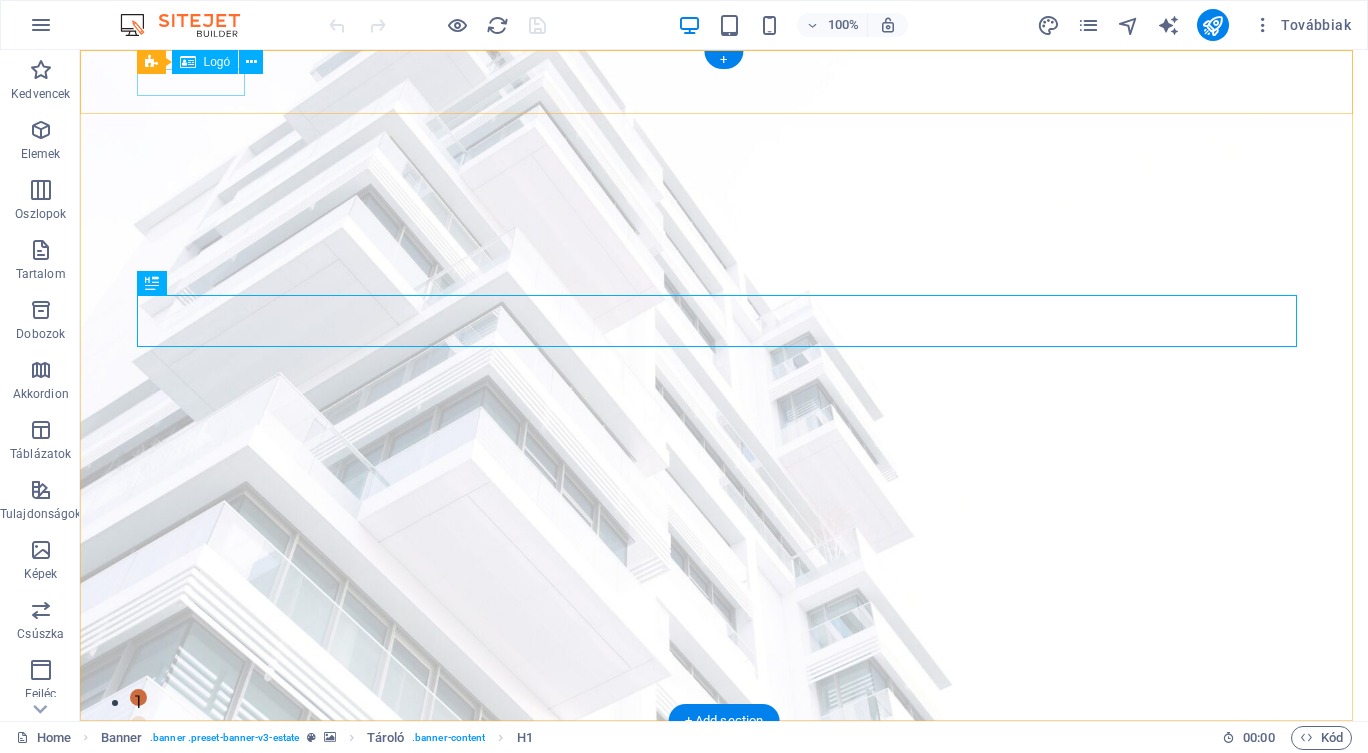 click at bounding box center [724, 750] 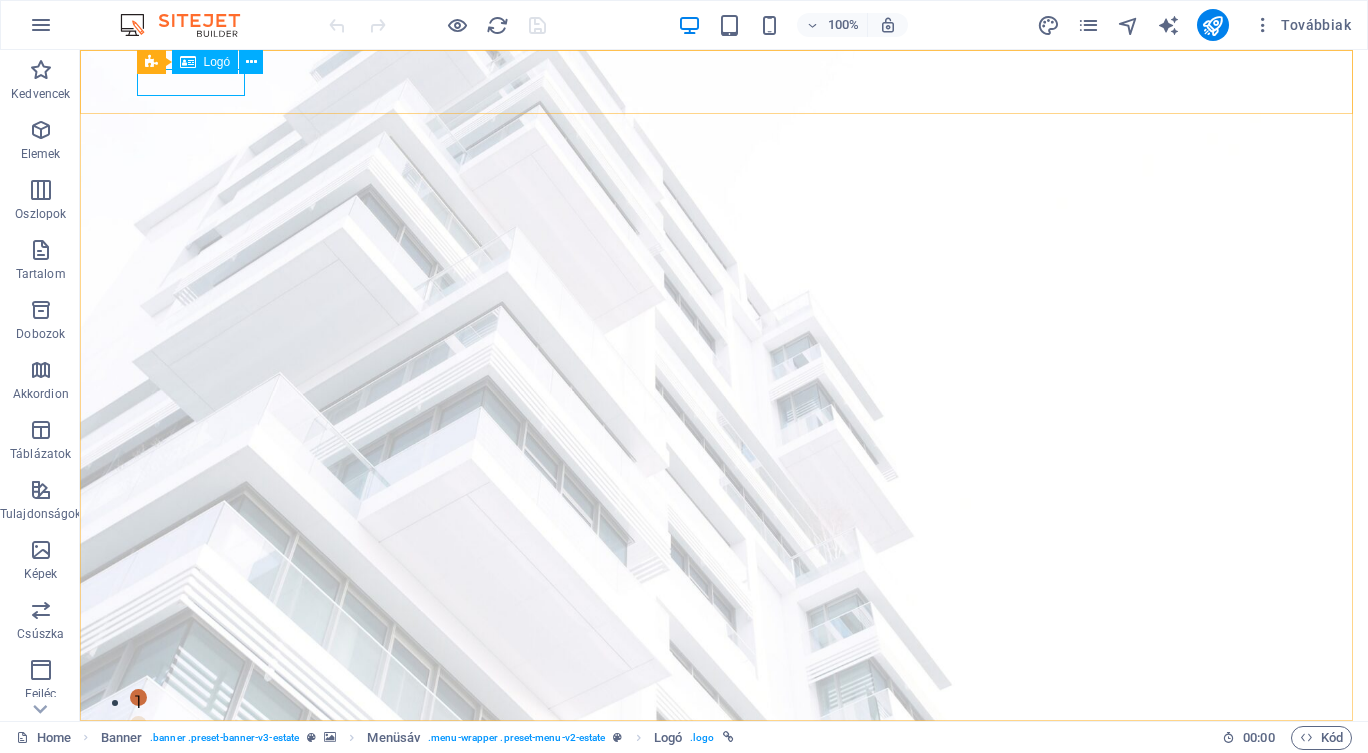 click on "Logó" at bounding box center (217, 62) 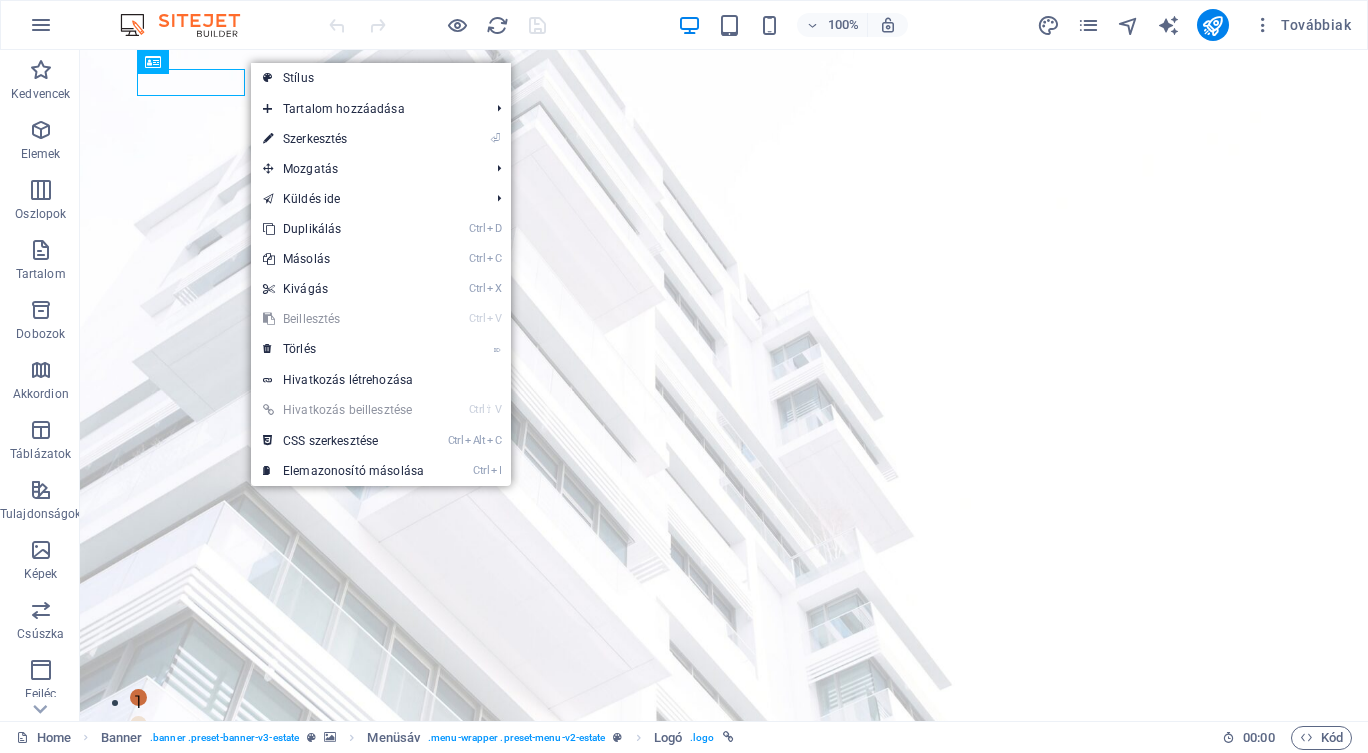click on "⏎  Szerkesztés" at bounding box center (343, 139) 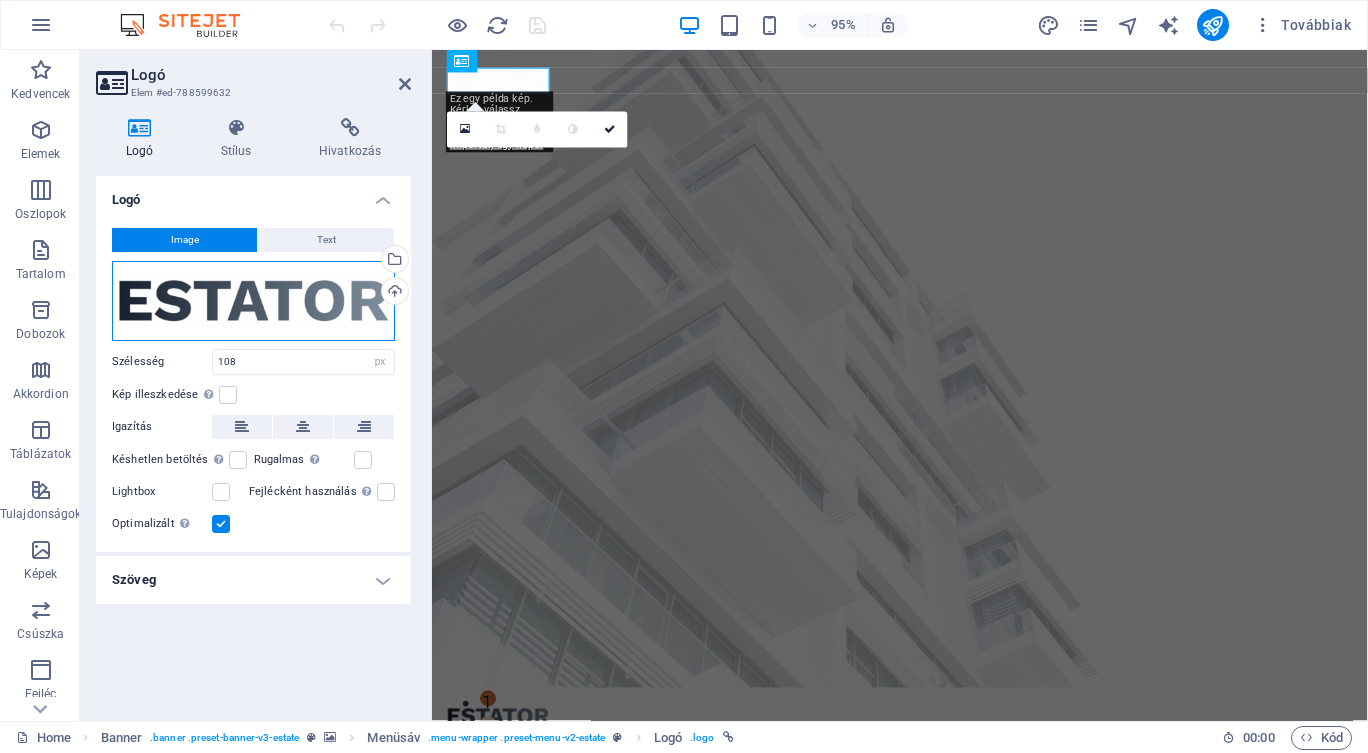 click on "Húzza ide a fájlokat, kattintson a fájlok kiválasztásához, vagy válasszon fájlokat a Fájlokból vagy a szabadon elérhető képek és videók közül" at bounding box center (253, 301) 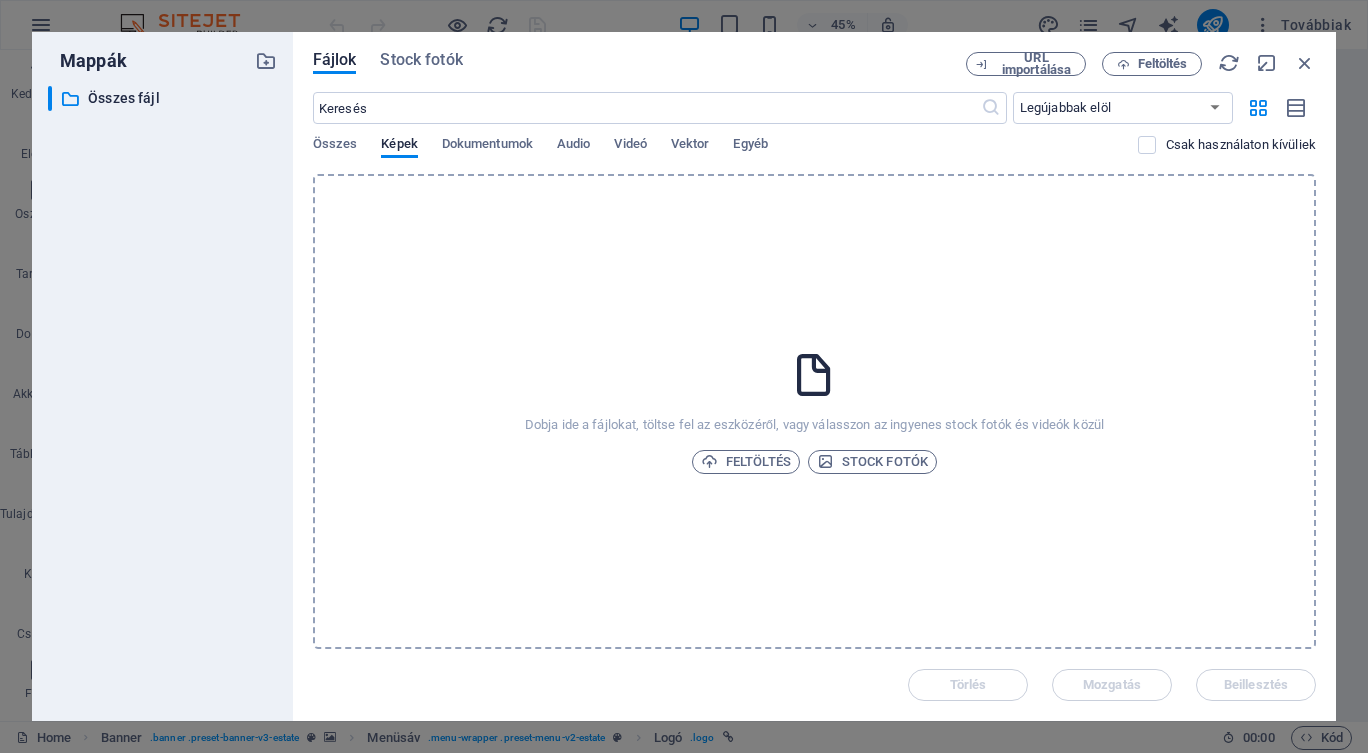 click on "Feltöltés" at bounding box center [746, 462] 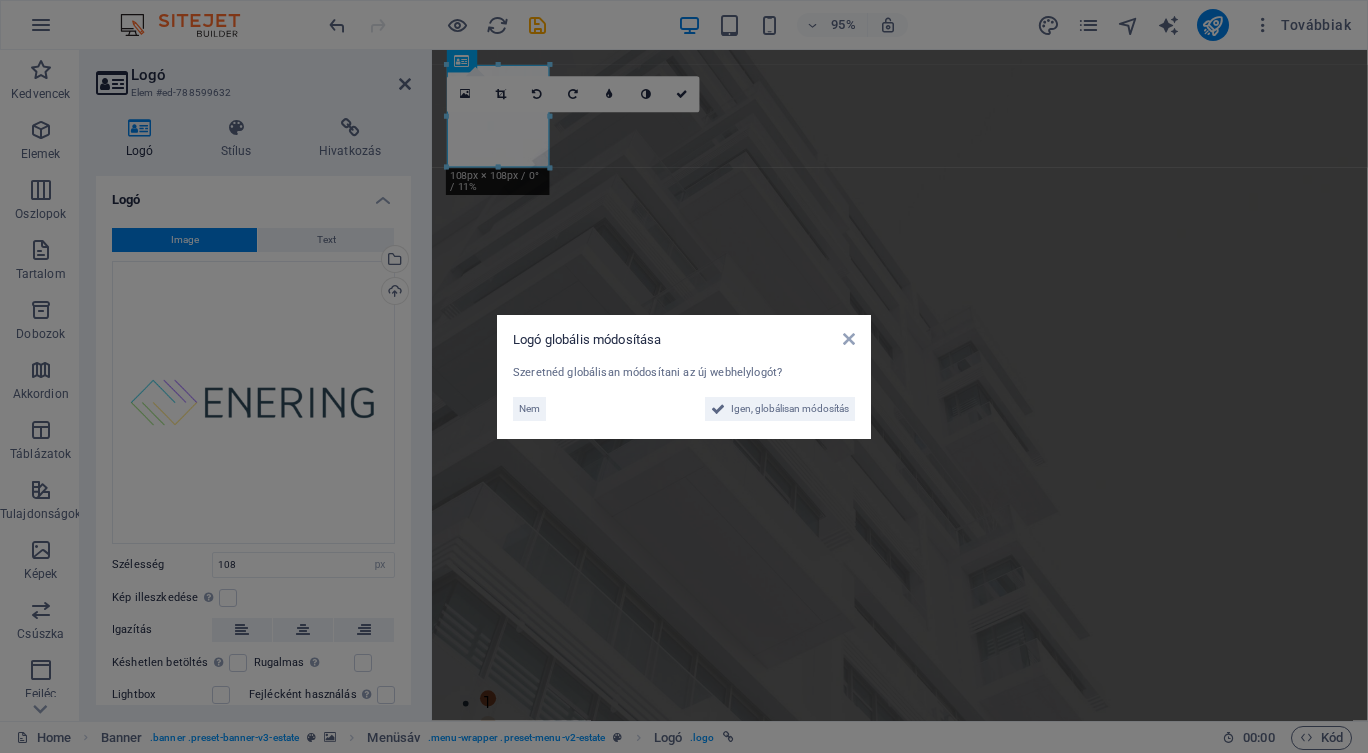 click on "Igen, globálisan módosítás" at bounding box center [780, 409] 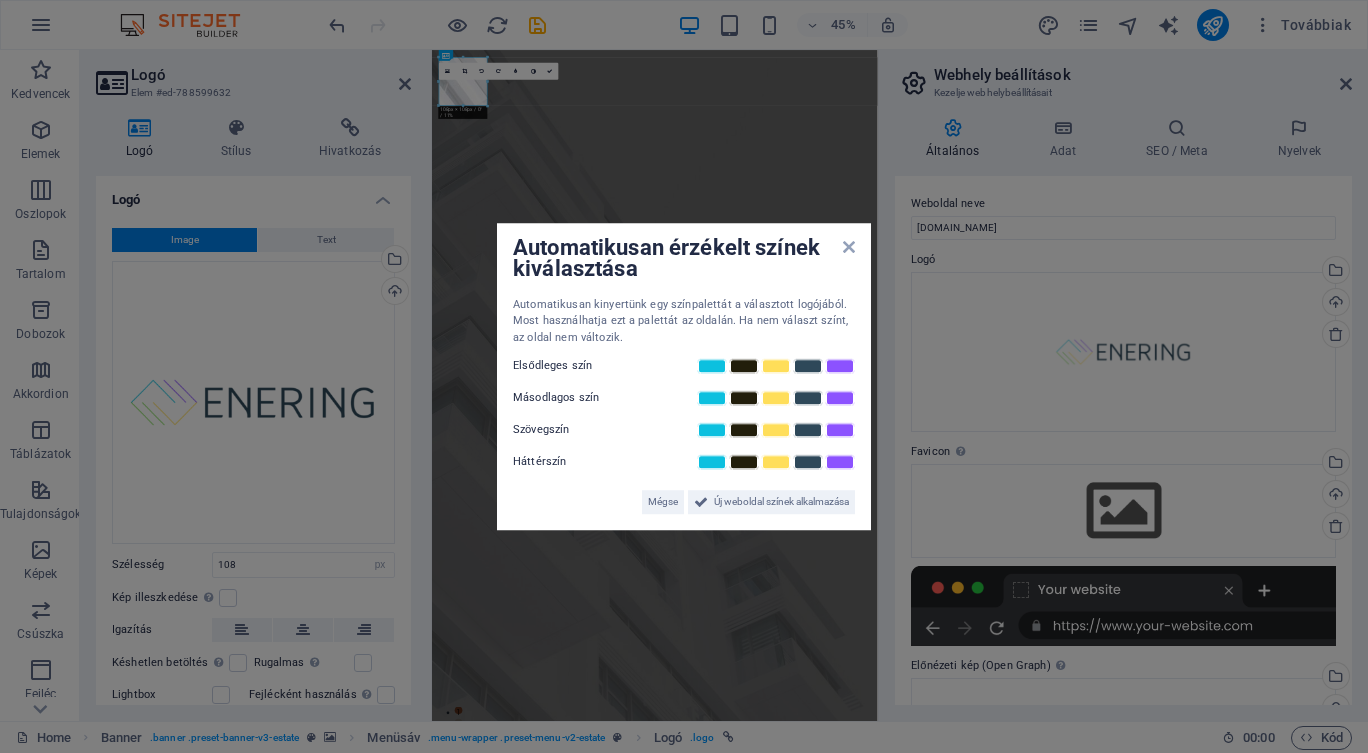 click on "Új weboldal színek alkalmazása" at bounding box center (781, 502) 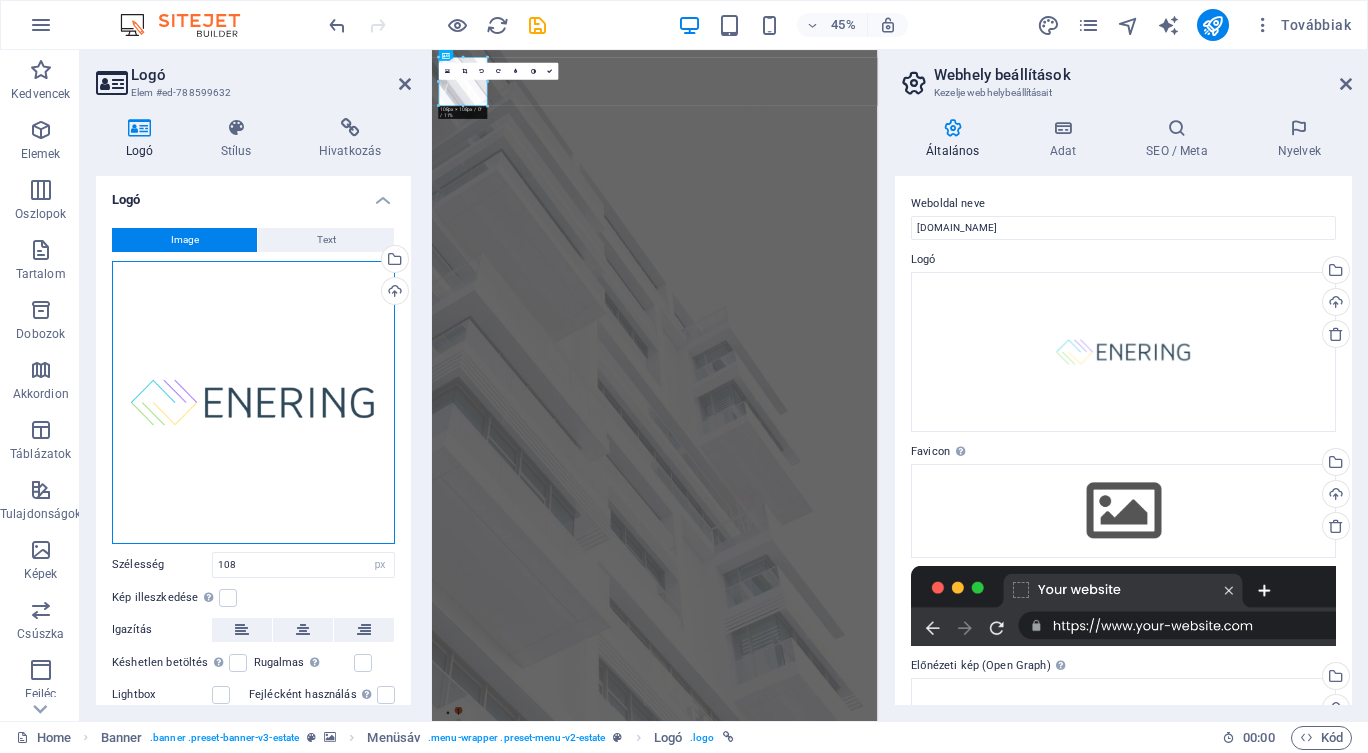 click on "Húzza ide a fájlokat, kattintson a fájlok kiválasztásához, vagy válasszon fájlokat a Fájlokból vagy a szabadon elérhető képek és videók közül" at bounding box center (253, 402) 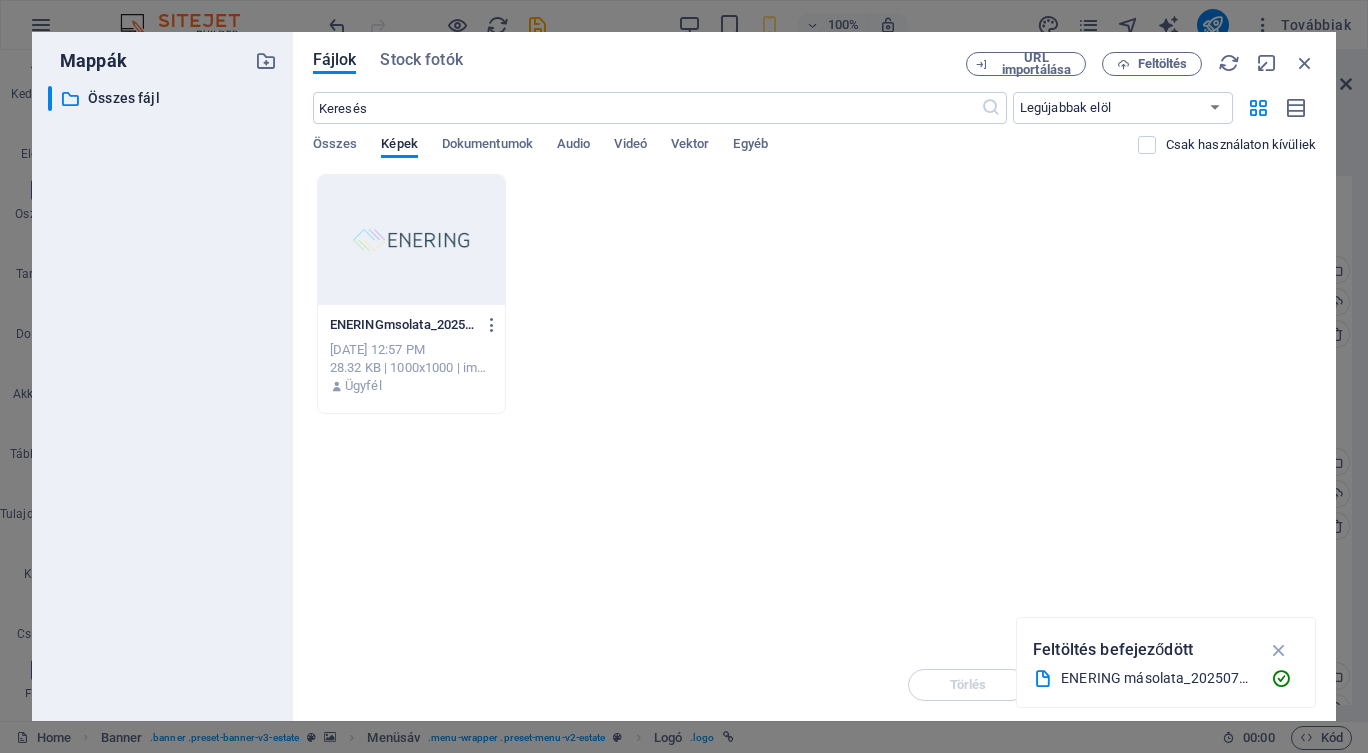 click at bounding box center (1279, 650) 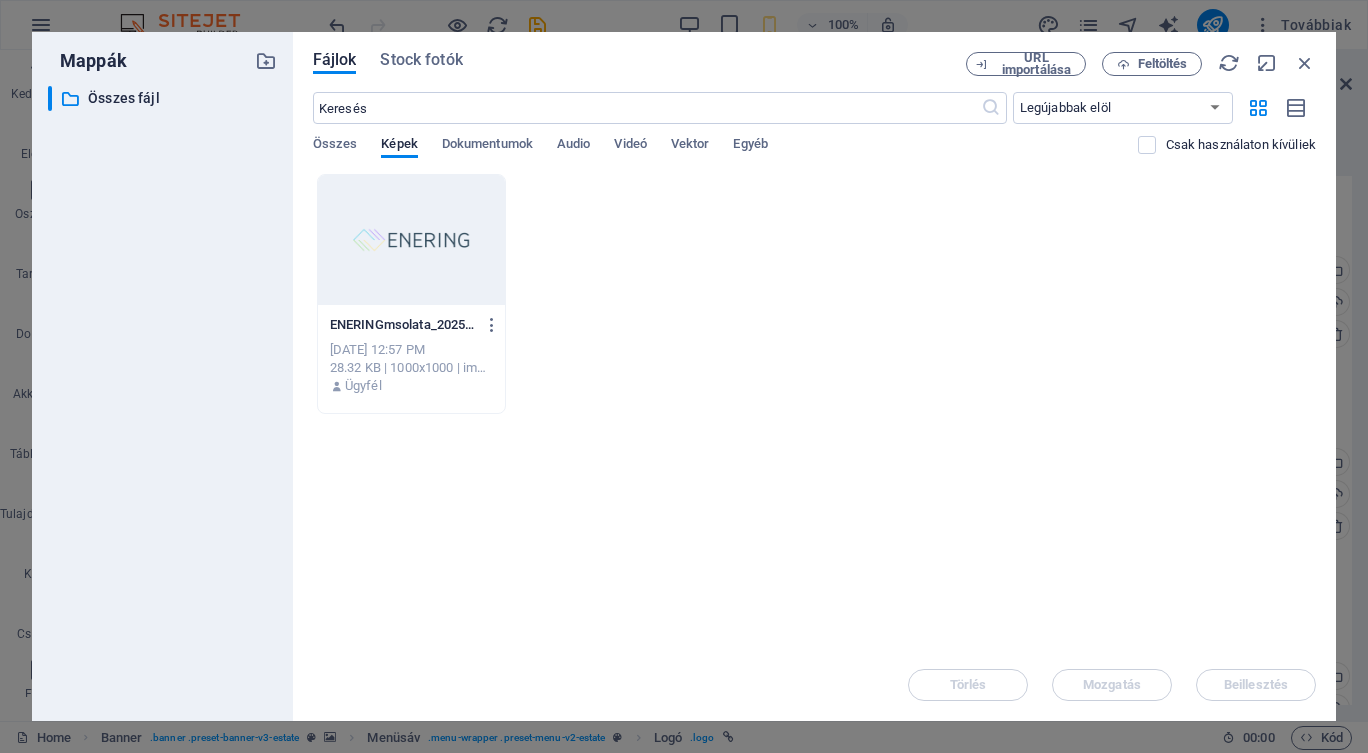 click at bounding box center (411, 240) 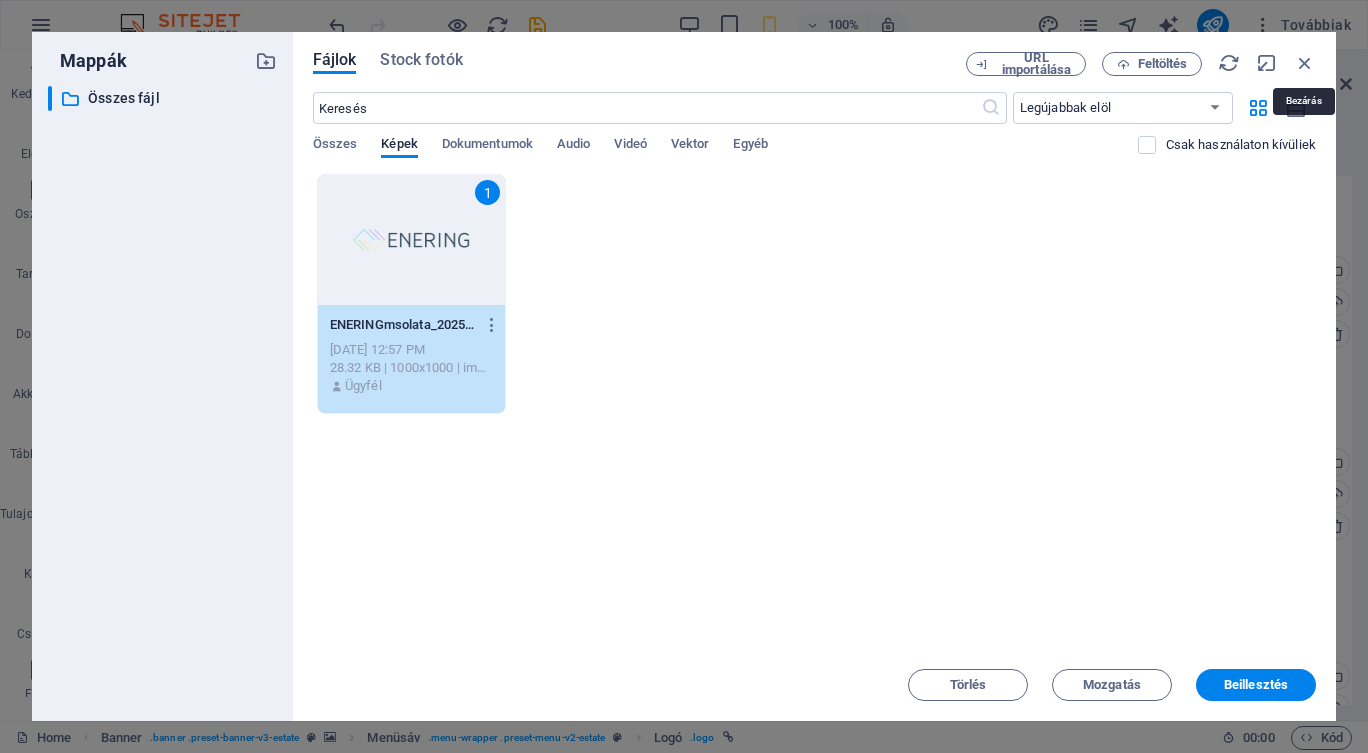 click at bounding box center (1305, 63) 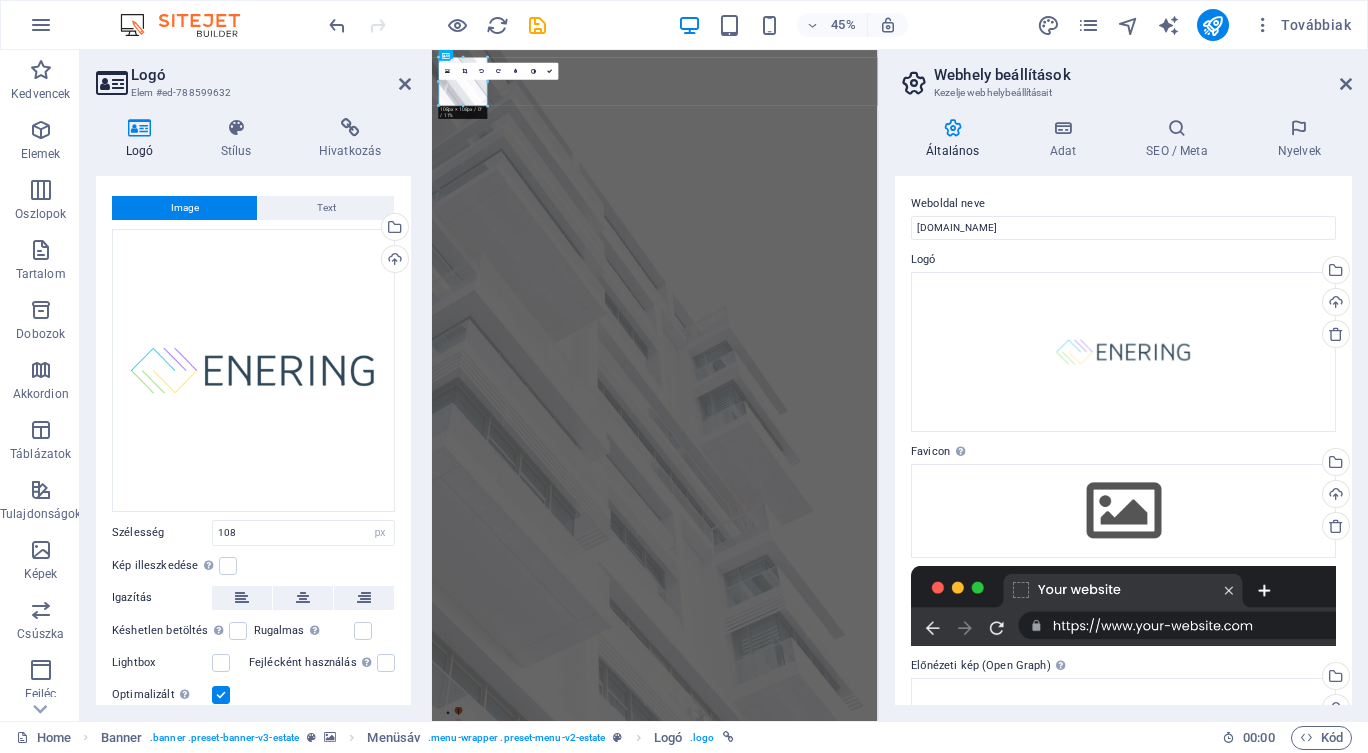 scroll, scrollTop: 0, scrollLeft: 0, axis: both 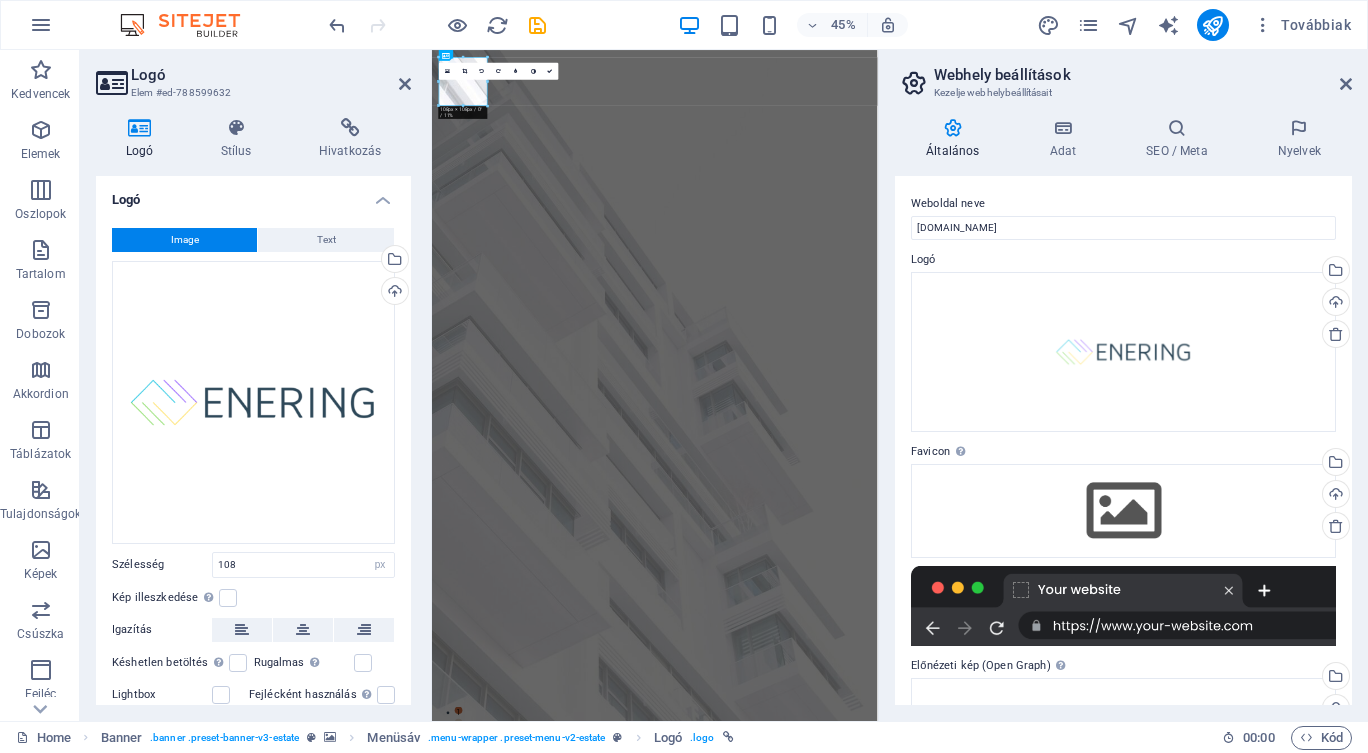 click at bounding box center [1346, 84] 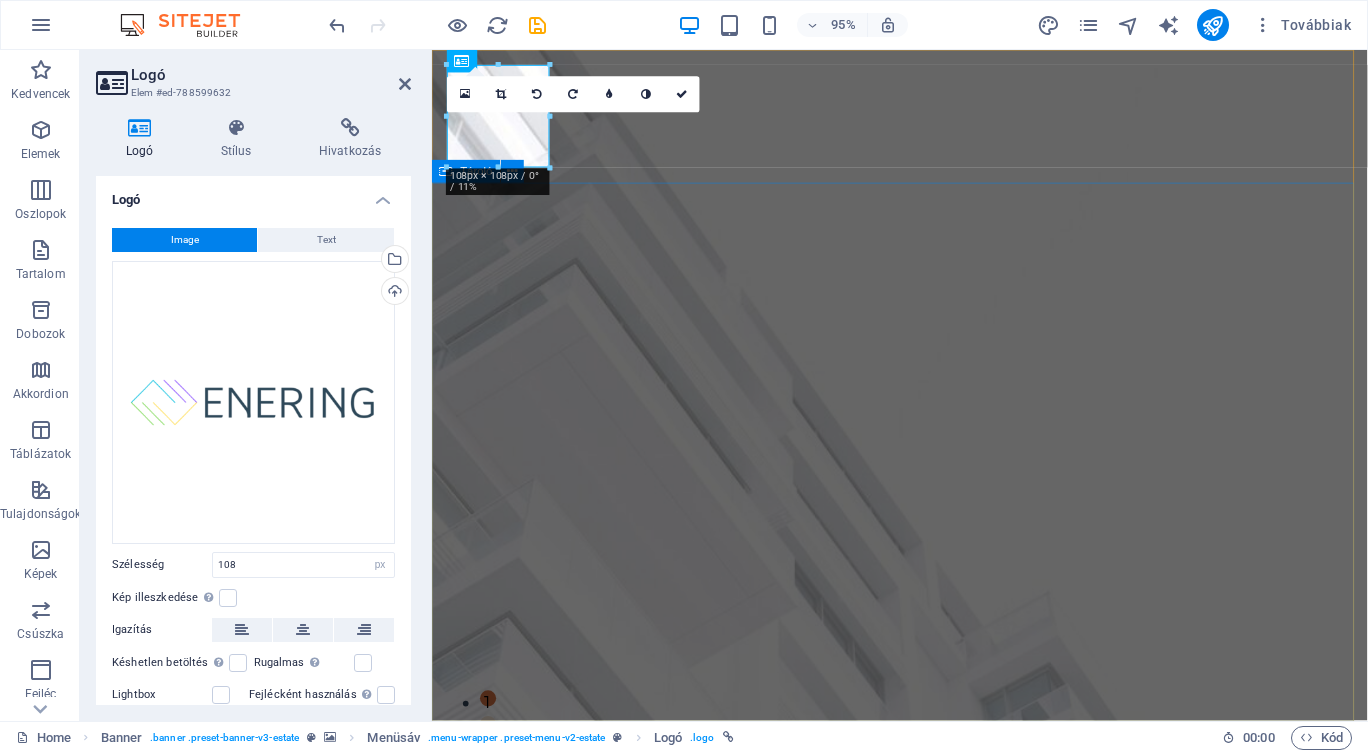 click on "FIND YOUR PERFECT PLACE At vero eos et accusamus et iusto odio dignissimos ducimus qui blanditiis praesentium voluptatum deleniti atque corrupti quos [PERSON_NAME] et quas molestias excepturi sint occaecati cupiditate non provident. get started" at bounding box center [924, 1922] 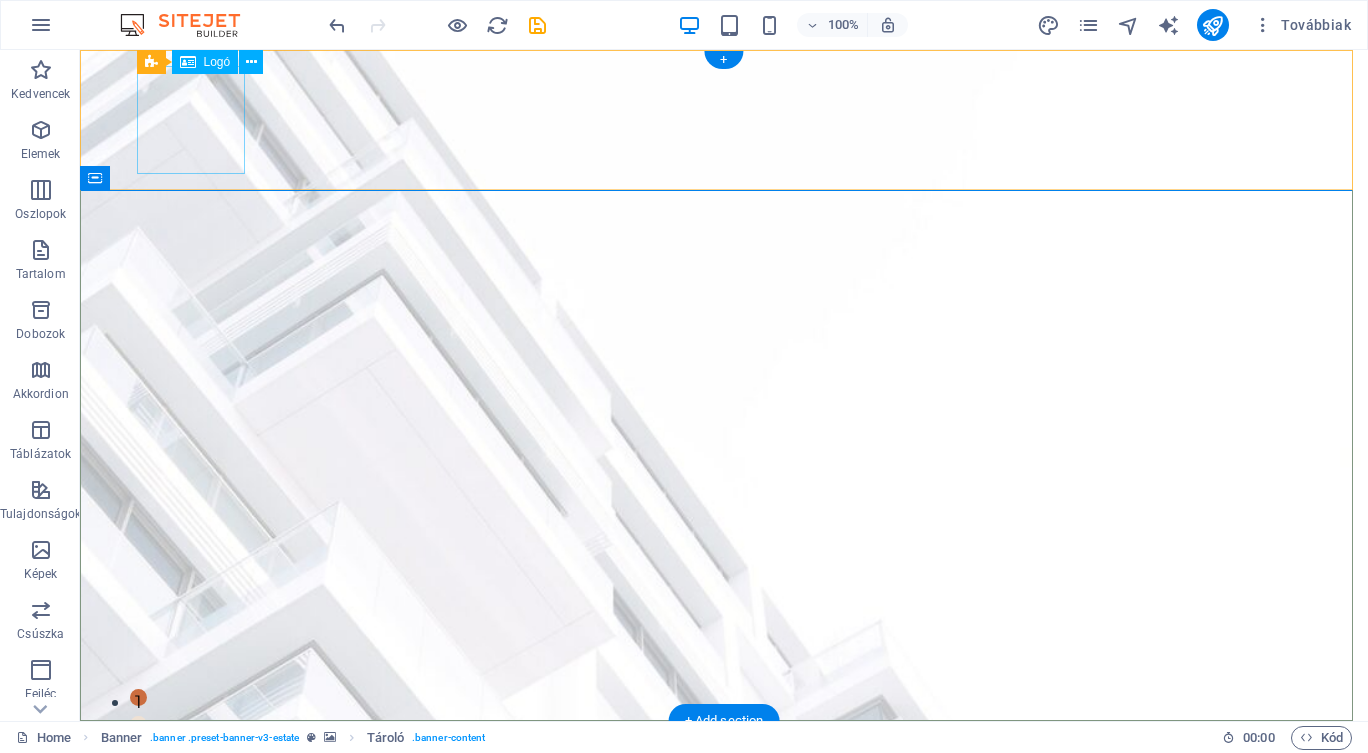 click at bounding box center (724, 1611) 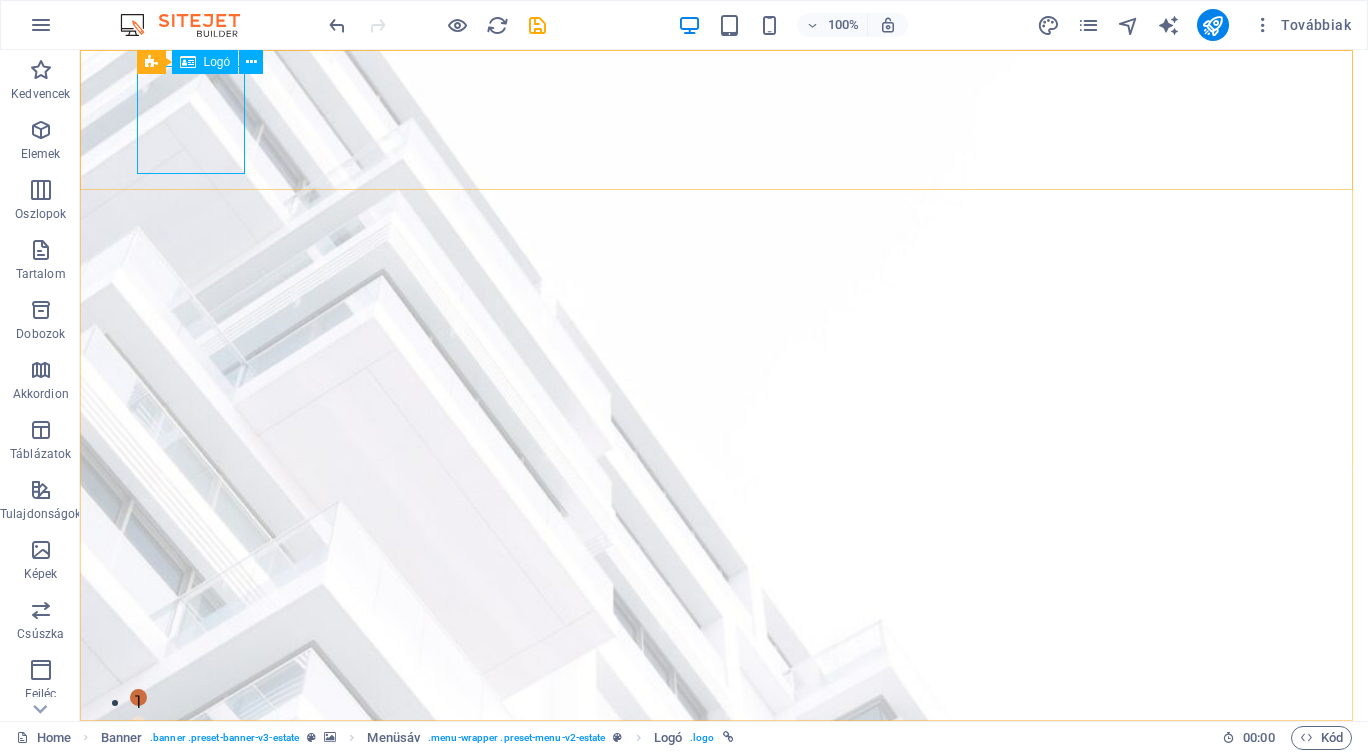 click at bounding box center [251, 62] 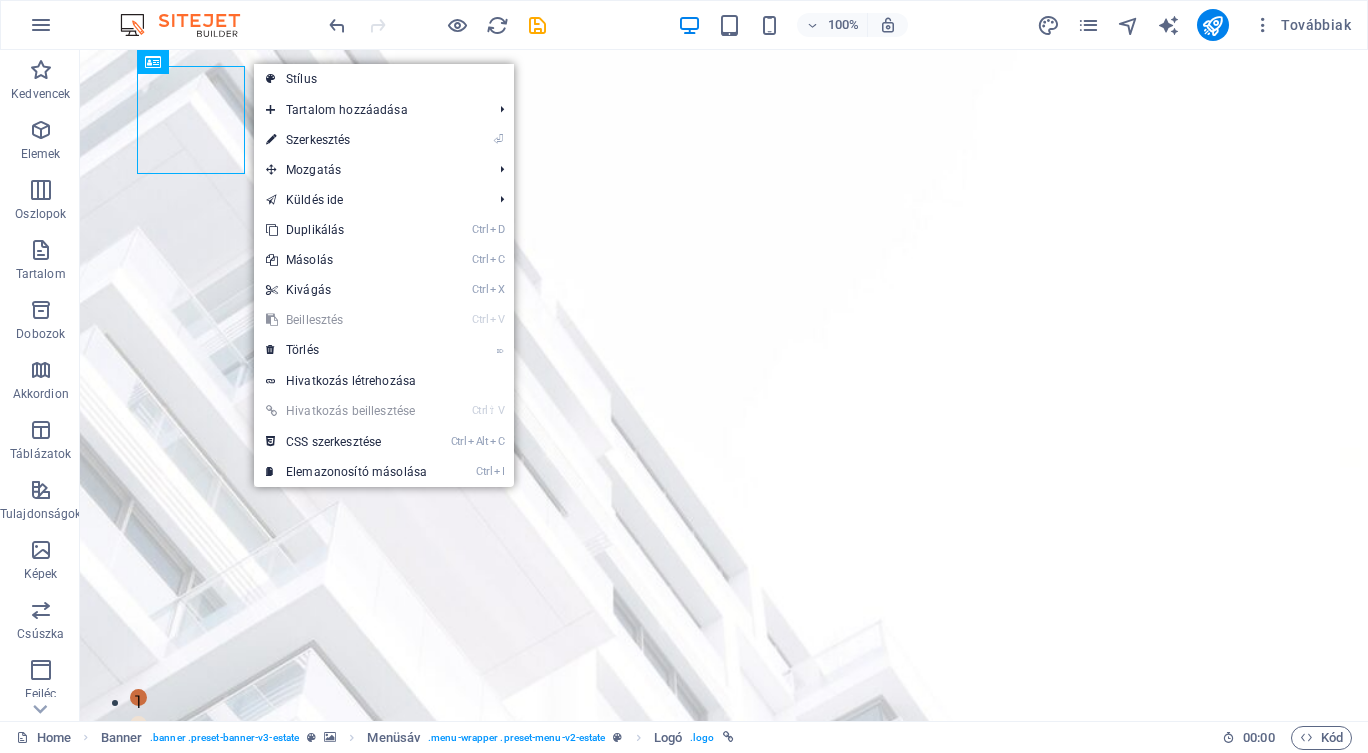 click on "⏎  Szerkesztés" at bounding box center (346, 140) 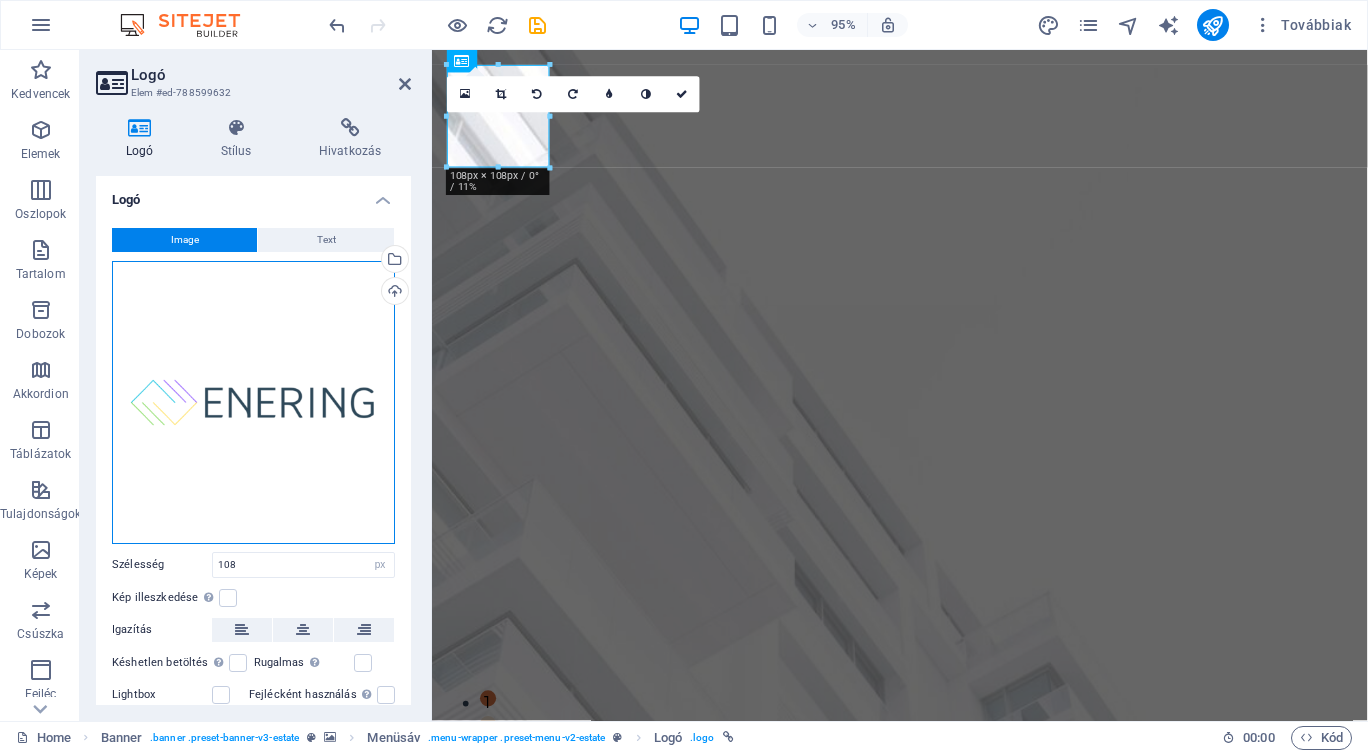 click on "Húzza ide a fájlokat, kattintson a fájlok kiválasztásához, vagy válasszon fájlokat a Fájlokból vagy a szabadon elérhető képek és videók közül" at bounding box center [253, 402] 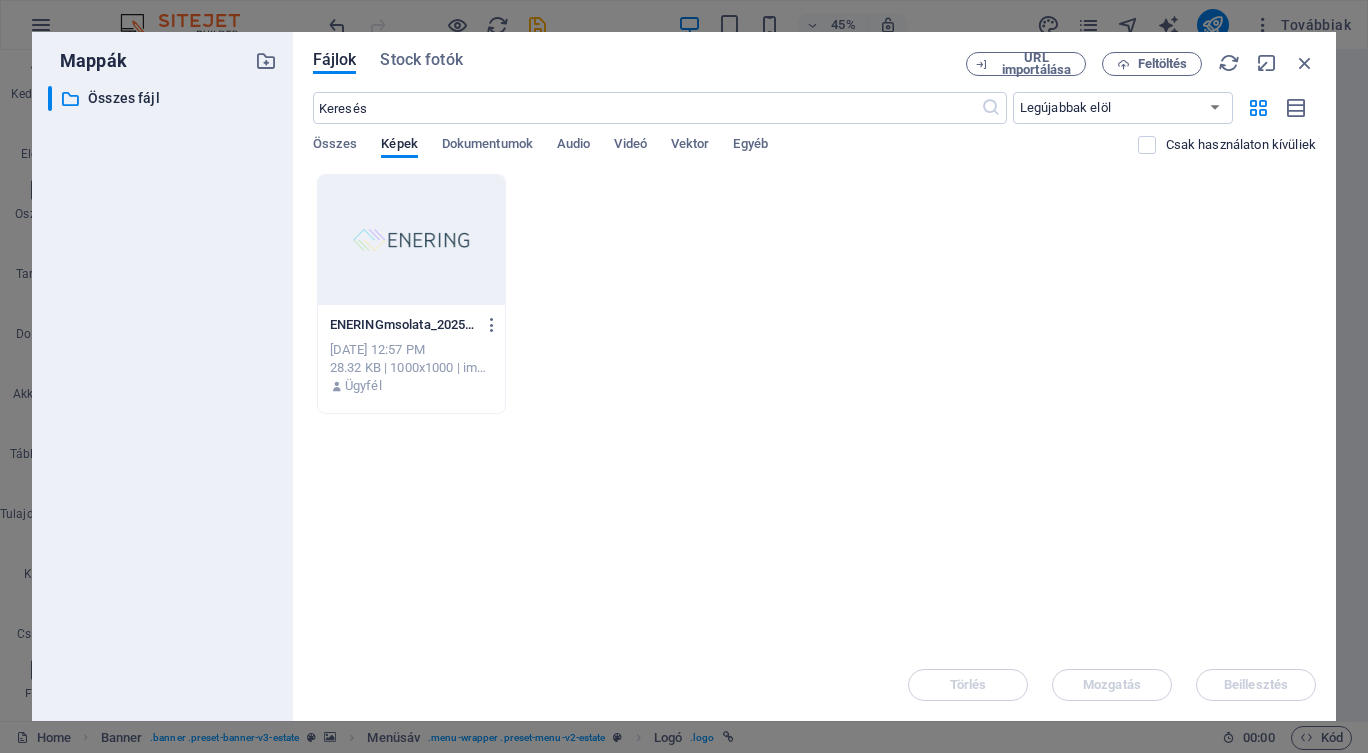 click at bounding box center [411, 240] 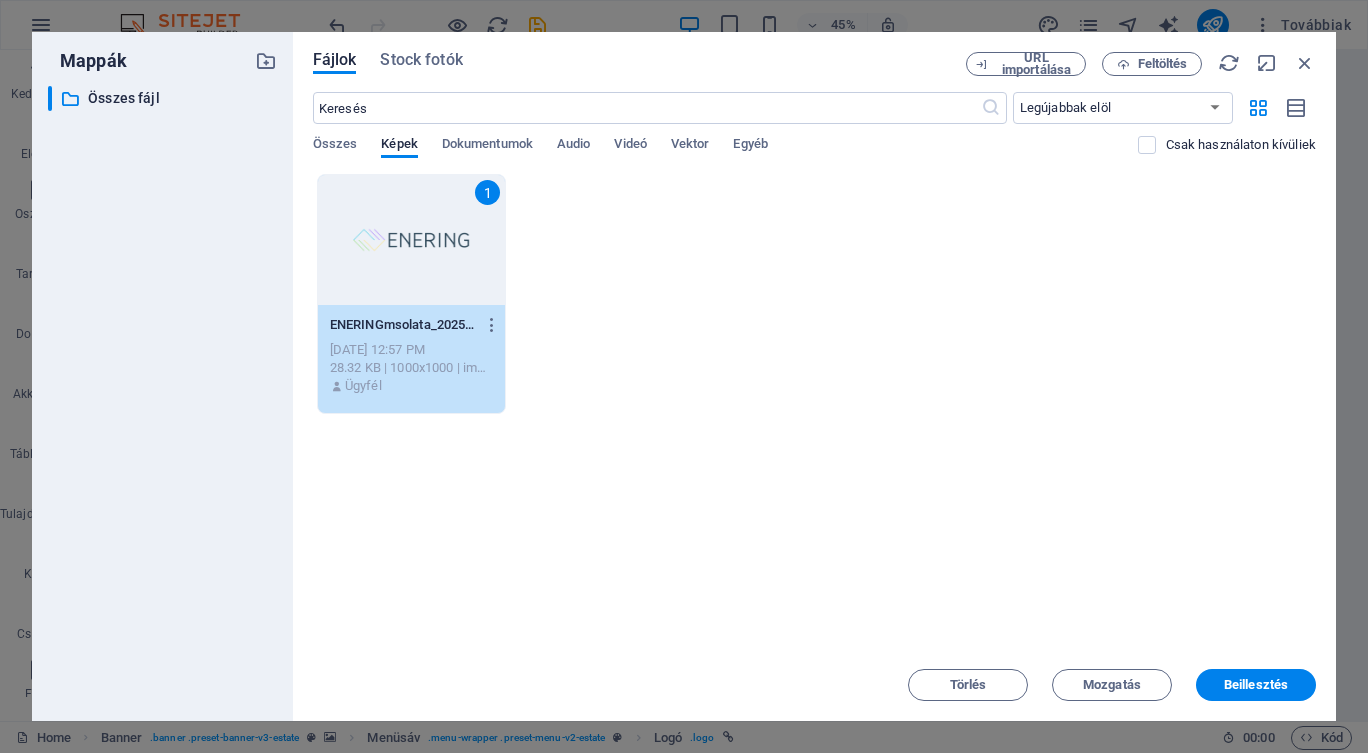 click on "Fájlok Stock fotók URL importálása Feltöltés ​ Legújabbak elöl Legrégebbiek elöl Név (A-Z) Név (Z-A) Méret (0-9) Méret (9-0) Felbontás (0-9) Felbontás (9-0) Összes Képek Dokumentumok Audio Videó Vektor Egyéb Csak használaton kívüliek Dobja ide a fájlokat az azonnali feltöltéshez 1 ENERINGmsolata_20250704_112426_0002-6NMh2WJE8Lw0xmpHhielwA.png ENERINGmsolata_20250704_112426_0002-6NMh2WJE8Lw0xmpHhielwA.png [DATE] 12:57 PM 28.32 KB | 1000x1000 | image/png Ügyfél Törlés Mozgatás Beillesztés" at bounding box center [814, 376] 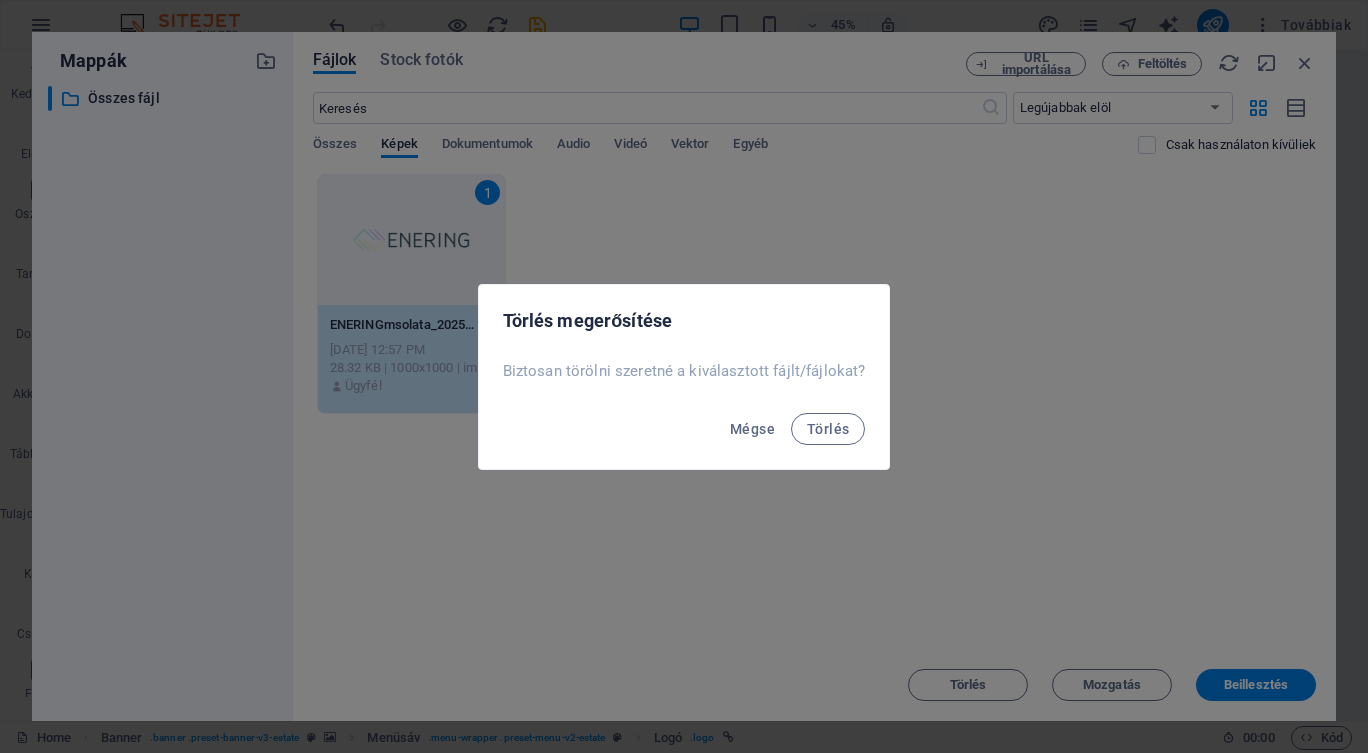 click on "Törlés" at bounding box center (828, 429) 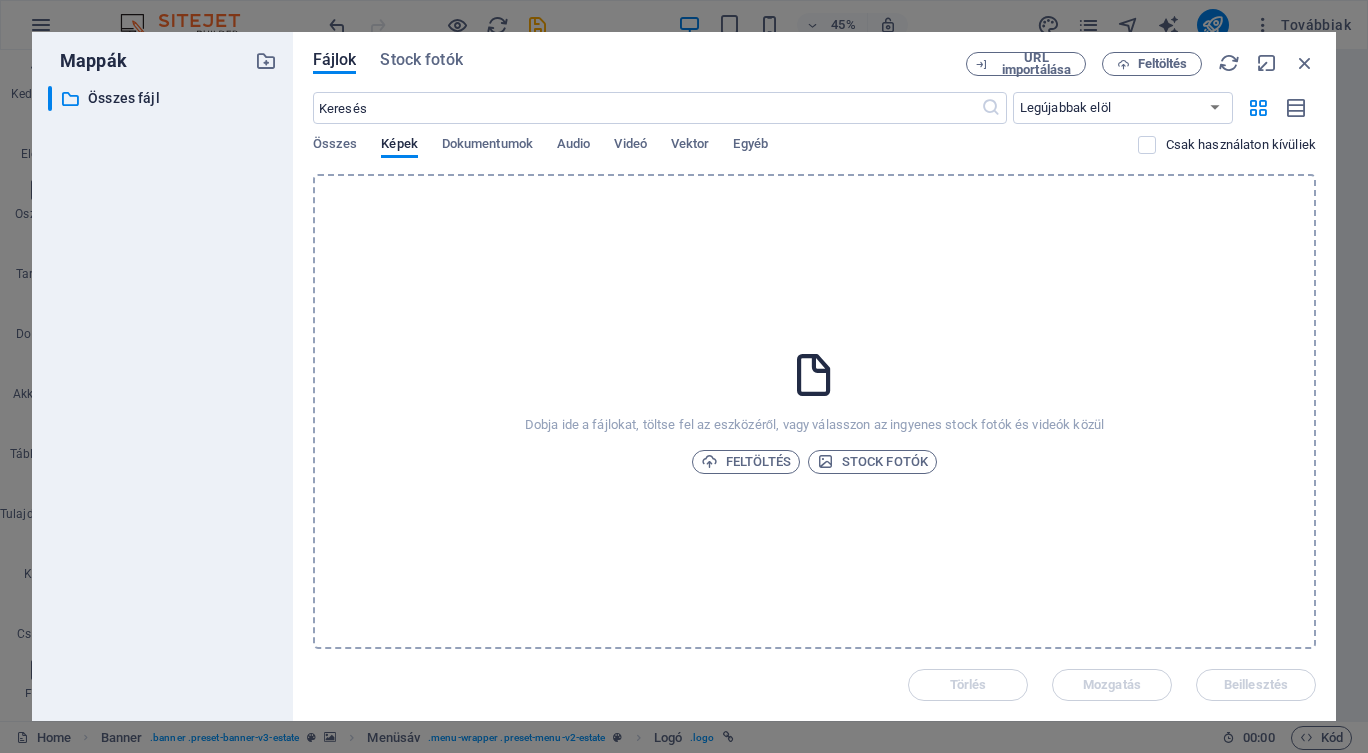 click on "Feltöltés" at bounding box center [746, 462] 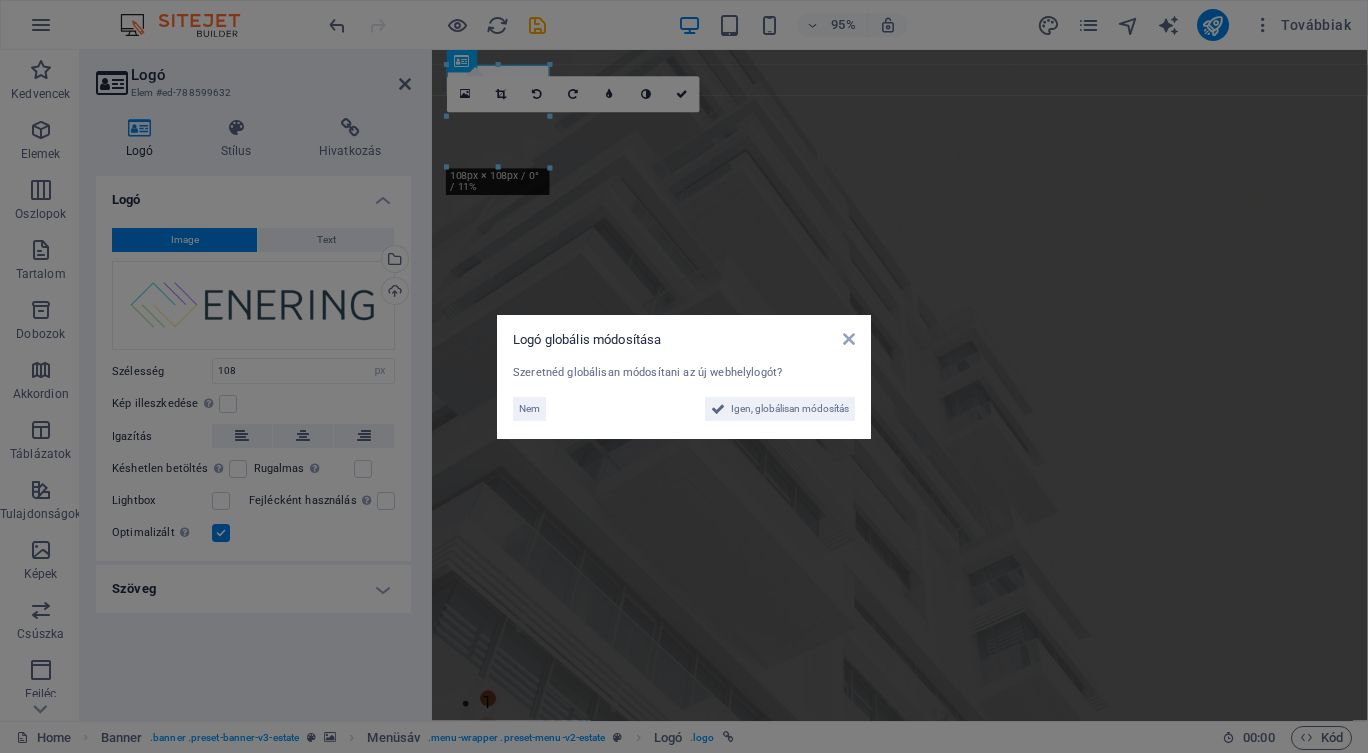 click on "Igen, globálisan módosítás" at bounding box center (790, 409) 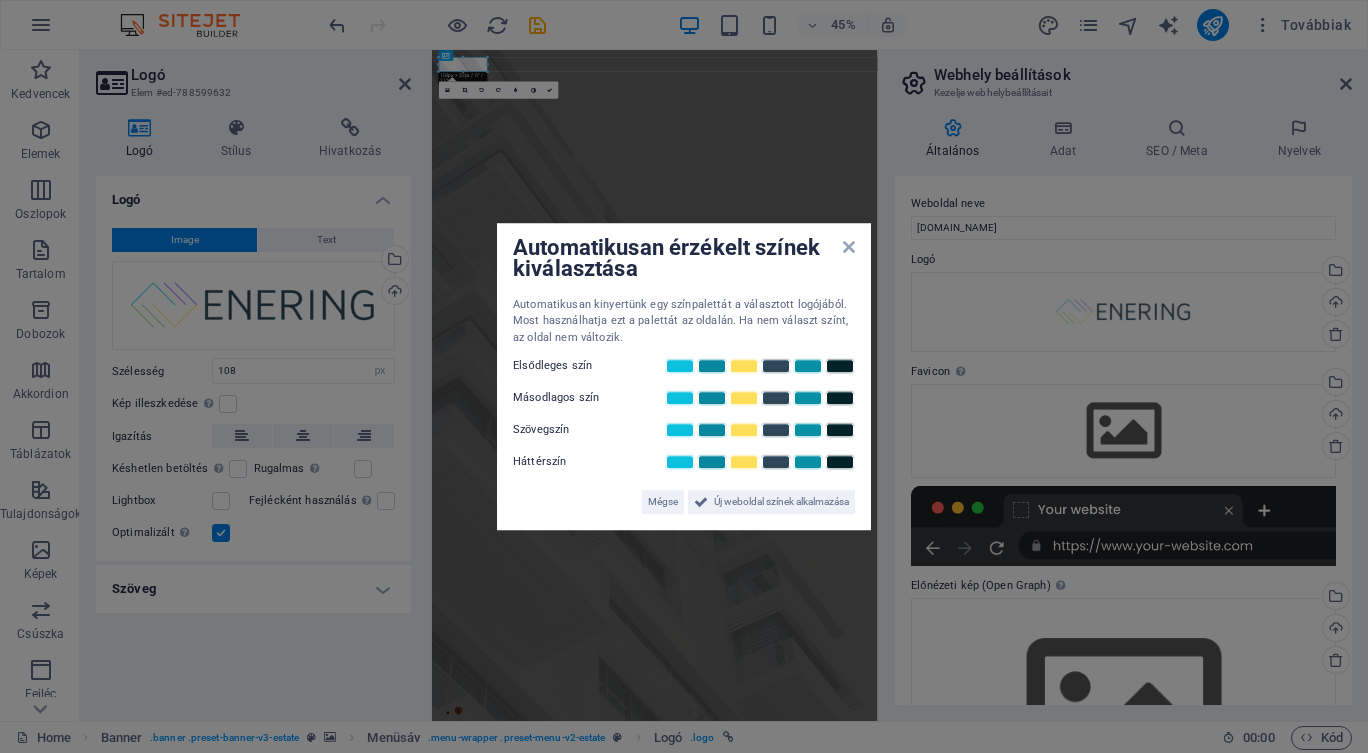 click on "Új weboldal színek alkalmazása" at bounding box center [781, 502] 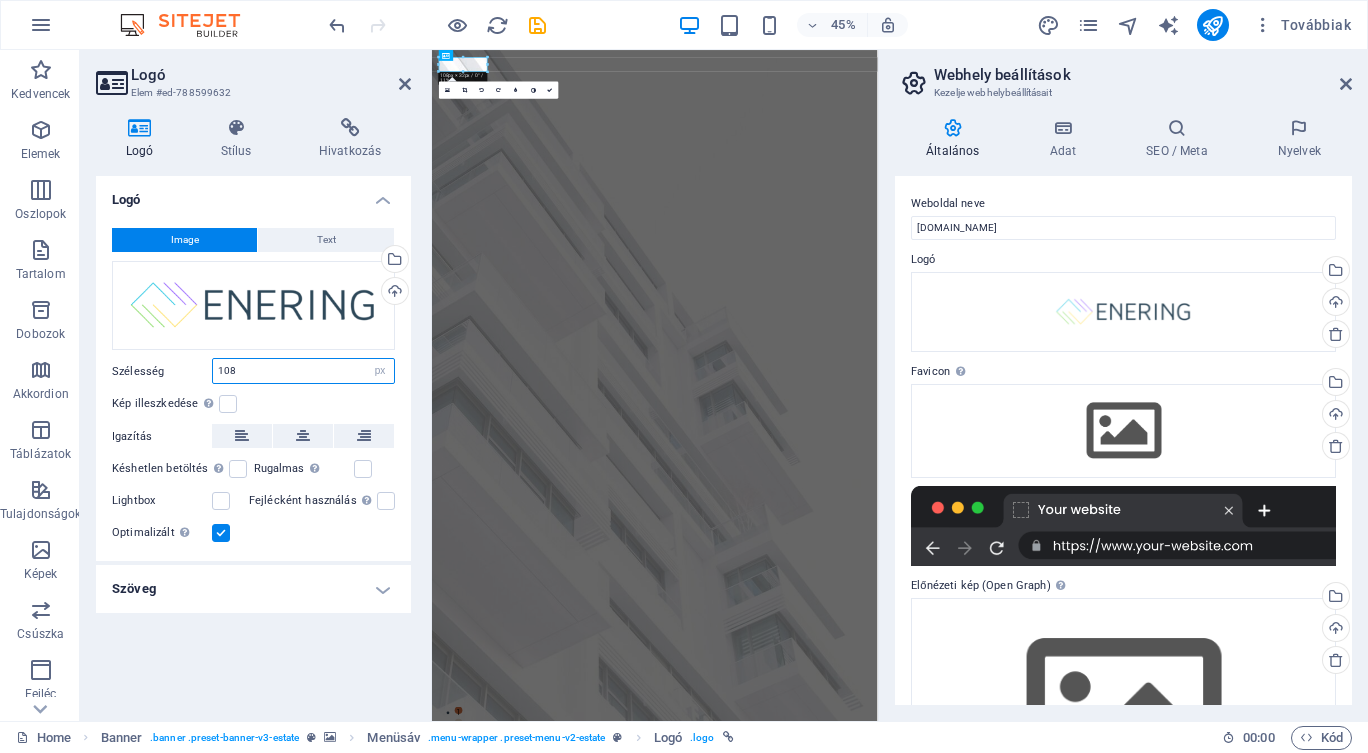 click on "108" at bounding box center [303, 371] 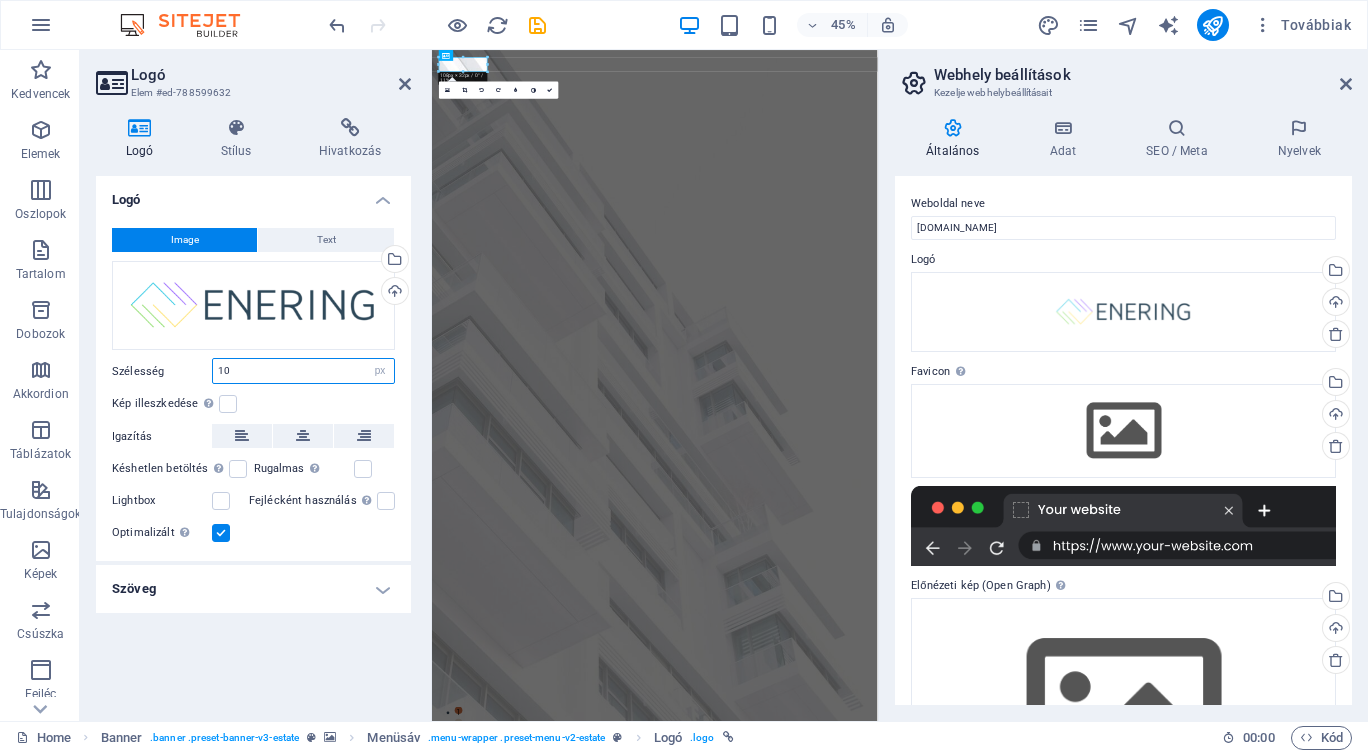 type on "1" 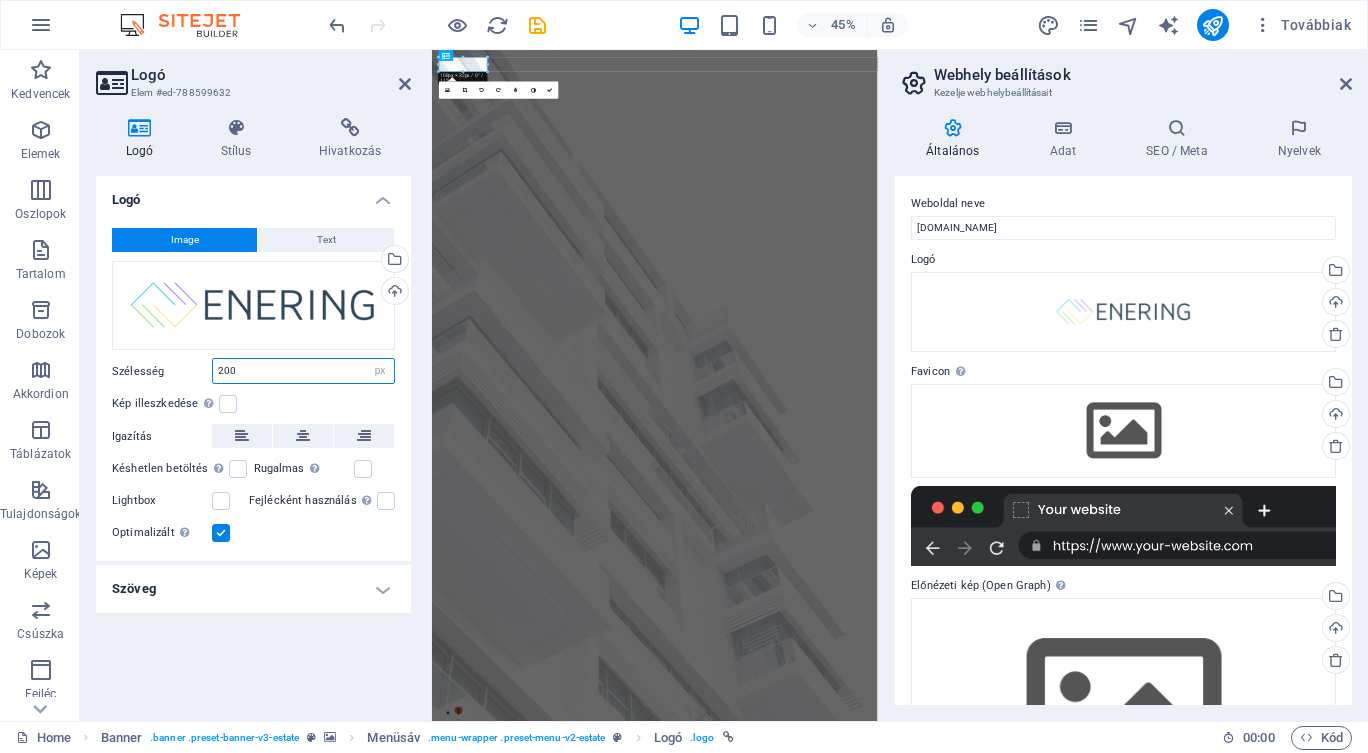 type on "200" 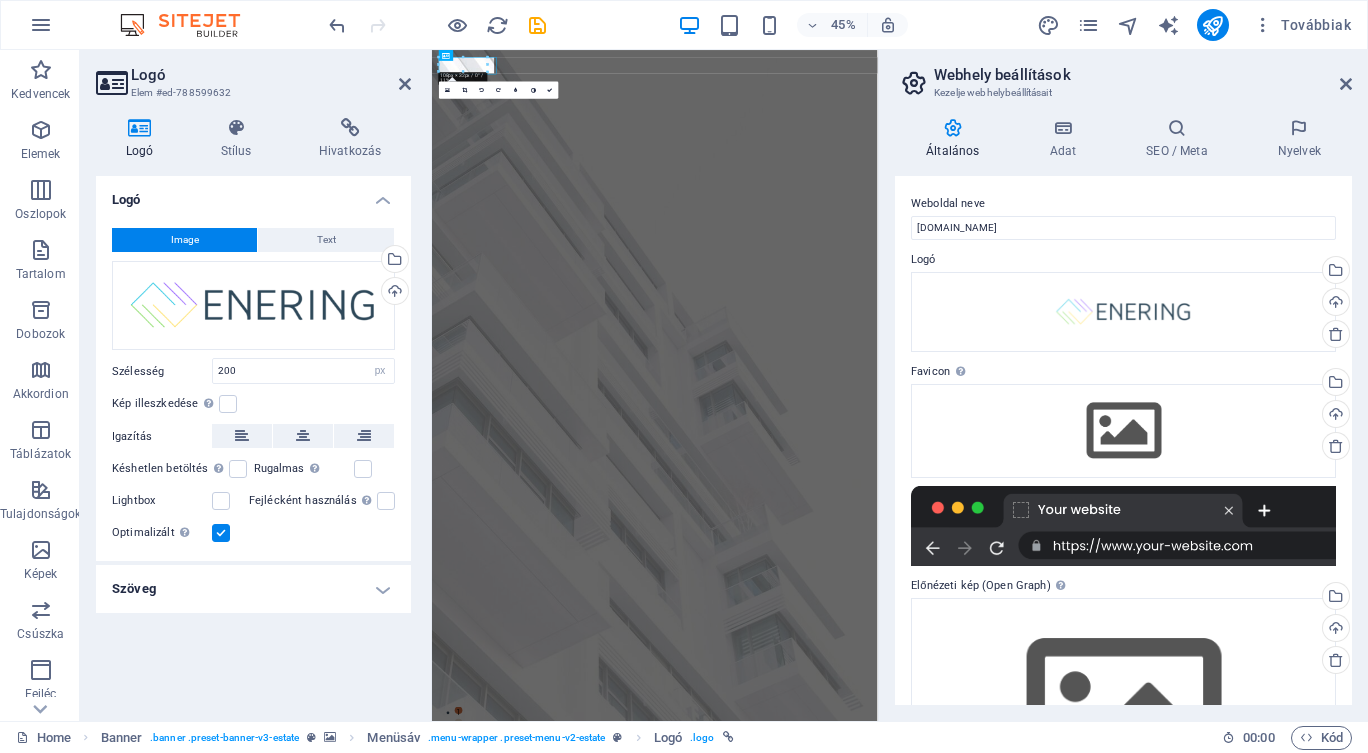 click on "Kép illeszkedése Automatikusan igazítja a képet egy fix szélességhez és magassághoz" at bounding box center [253, 404] 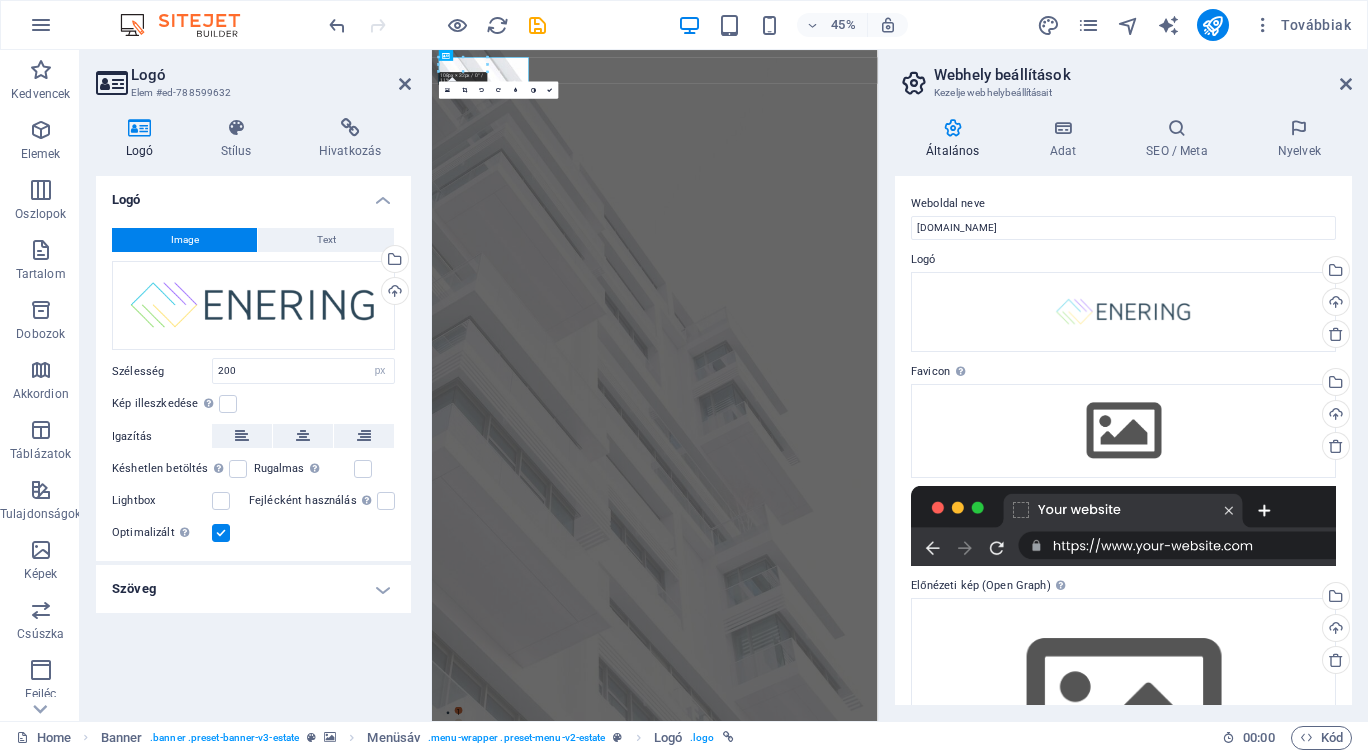 click at bounding box center [1346, 84] 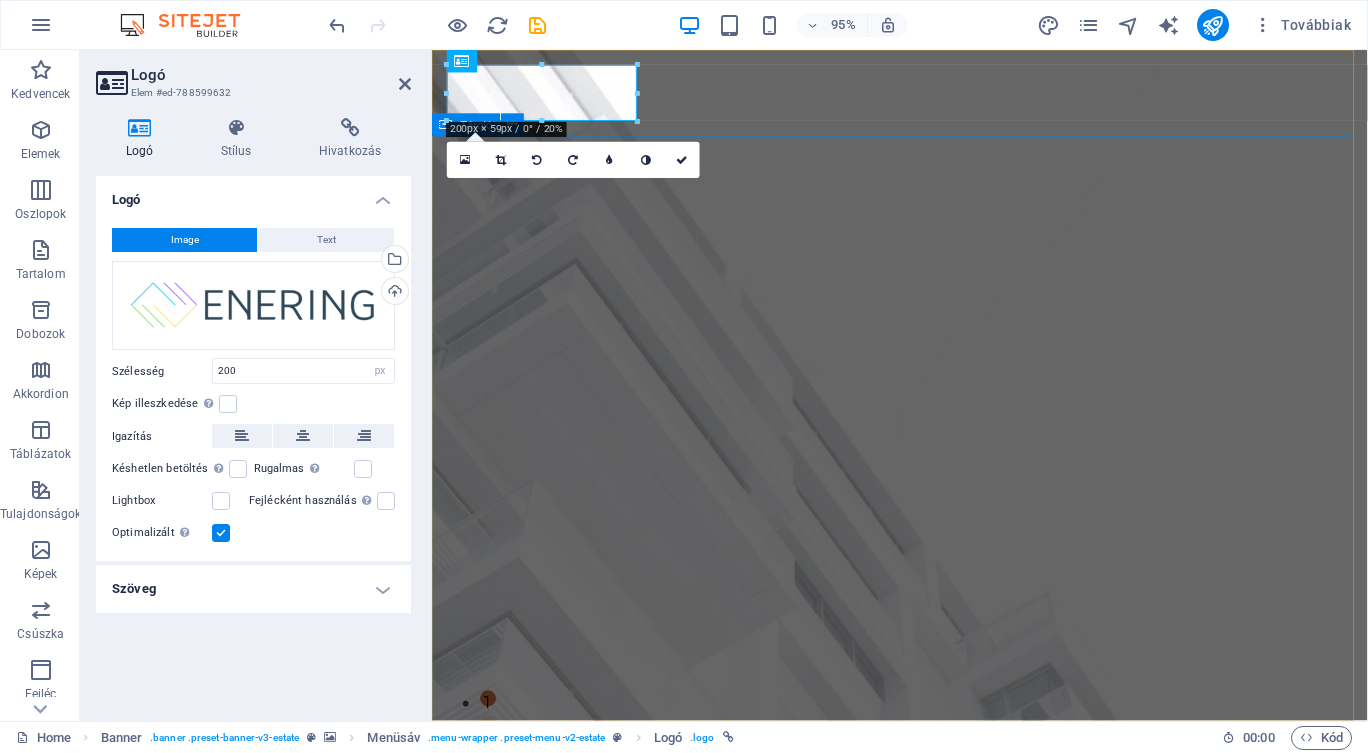 click on "FIND YOUR PERFECT PLACE At vero eos et accusamus et iusto odio dignissimos ducimus qui blanditiis praesentium voluptatum deleniti atque corrupti quos [PERSON_NAME] et quas molestias excepturi sint occaecati cupiditate non provident. get started" at bounding box center [924, 1873] 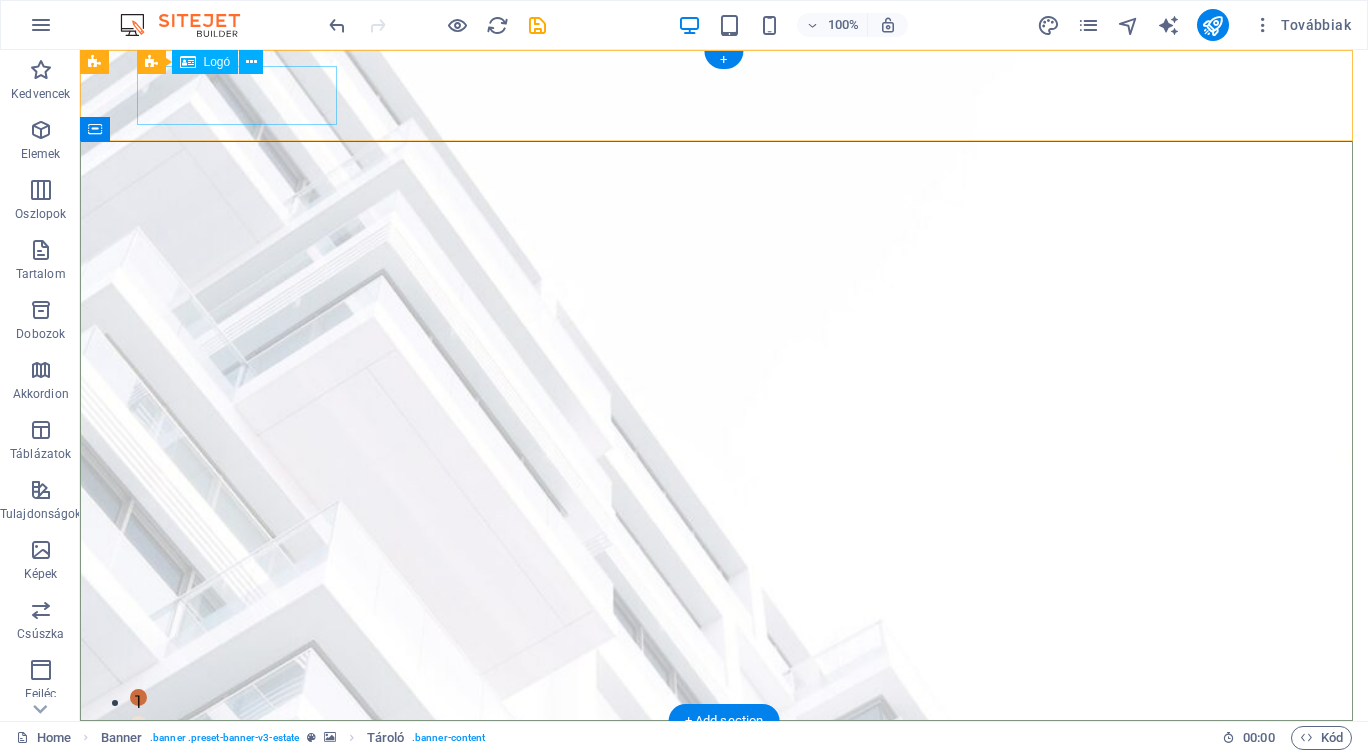 click at bounding box center (724, 1586) 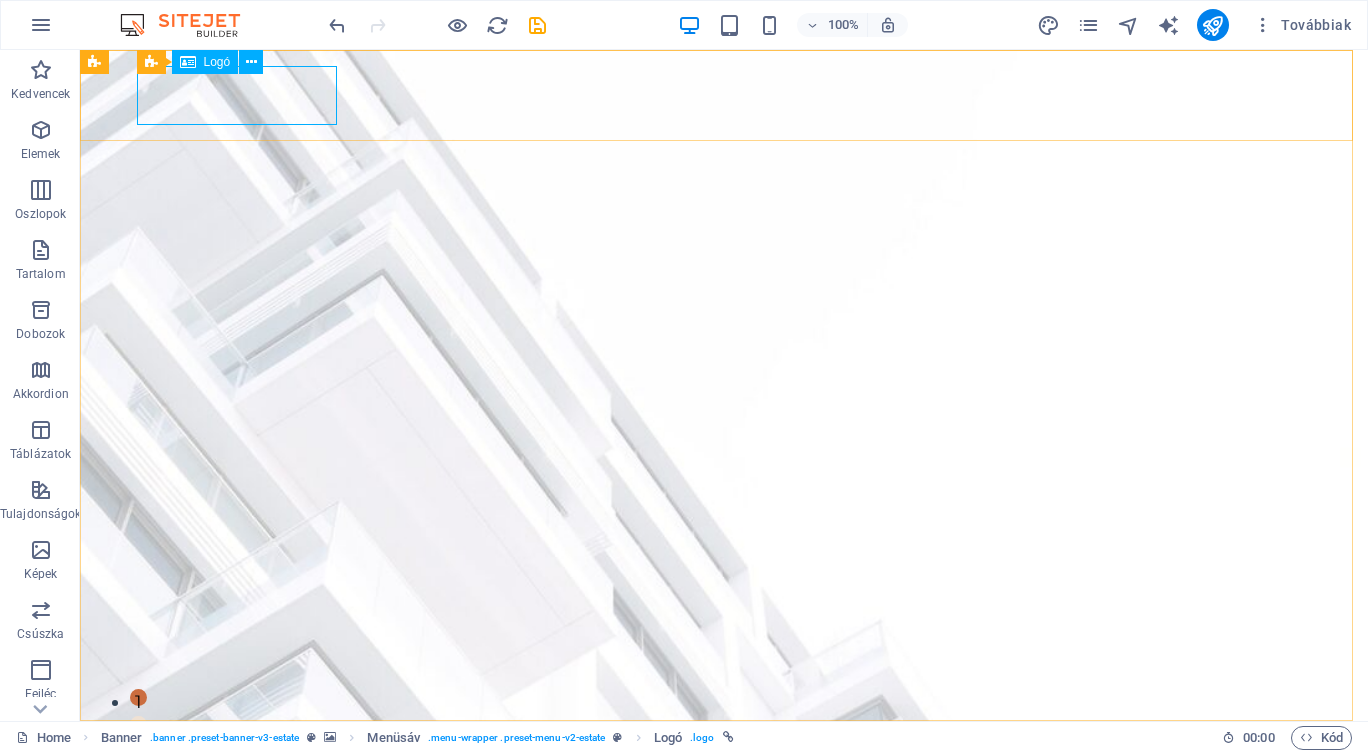 click at bounding box center [251, 62] 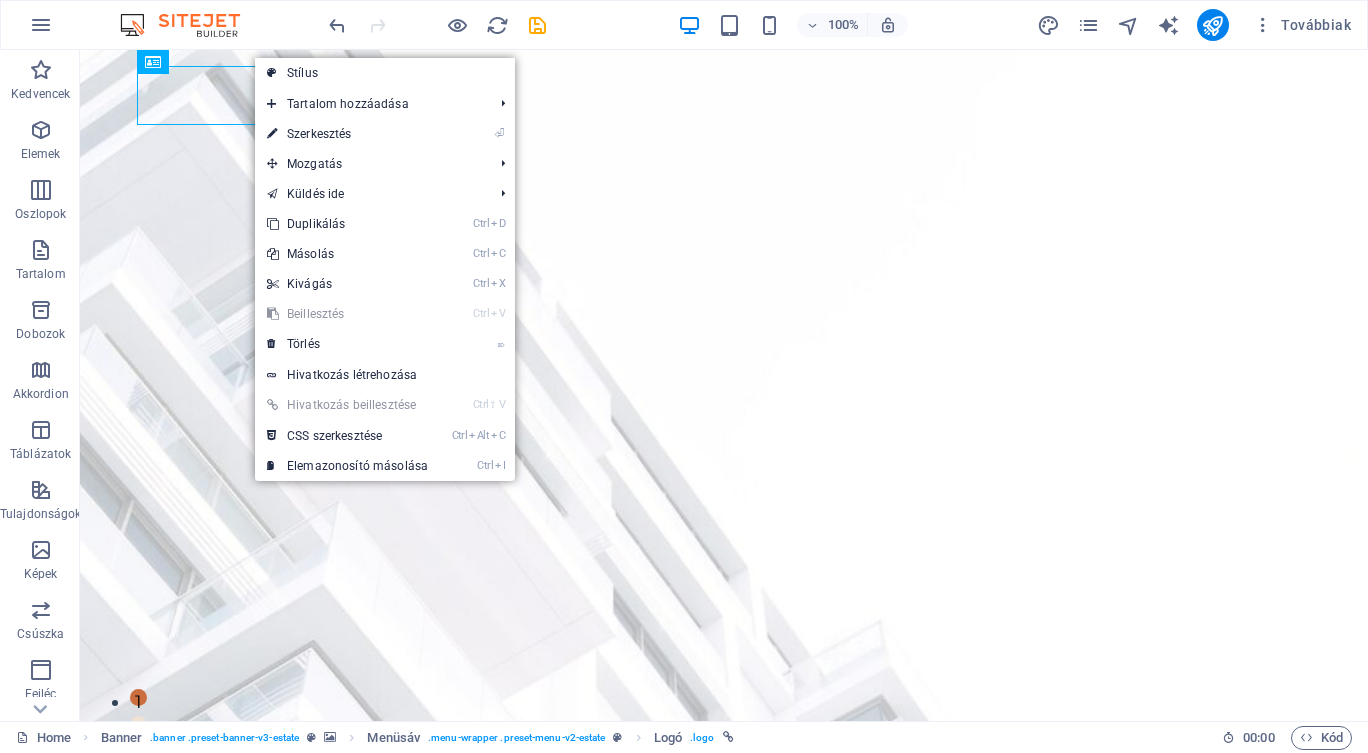 click on "⏎  Szerkesztés" at bounding box center (347, 134) 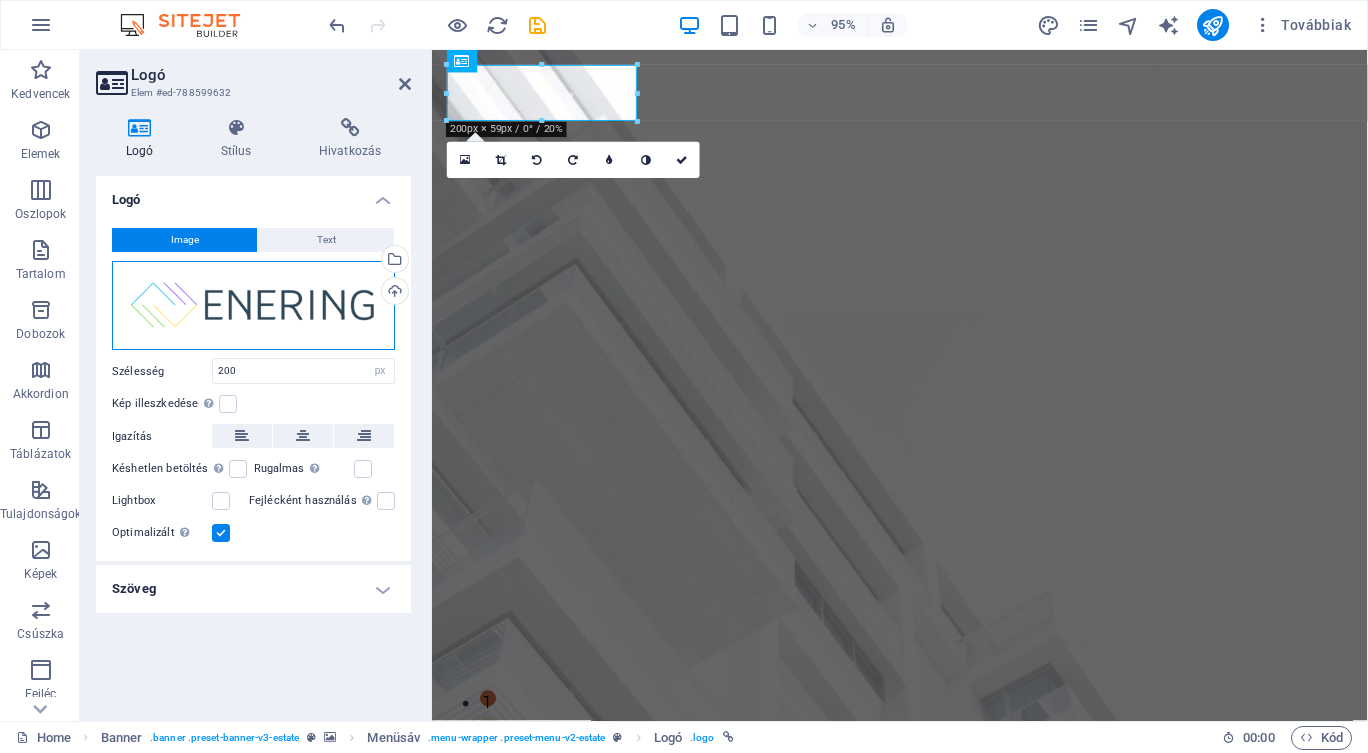 click on "Húzza ide a fájlokat, kattintson a fájlok kiválasztásához, vagy válasszon fájlokat a Fájlokból vagy a szabadon elérhető képek és videók közül" at bounding box center [253, 306] 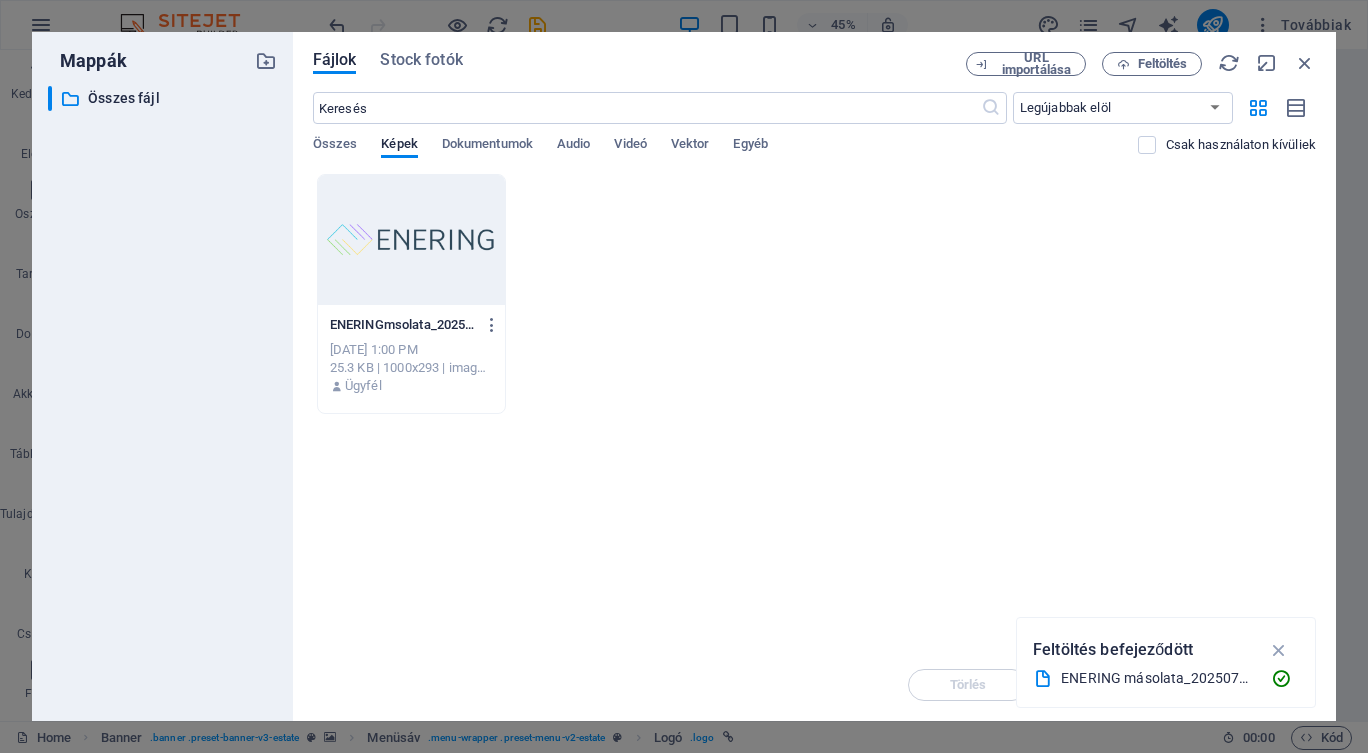 click at bounding box center (411, 240) 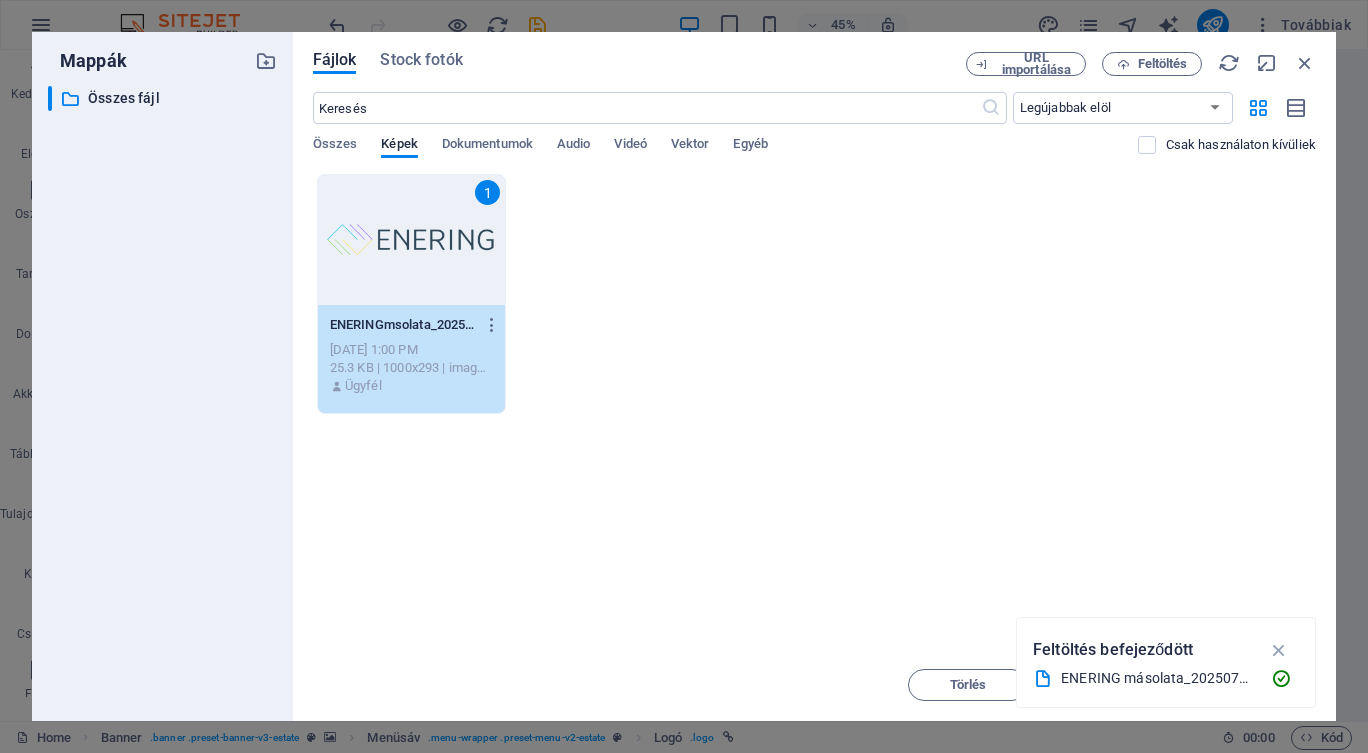 click on "Törlés" at bounding box center [968, 685] 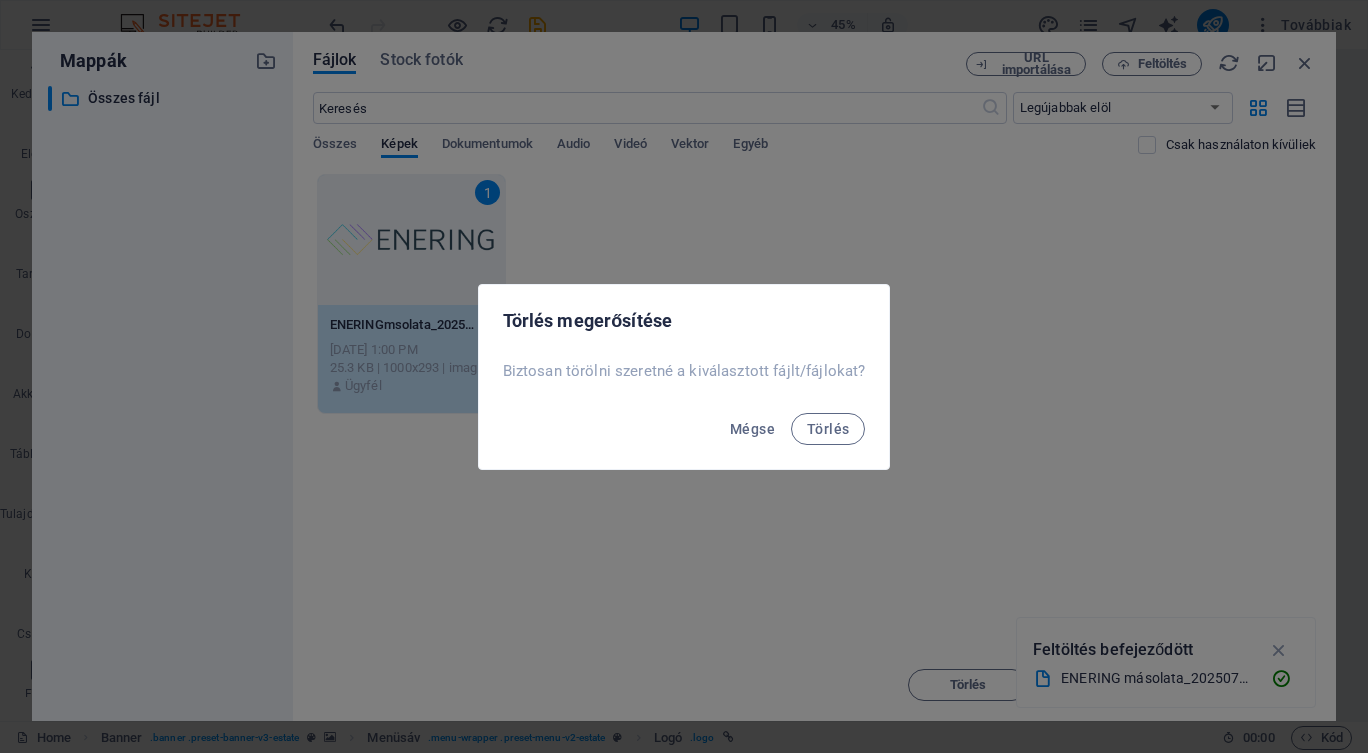 click on "Törlés" at bounding box center (828, 429) 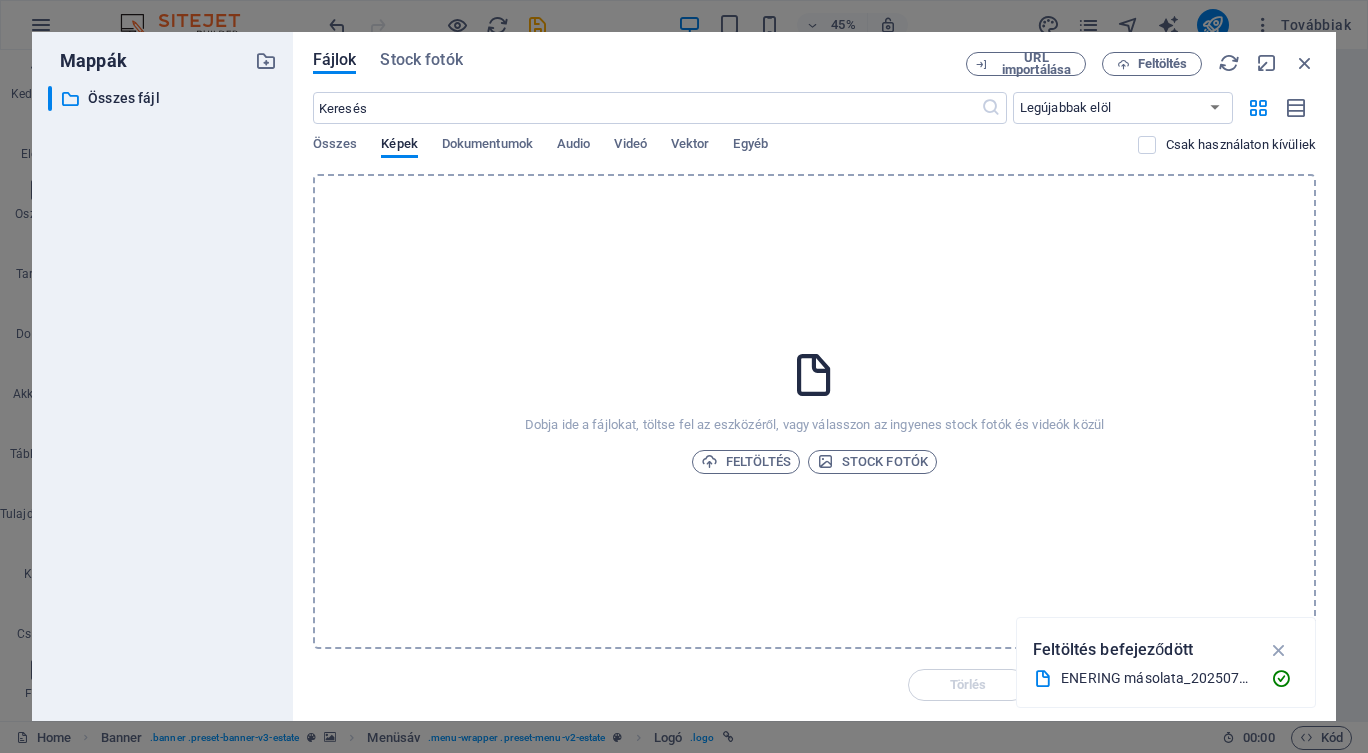 click on "Feltöltés" at bounding box center (746, 462) 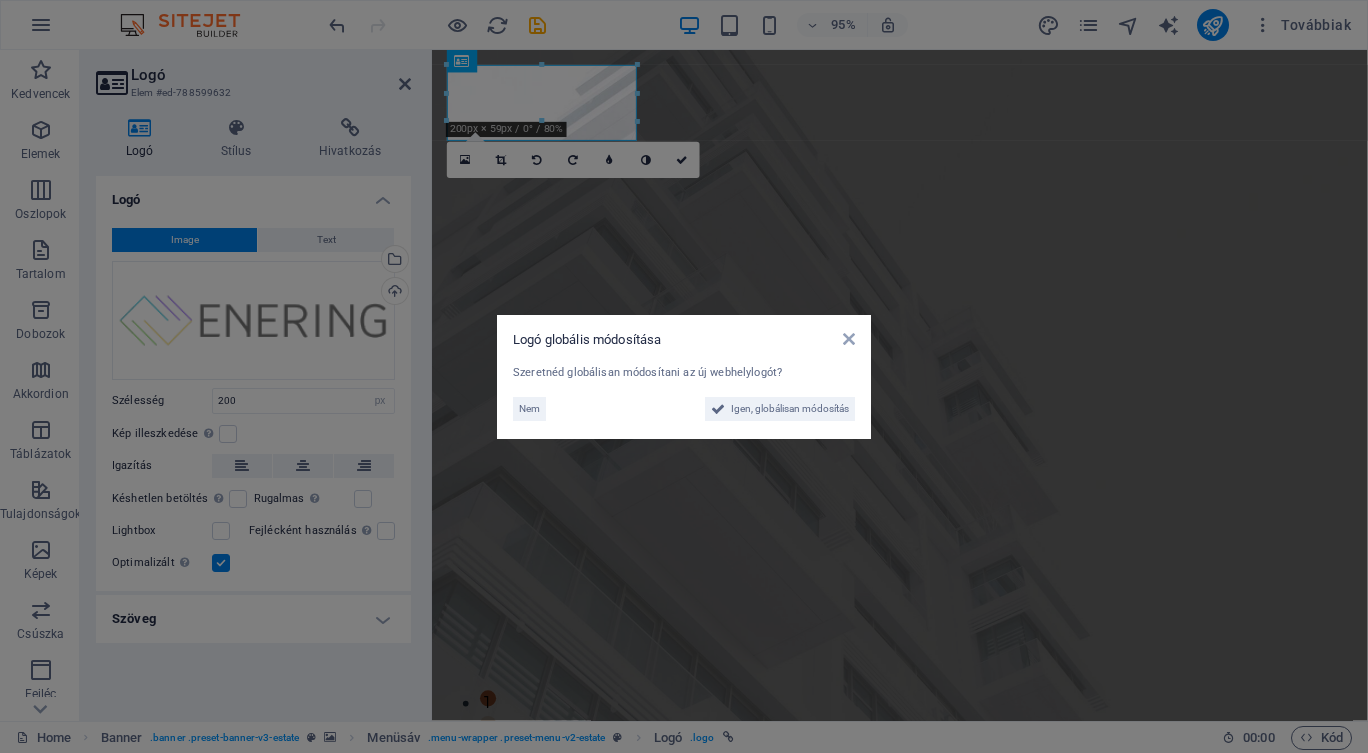 click on "Igen, globálisan módosítás" at bounding box center [790, 409] 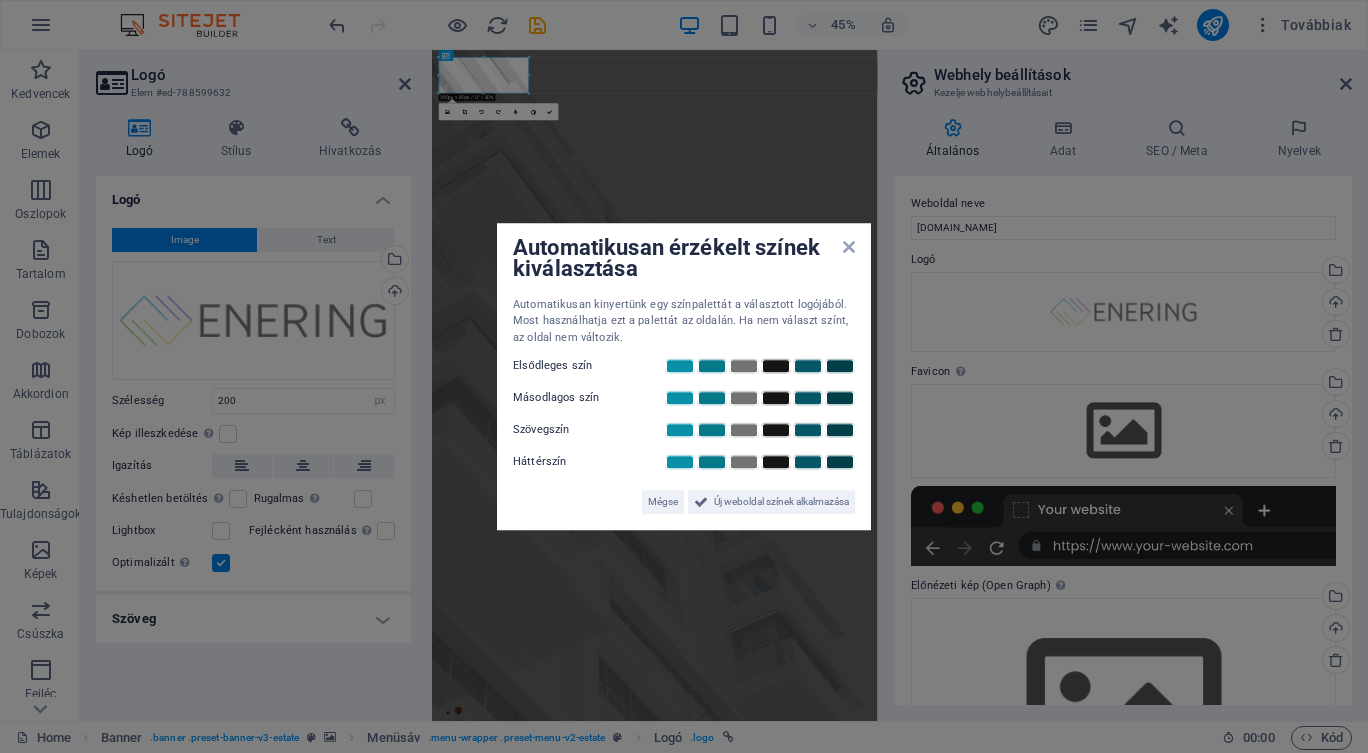 click on "Új weboldal színek alkalmazása" at bounding box center (781, 502) 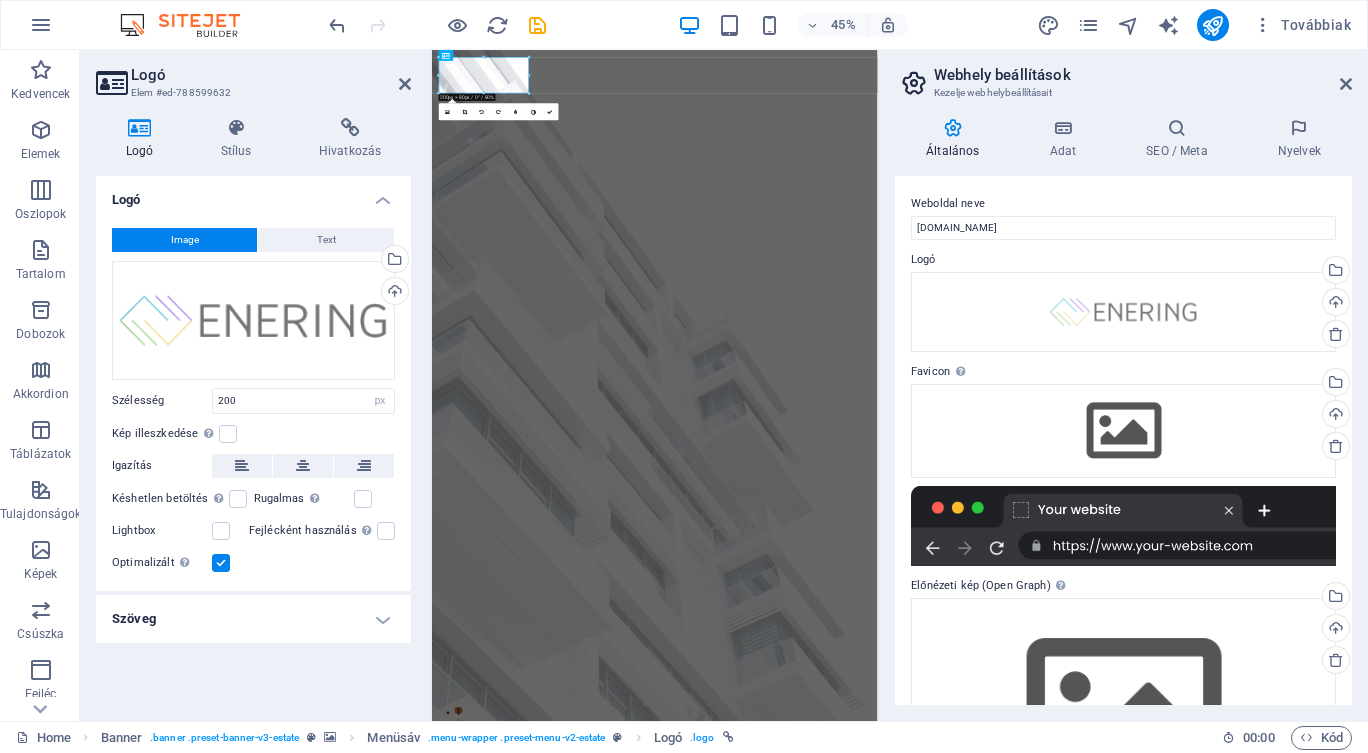 click at bounding box center [1346, 84] 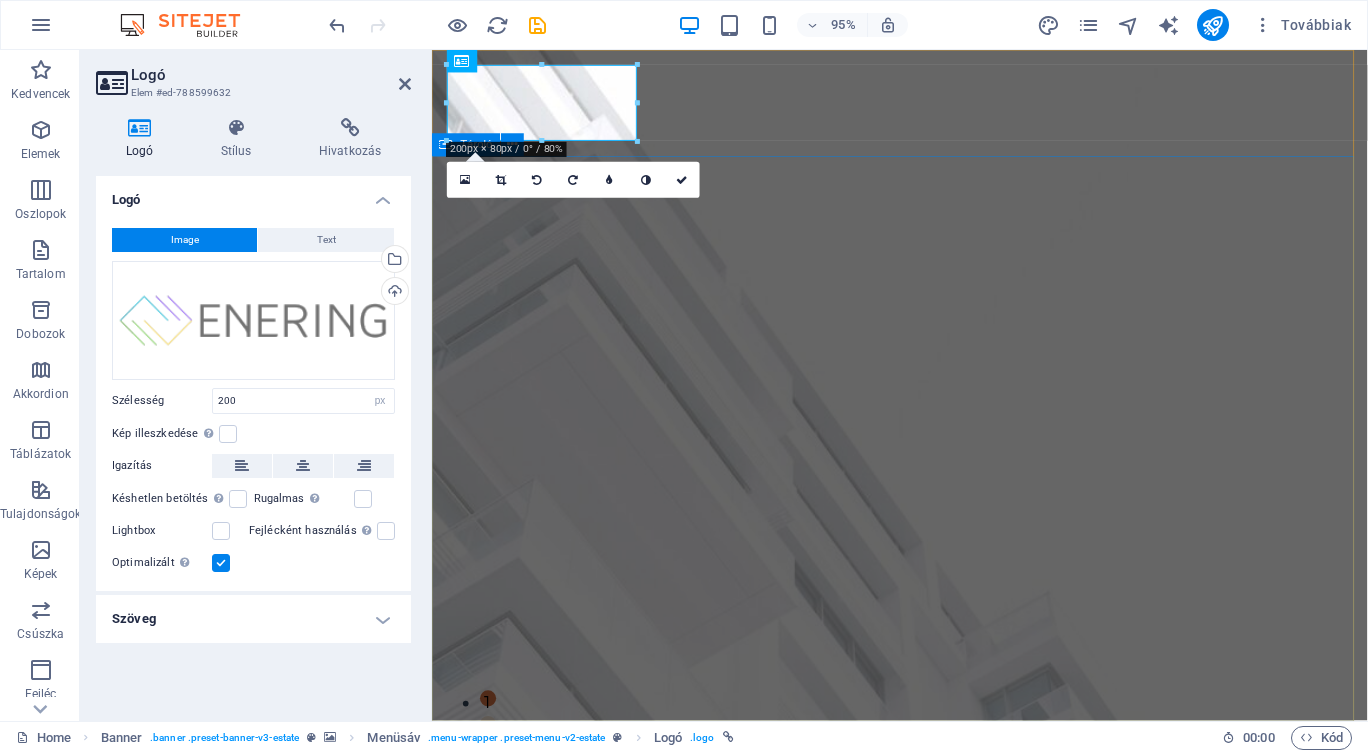 click on "FIND YOUR PERFECT PLACE At vero eos et accusamus et iusto odio dignissimos ducimus qui blanditiis praesentium voluptatum deleniti atque corrupti quos [PERSON_NAME] et quas molestias excepturi sint occaecati cupiditate non provident. get started" at bounding box center (924, 1894) 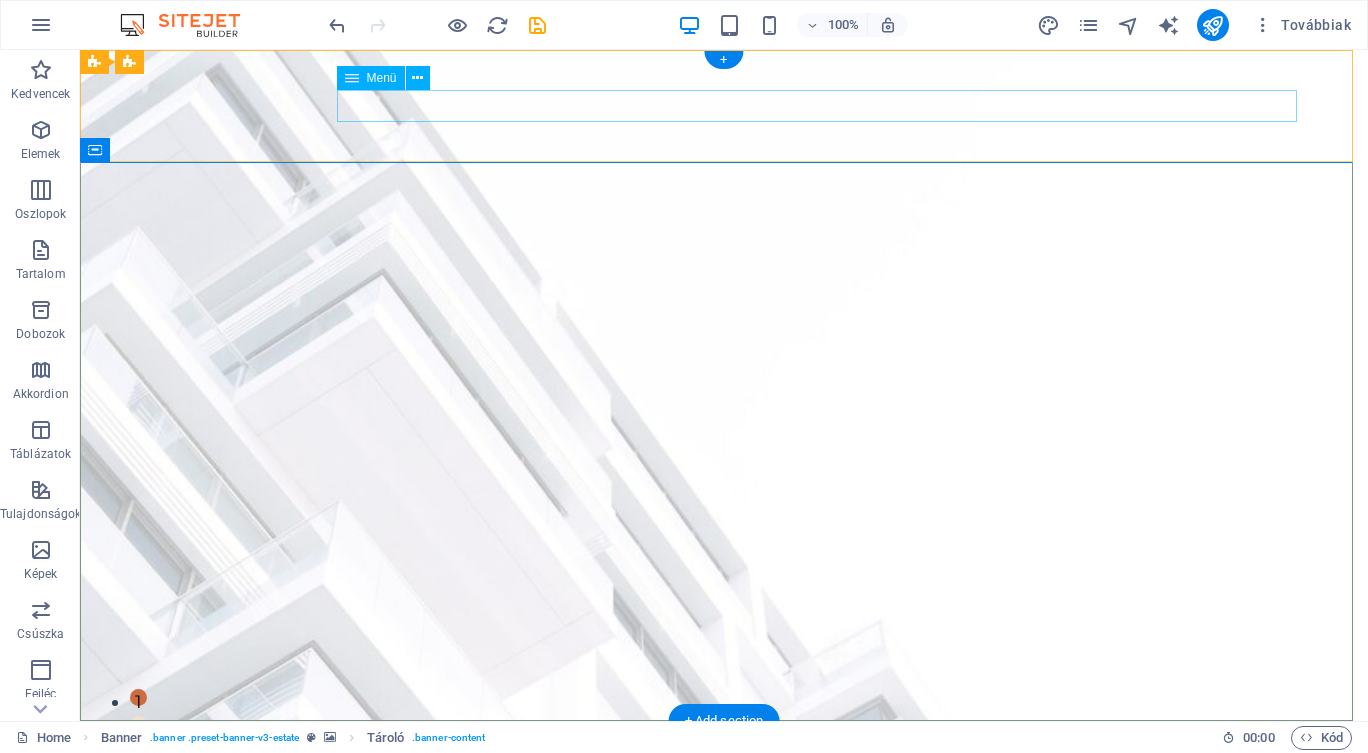 click on "Home Listing News Our Team Contact" at bounding box center [724, 1653] 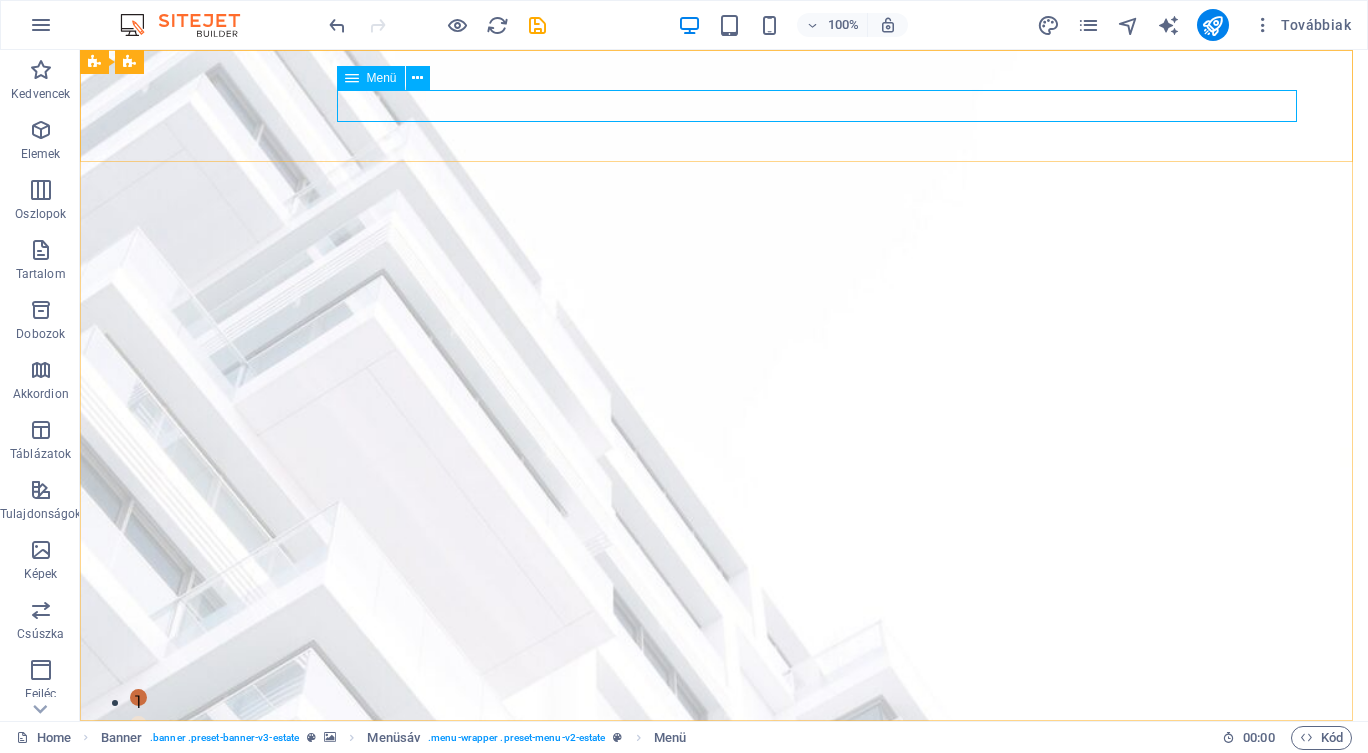 click at bounding box center [417, 78] 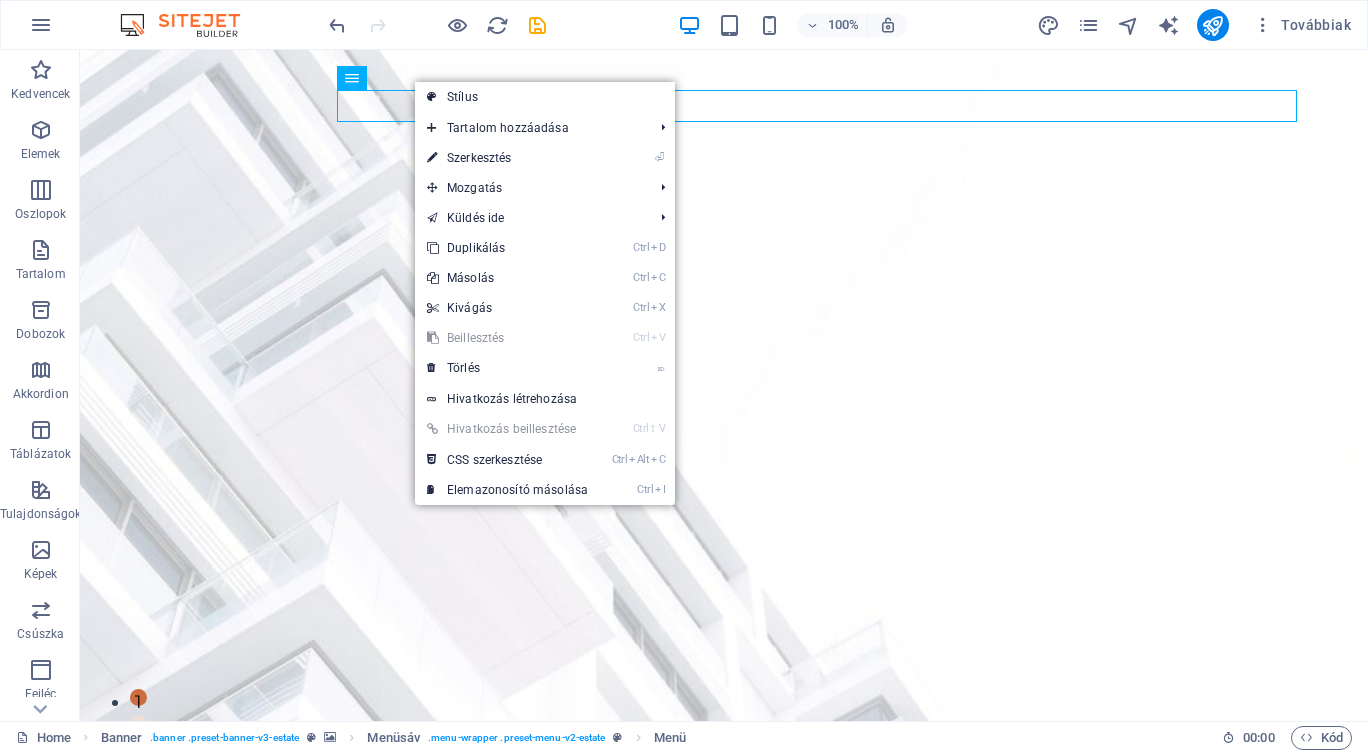 click on "⏎  Szerkesztés" at bounding box center [507, 158] 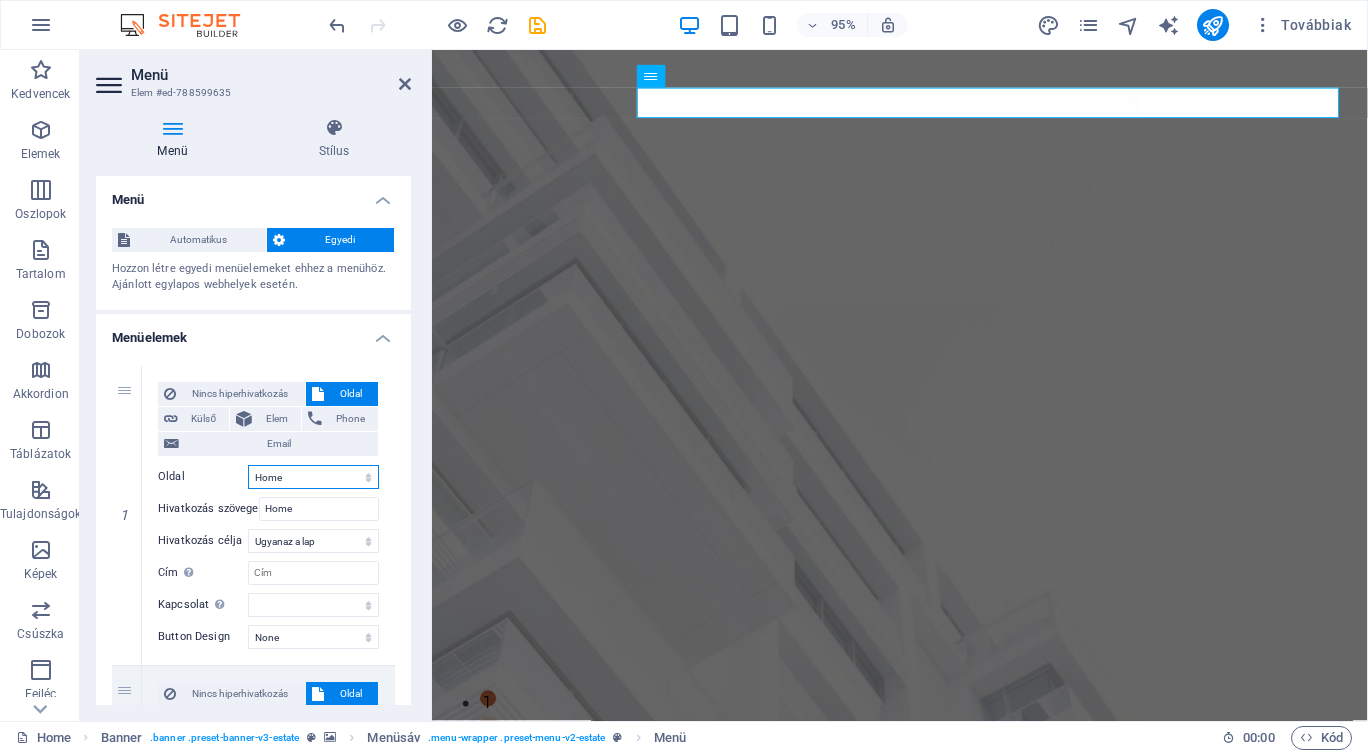 click on "Home Listing News Our Team Contact Legal Notice Privacy" at bounding box center (313, 477) 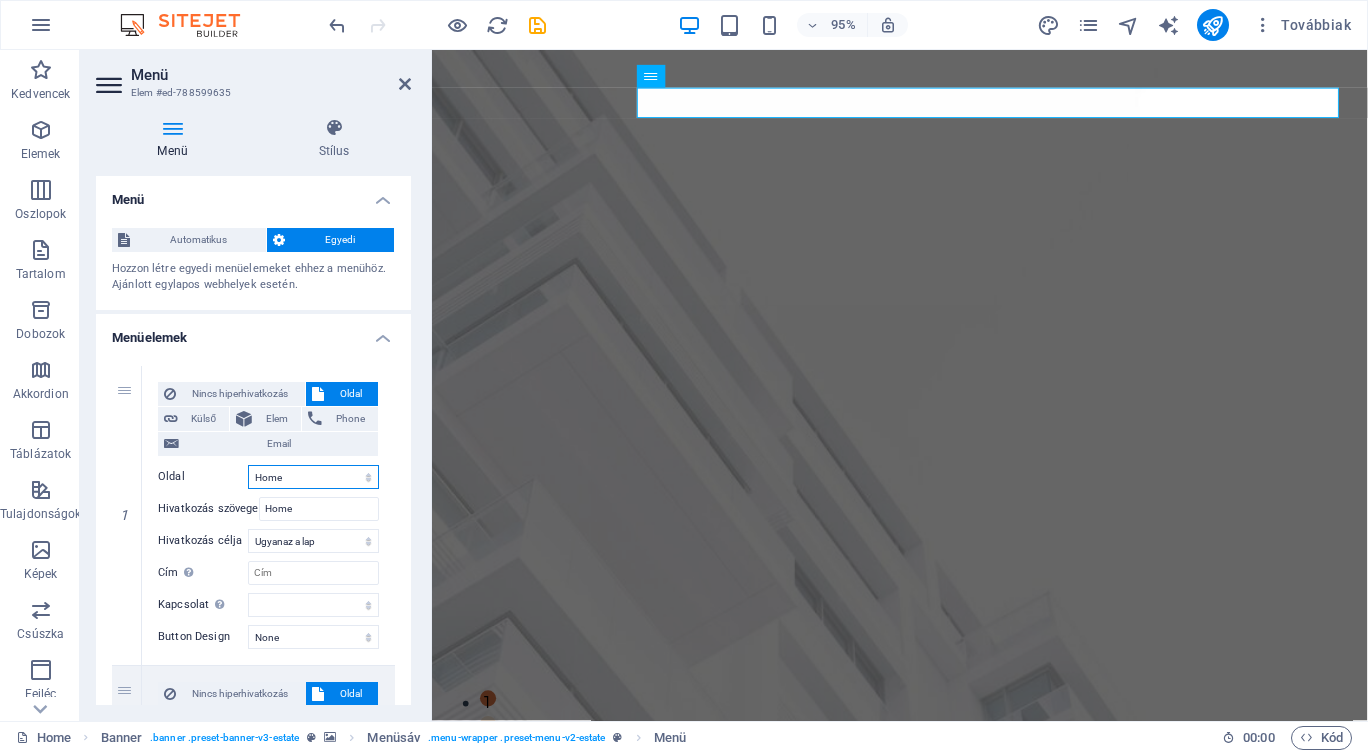 click on "Home Listing News Our Team Contact Legal Notice Privacy" at bounding box center [313, 477] 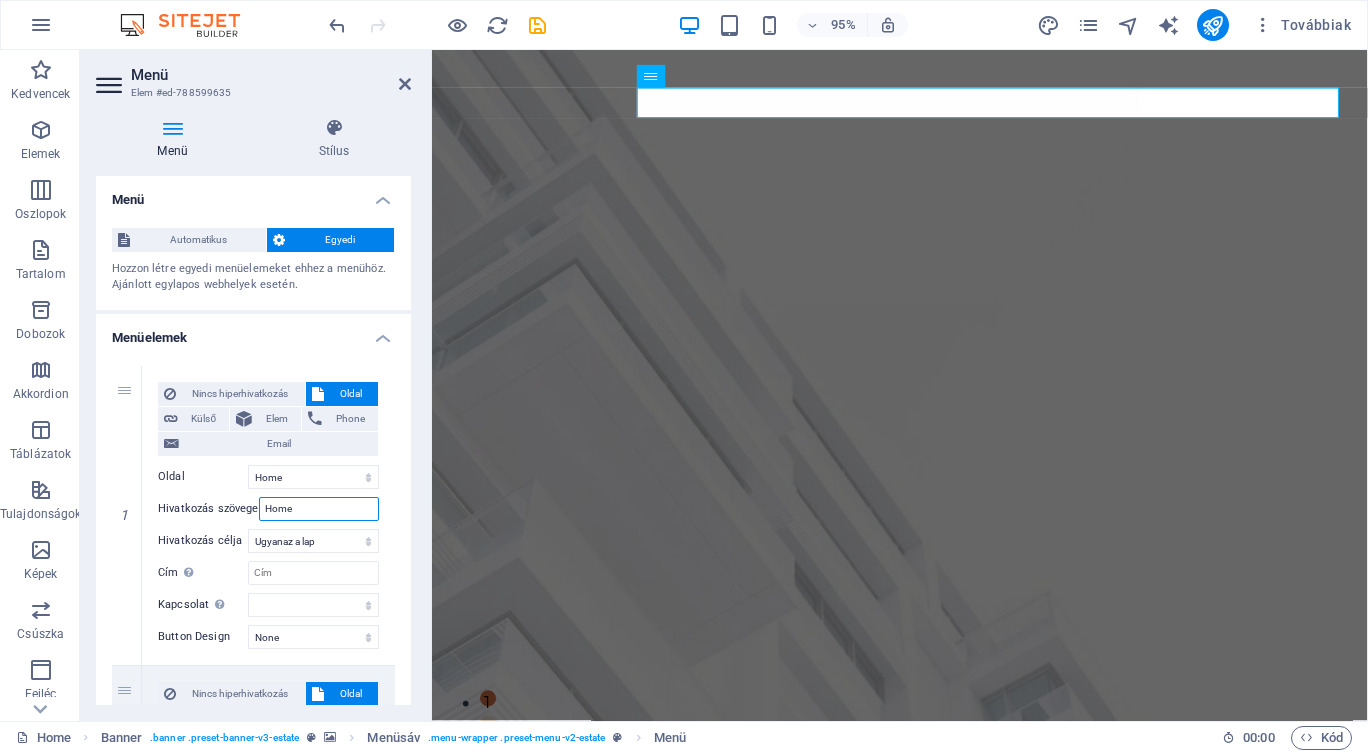 click on "Home" at bounding box center [319, 509] 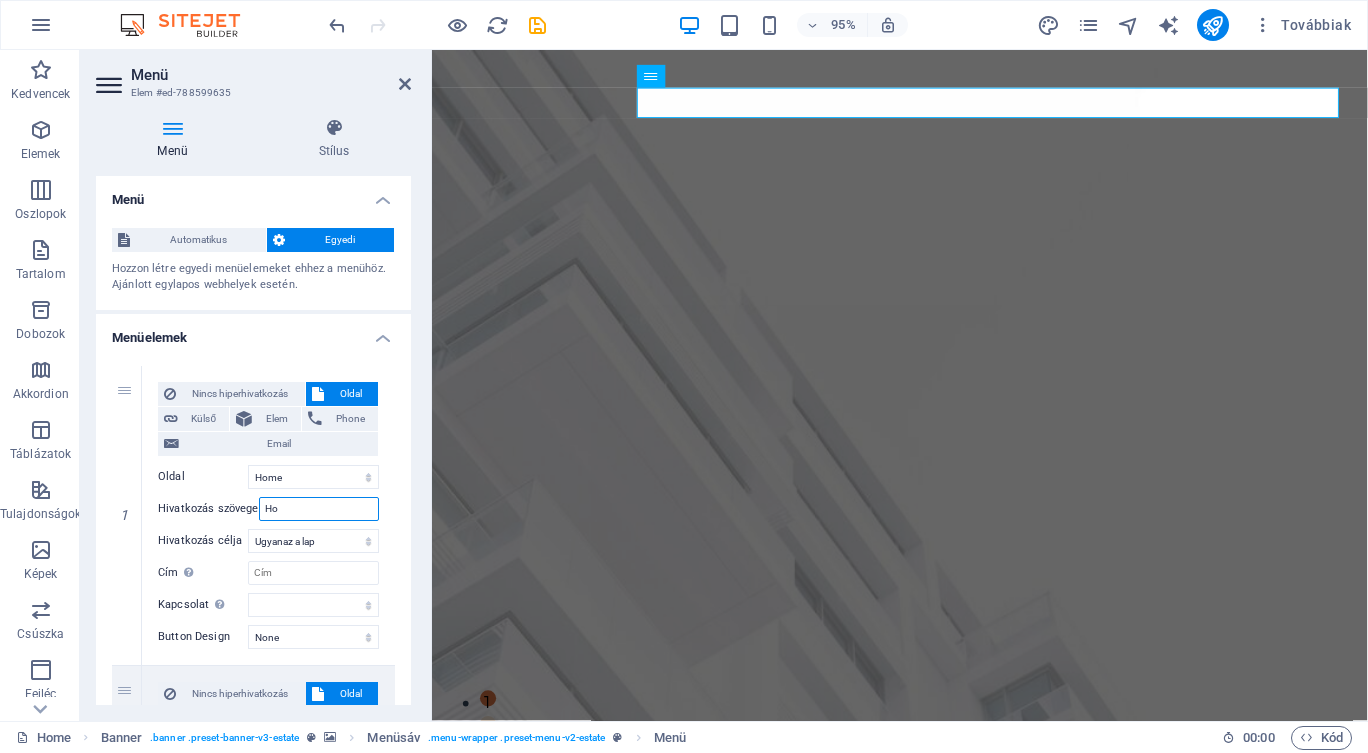 type on "H" 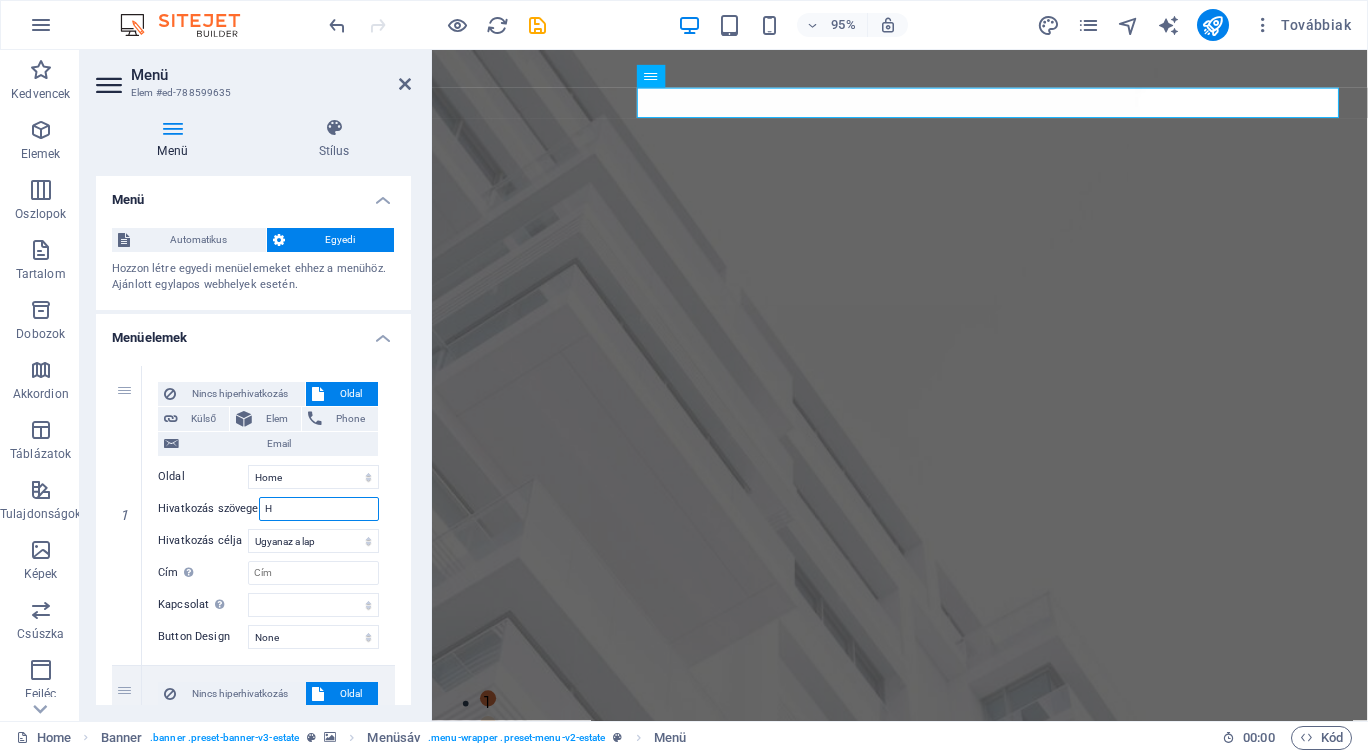 type 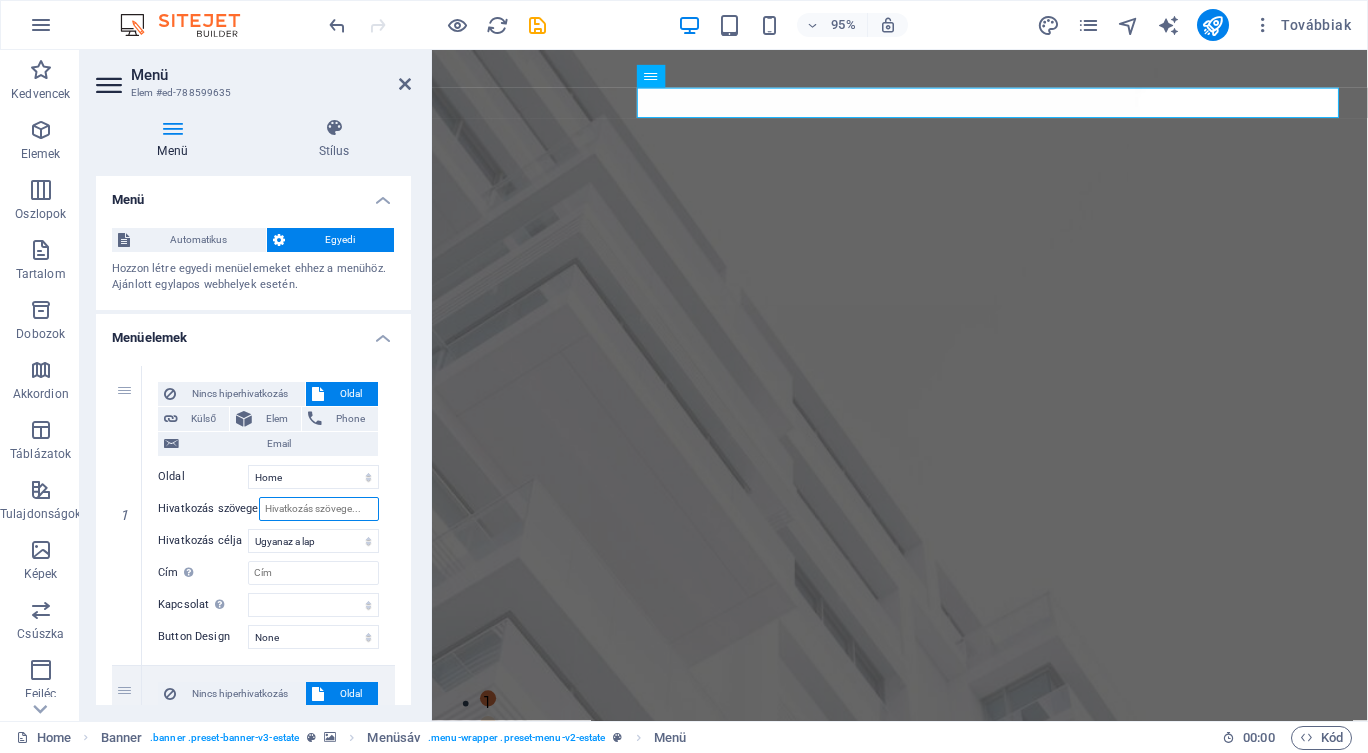 select 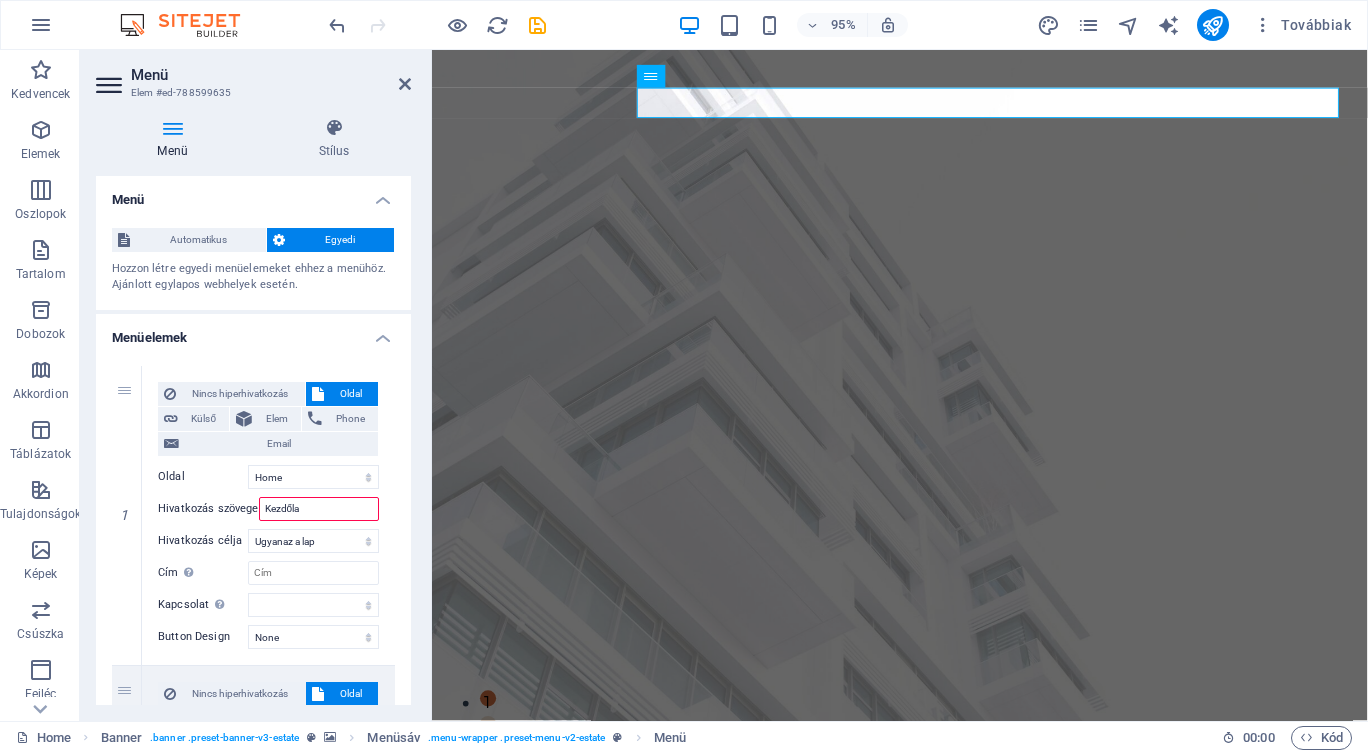 type on "Kezdőlap" 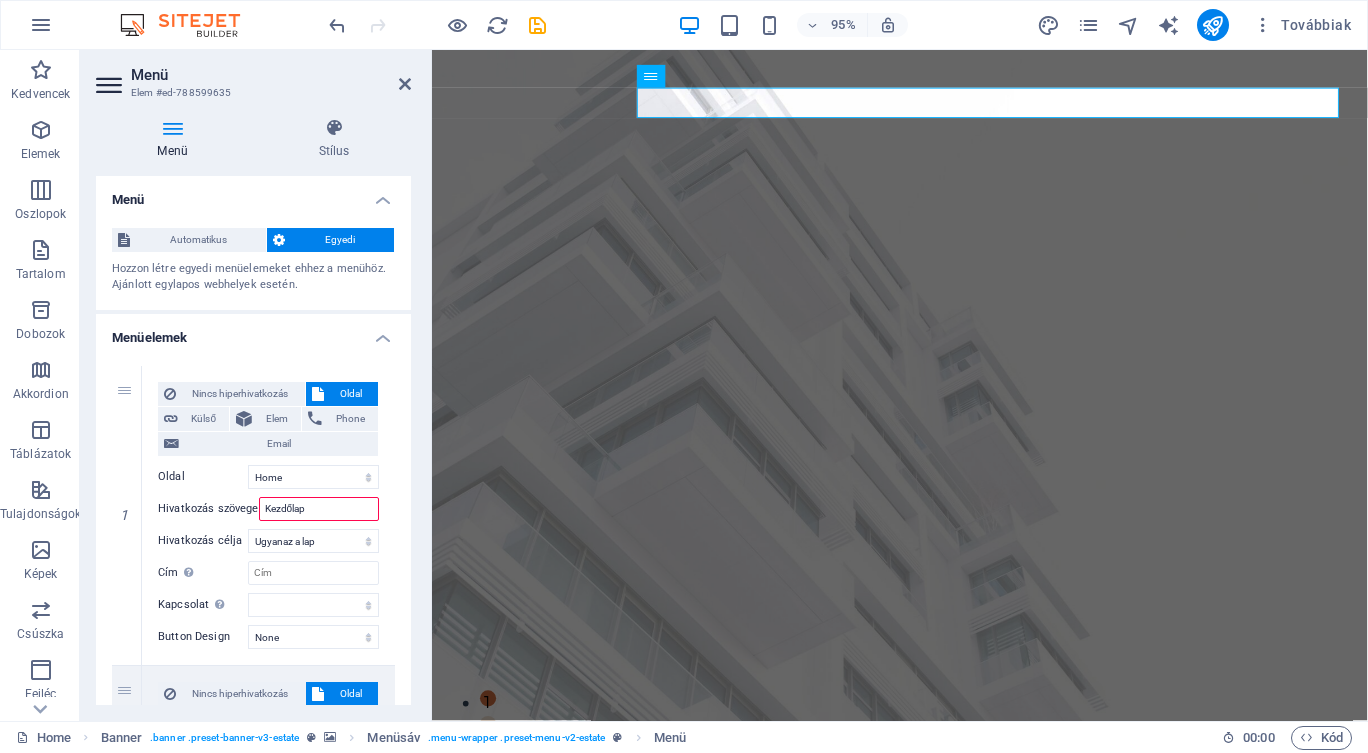 select 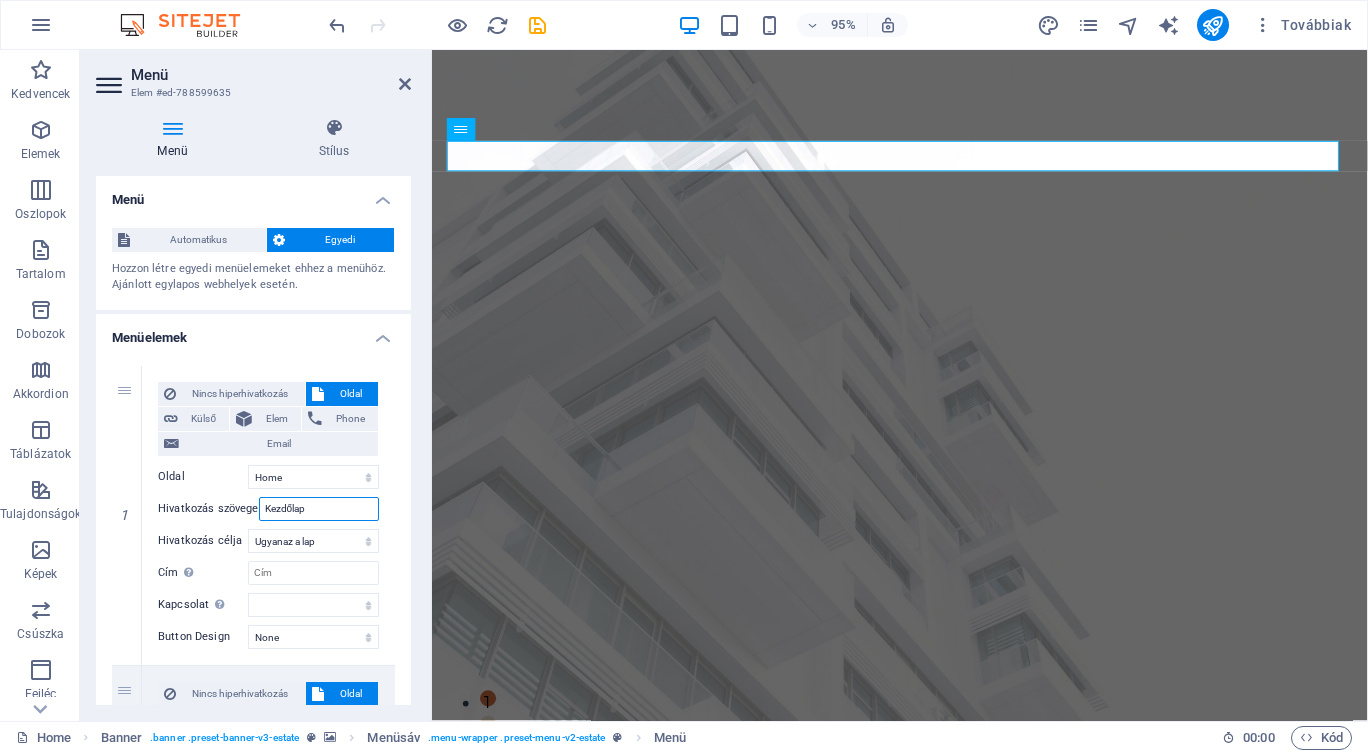 type on "Kezdőlap" 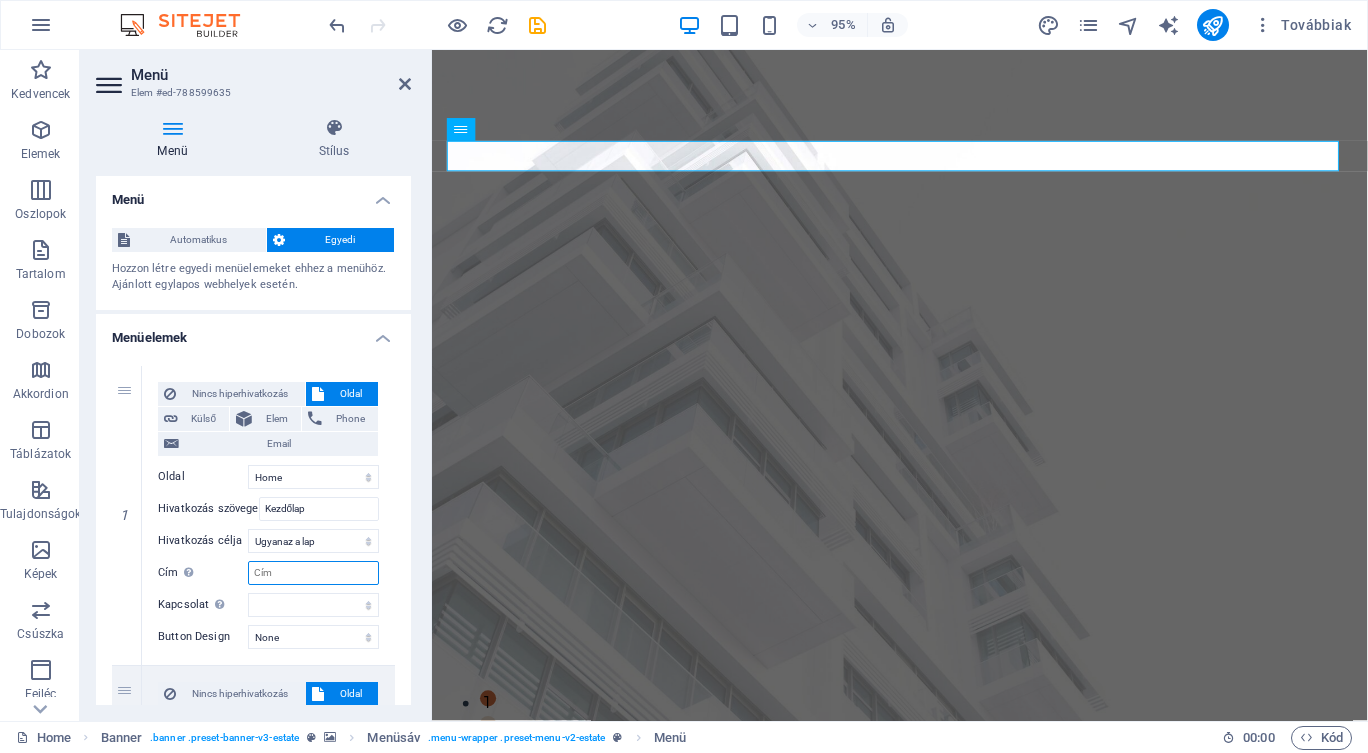 click on "Cím További hivatkozás leírás, ne legyen azonos a hivatkozás szövegével. A címet általában akkor jelenítik meg, mint egy feliratkozást, amikor az egeret az elem felett mozgatják. Hagyd üresen, ha bizonytalan vagy." at bounding box center [313, 573] 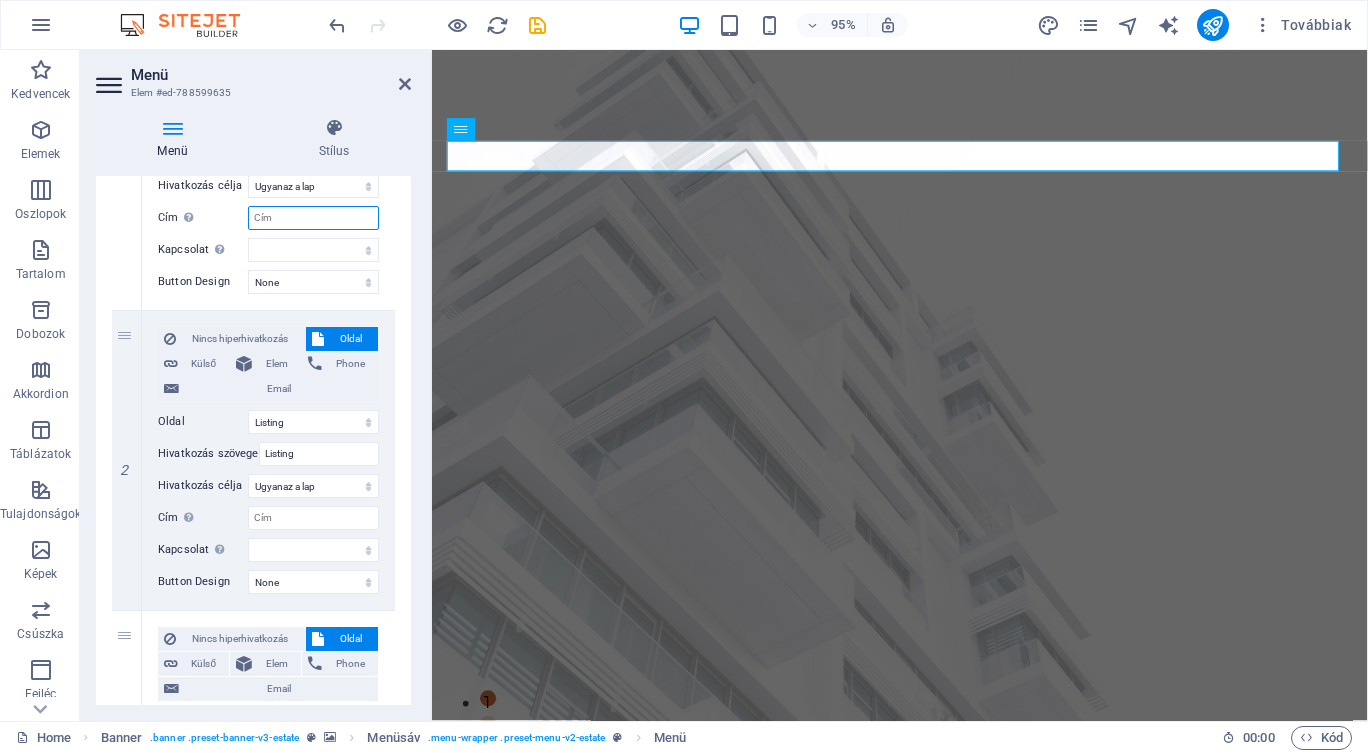 scroll, scrollTop: 397, scrollLeft: 0, axis: vertical 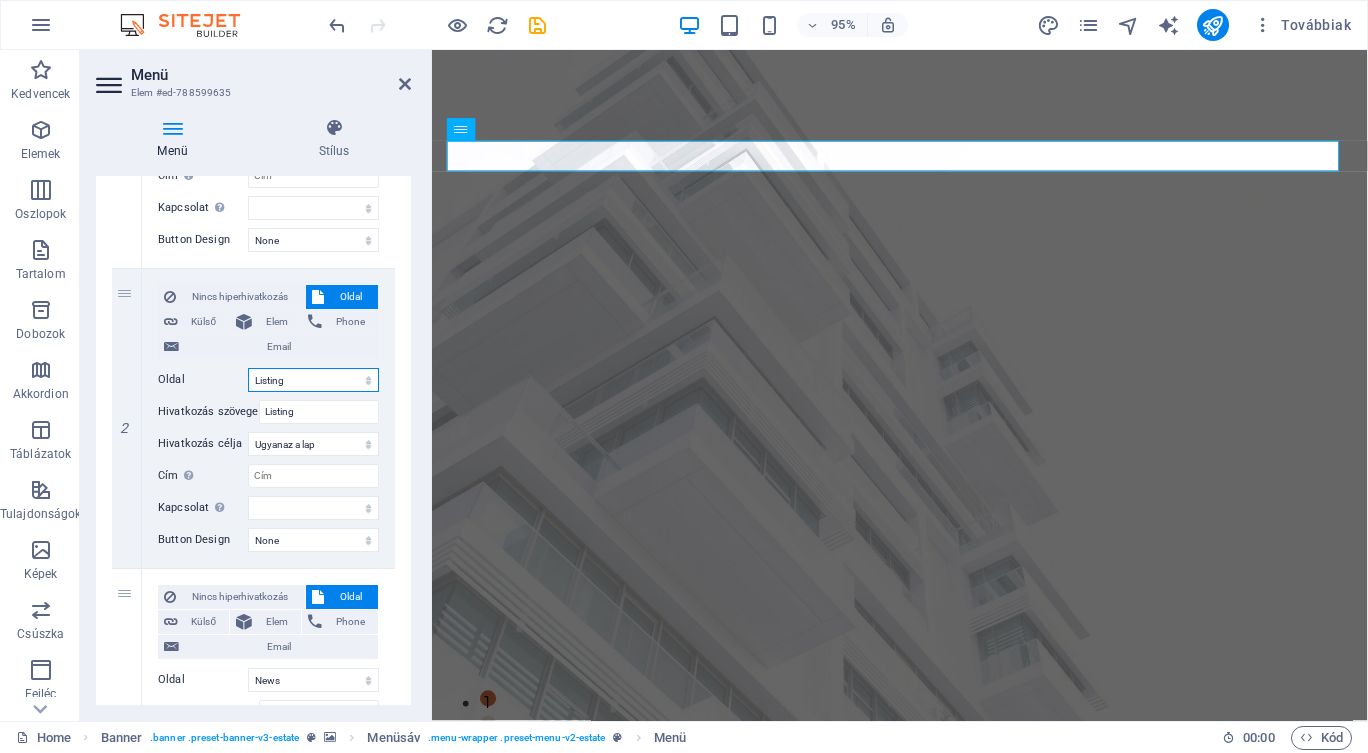 click on "Home Listing News Our Team Contact Legal Notice Privacy" at bounding box center [313, 380] 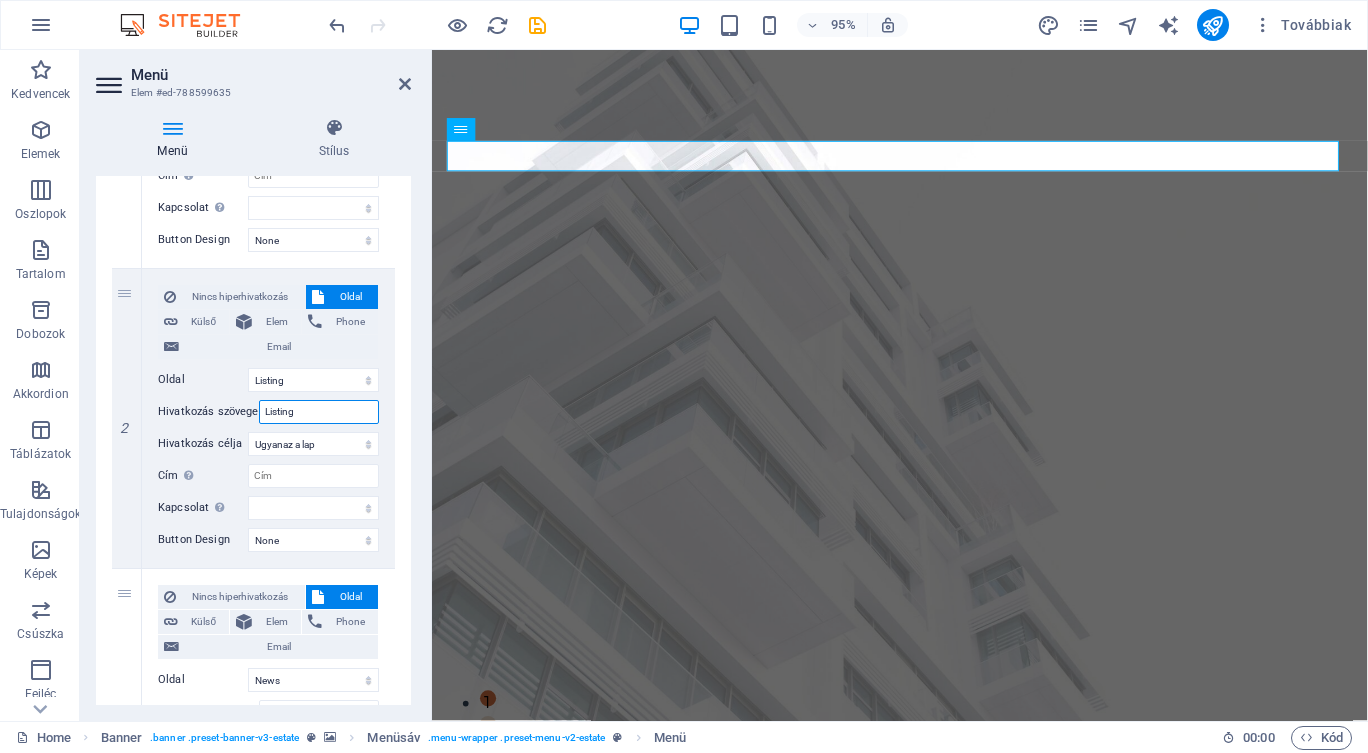 click on "Listing" at bounding box center (319, 412) 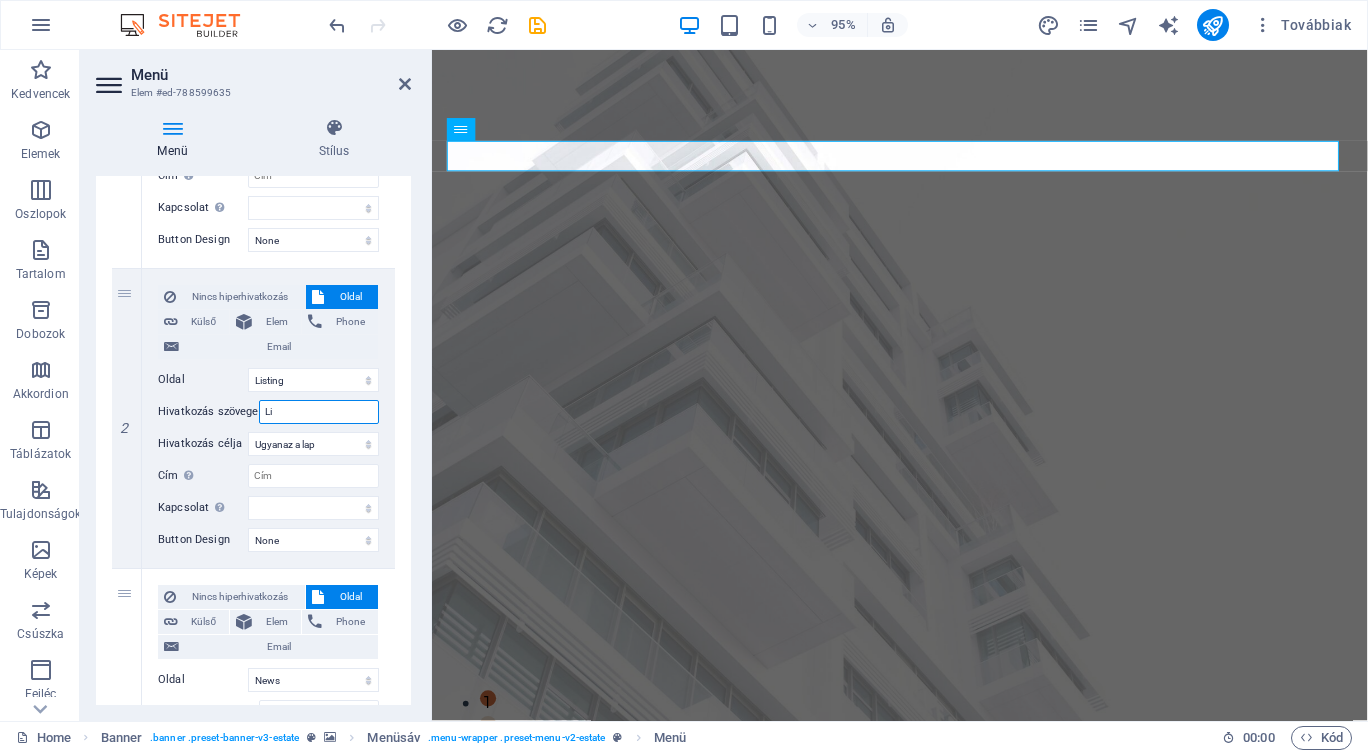 type on "L" 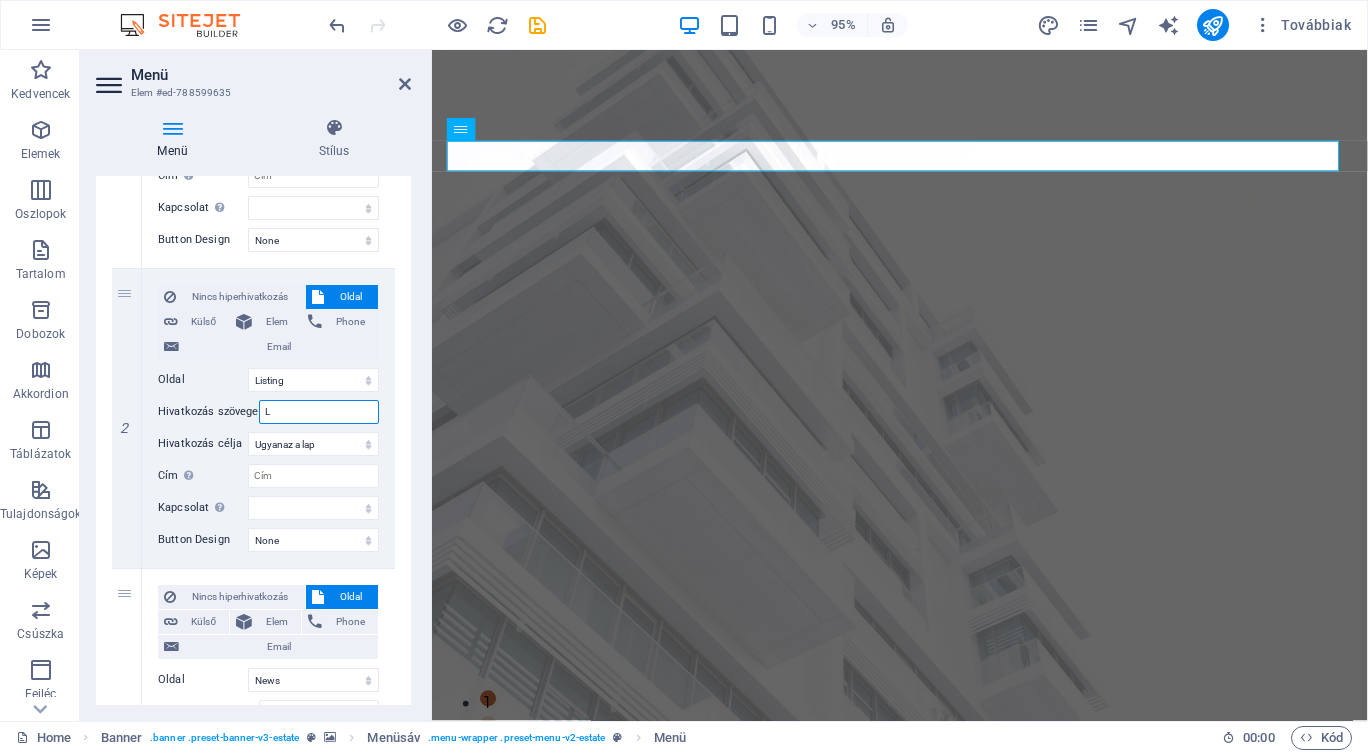 type 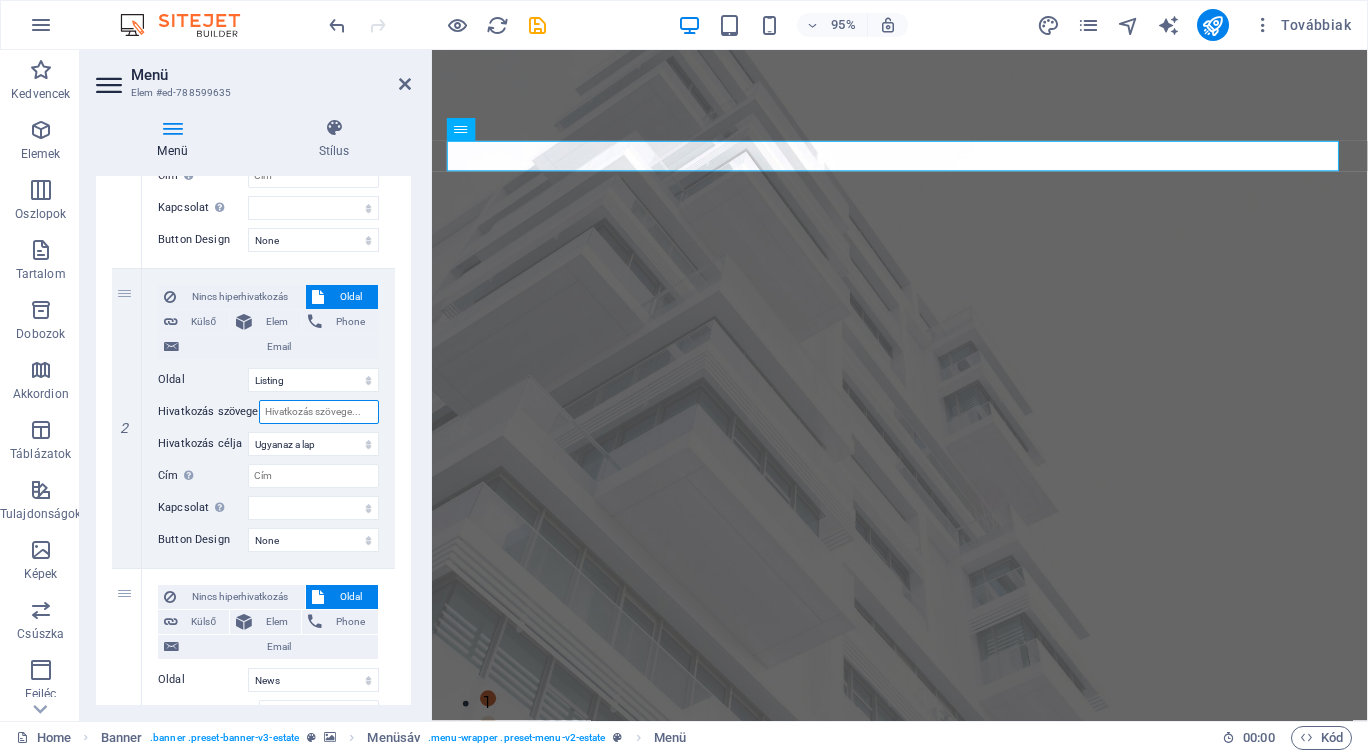 select 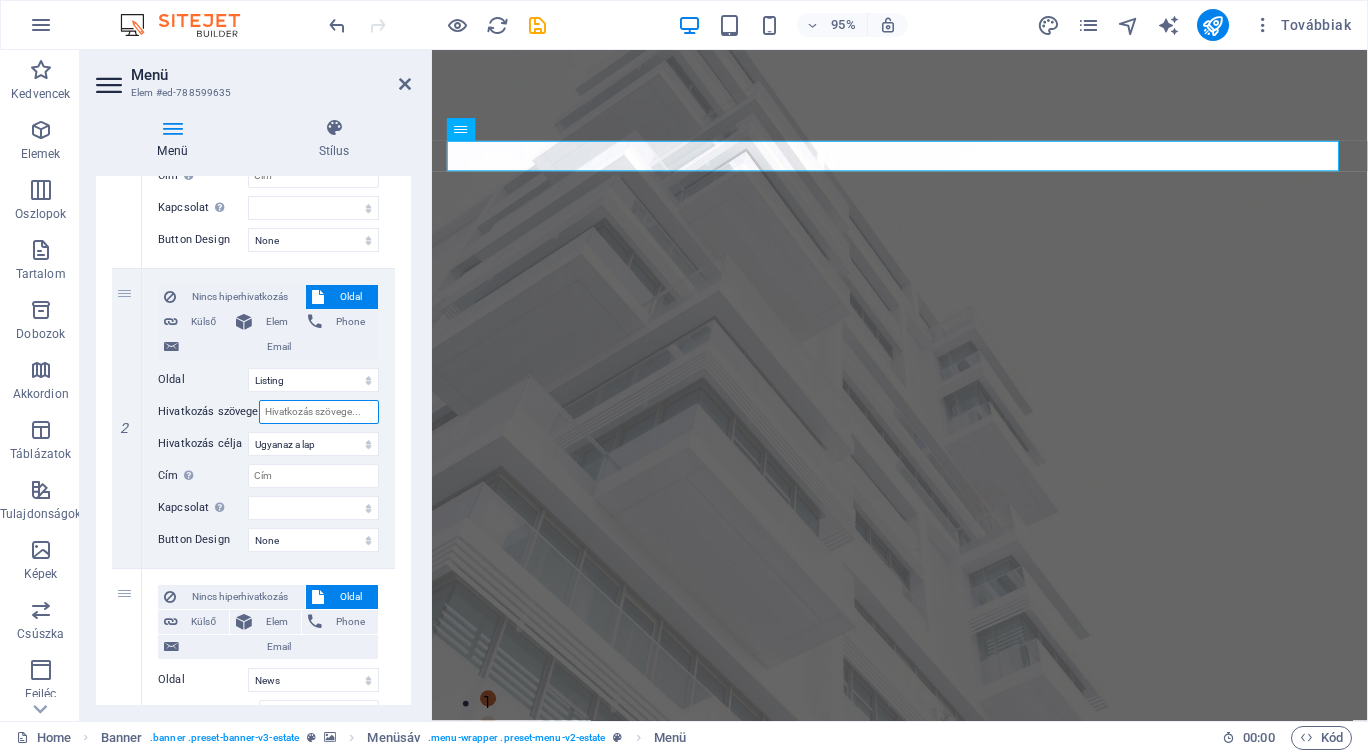 select 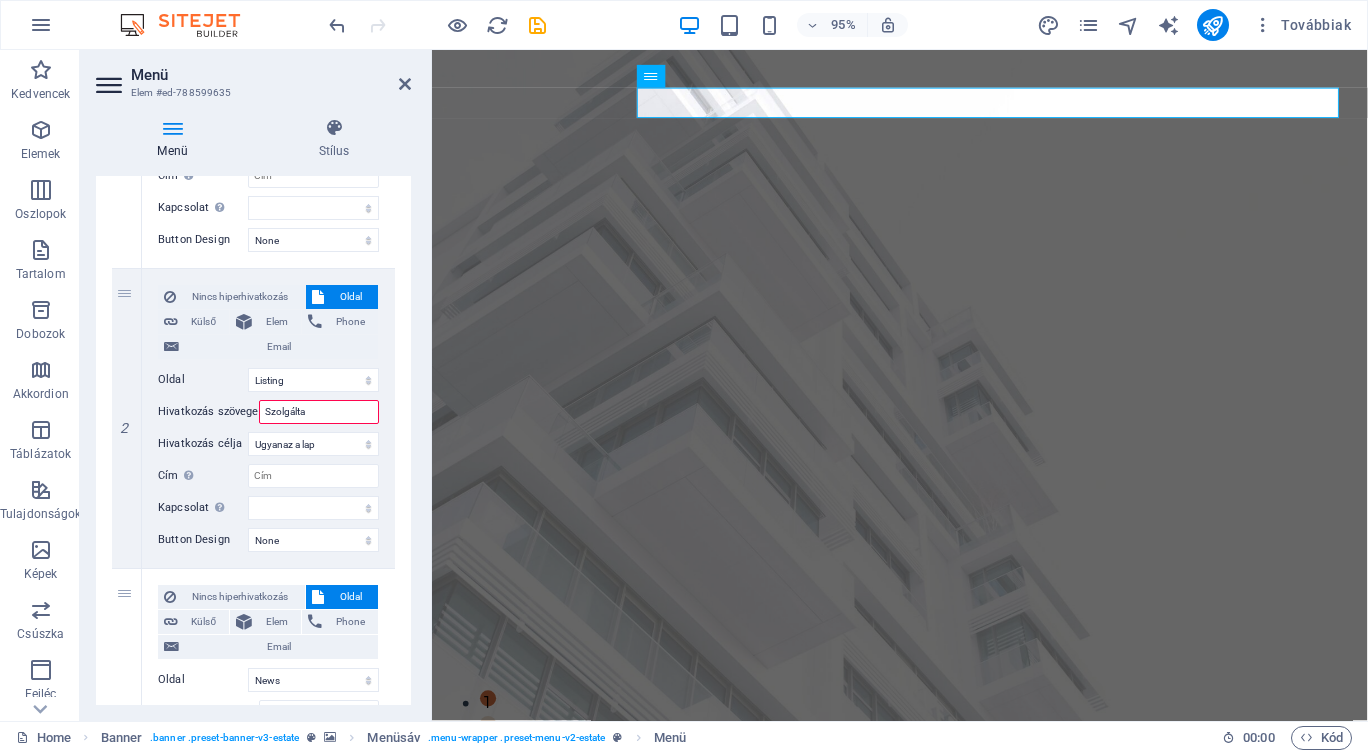 type on "Szolgáltat" 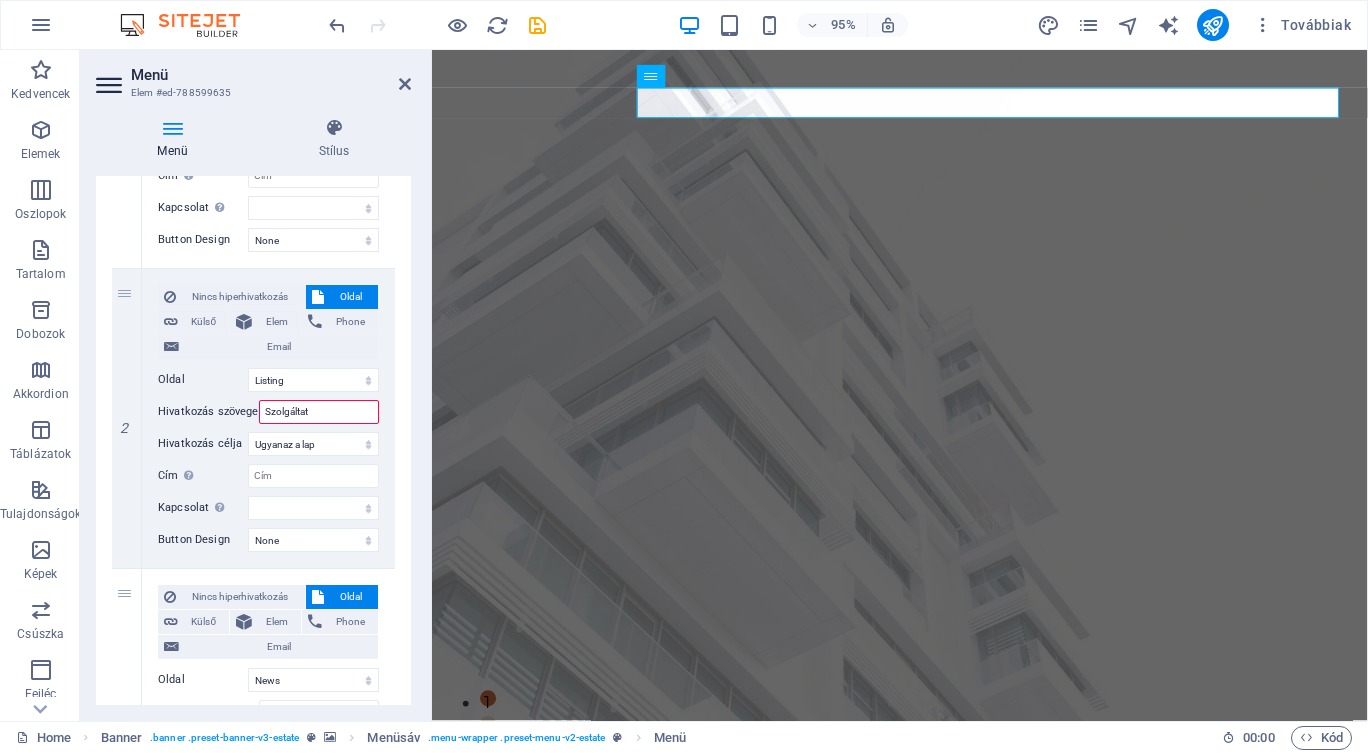 select 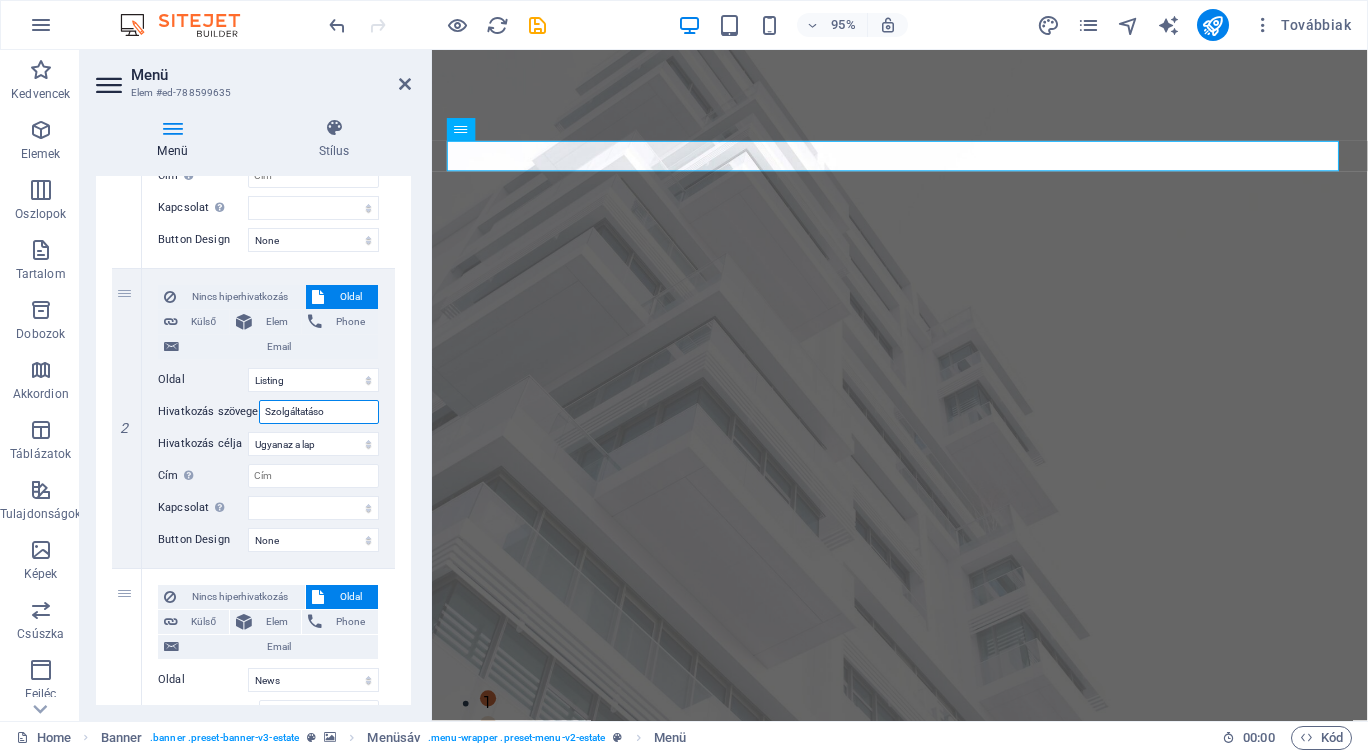 type on "Szolgáltatások" 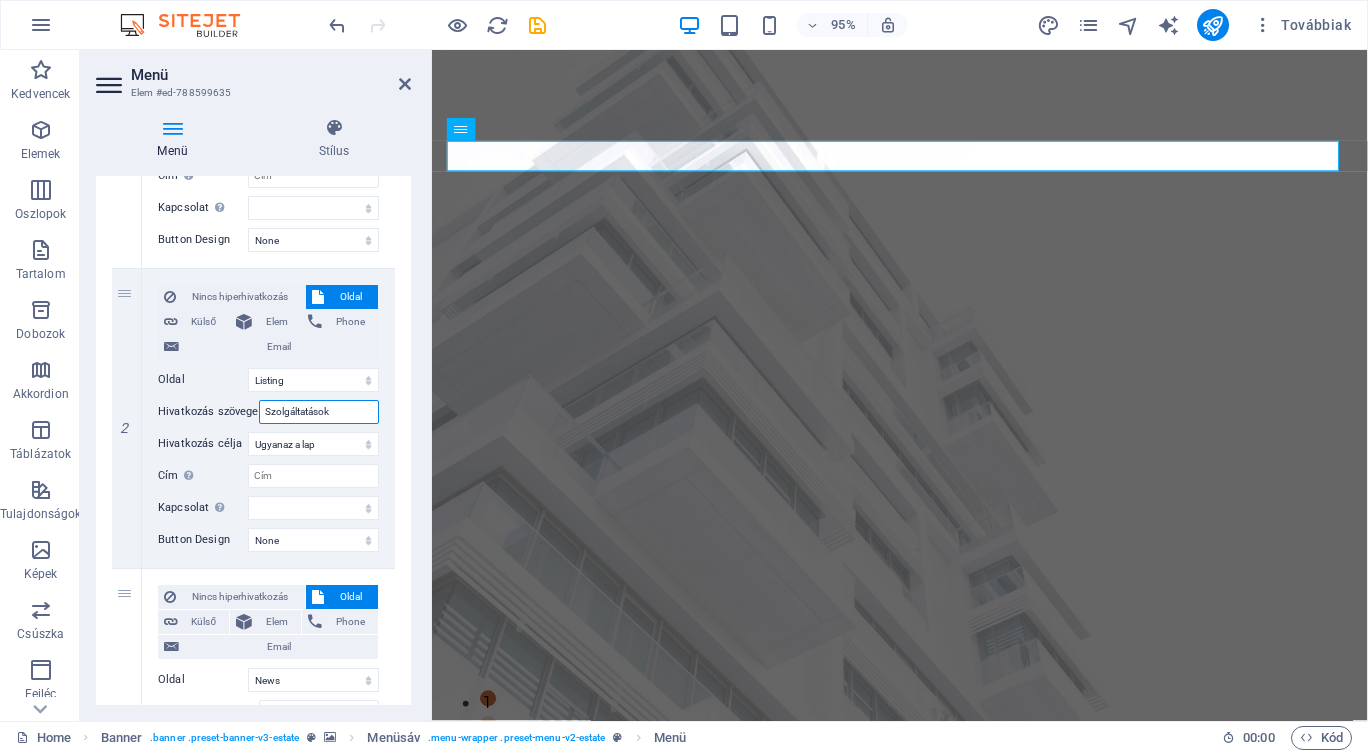 select 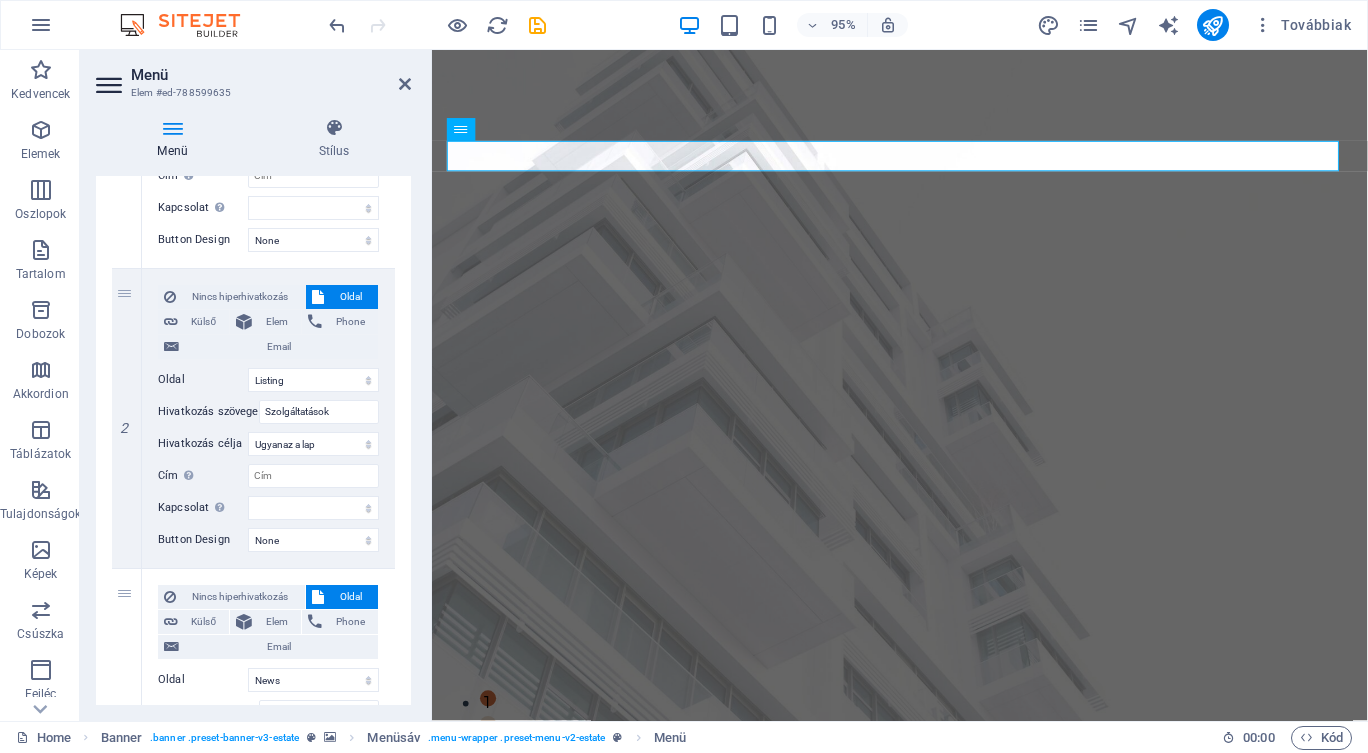 click on "Nincs hiperhivatkozás Oldal Külső Elem Phone Email Oldal Home Listing News Our Team Contact Legal Notice Privacy Elem
URL /15271065 Telefon Email Hivatkozás szövege Szolgáltatások Hivatkozás célja Új lap Ugyanaz a lap Átfedés Cím További hivatkozás leírás, ne legyen azonos a hivatkozás szövegével. A címet általában akkor jelenítik meg, mint egy feliratkozást, amikor az egeret az elem felett mozgatják. Hagyd üresen, ha bizonytalan vagy. Kapcsolat Beállítja a hivatkozás kapcsolatát a hivatkozási célhoz. Például a "nofollow" érték utasítja a keresőmotort, hogy ne kövesse a hivatkozást. Hagyható üresen. alternatív szerző könyvjelző külső segítség licenc következő nofollow noreferrer noopener előző keresés címke Button Design None Alapértelmezett Primary Secondary" at bounding box center (268, 418) 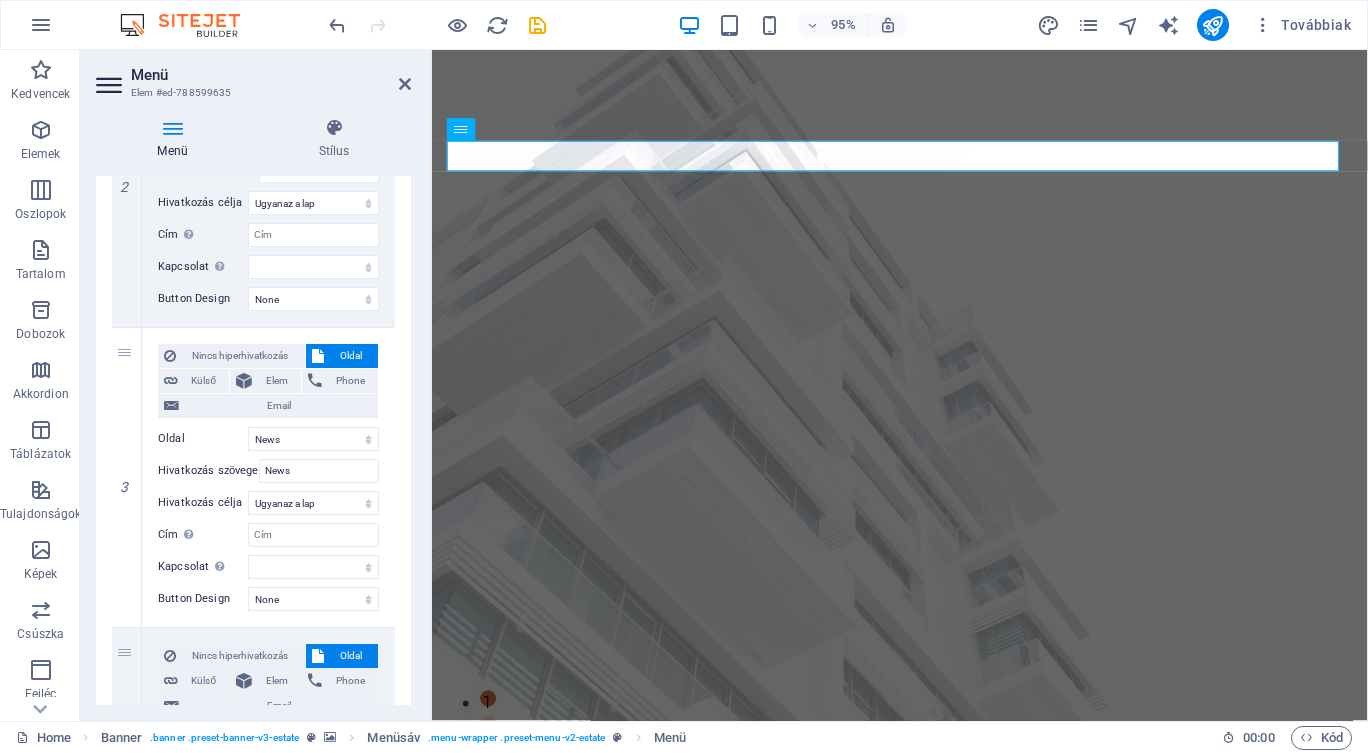scroll, scrollTop: 676, scrollLeft: 0, axis: vertical 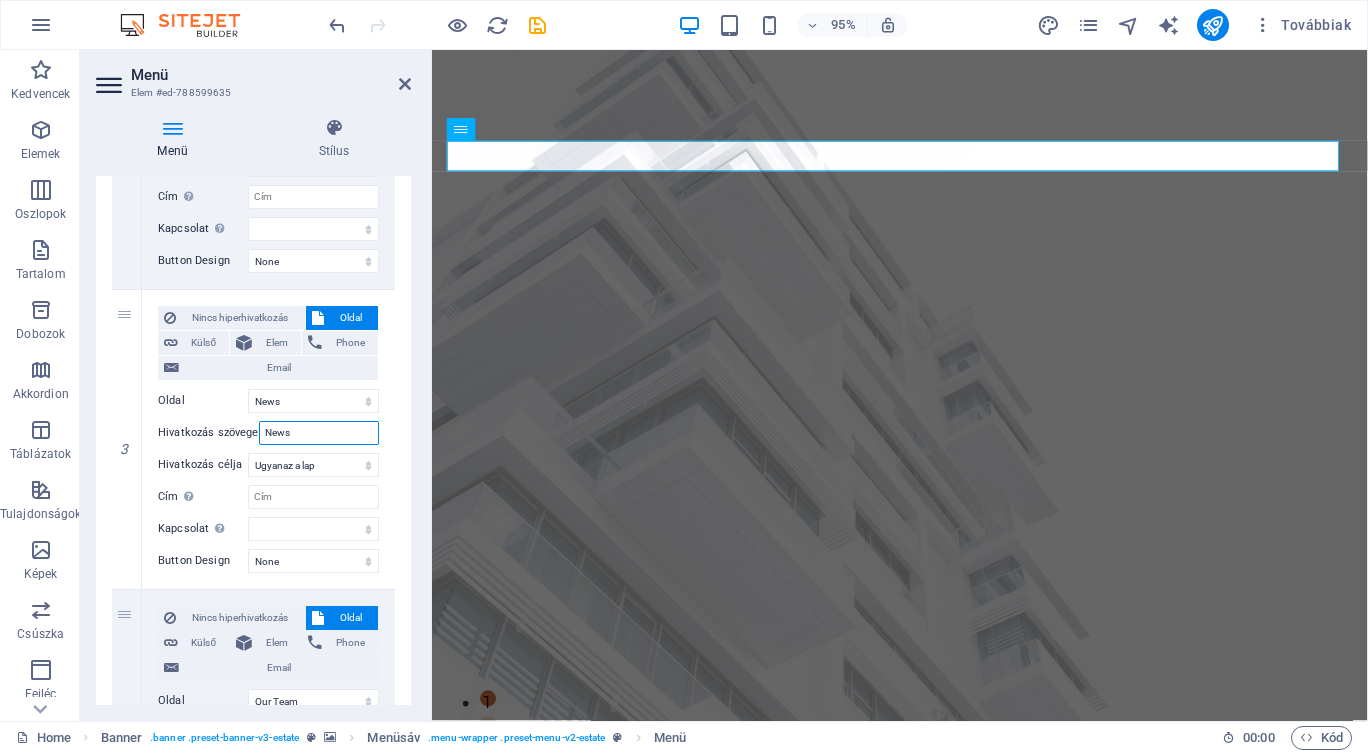 click on "News" at bounding box center (319, 433) 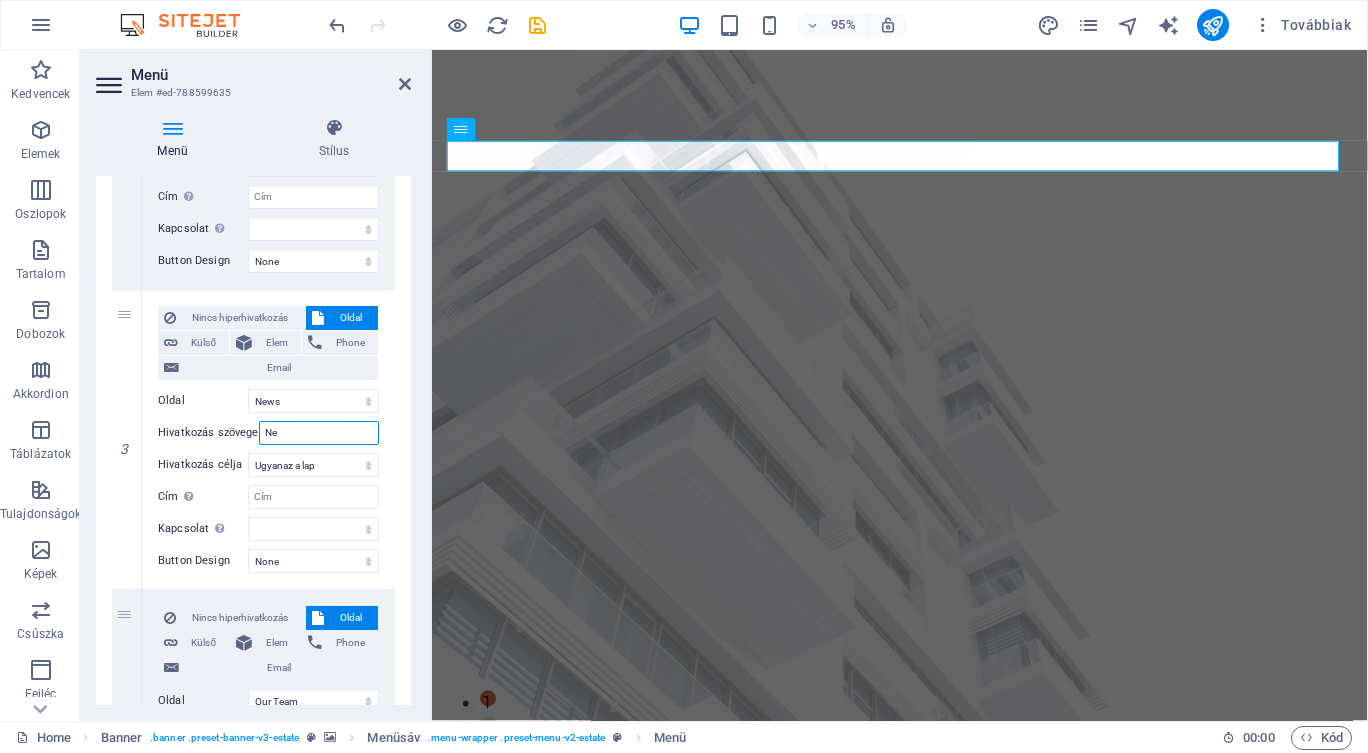 type on "N" 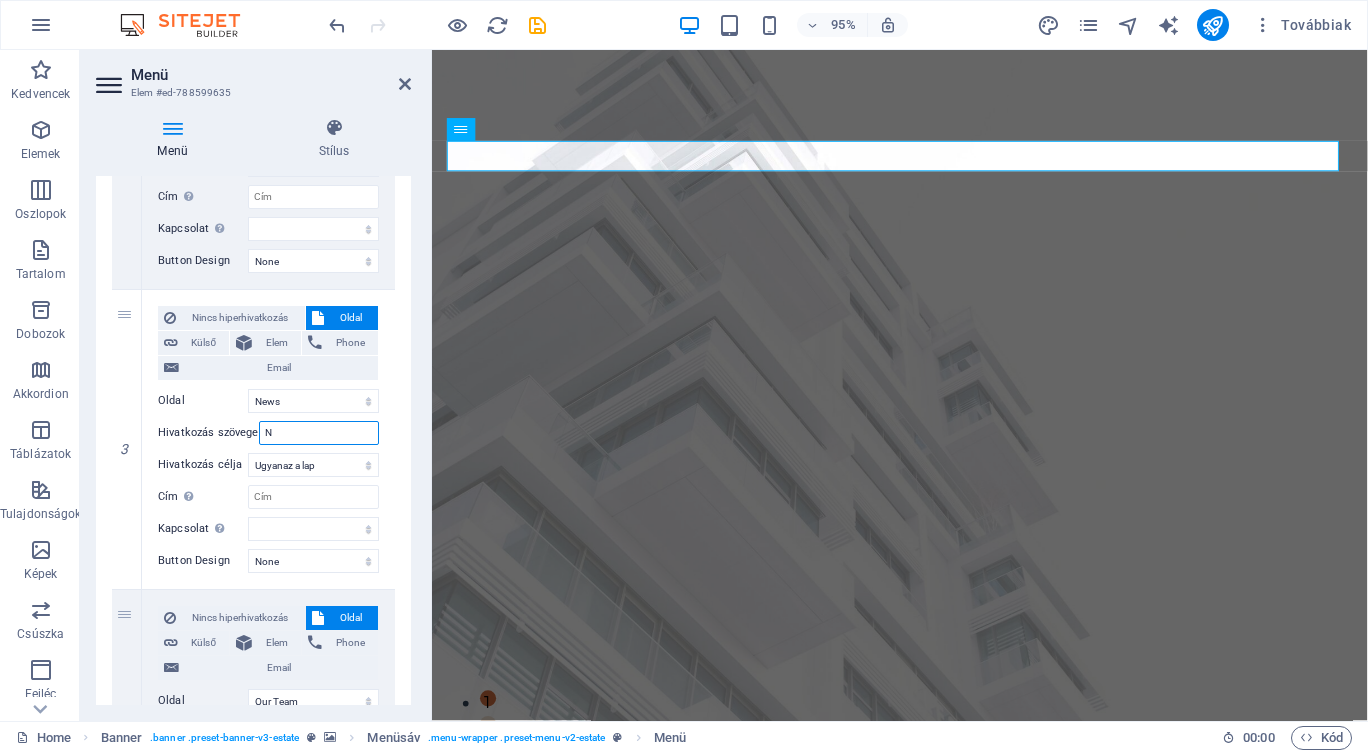 type 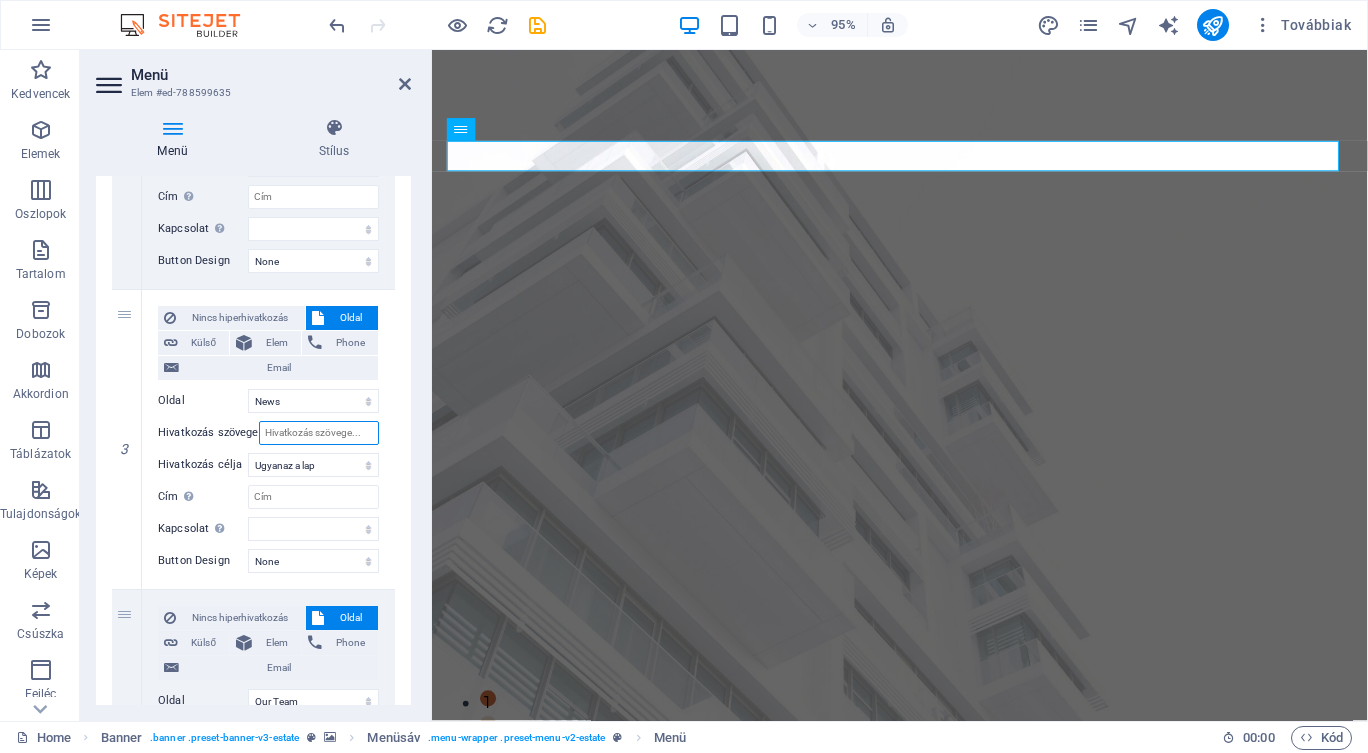 select 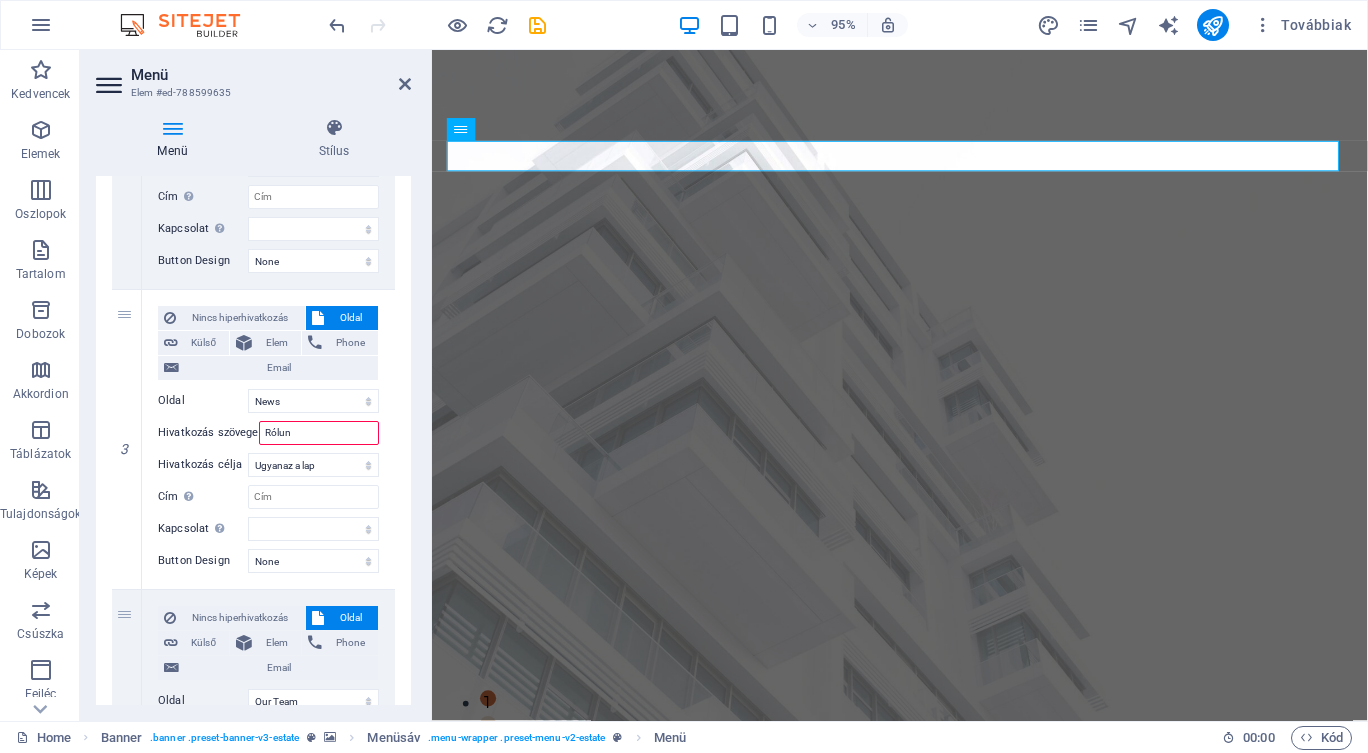 type on "Rólunk" 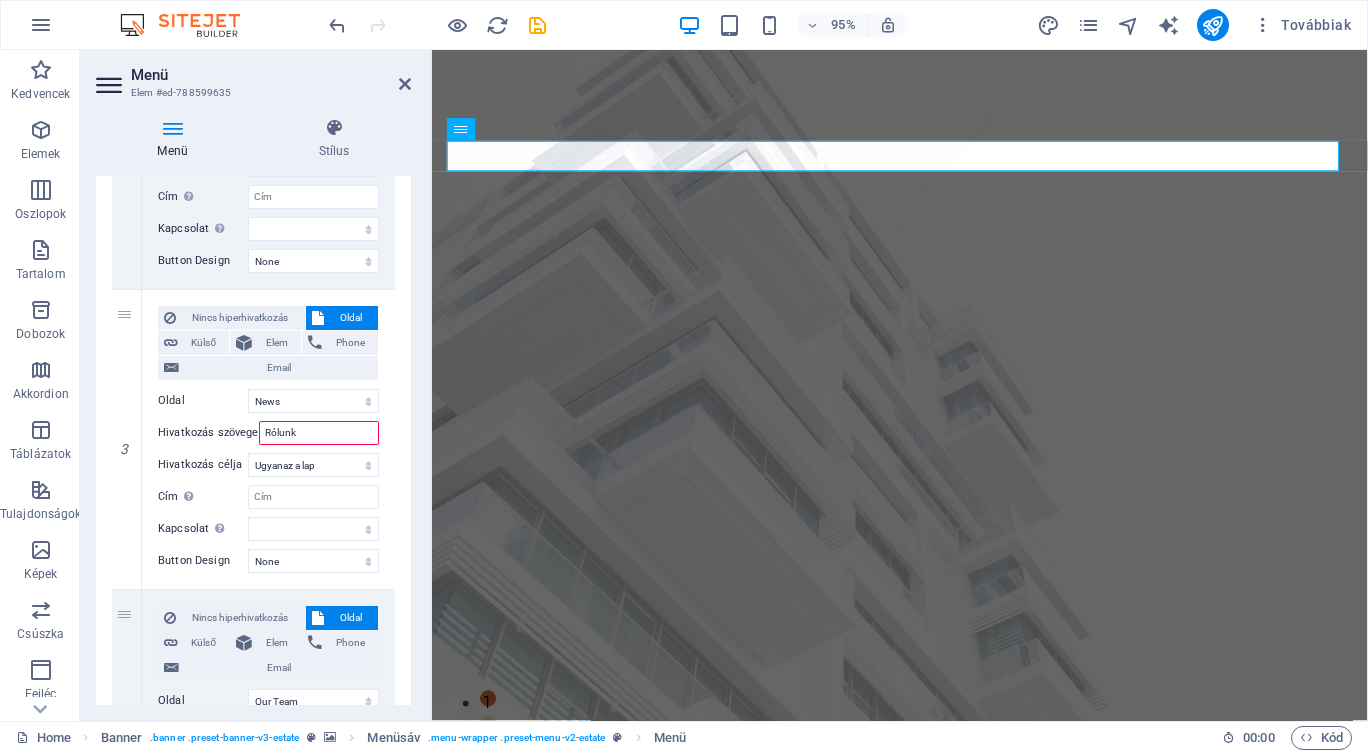 select 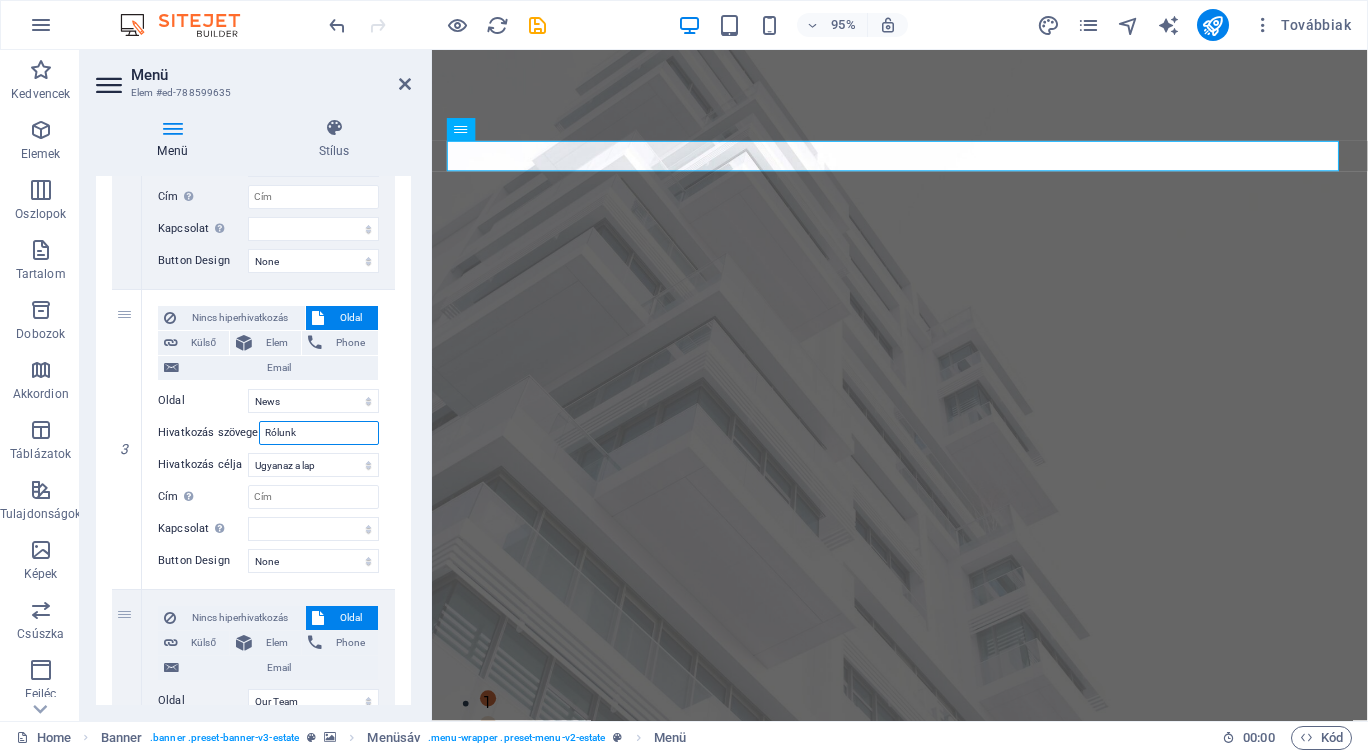 type on "Rólunk" 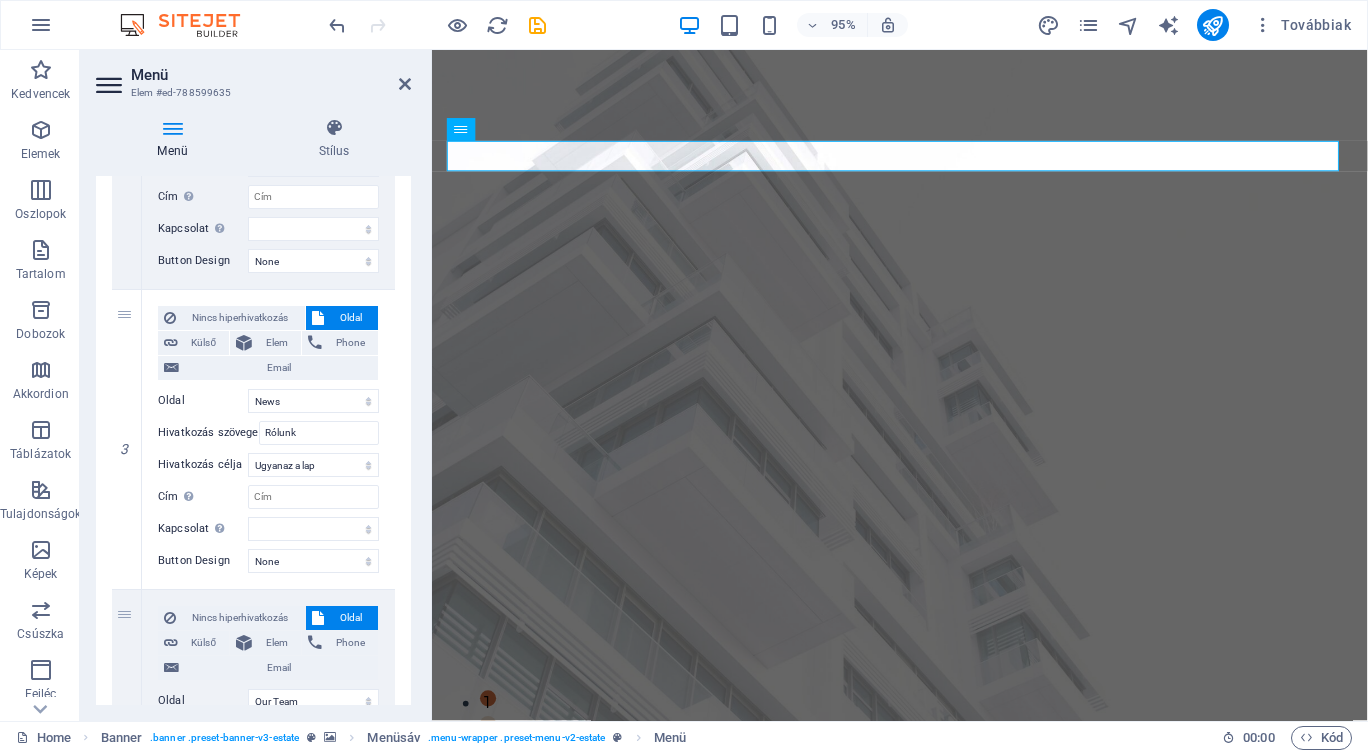 click on "Menü Stílus Menü Automatikus Egyedi Hozzon létre egyedi menüelemeket ehhez a menühöz. Ajánlott egylapos webhelyek esetén. Oldalak kezelése Menüelemek 1 Nincs hiperhivatkozás Oldal Külső Elem Phone Email Oldal Home Listing News Our Team Contact Legal Notice Privacy Elem
URL /15271056 Telefon Email Hivatkozás szövege Kezdőlap Hivatkozás célja Új lap Ugyanaz a lap Átfedés Cím További hivatkozás leírás, ne legyen azonos a hivatkozás szövegével. A címet általában akkor jelenítik meg, mint egy feliratkozást, amikor az egeret az elem felett mozgatják. Hagyd üresen, ha bizonytalan vagy. Kapcsolat Beállítja a hivatkozás kapcsolatát a hivatkozási célhoz. Például a "nofollow" érték utasítja a keresőmotort, hogy ne kövesse a hivatkozást. Hagyható üresen. alternatív szerző könyvjelző külső segítség licenc következő nofollow noreferrer noopener előző keresés címke Button Design None Alapértelmezett Primary Secondary 2 Oldal Külső" at bounding box center [253, 411] 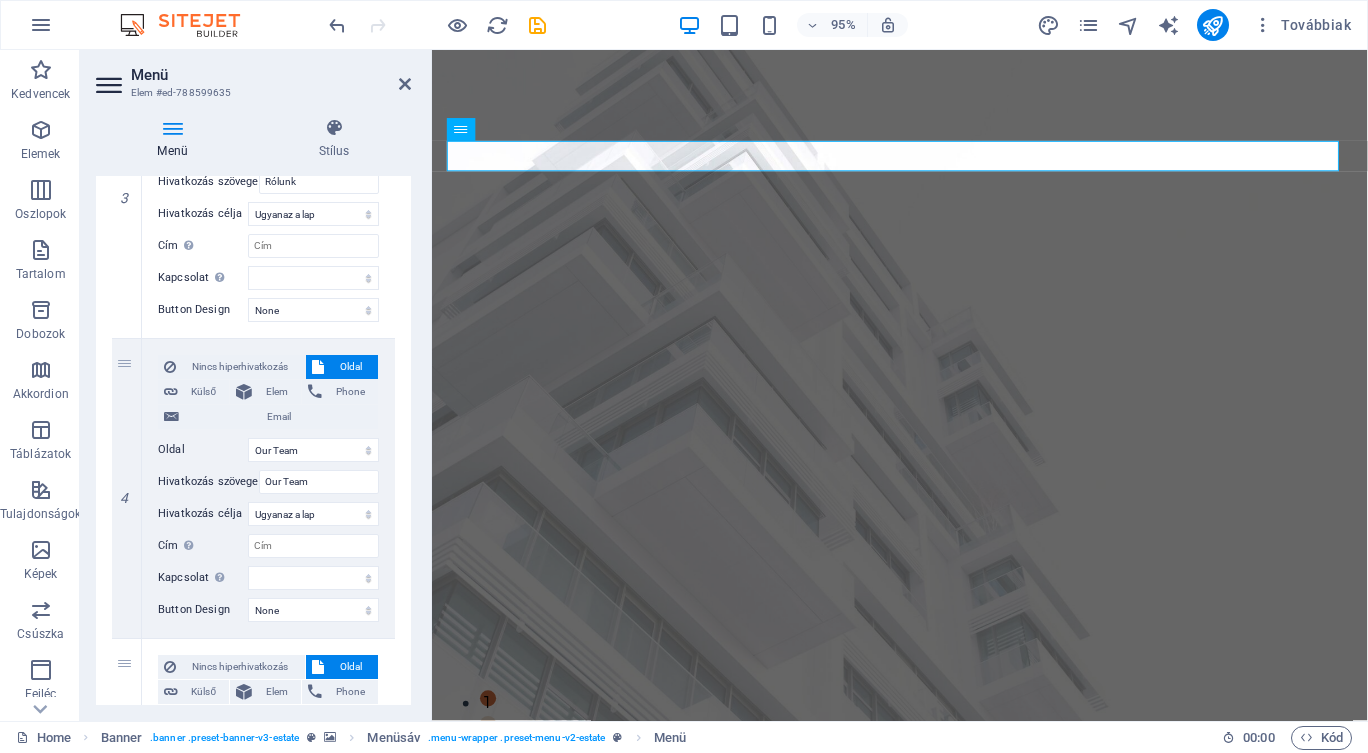 scroll, scrollTop: 931, scrollLeft: 0, axis: vertical 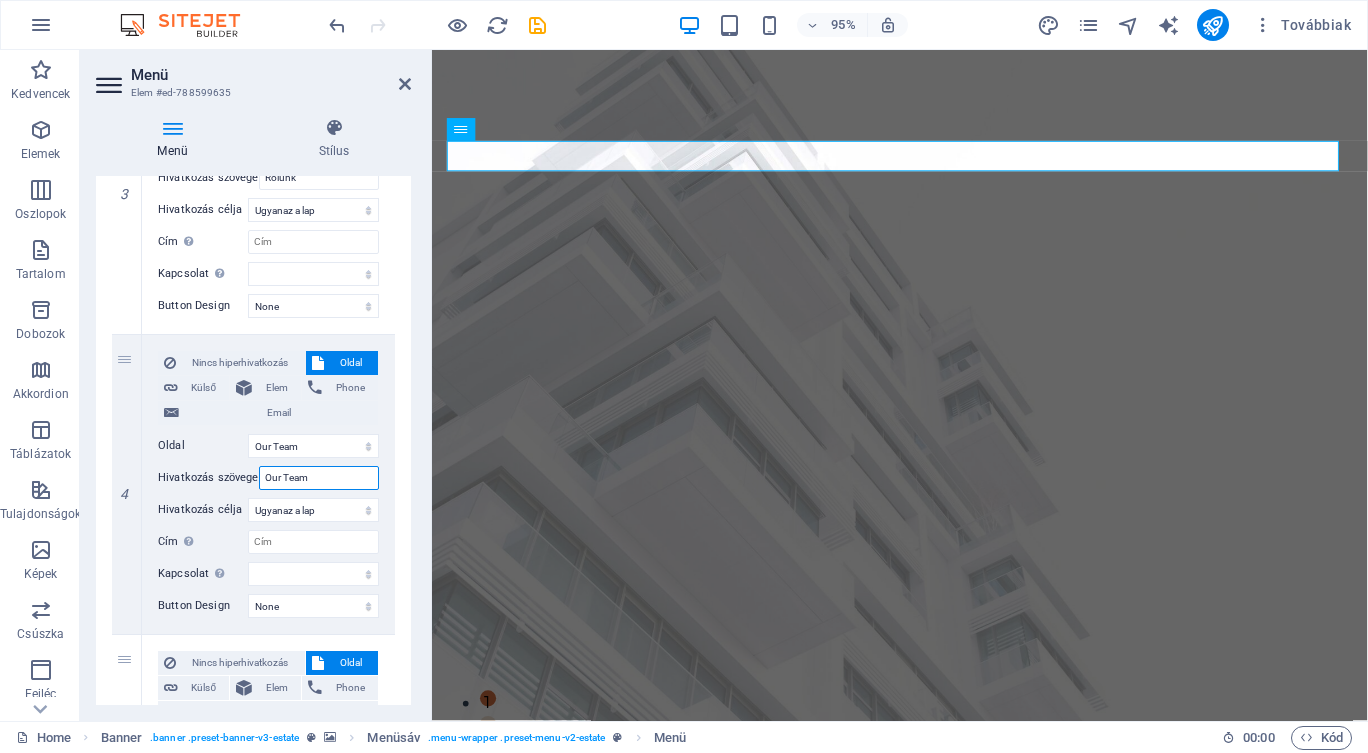 click on "Our Team" at bounding box center [319, 478] 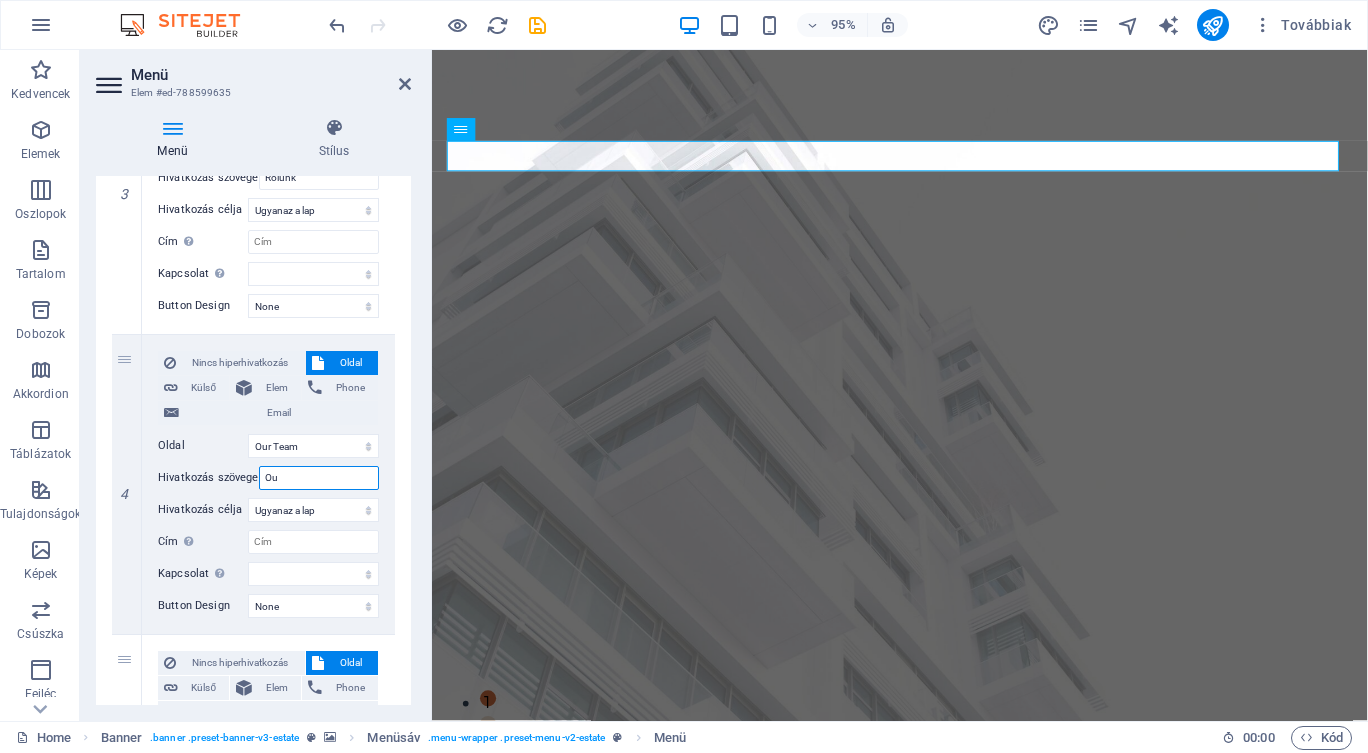 type on "O" 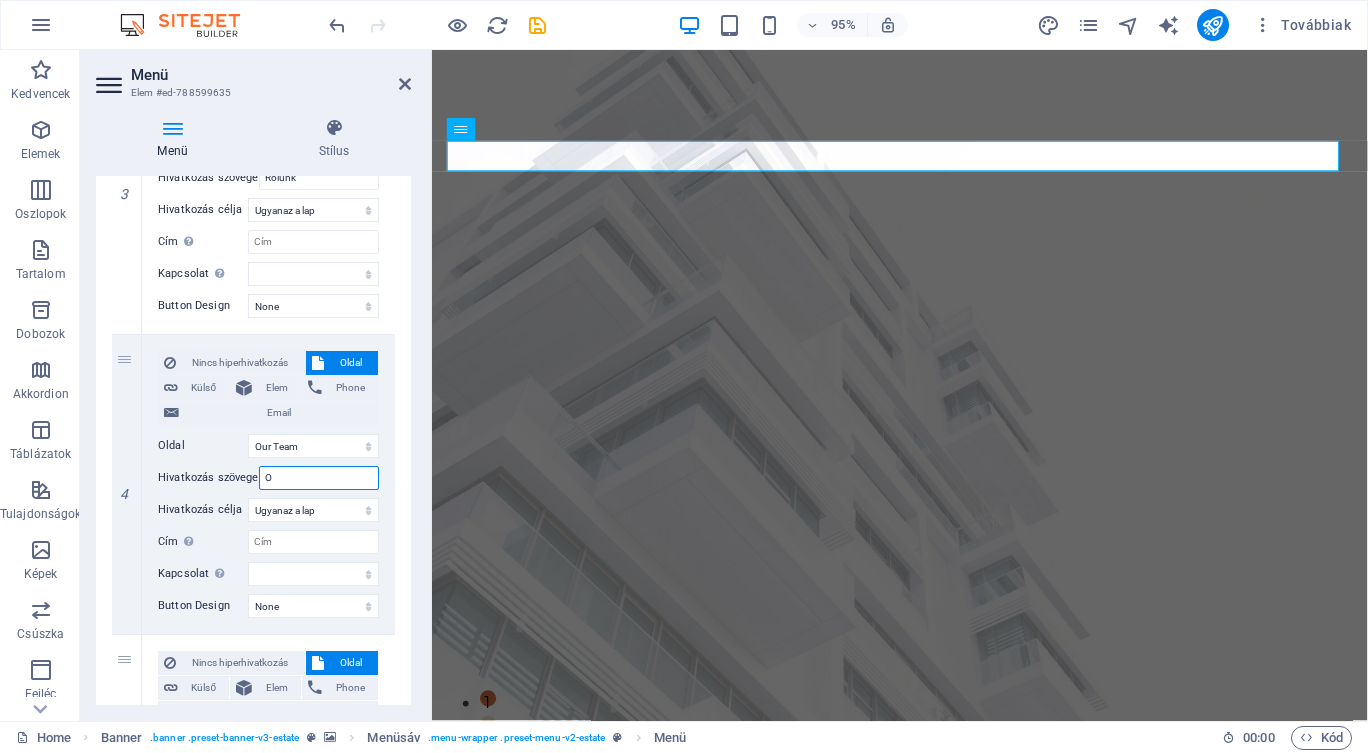 type 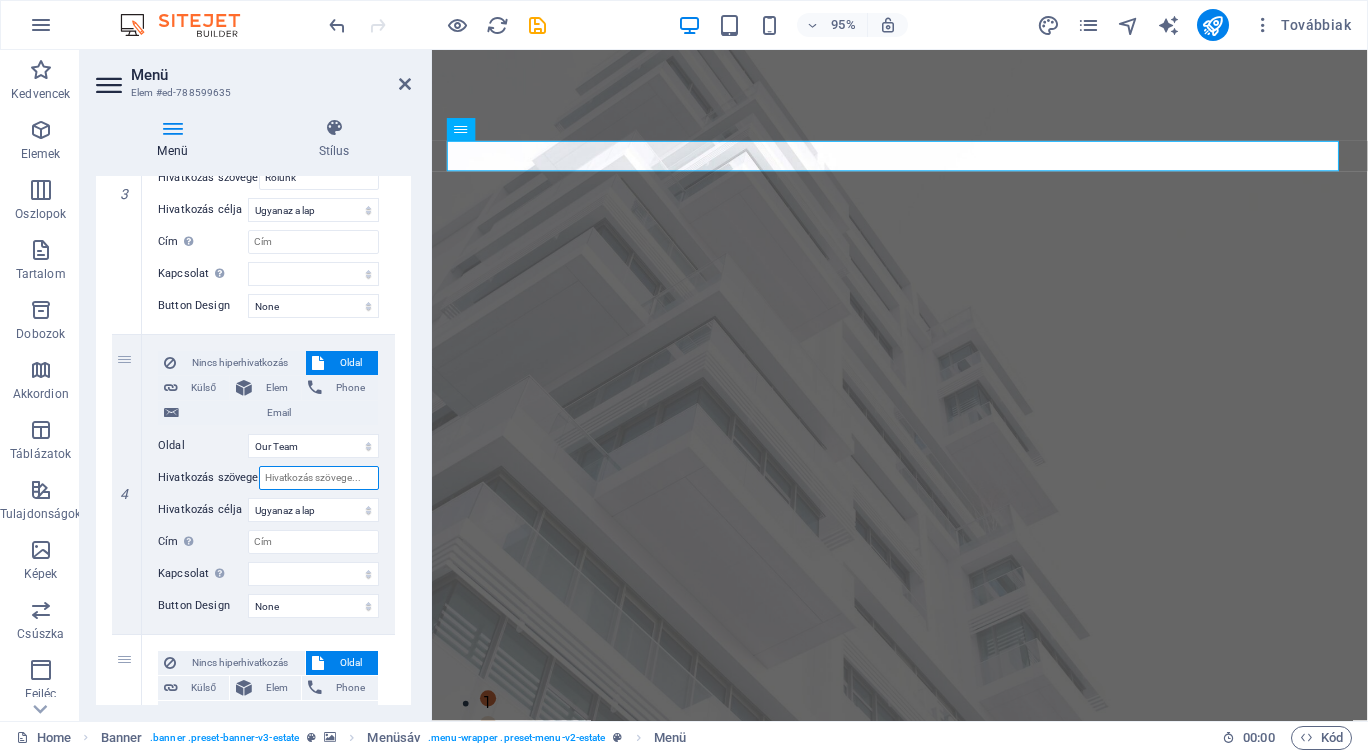 select 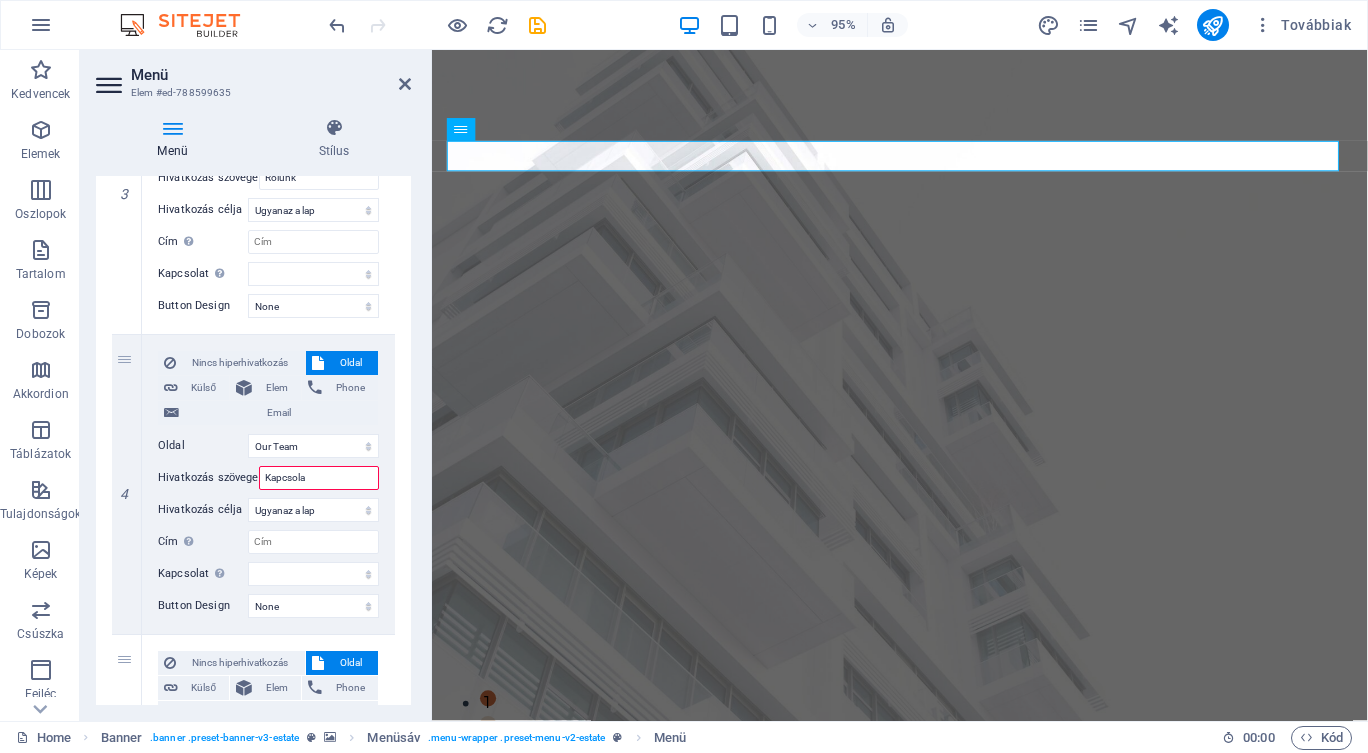 type on "Kapcsolat" 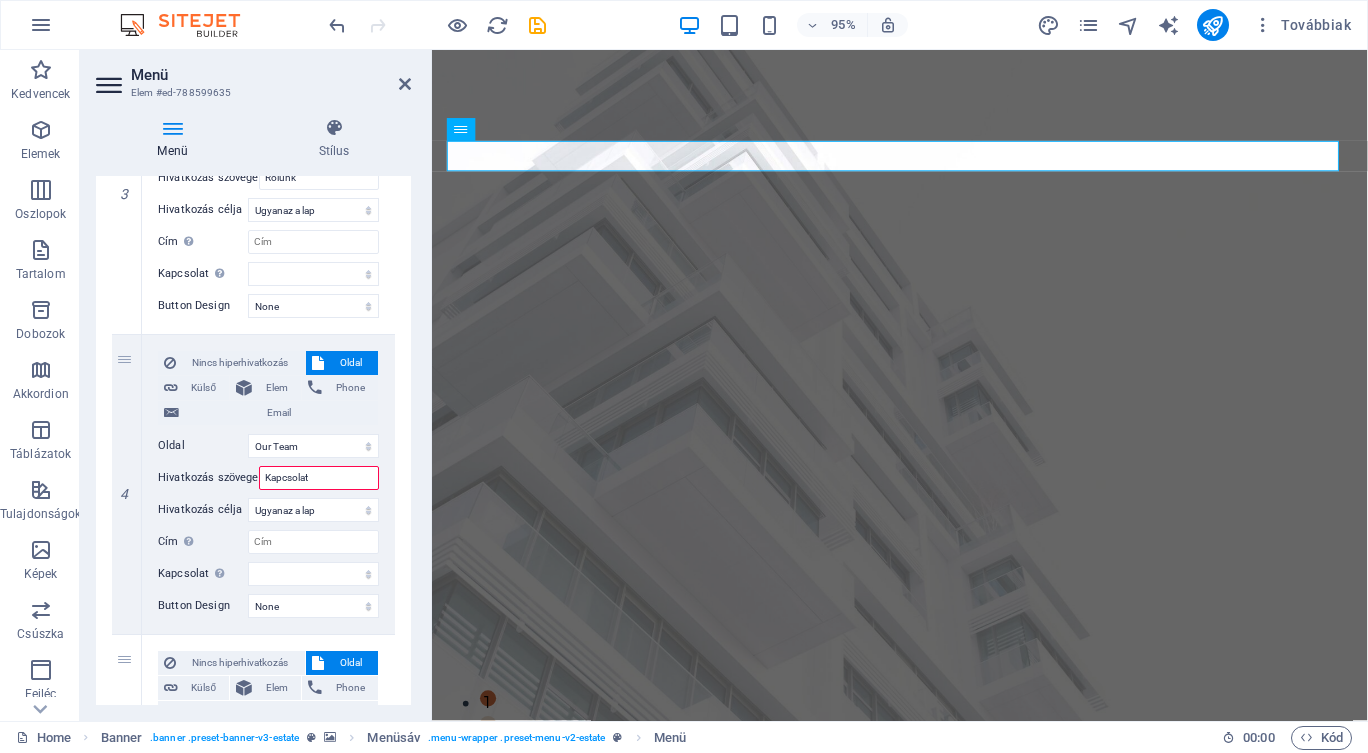 select 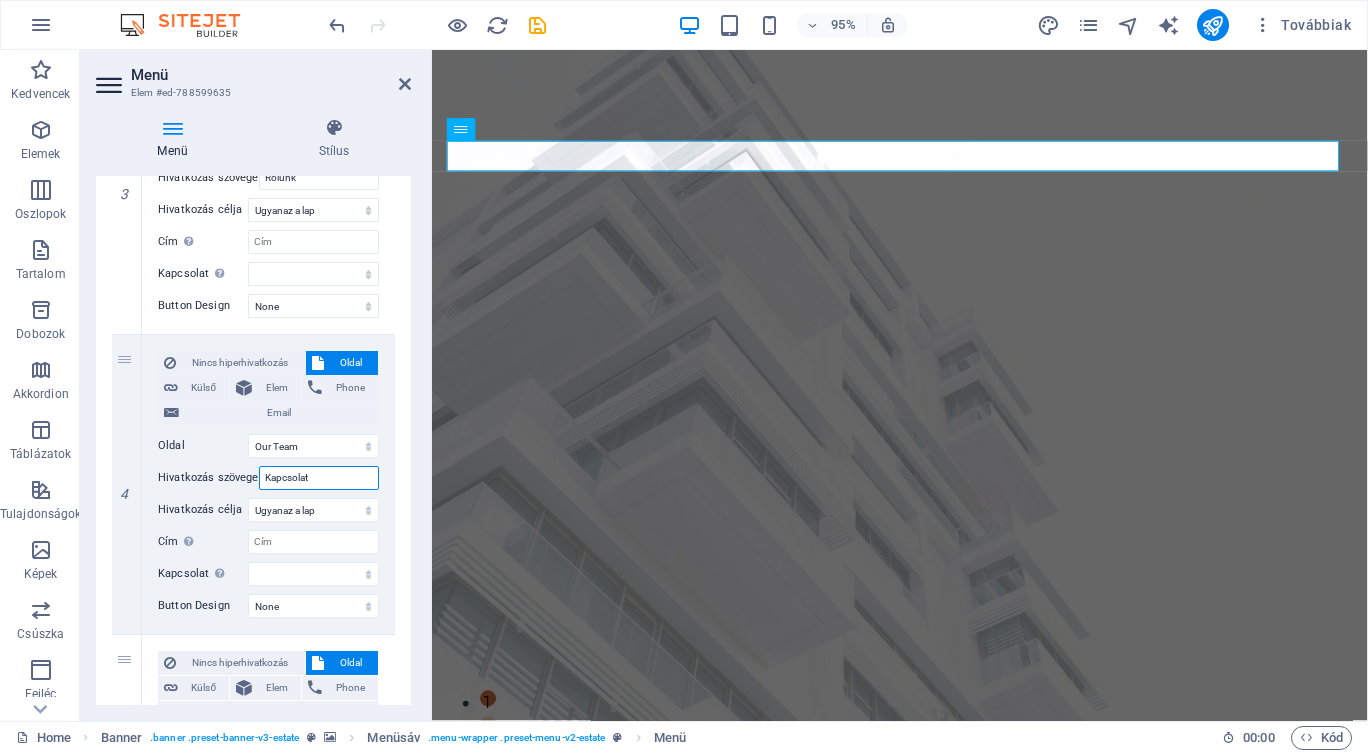 type on "Kapcsolat" 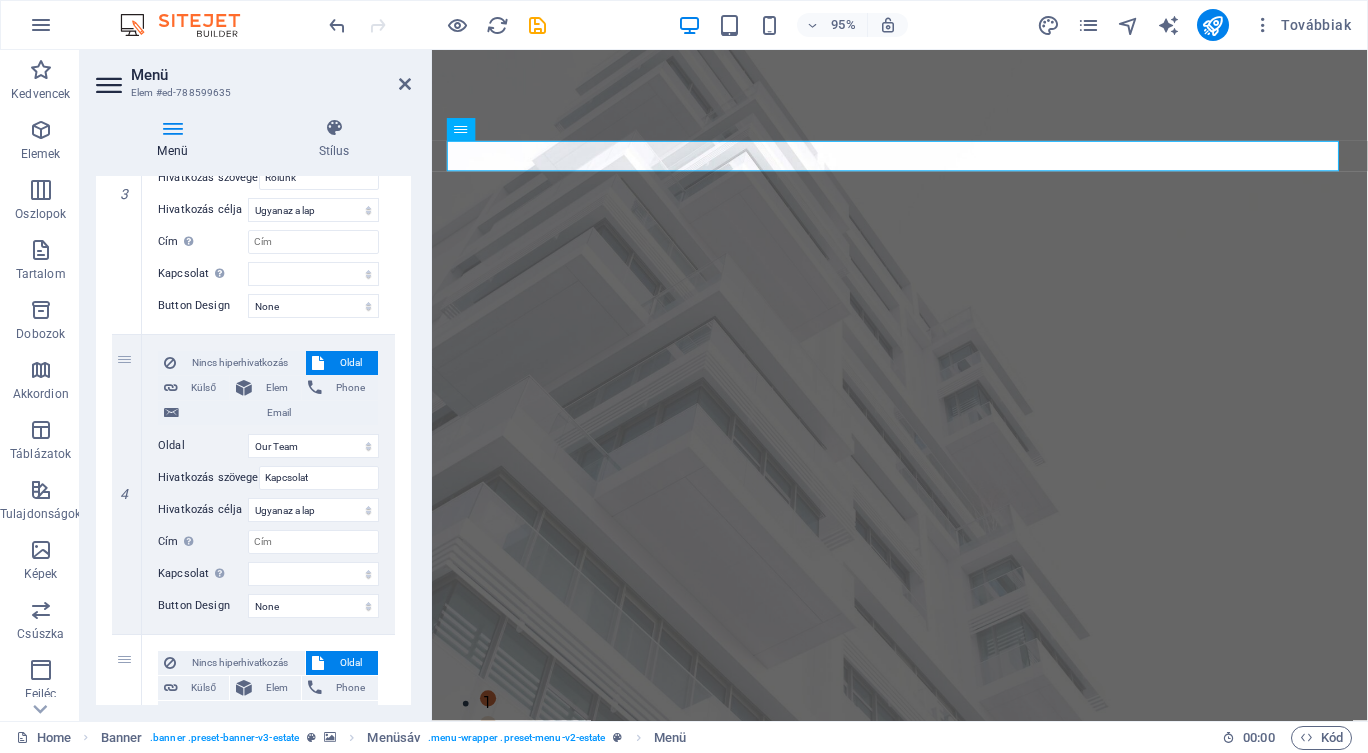 drag, startPoint x: 411, startPoint y: 540, endPoint x: 408, endPoint y: 590, distance: 50.08992 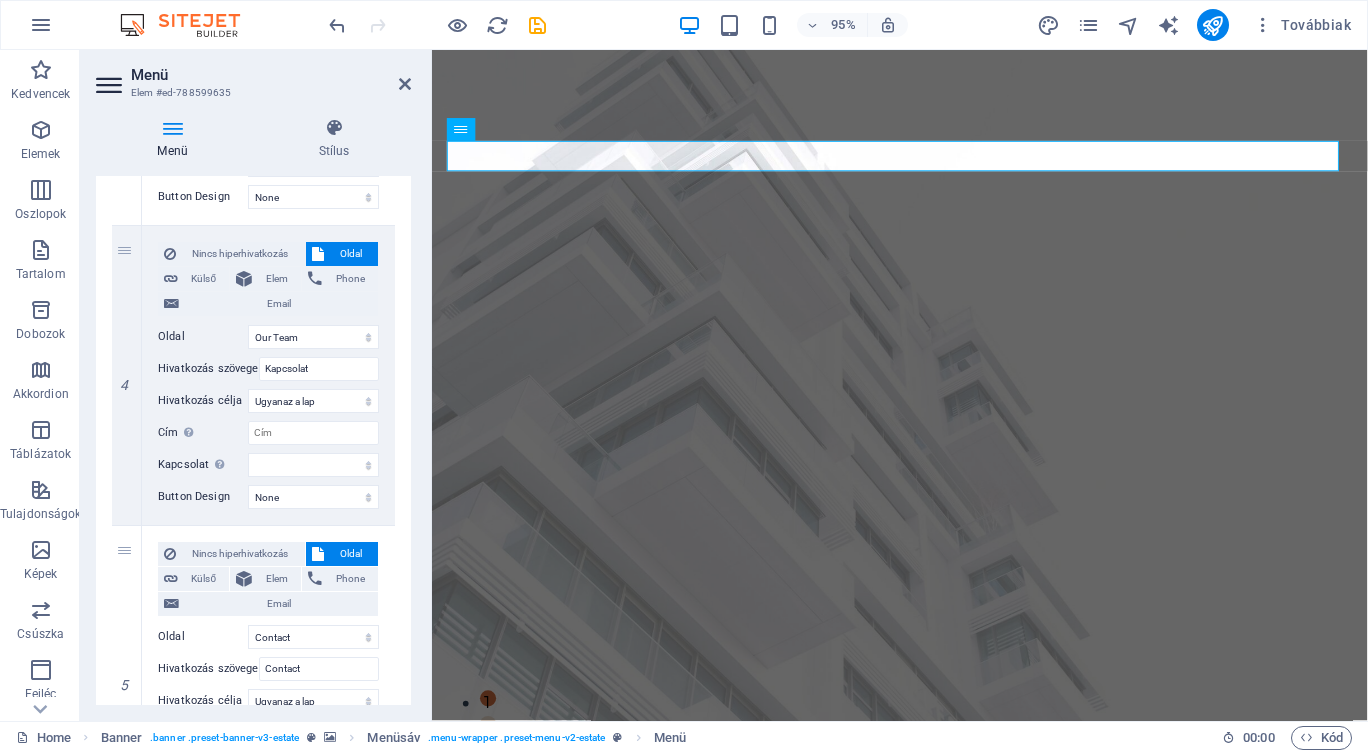 scroll, scrollTop: 1137, scrollLeft: 0, axis: vertical 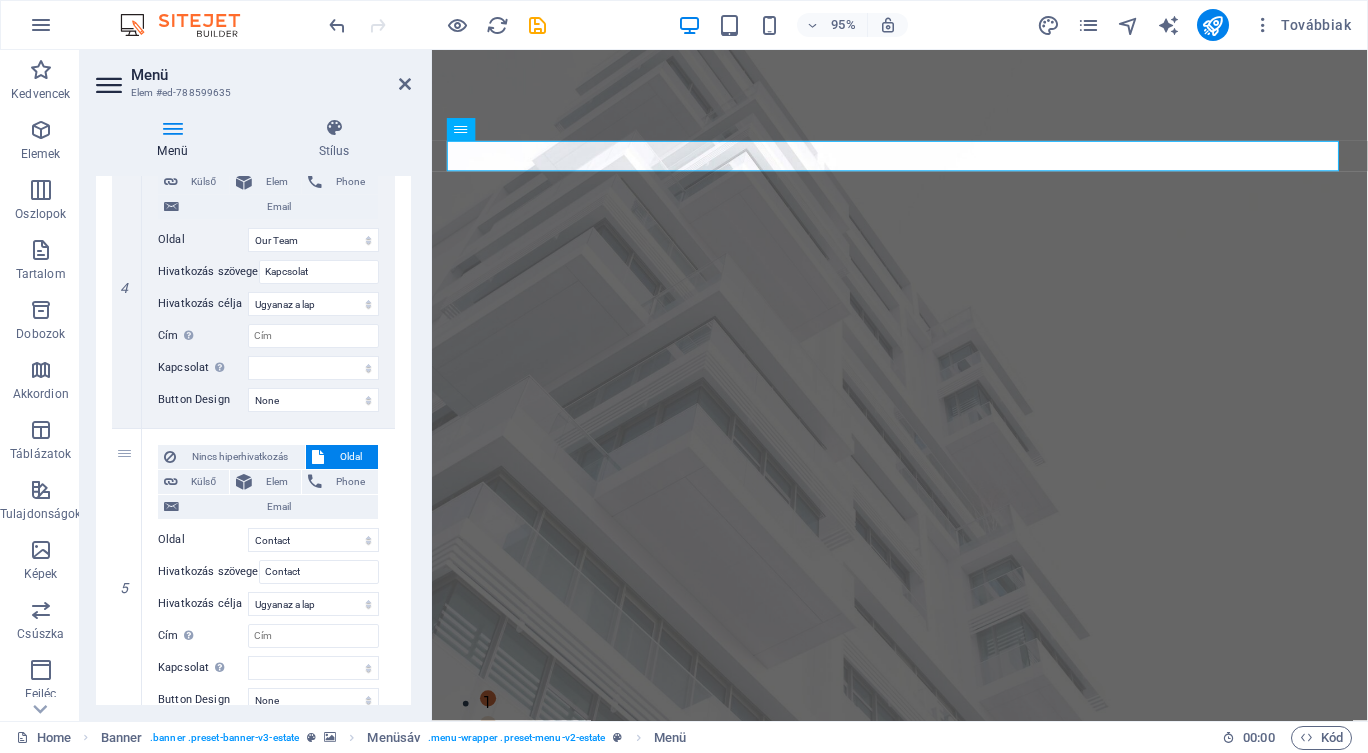 click on "5" at bounding box center (127, 578) 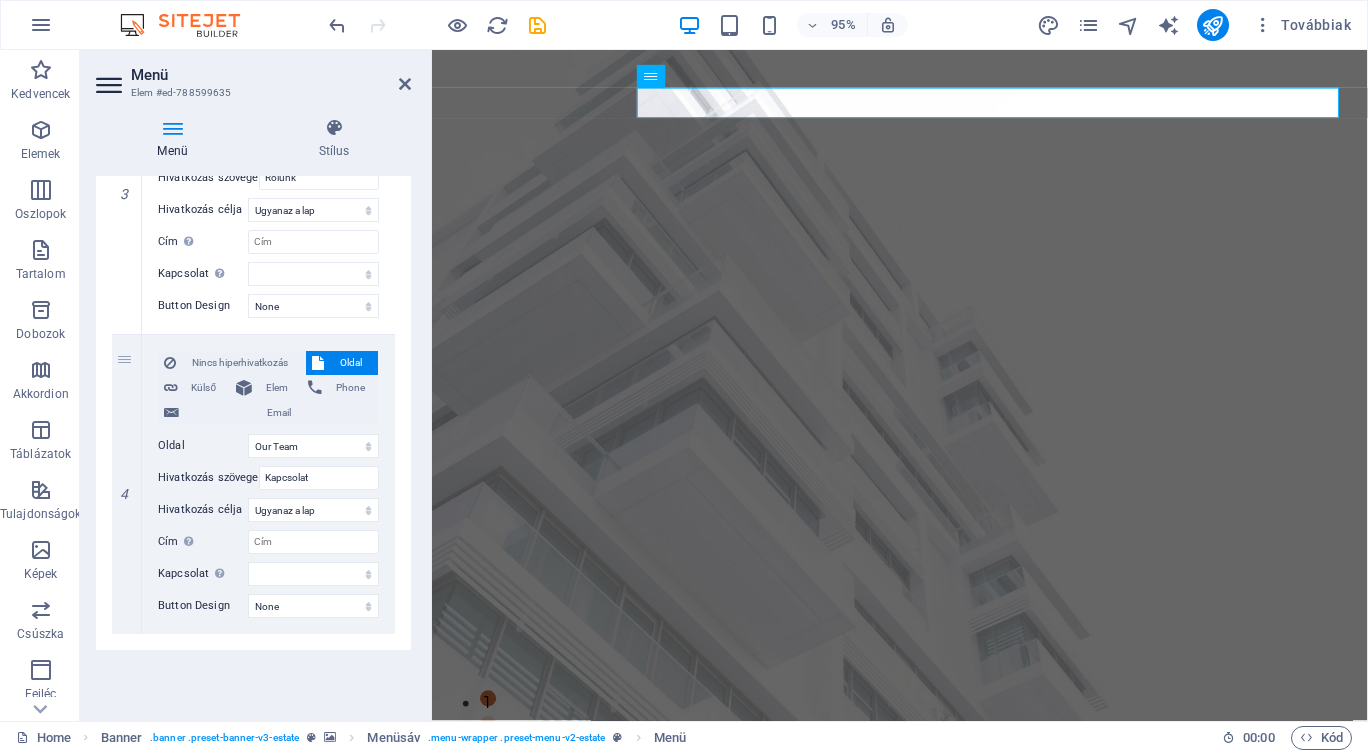 scroll, scrollTop: 931, scrollLeft: 0, axis: vertical 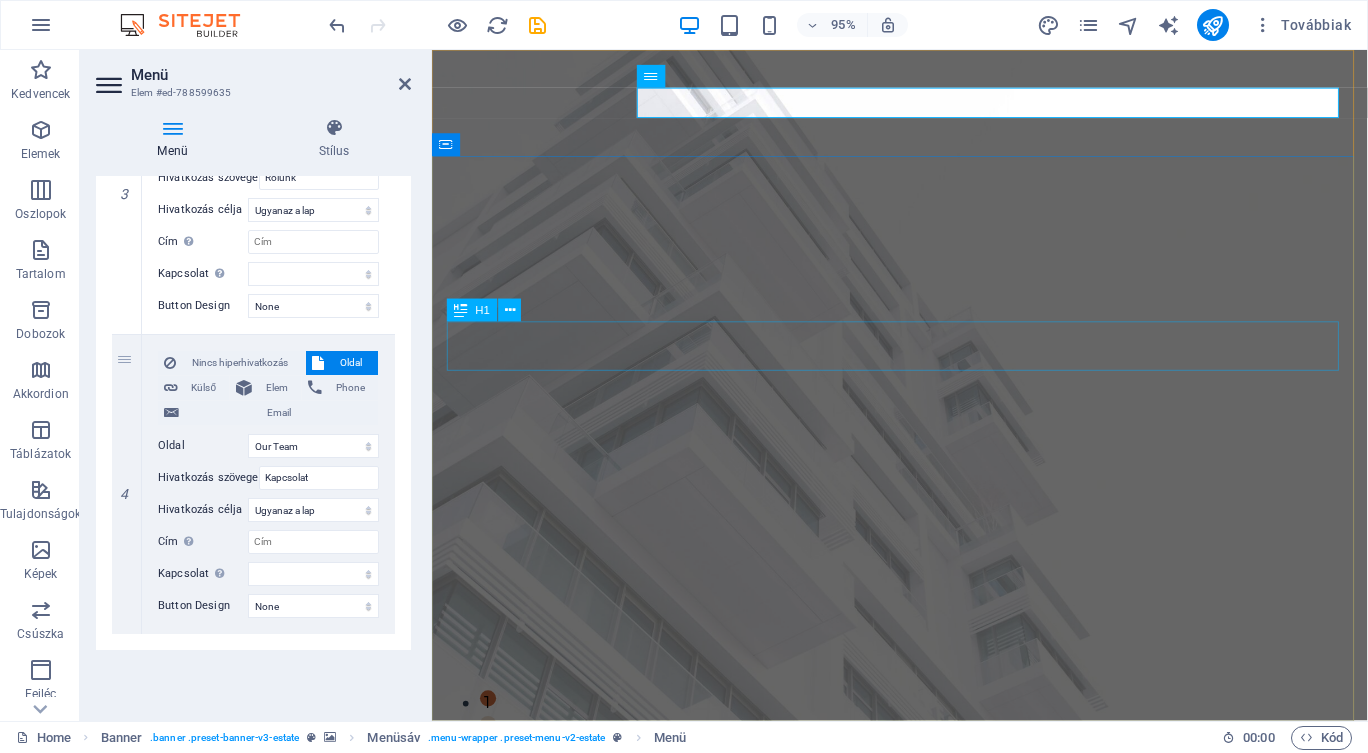 click on "FIND YOUR PERFECT PLACE" at bounding box center [924, 1027] 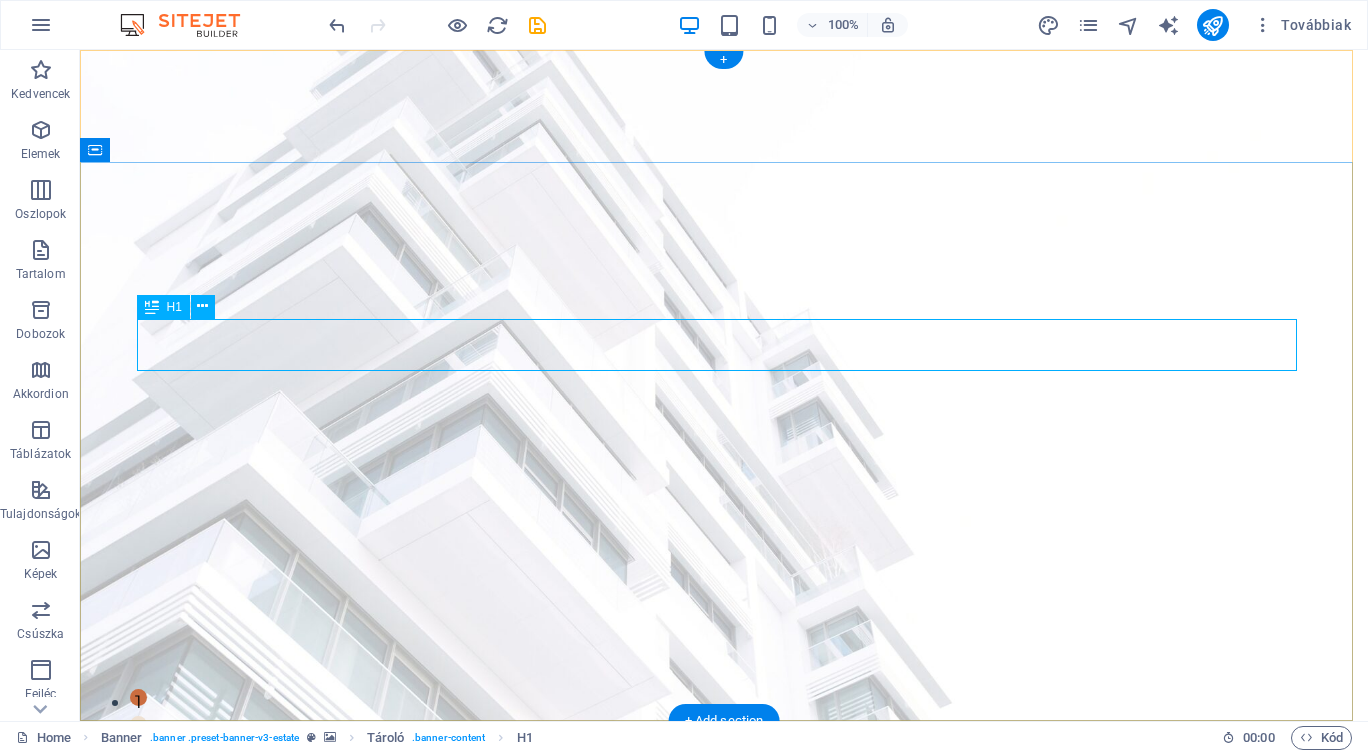 click on "FIND YOUR PERFECT PLACE" at bounding box center [724, 1027] 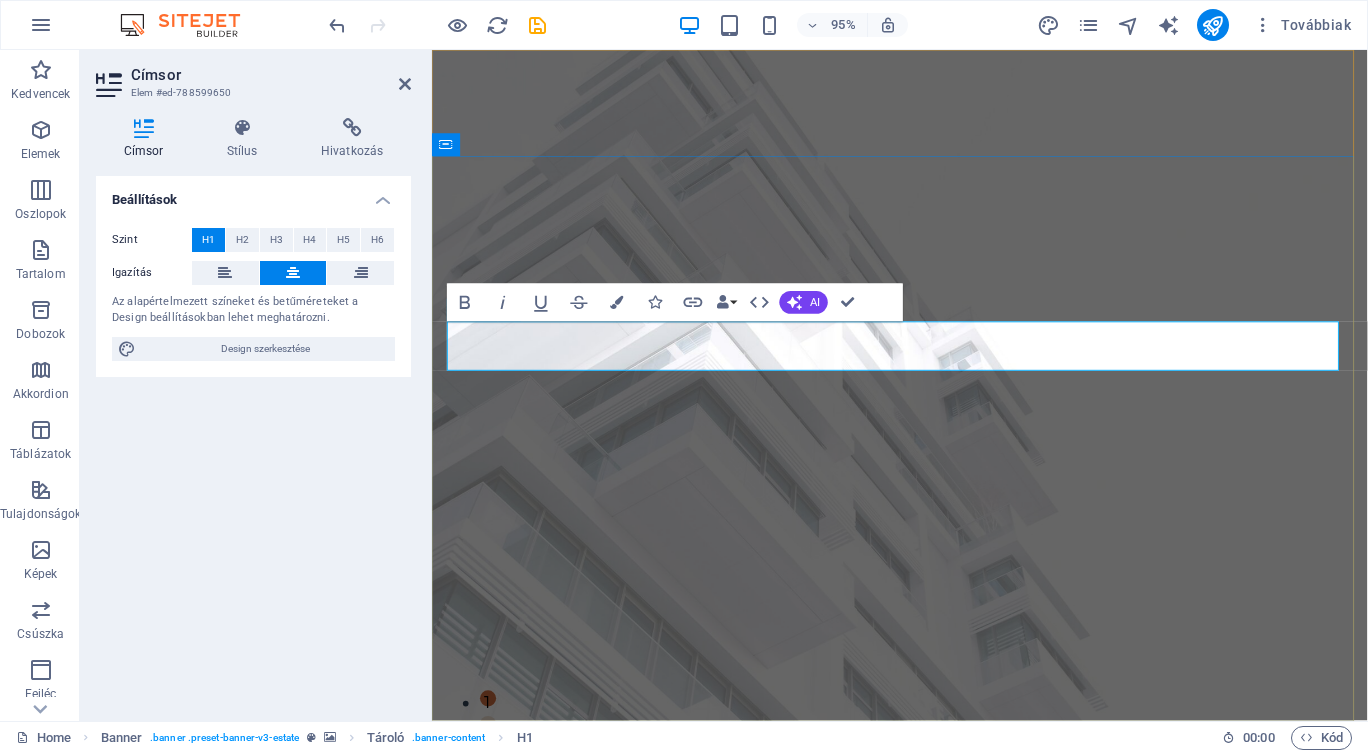 type 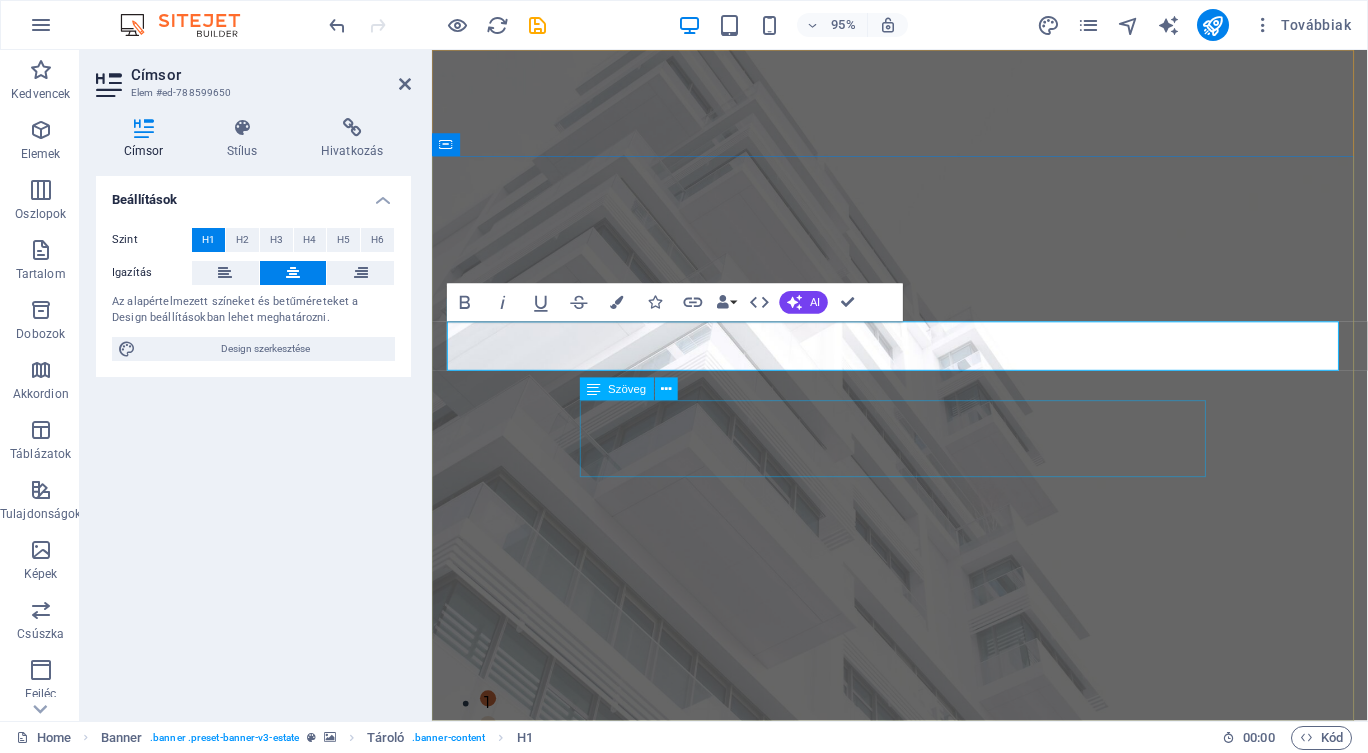click on "At vero eos et accusamus et iusto odio dignissimos ducimus qui blanditiis praesentium voluptatum deleniti atque corrupti quos dolores et quas molestias excepturi sint occaecati cupiditate non provident." at bounding box center [924, 1111] 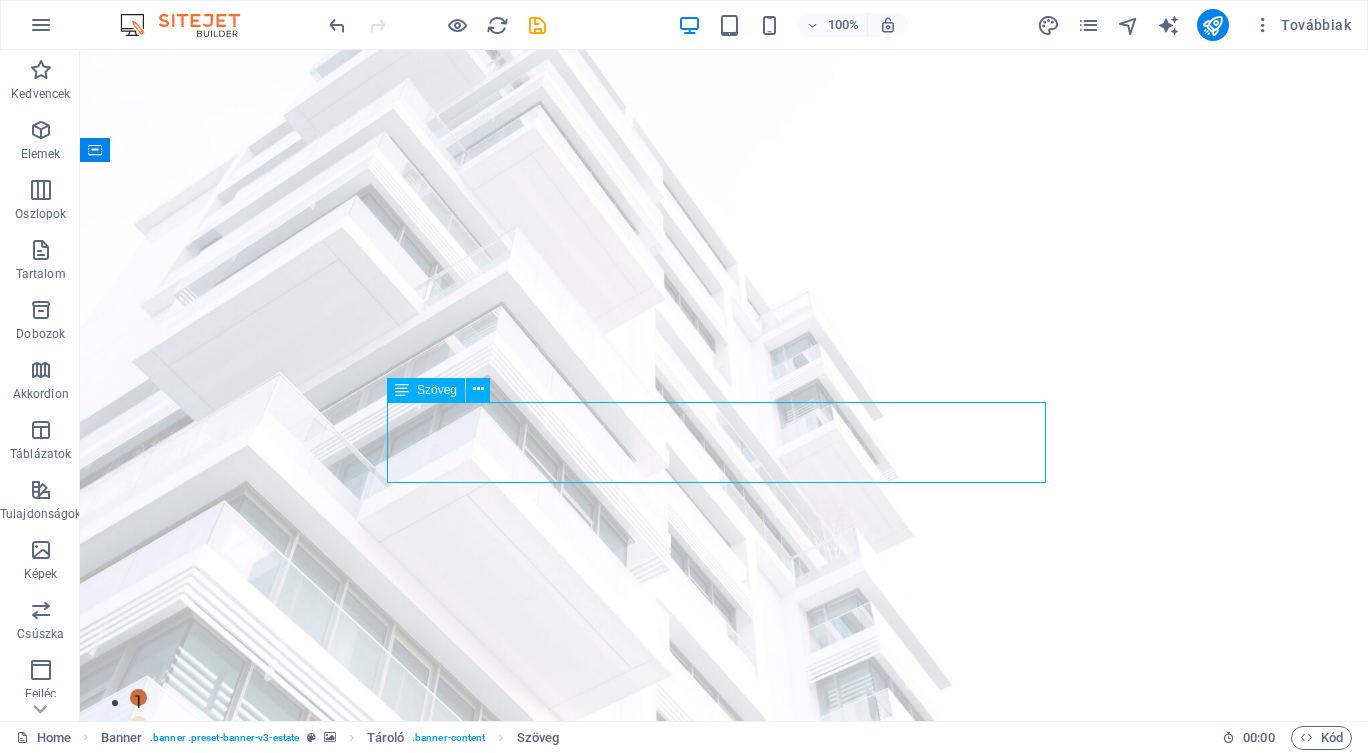 click on "At vero eos et accusamus et iusto odio dignissimos ducimus qui blanditiis praesentium voluptatum deleniti atque corrupti quos dolores et quas molestias excepturi sint occaecati cupiditate non provident." at bounding box center (724, 1075) 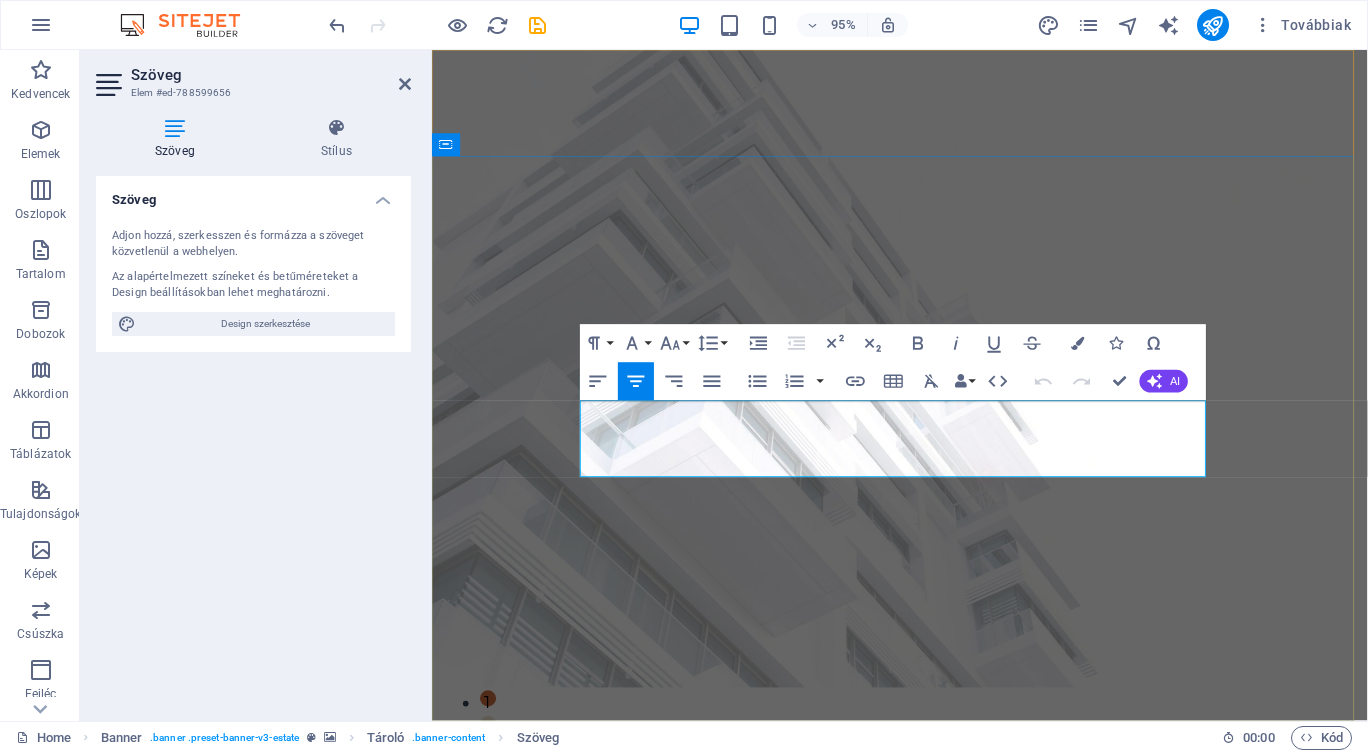 drag, startPoint x: 1228, startPoint y: 488, endPoint x: 624, endPoint y: 432, distance: 606.59045 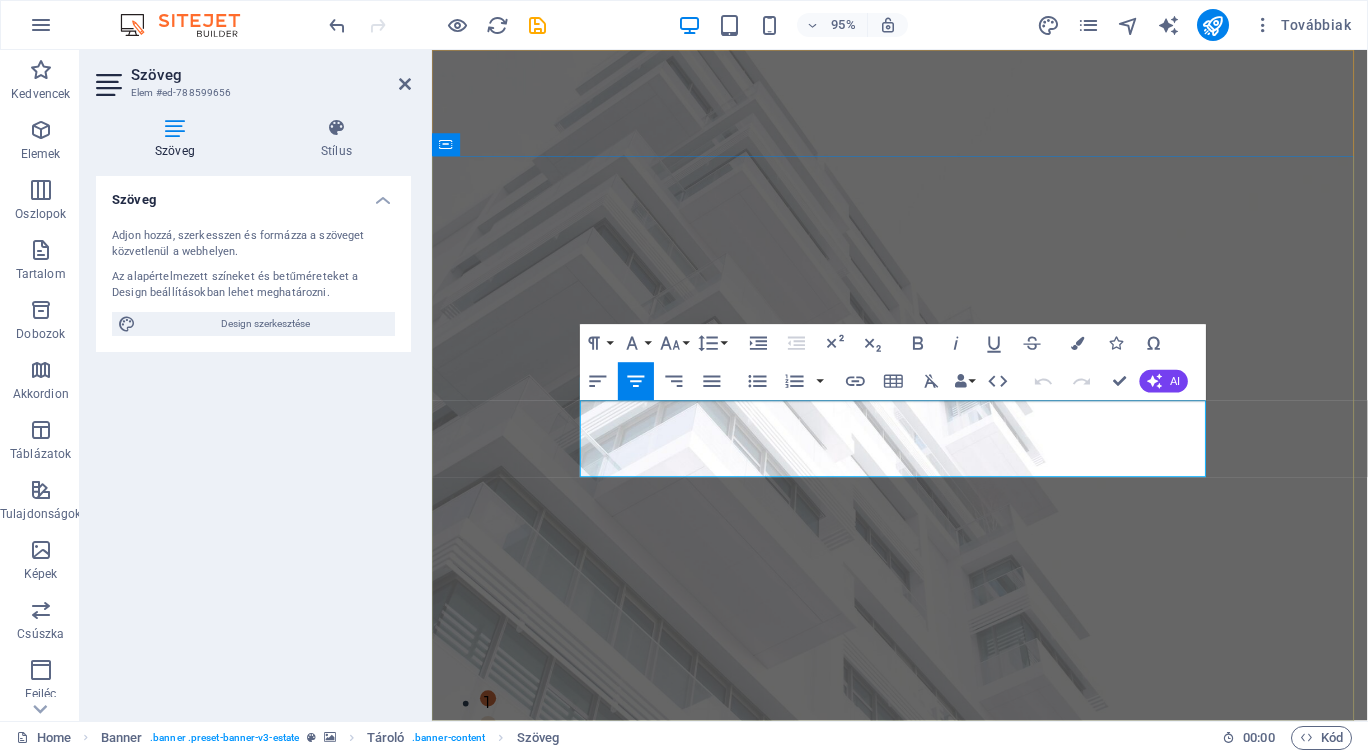 type 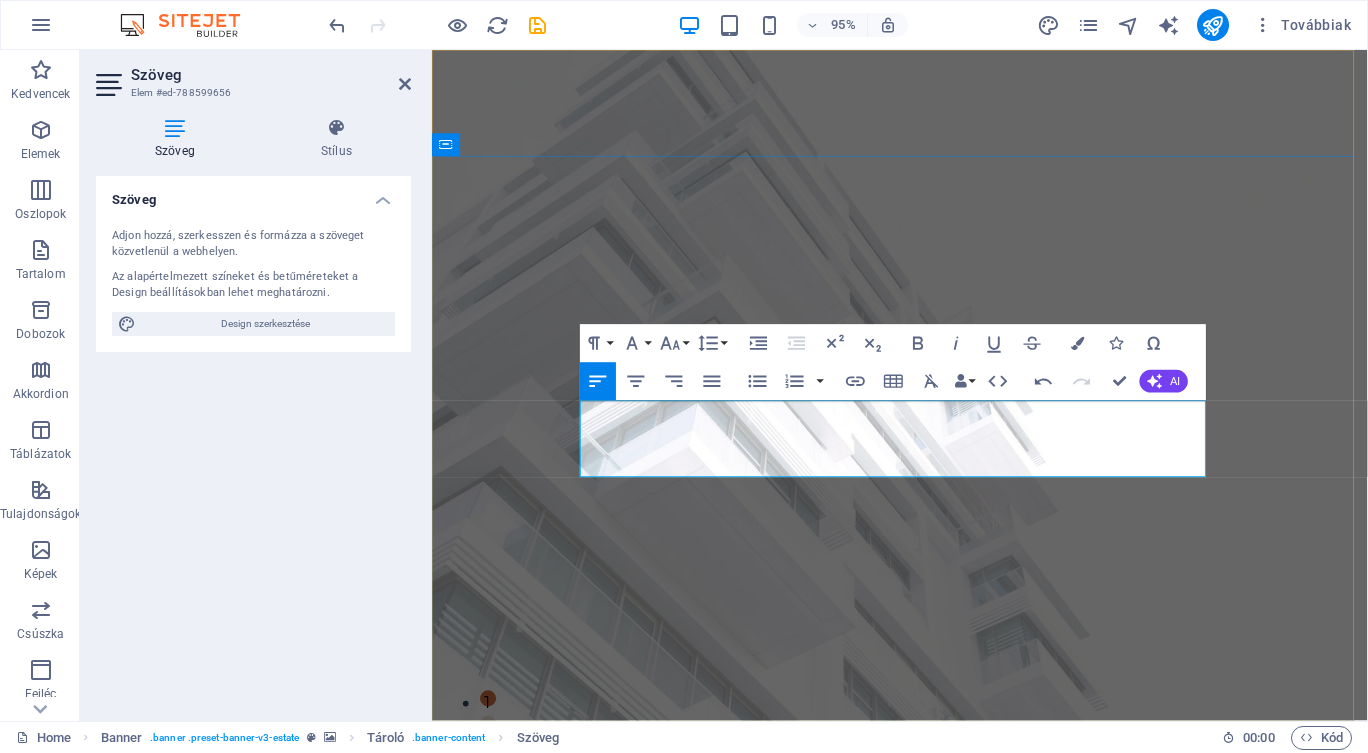 click on "​Segítséget nyújtunk Ügyfeleink számára ingatlanügyeik minden területén. Évtizedes szakmai tapasztalattal rendelkezünk ingatlanközvetítés, finanszírozás, korszerűsítés és generálkivitel" at bounding box center (924, 1111) 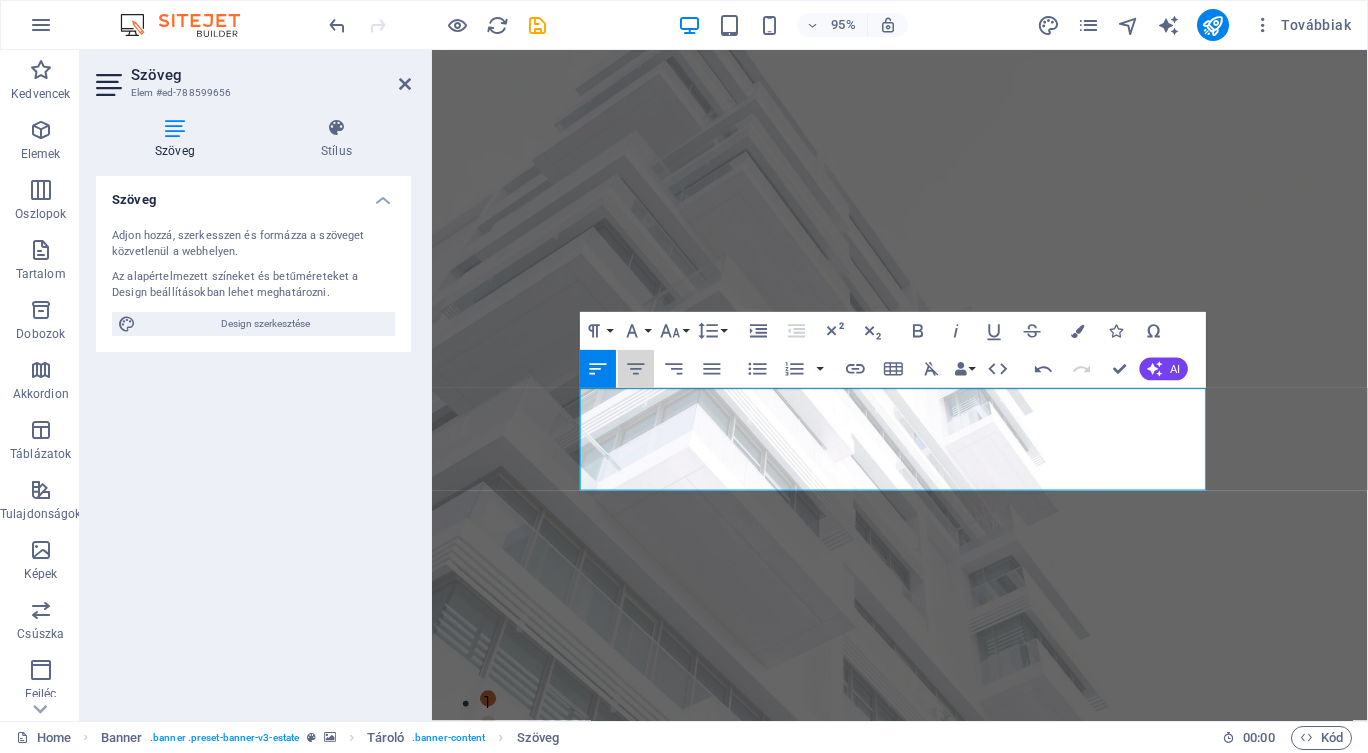 click 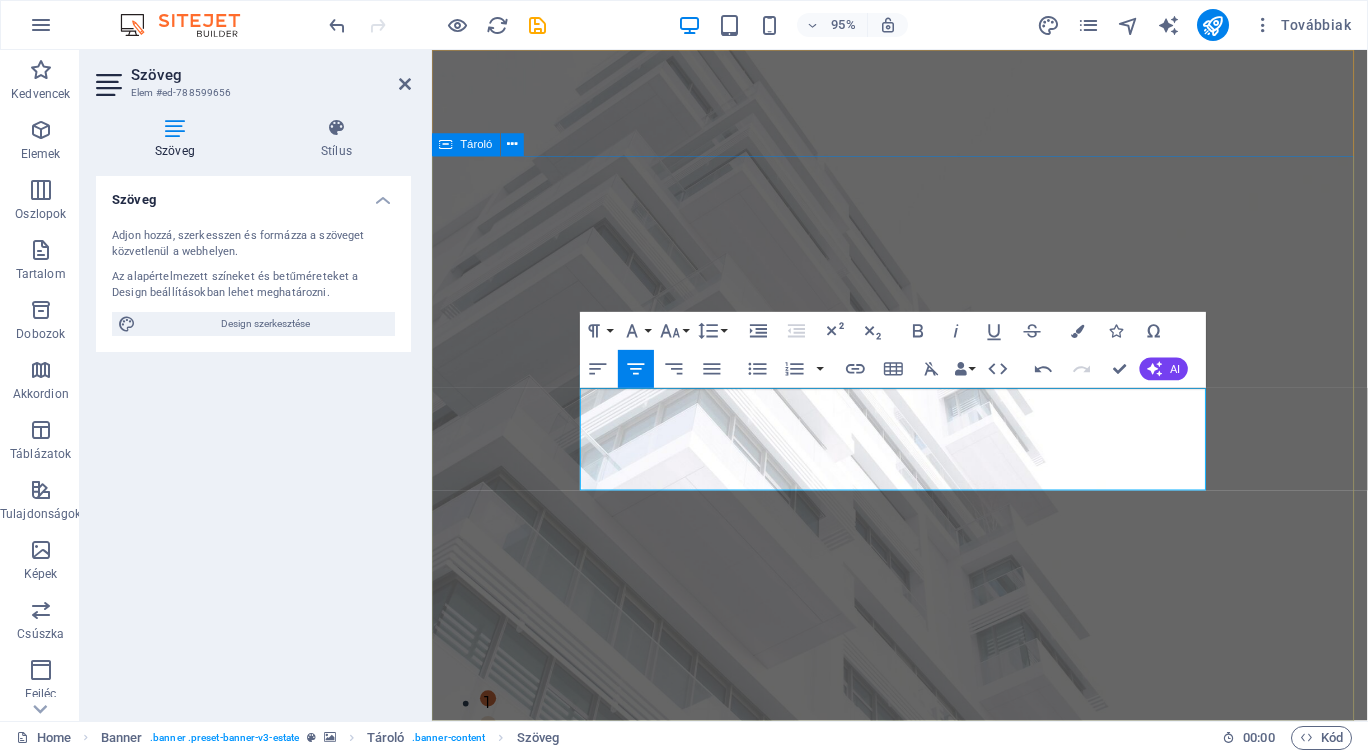 click on "MINDEN, AMI INGATLAN ​Segítséget nyújtunk Ügyfeleink számára ingatlanügyeik minden területén. Évtizedes szakmai tapasztalattal rendelkezünk ingatlanközvetítés, finanszírozás, korszerűsítés és generálkivitelezés területeken.  get started" at bounding box center [924, 1124] 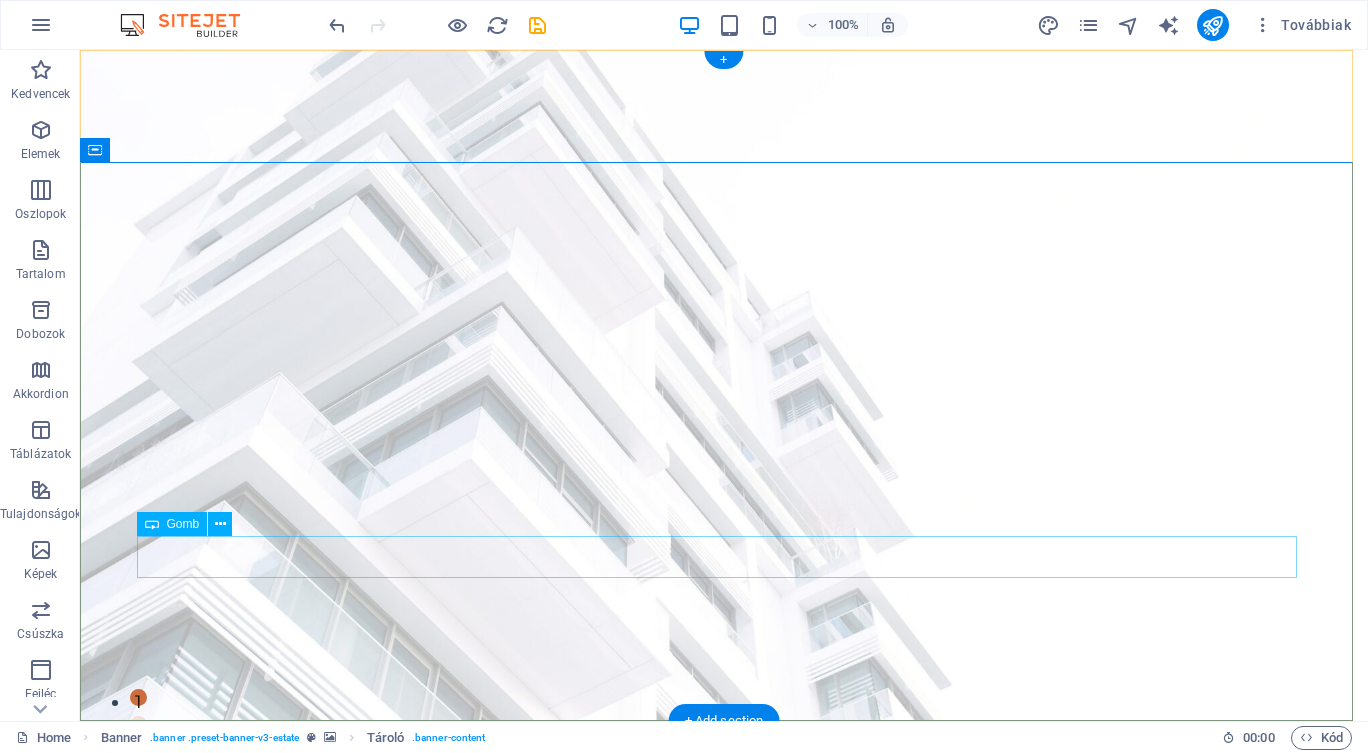 click on "get started" at bounding box center [724, 1163] 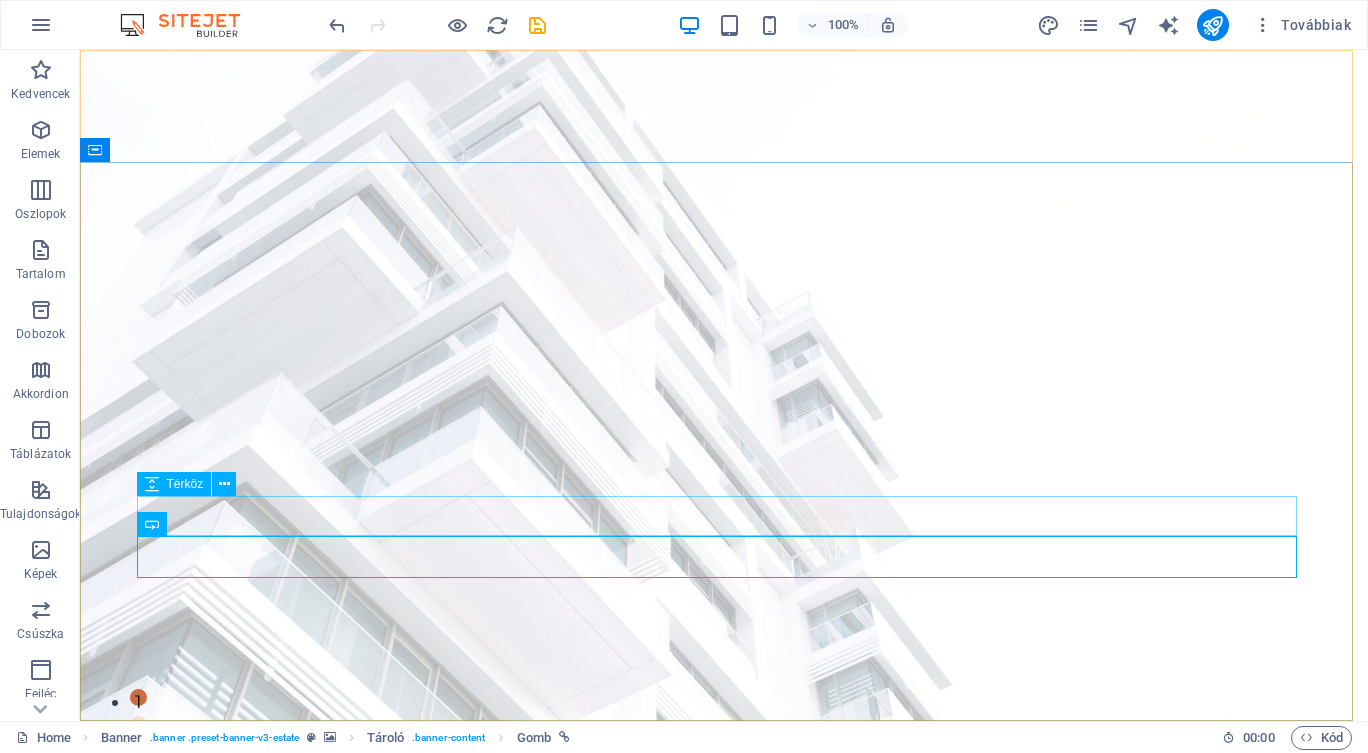 click at bounding box center (224, 484) 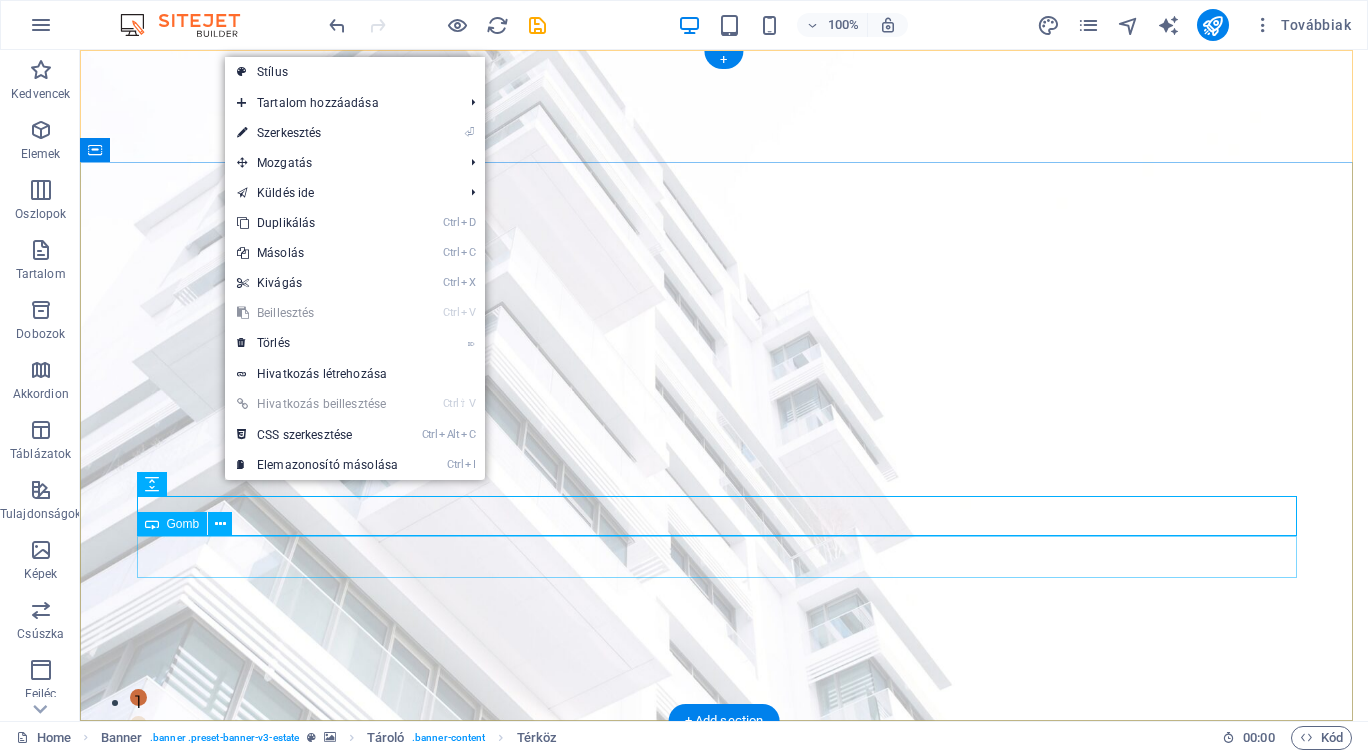 click on "get started" at bounding box center [724, 1163] 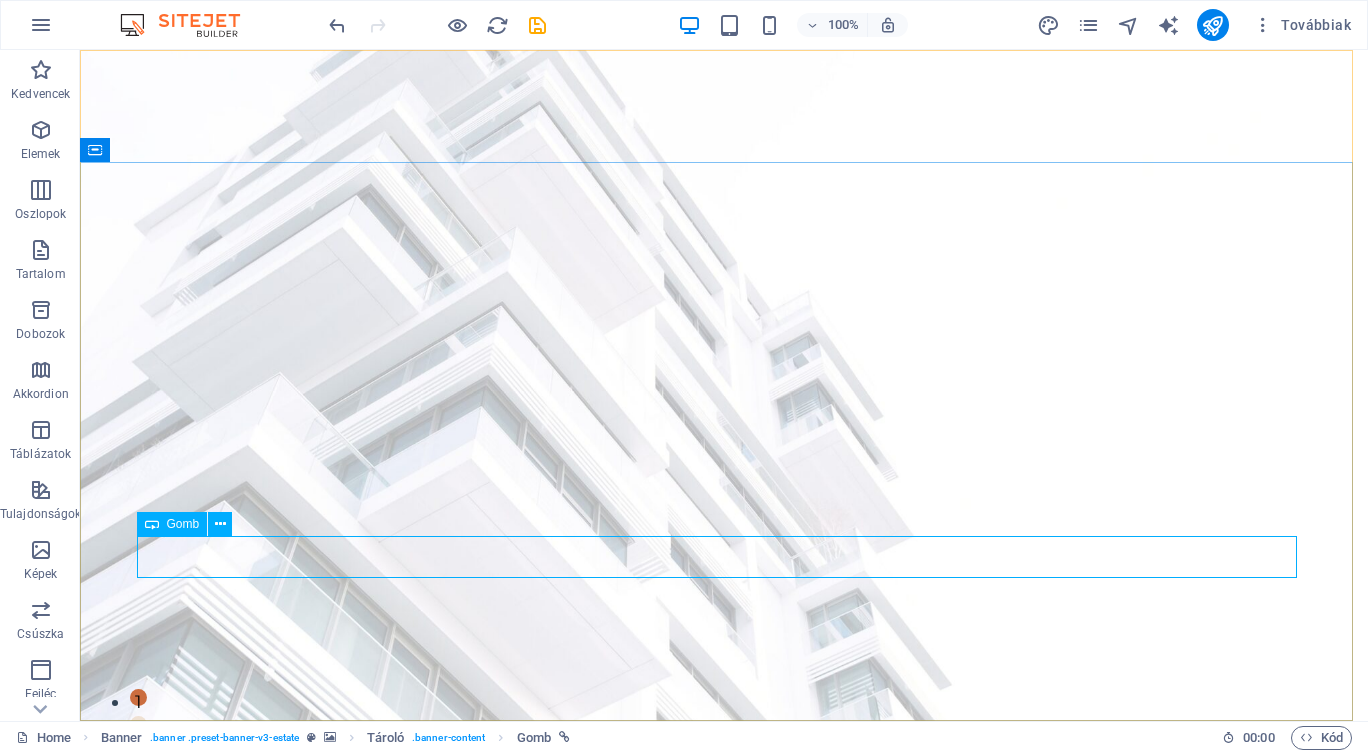 click at bounding box center [220, 524] 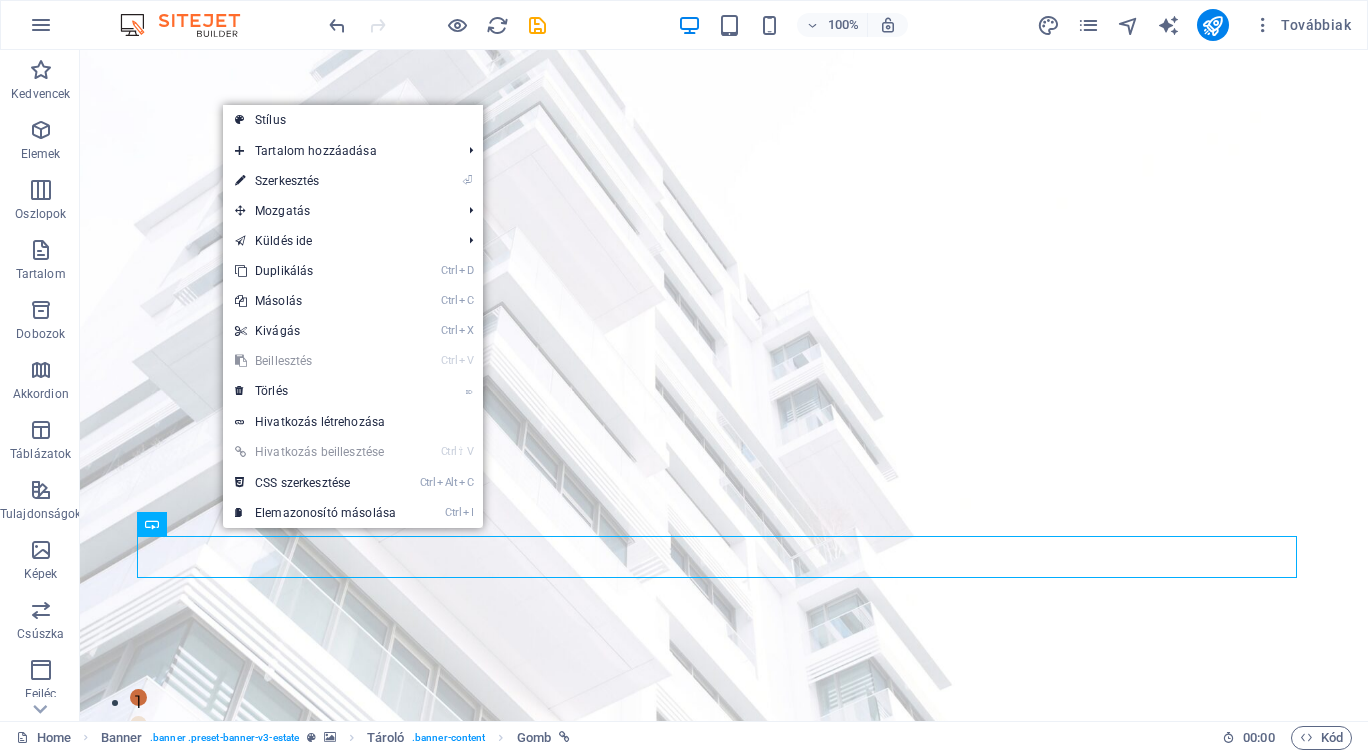 click on "⏎  Szerkesztés" at bounding box center [315, 181] 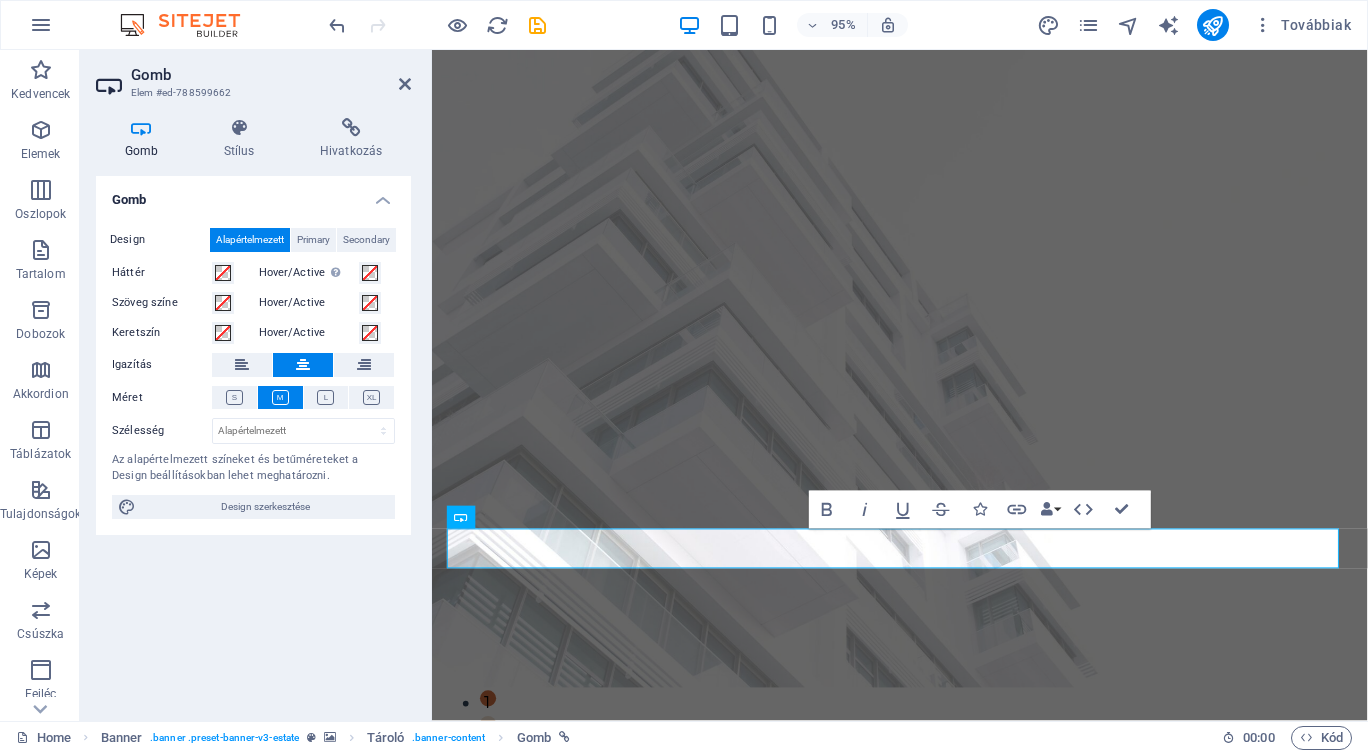 click on "Design szerkesztése" at bounding box center (265, 507) 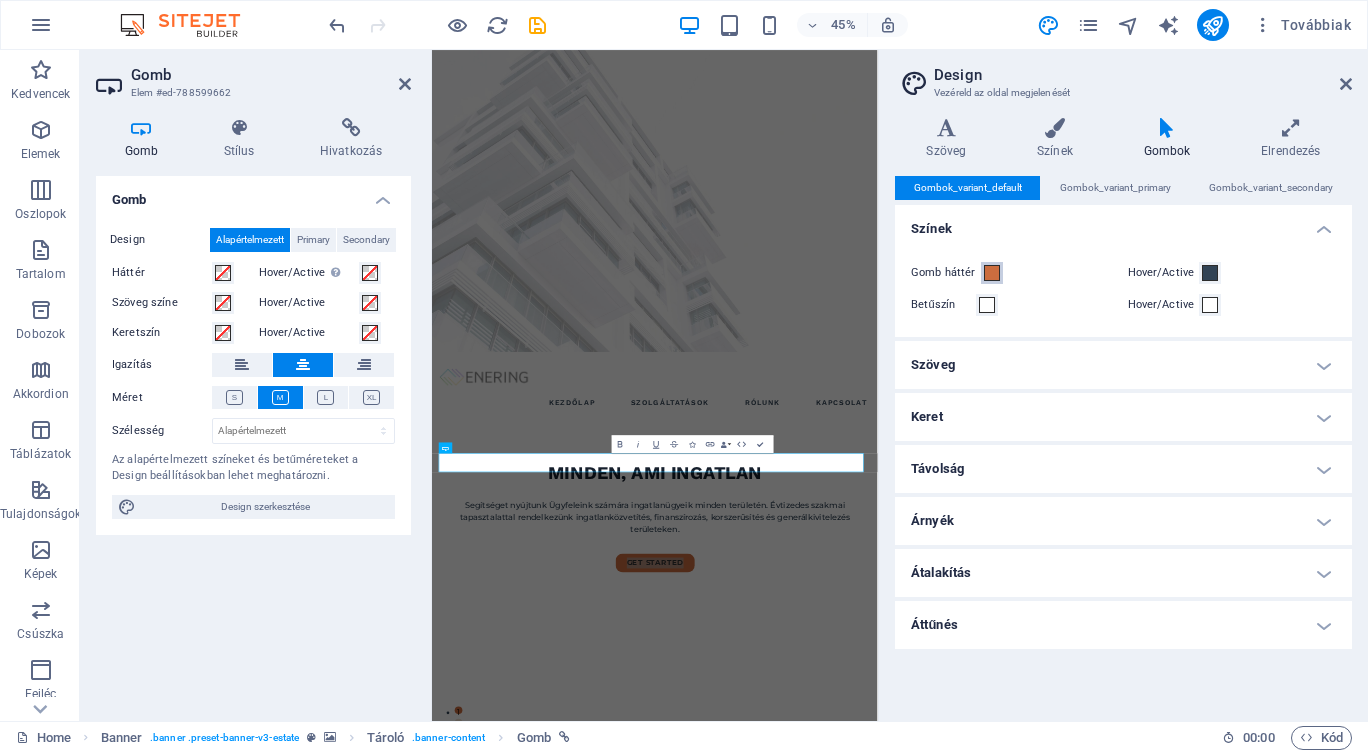 click at bounding box center [992, 273] 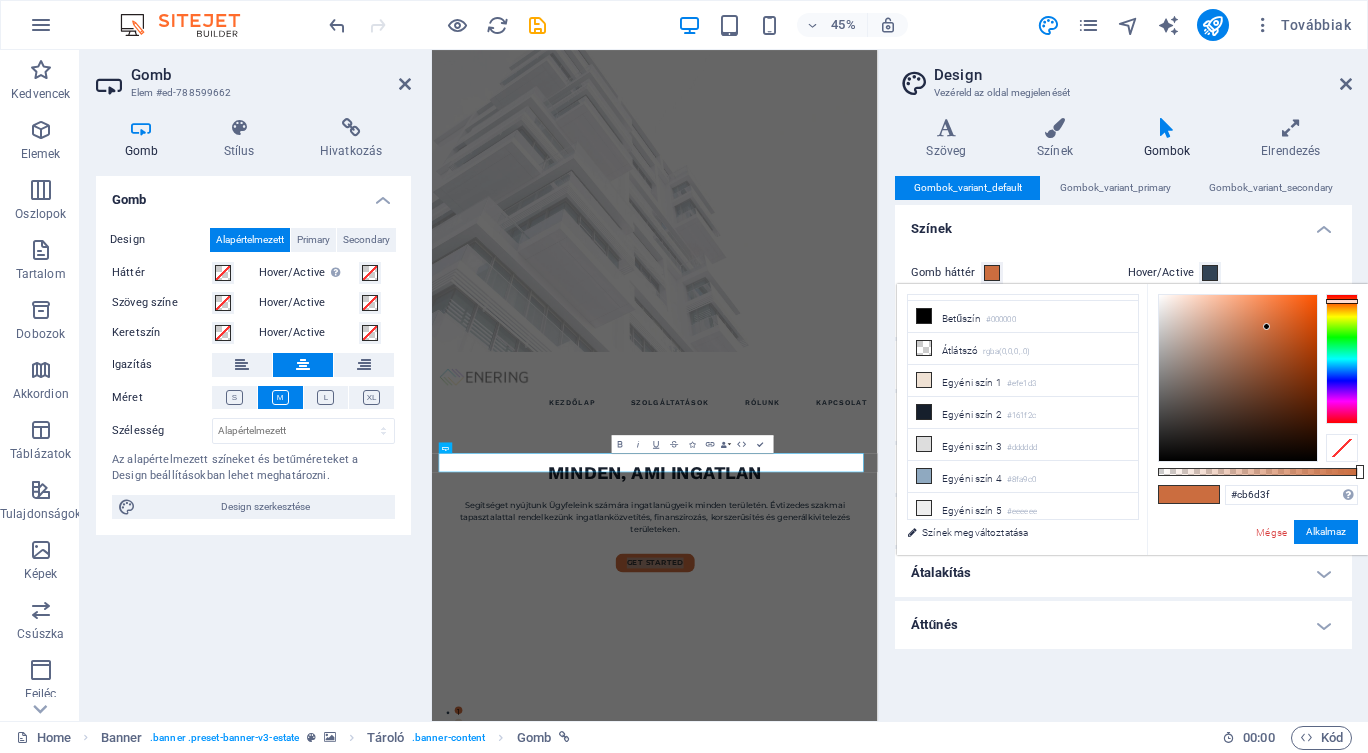 scroll, scrollTop: 91, scrollLeft: 0, axis: vertical 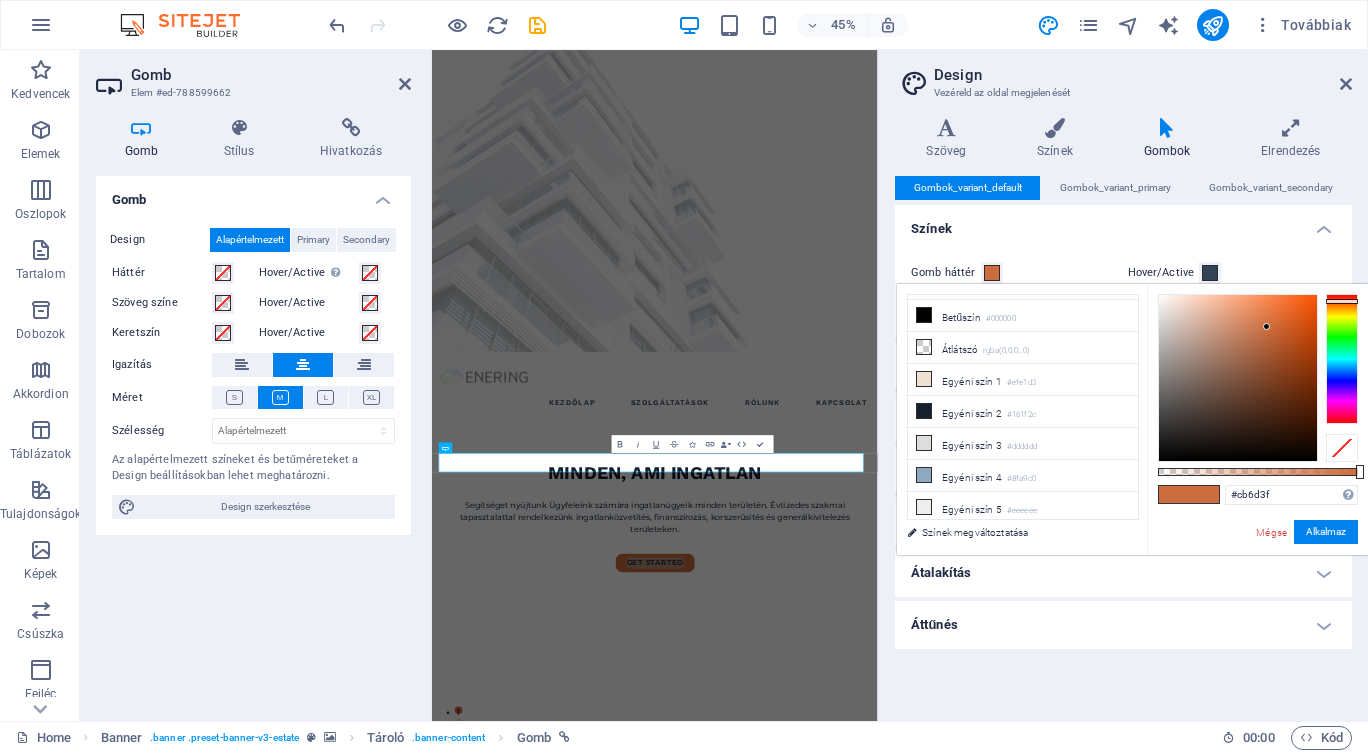 click on "Egyéni szín 4
#8fa9c0" at bounding box center [1023, 476] 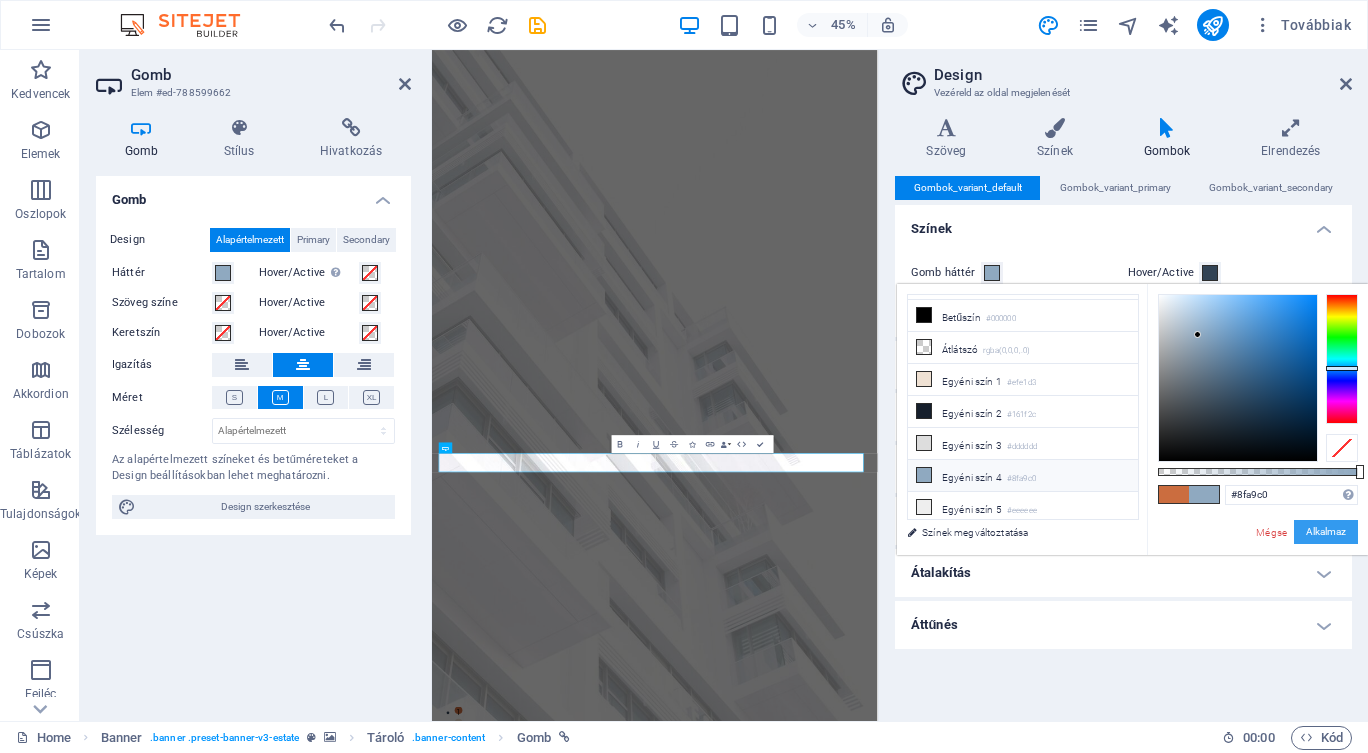 click on "Alkalmaz" at bounding box center [1326, 532] 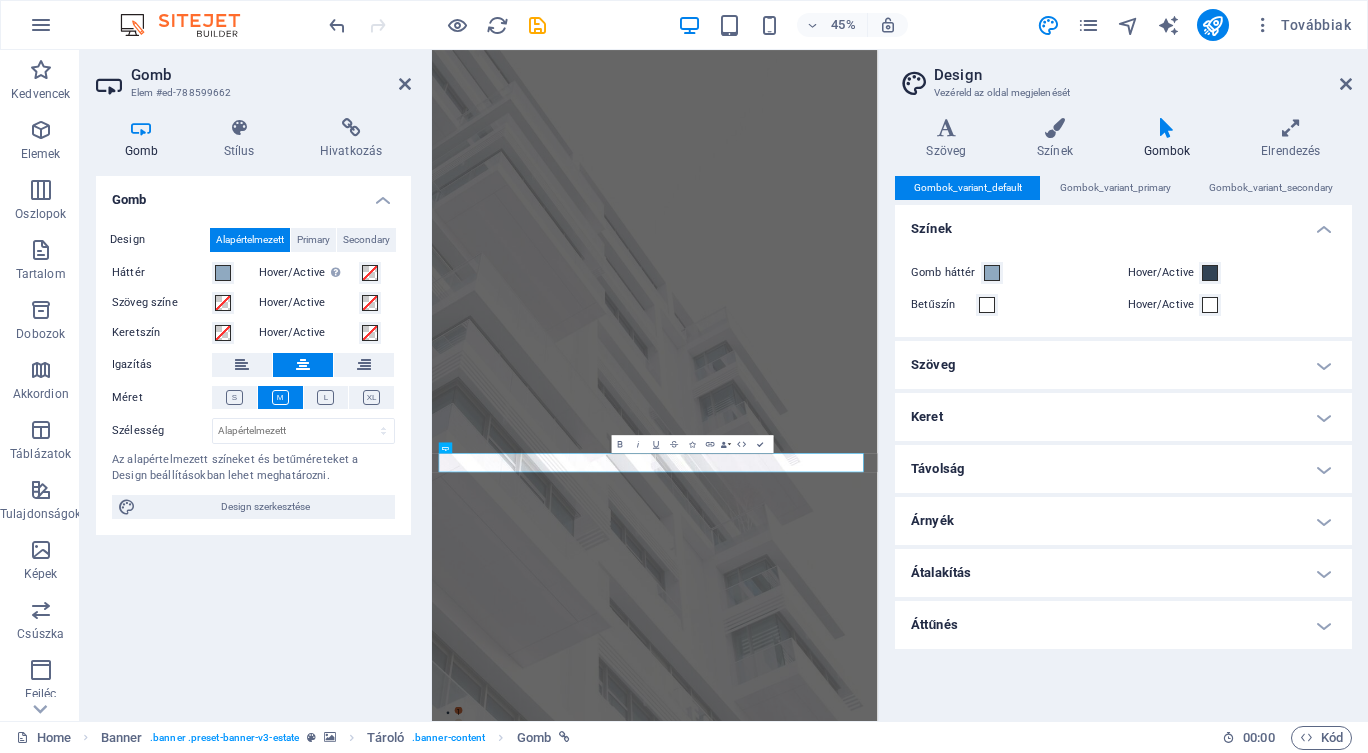 click at bounding box center (1346, 84) 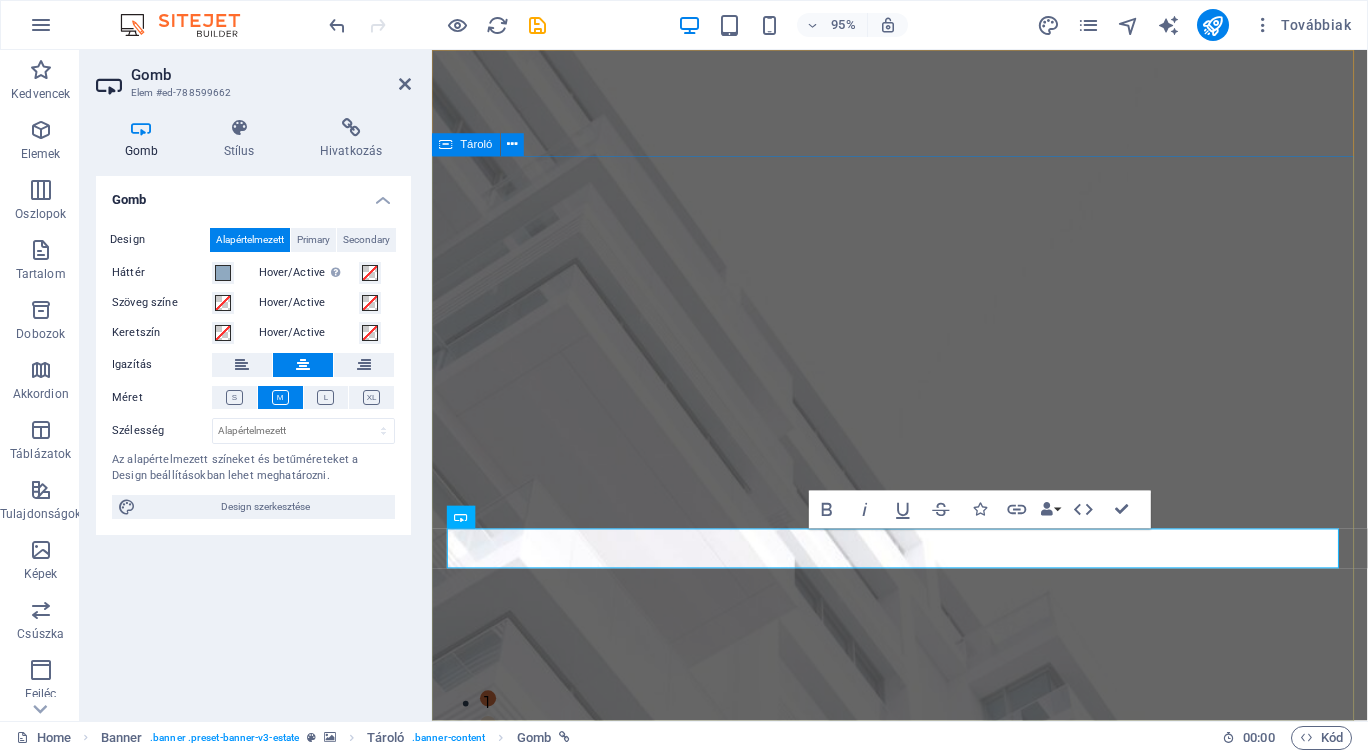 click on "MINDEN, AMI INGATLAN Segítséget nyújtunk Ügyfeleink számára ingatlanügyeik minden területén. Évtizedes szakmai tapasztalattal rendelkezünk ingatlanközvetítés, finanszírozás, korszerűsítés és generálkivitelezés területeken.  get started" at bounding box center (924, 1908) 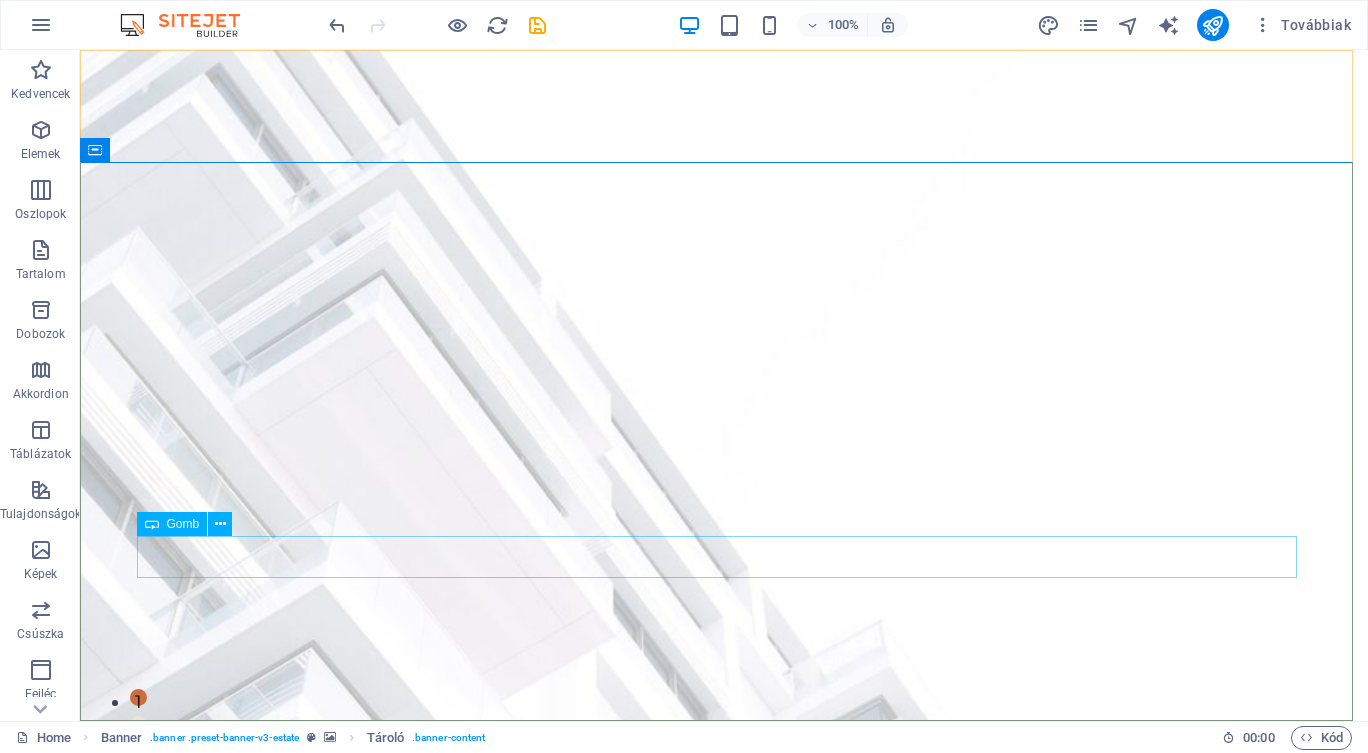 click at bounding box center (220, 524) 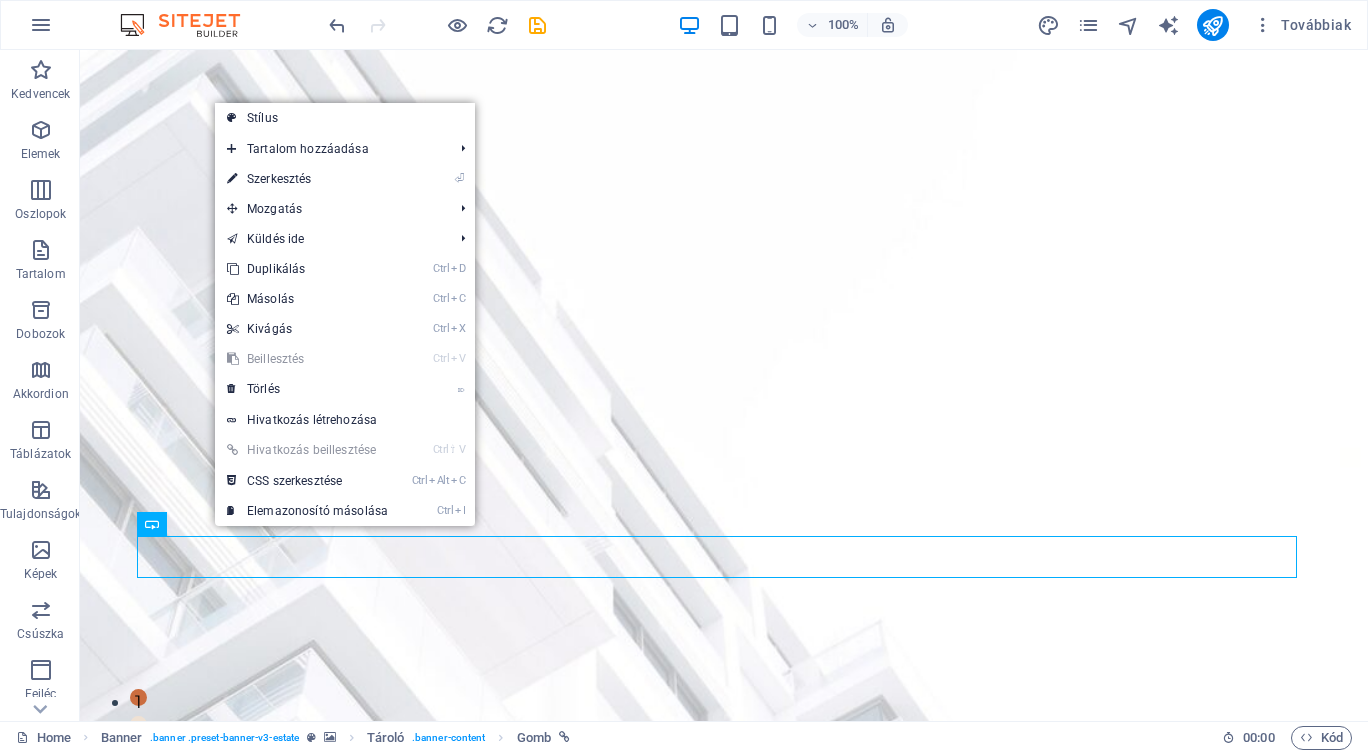 click on "⏎  Szerkesztés" at bounding box center [307, 179] 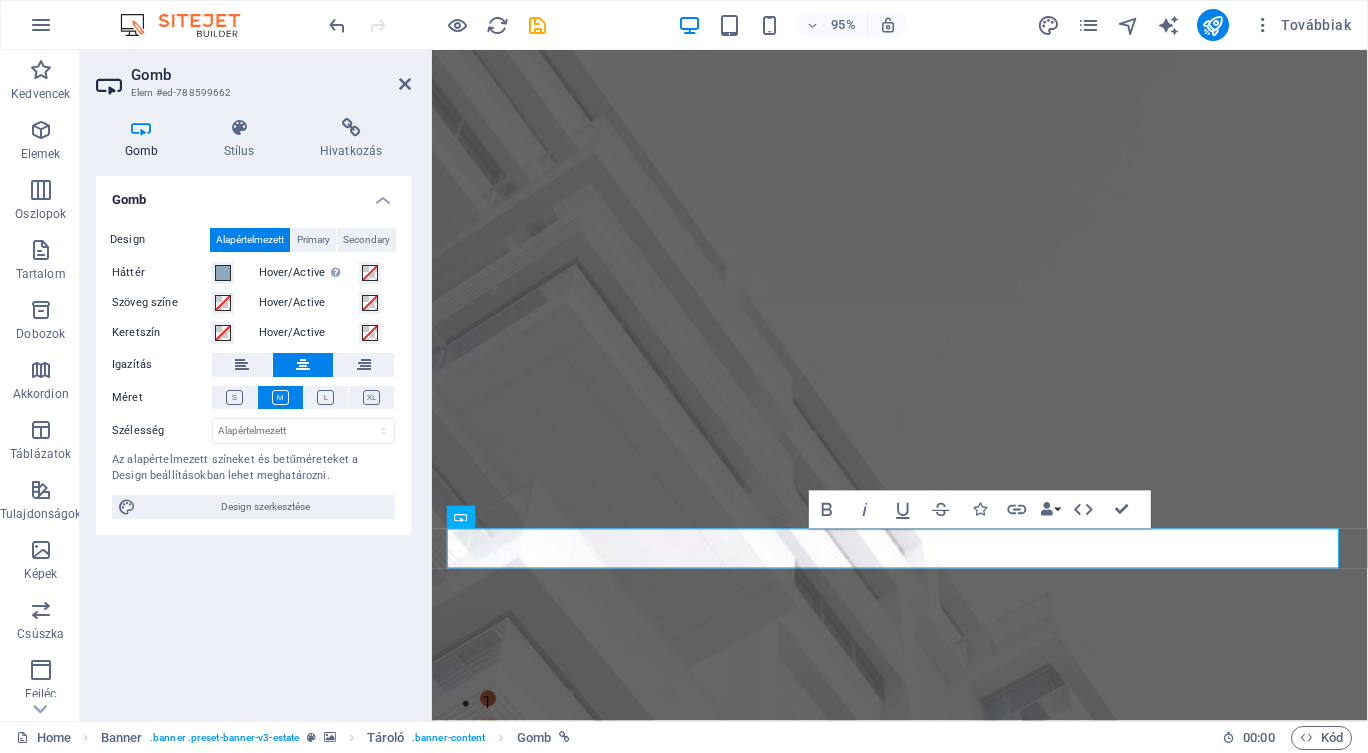 click on "Hivatkozás" at bounding box center [351, 139] 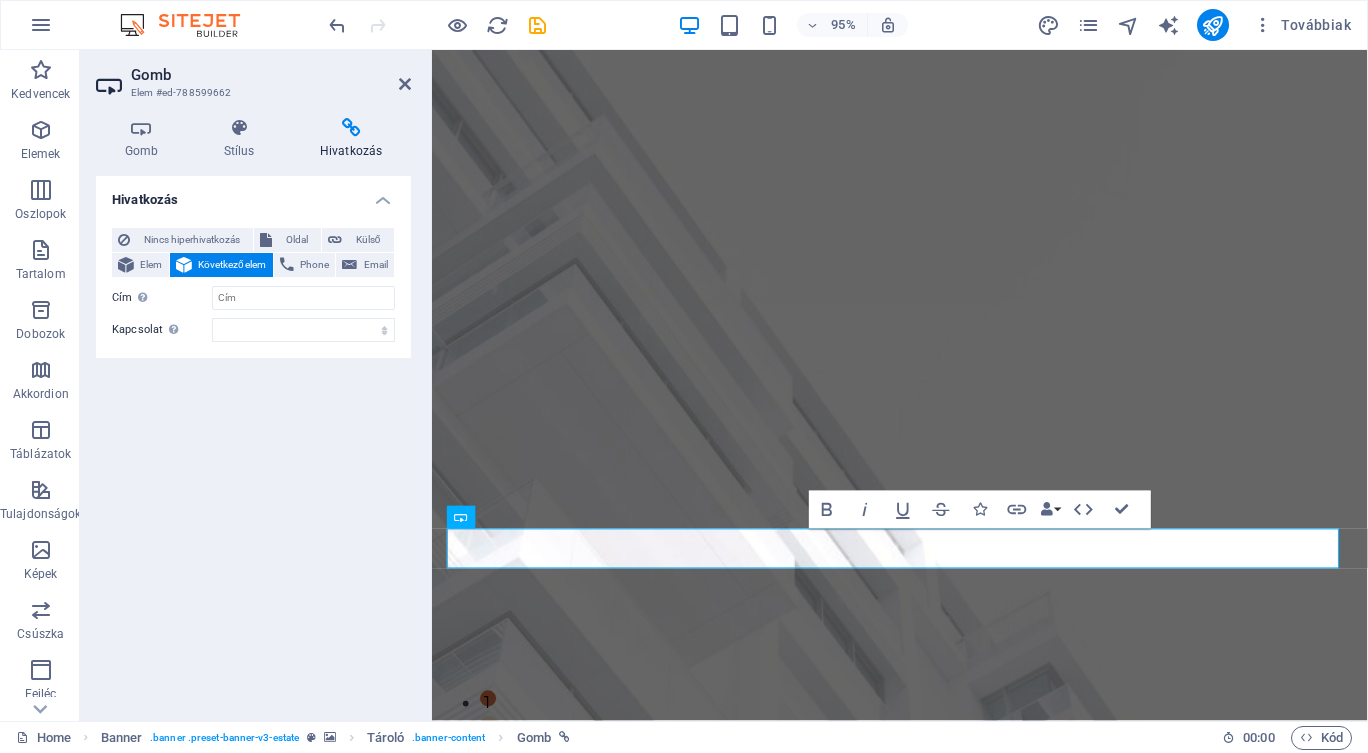 click at bounding box center [141, 128] 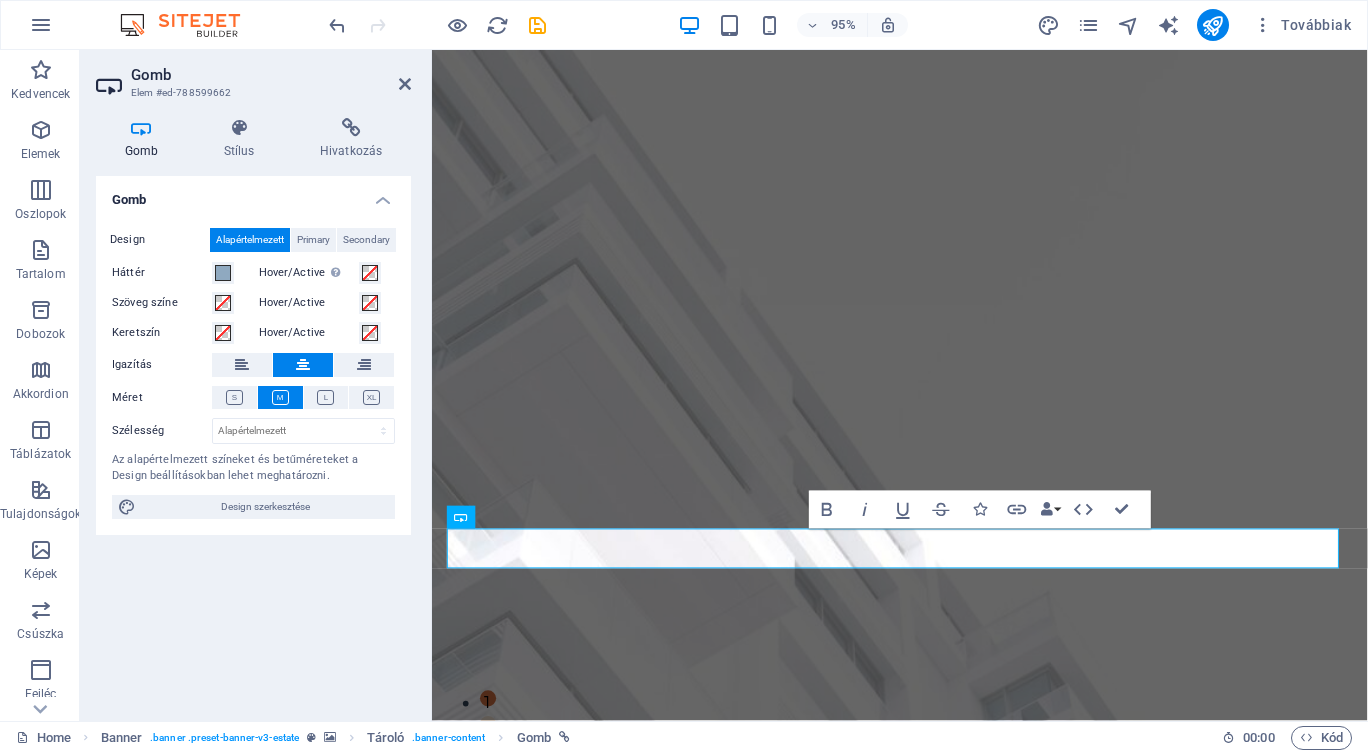 click on "Primary" at bounding box center [313, 240] 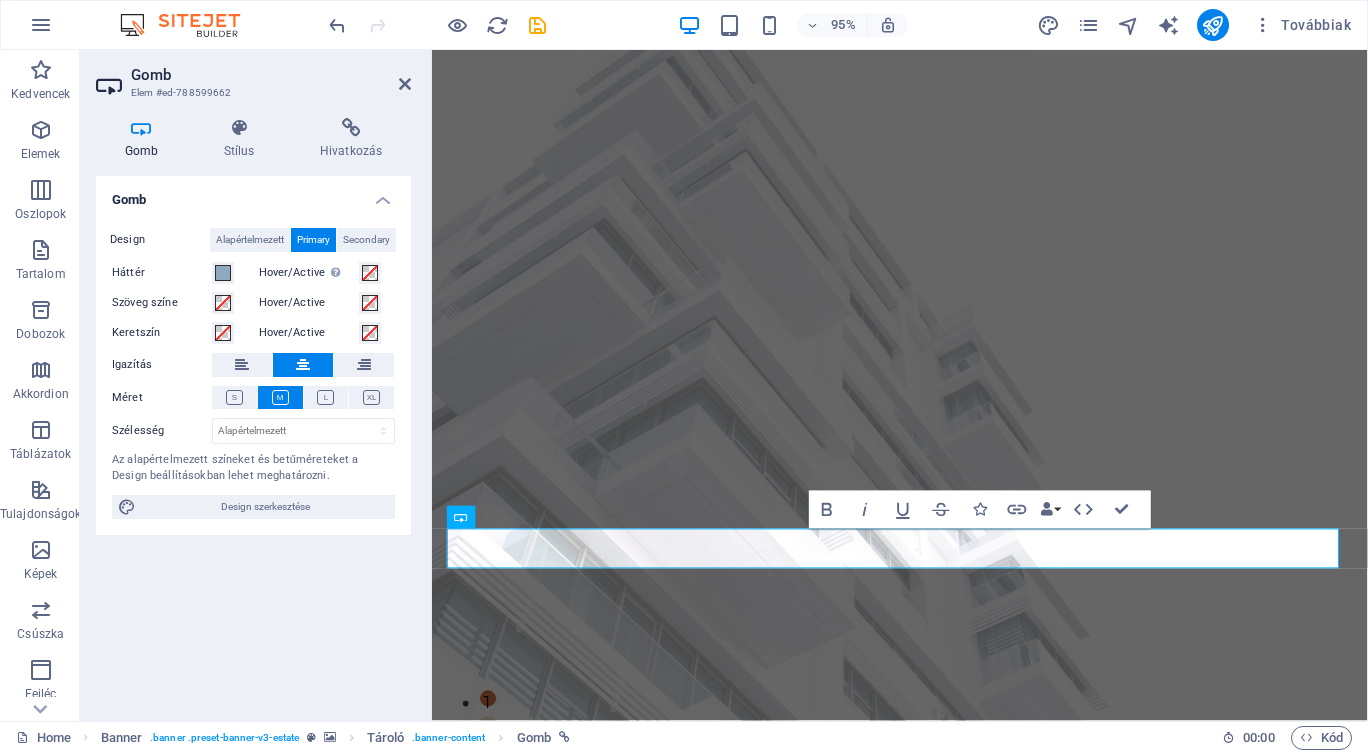 click on "Alapértelmezett" at bounding box center (250, 240) 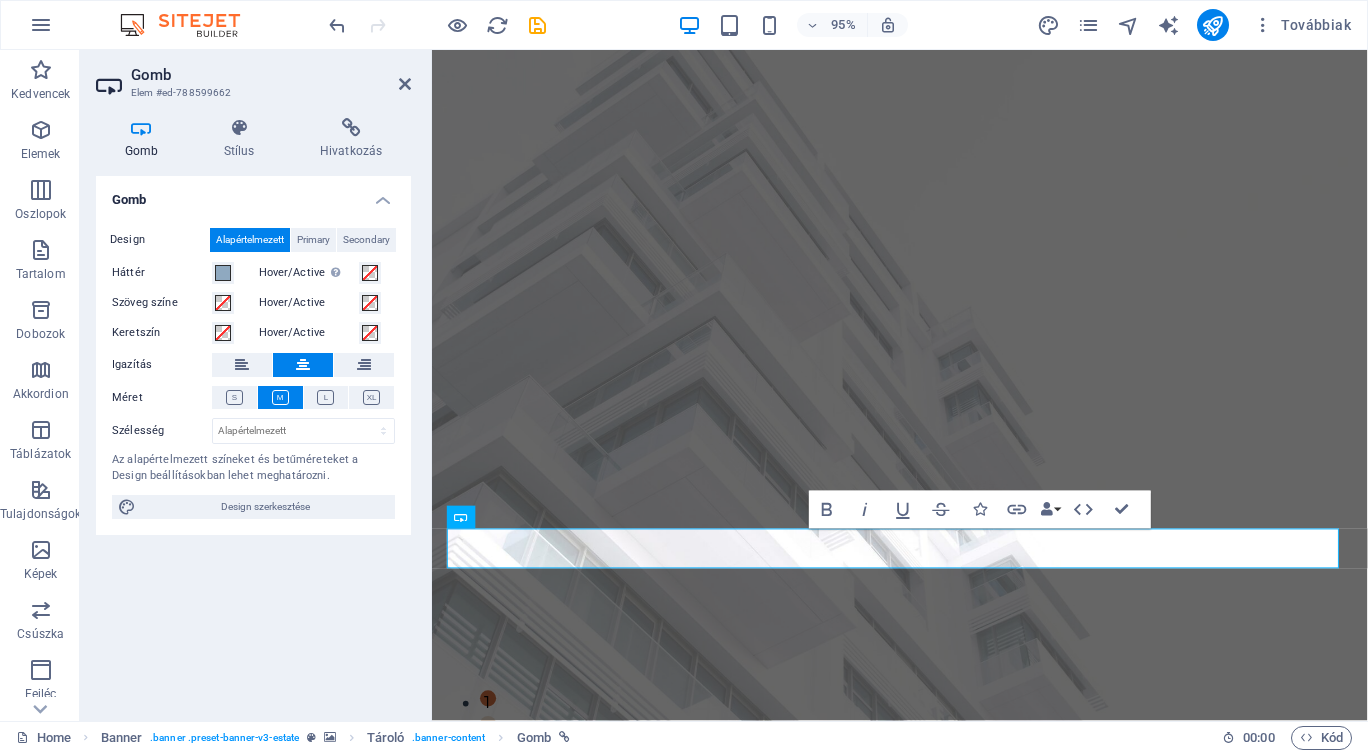 click on "Stílus" at bounding box center (243, 139) 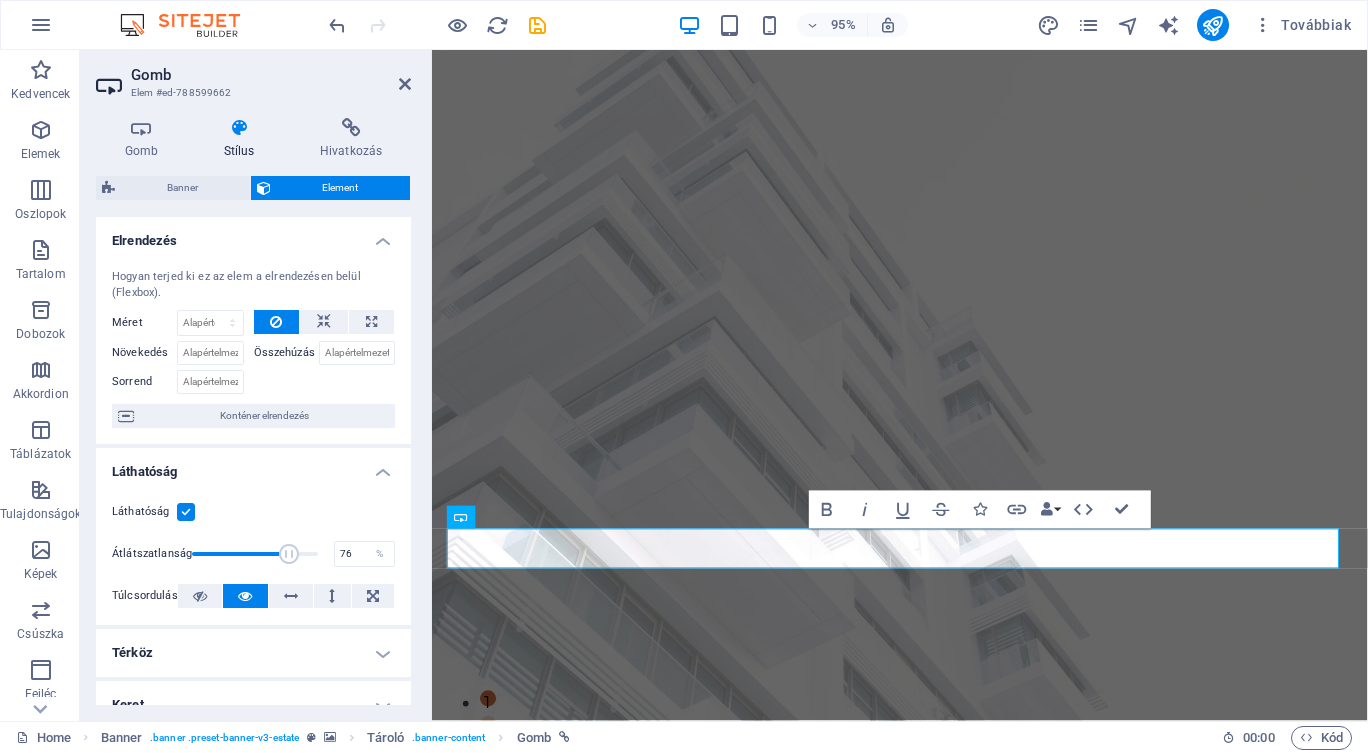 type on "75" 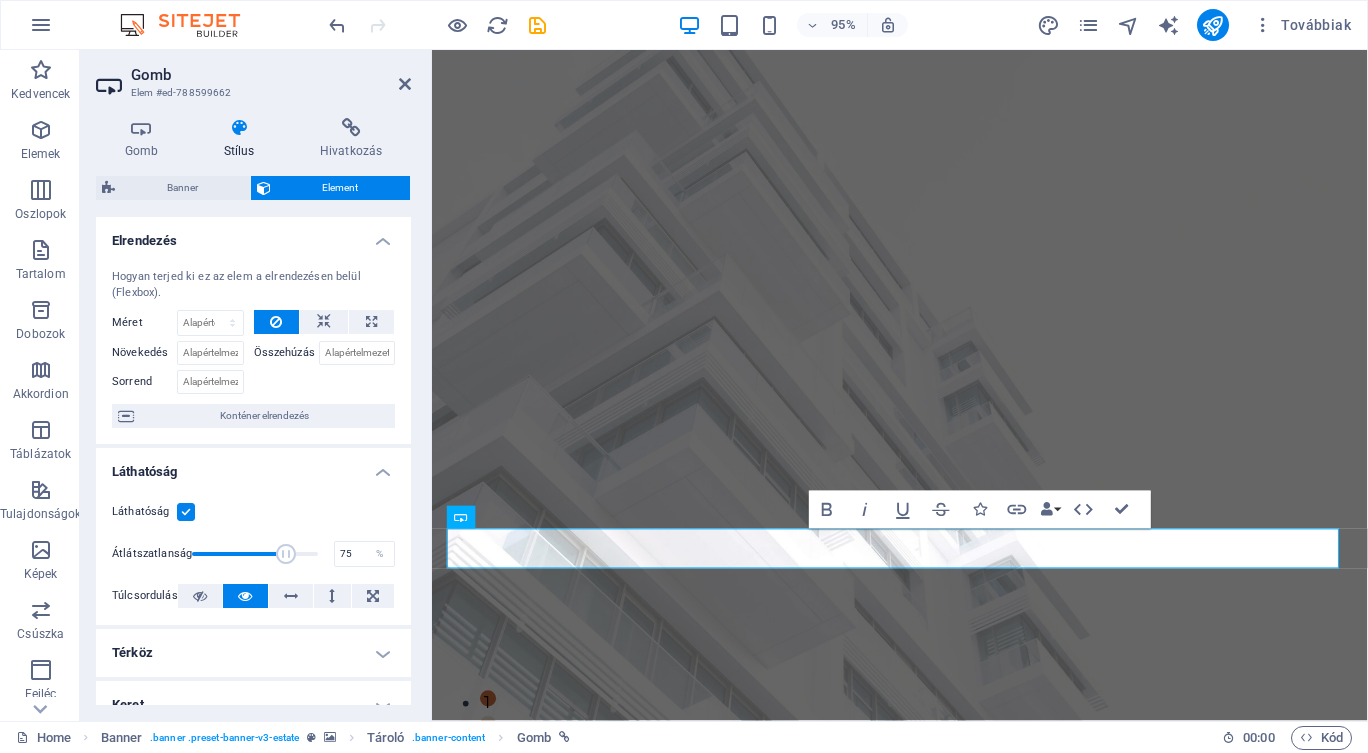 drag, startPoint x: 314, startPoint y: 547, endPoint x: 283, endPoint y: 547, distance: 31 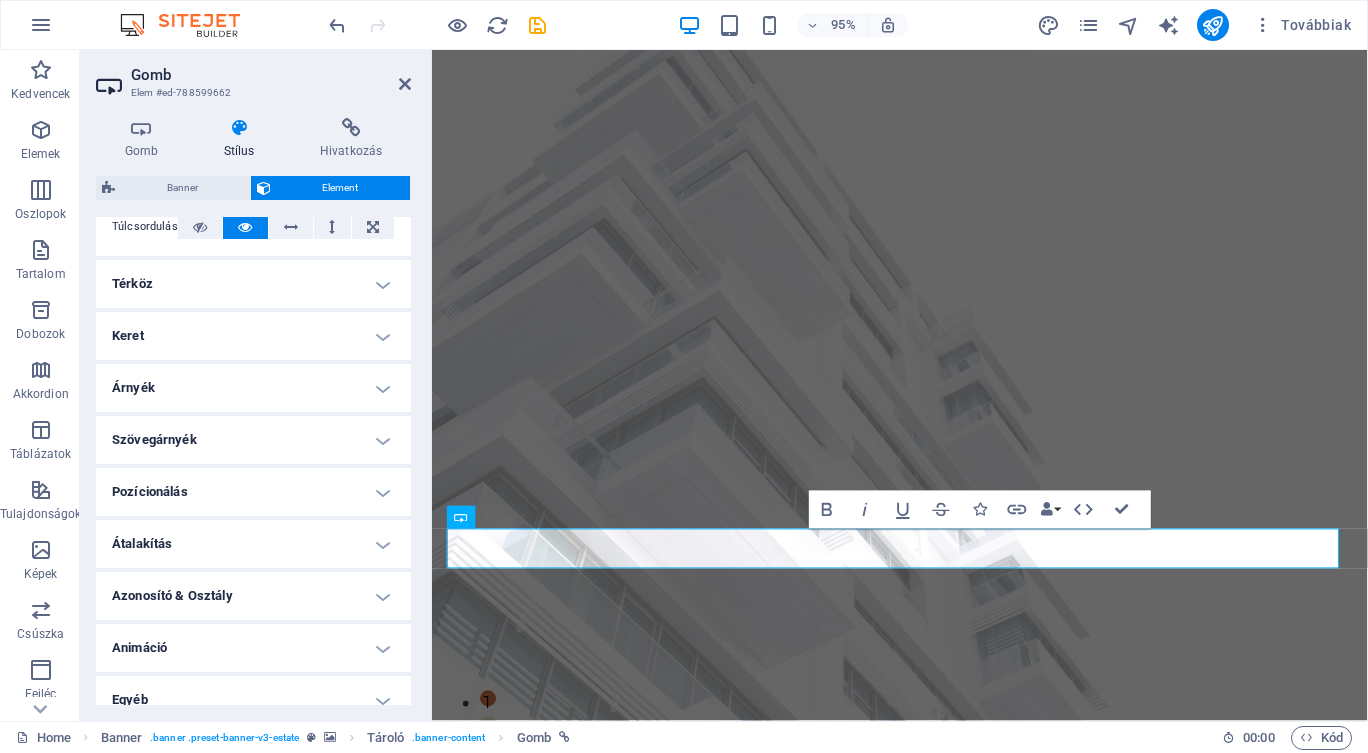 scroll, scrollTop: 387, scrollLeft: 0, axis: vertical 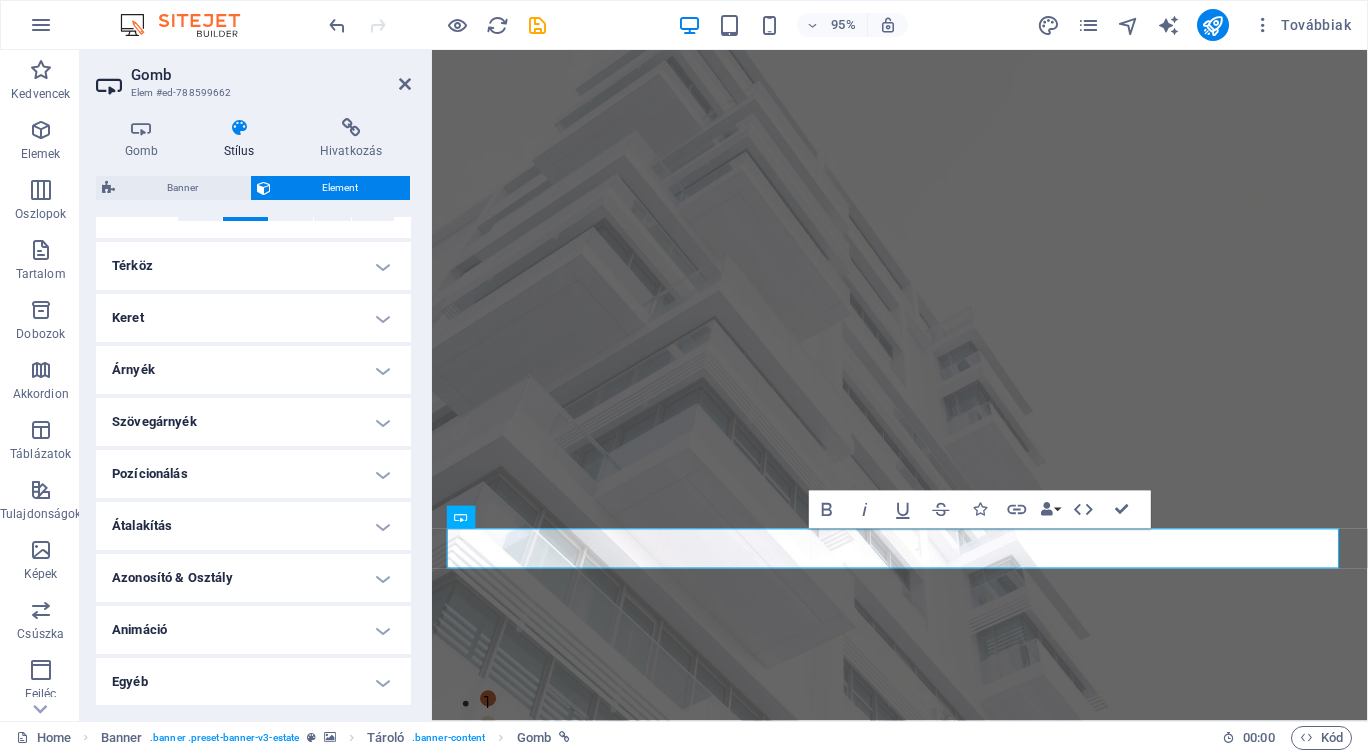 click on "Animáció" at bounding box center (253, 630) 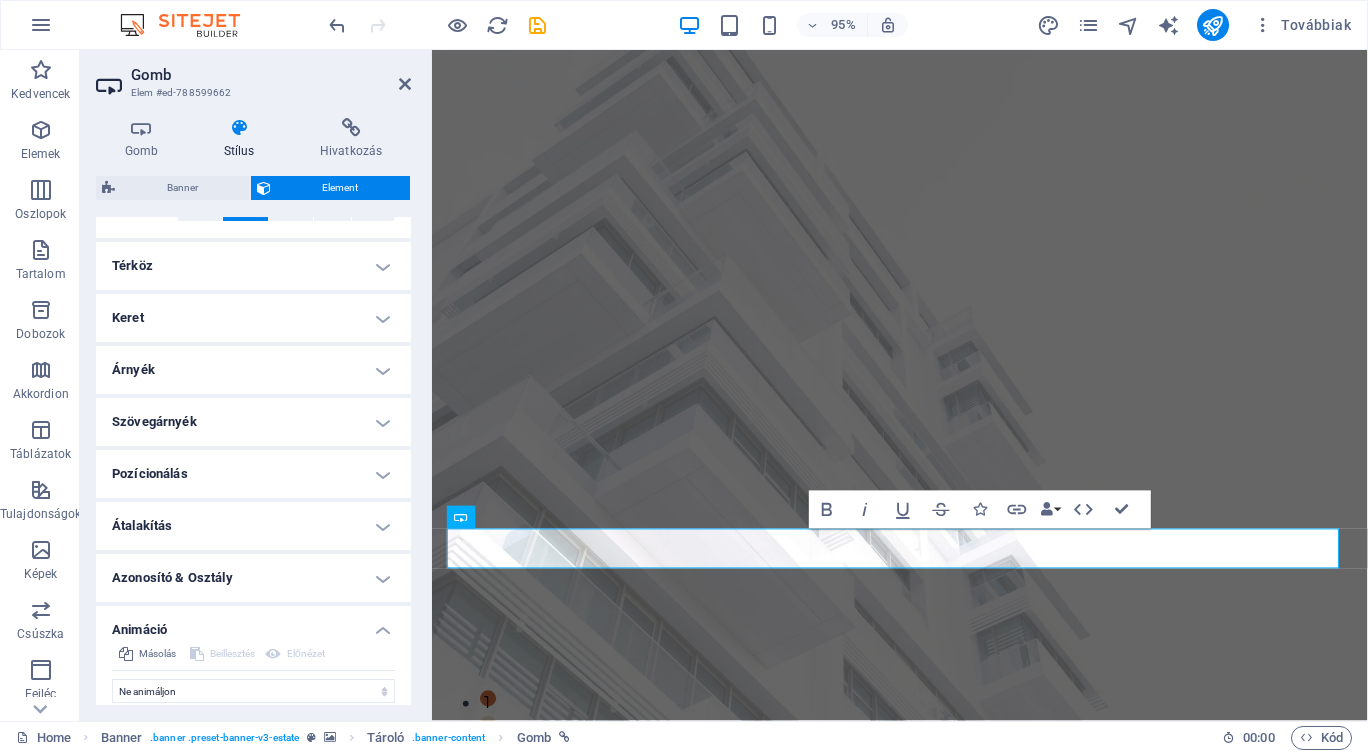 drag, startPoint x: 406, startPoint y: 582, endPoint x: 404, endPoint y: 671, distance: 89.02247 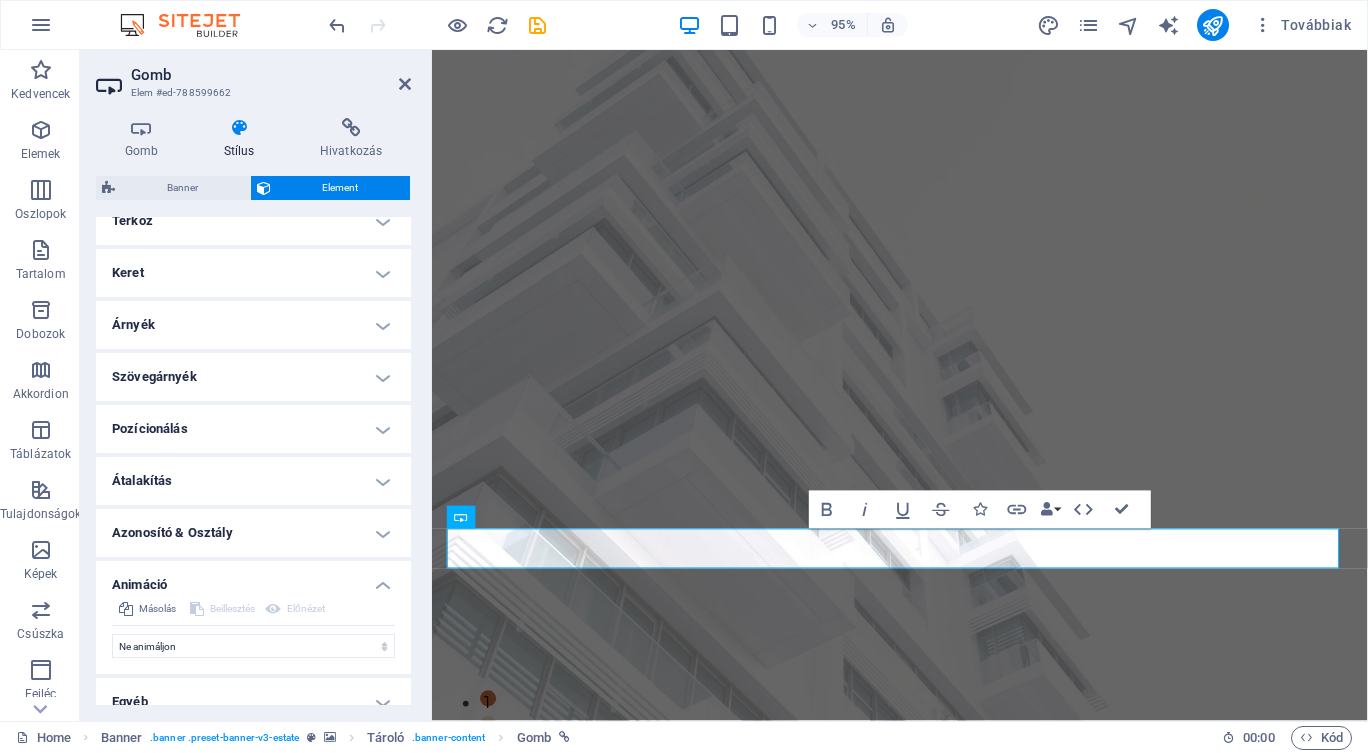 scroll, scrollTop: 452, scrollLeft: 0, axis: vertical 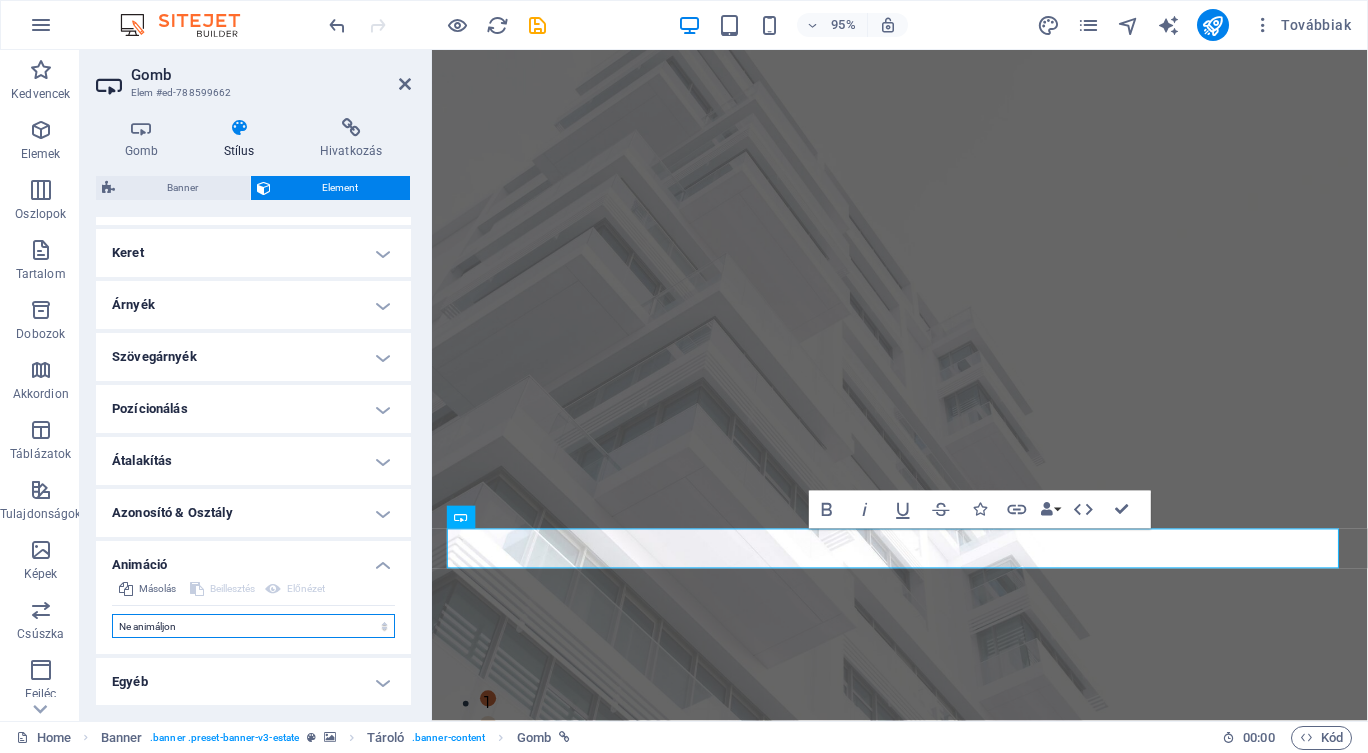 click on "Ne animáljon Megjelenítés / Elrejtés Fel/le csúszás Nagyítás/kicsinyítés Balról jobbra csúszás Jobbról balra csúszás Felülről lefelé csúszás Lentről felfelé csúszás Lüktetés Villanás Megnyitás átfedésként" at bounding box center (253, 626) 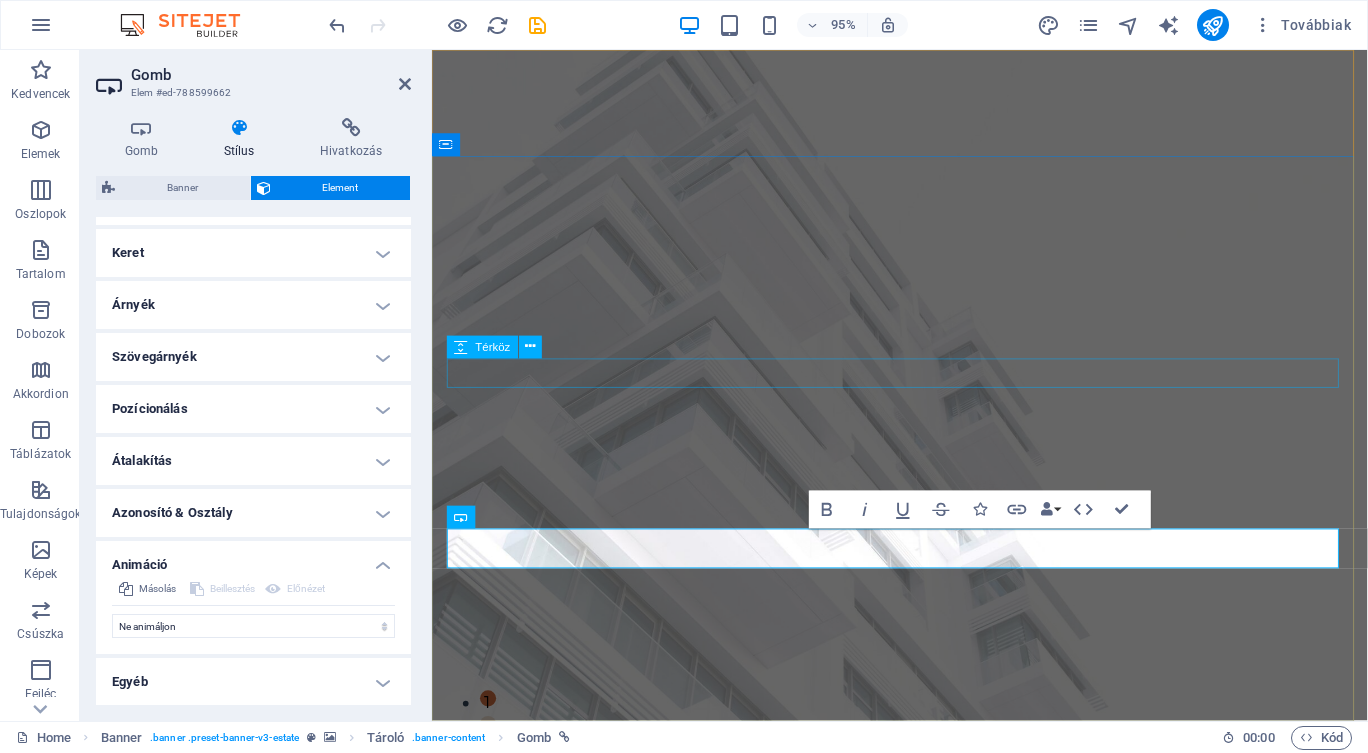click at bounding box center (924, 1068) 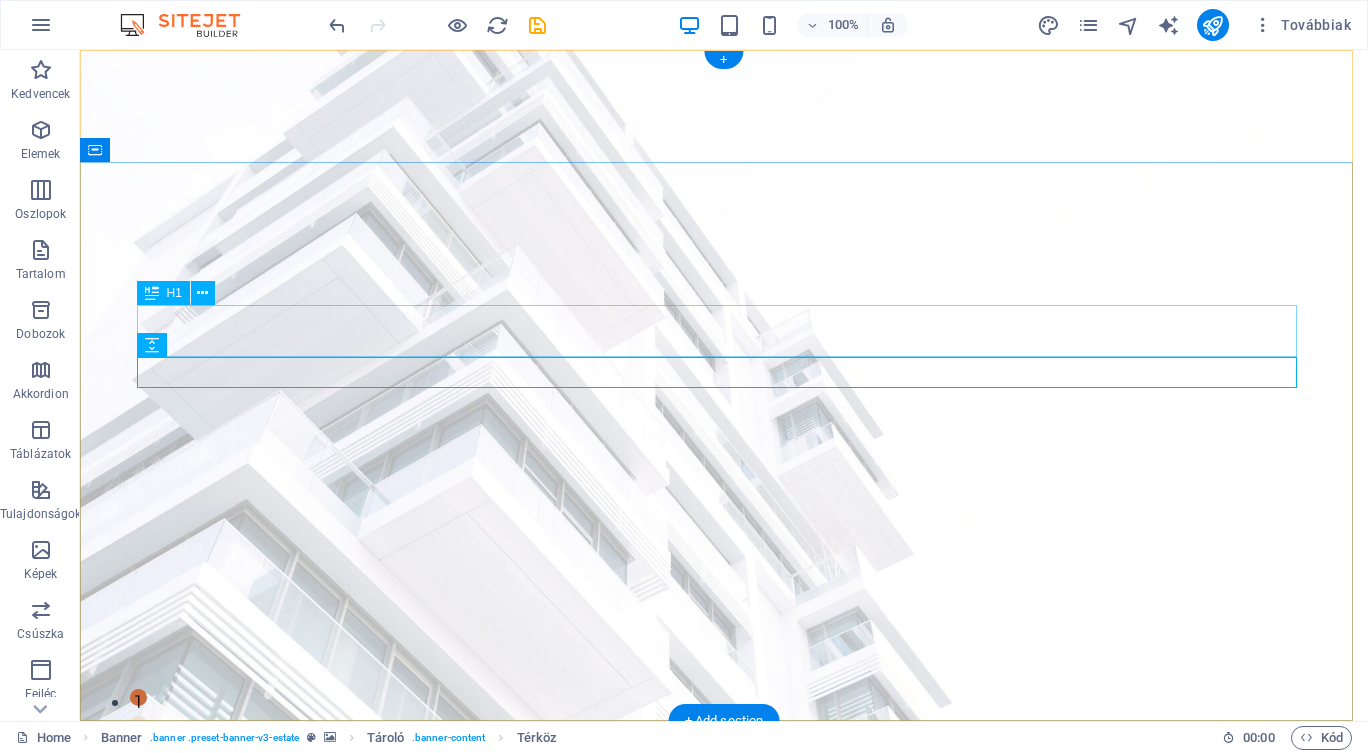 click on "MINDEN, AMI INGATLAN" at bounding box center [724, 1027] 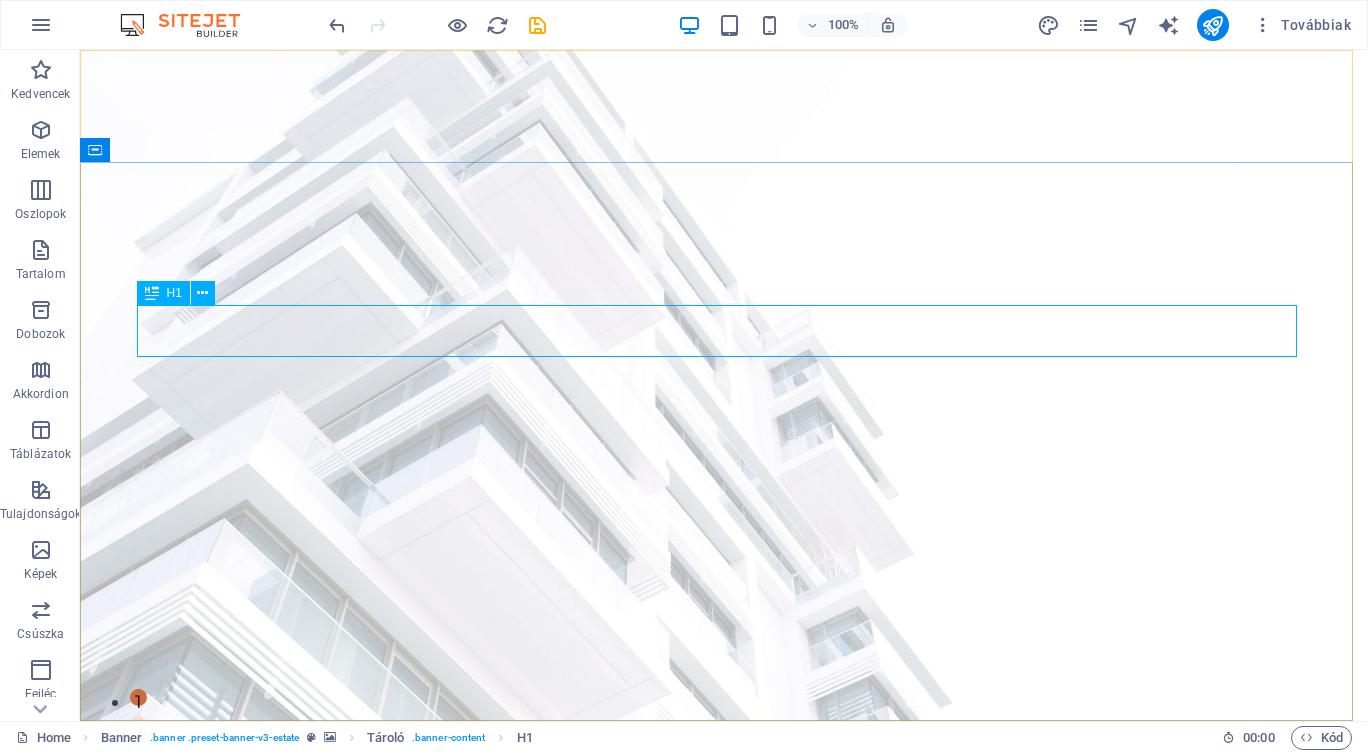 click at bounding box center [202, 293] 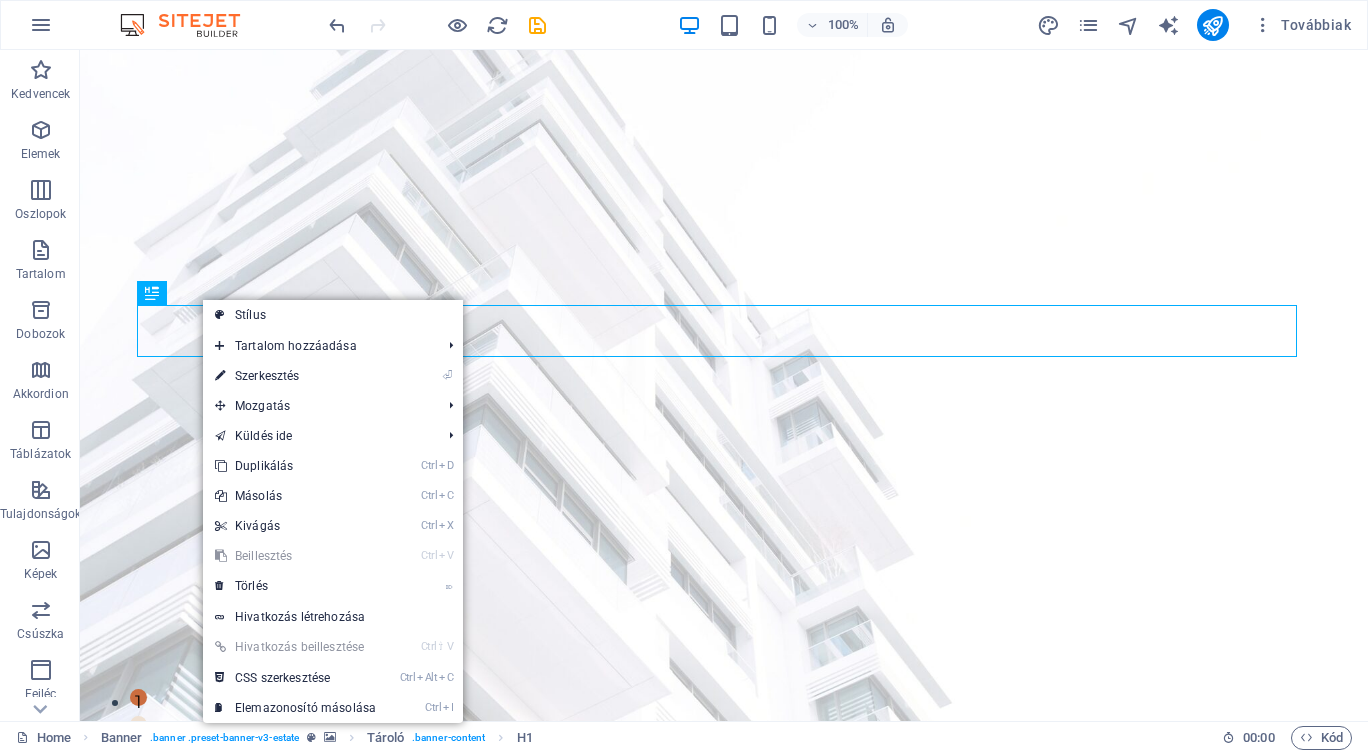 click on "Stílus" at bounding box center [333, 315] 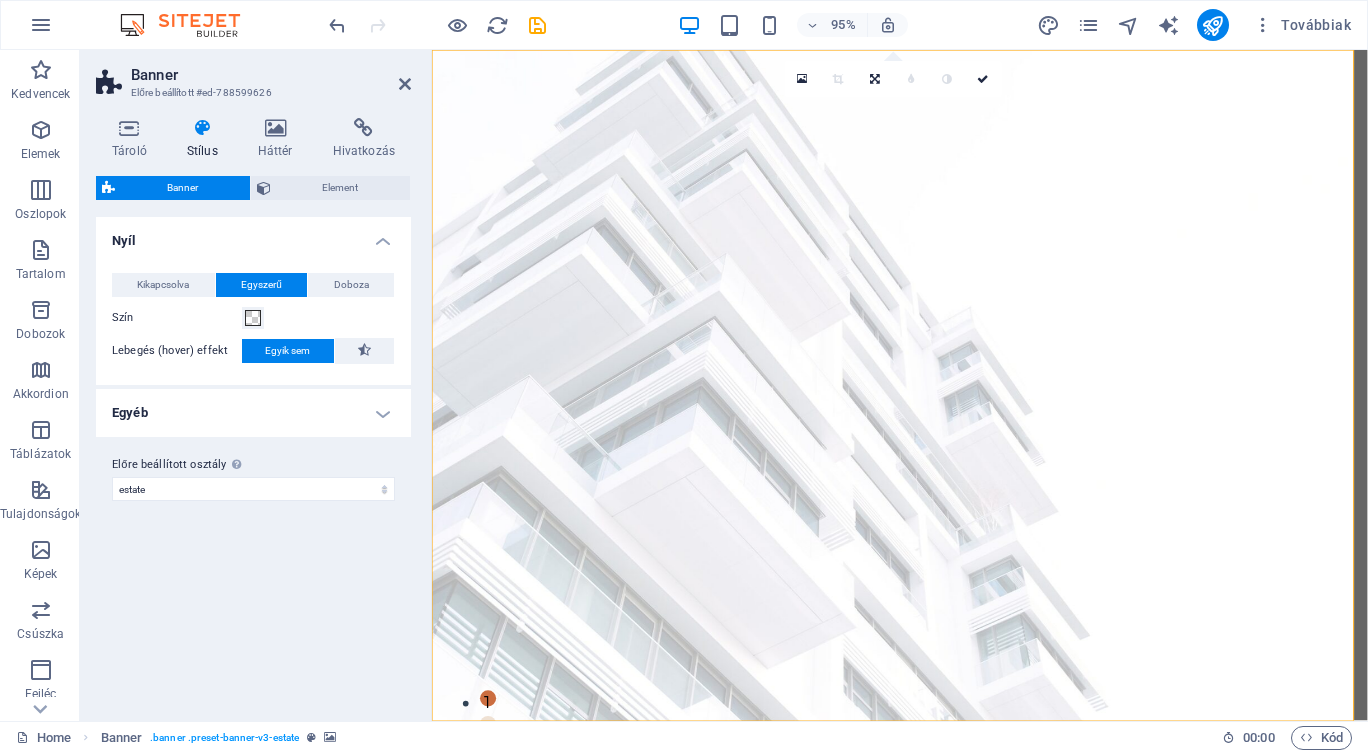 click at bounding box center (405, 84) 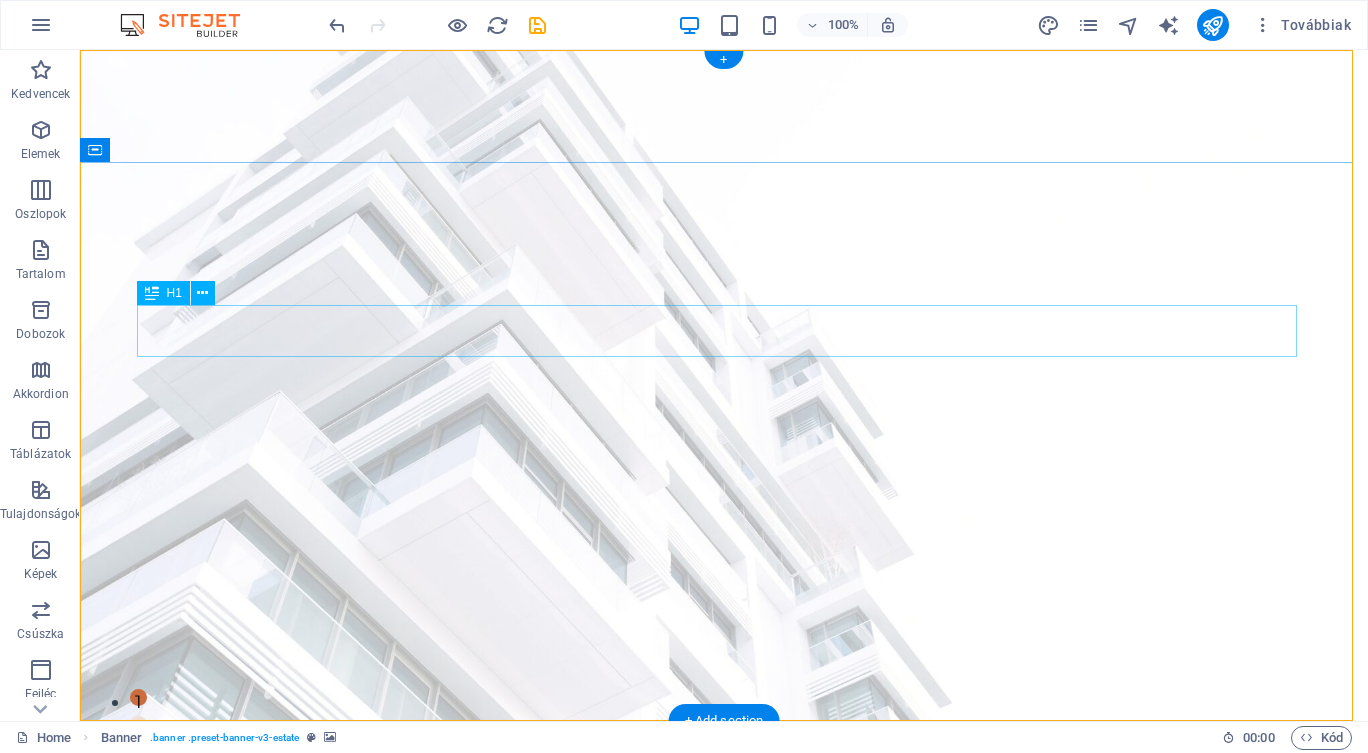 click on "MINDEN, AMI INGATLAN" at bounding box center (724, 1027) 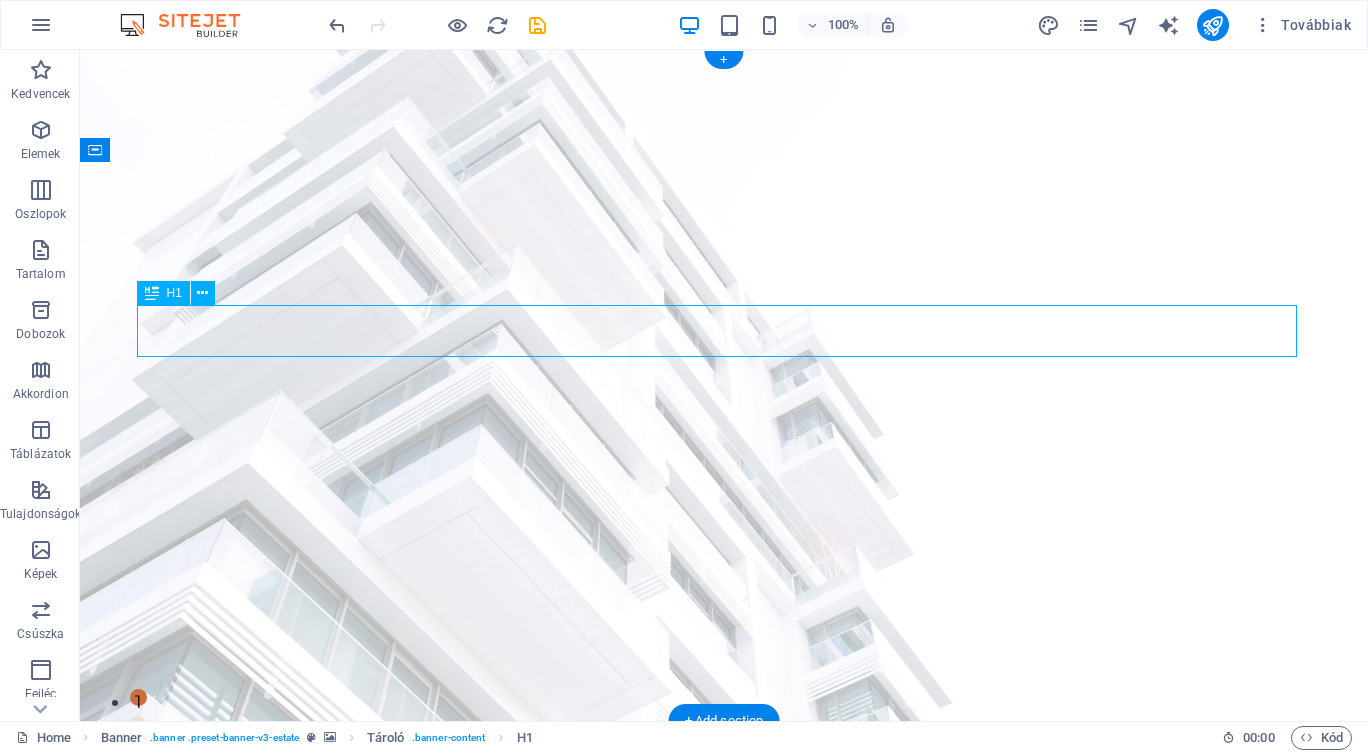 click on "MINDEN, AMI INGATLAN" at bounding box center (724, 1027) 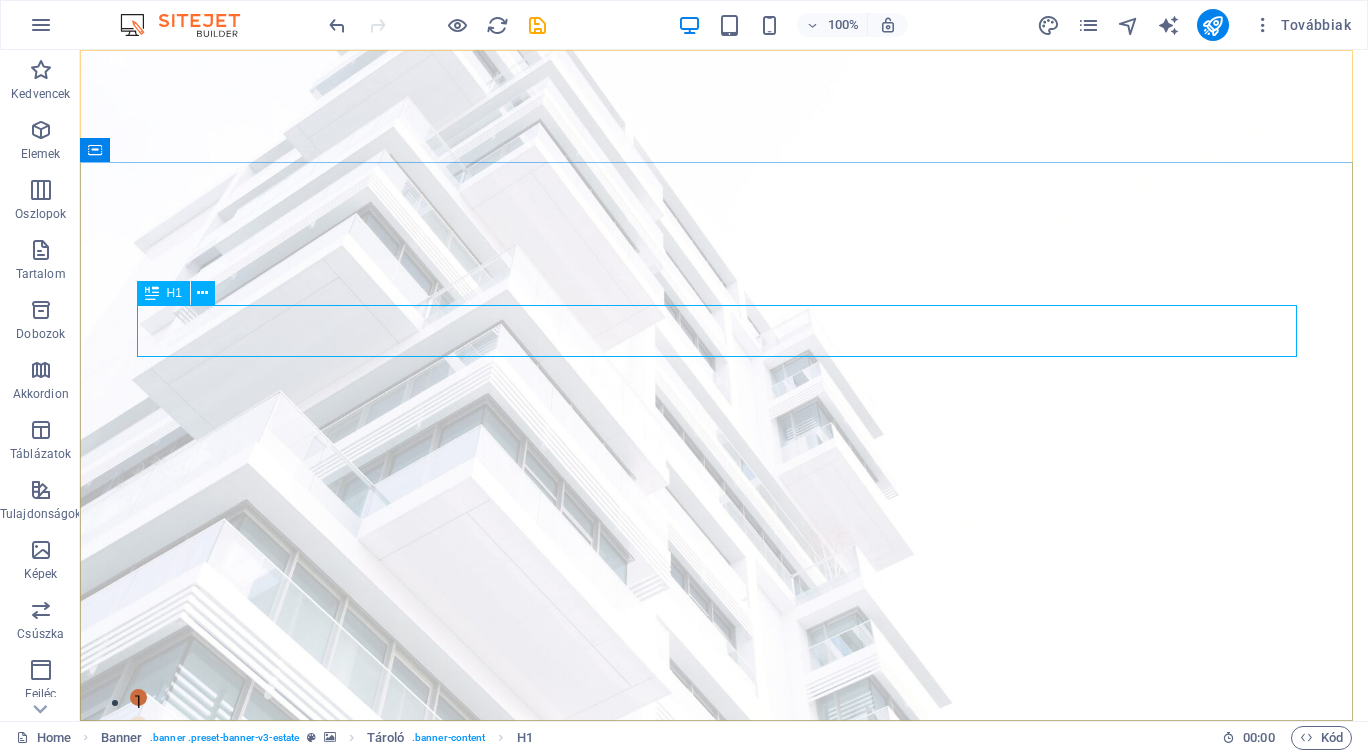 click on "H1" at bounding box center (174, 293) 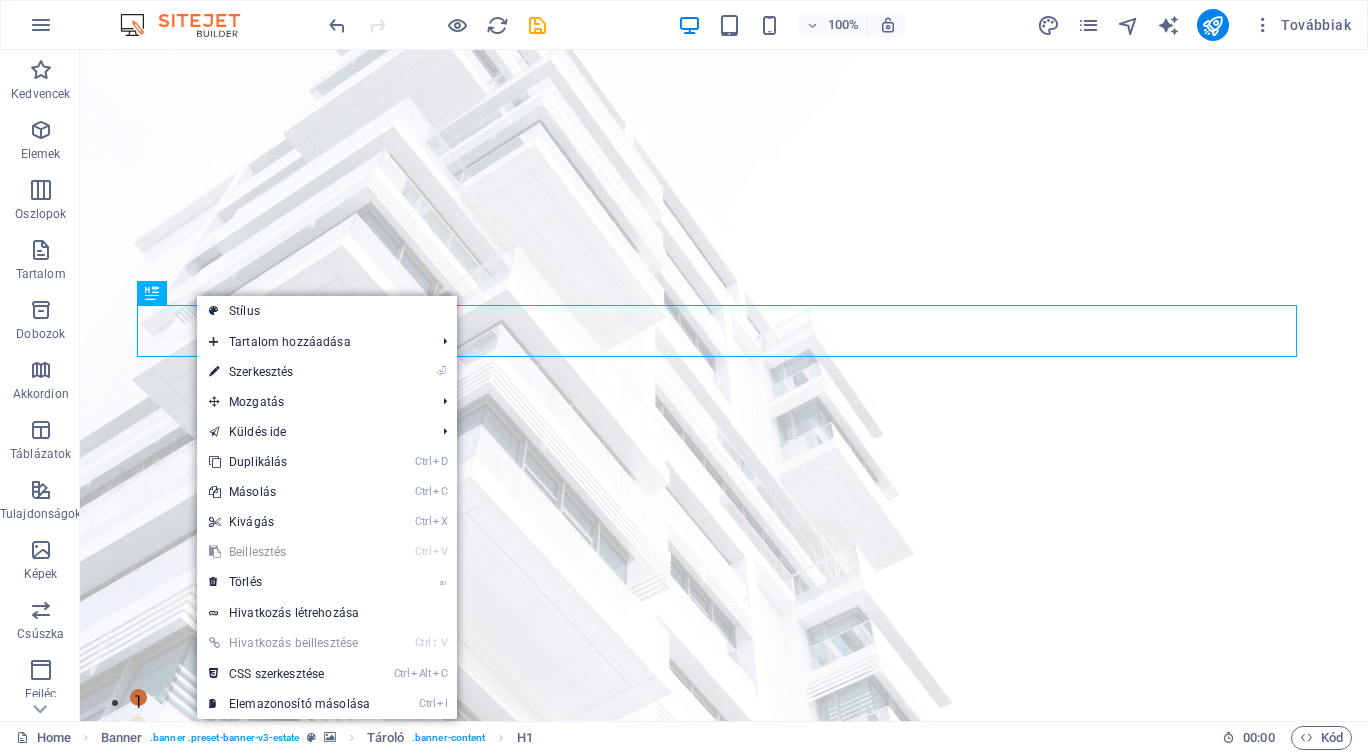 click on "⏎  Szerkesztés" at bounding box center (289, 372) 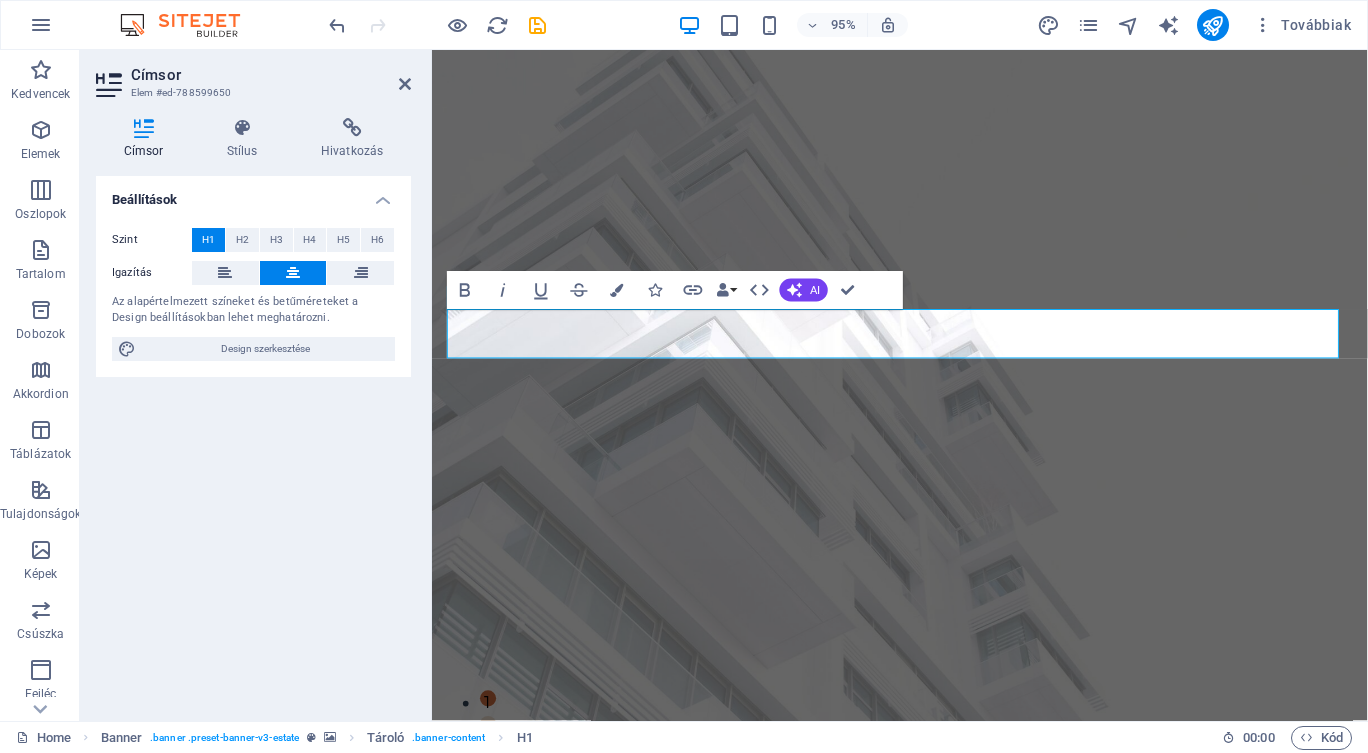 click at bounding box center (242, 128) 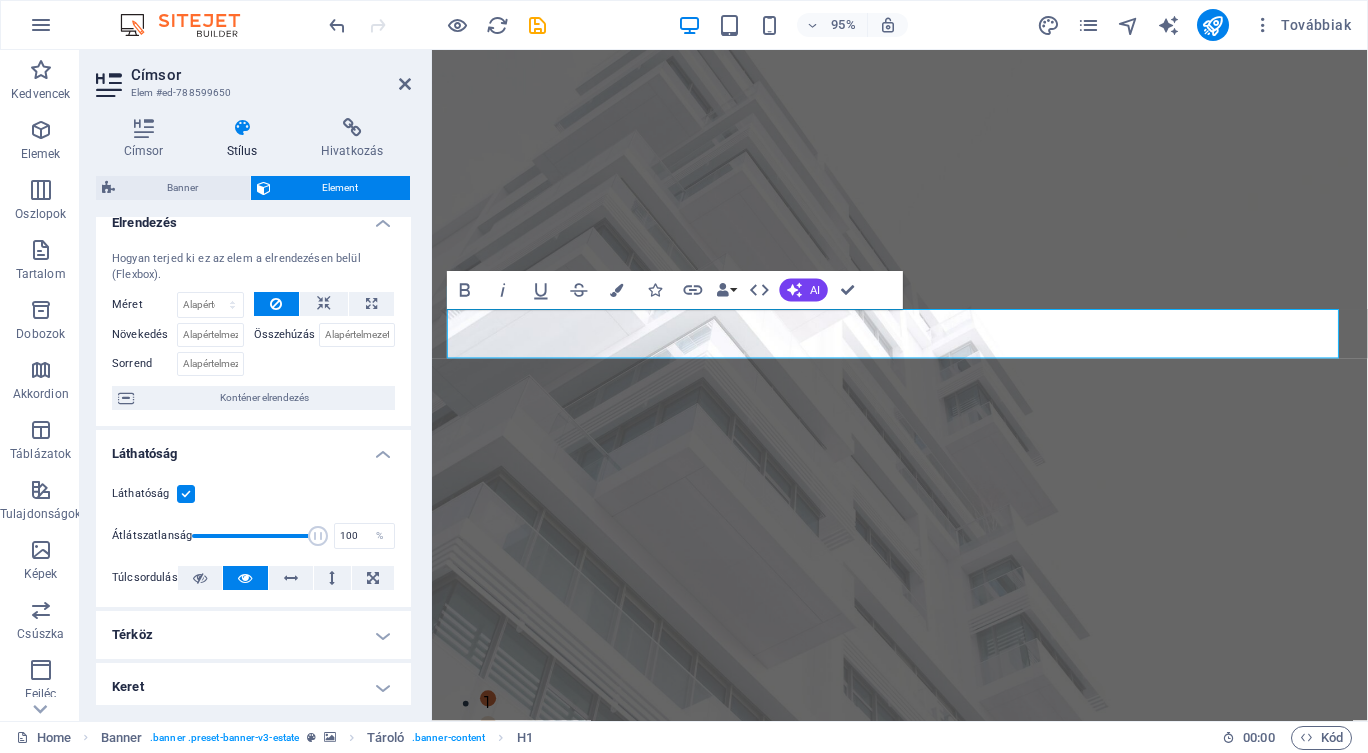 scroll, scrollTop: 0, scrollLeft: 0, axis: both 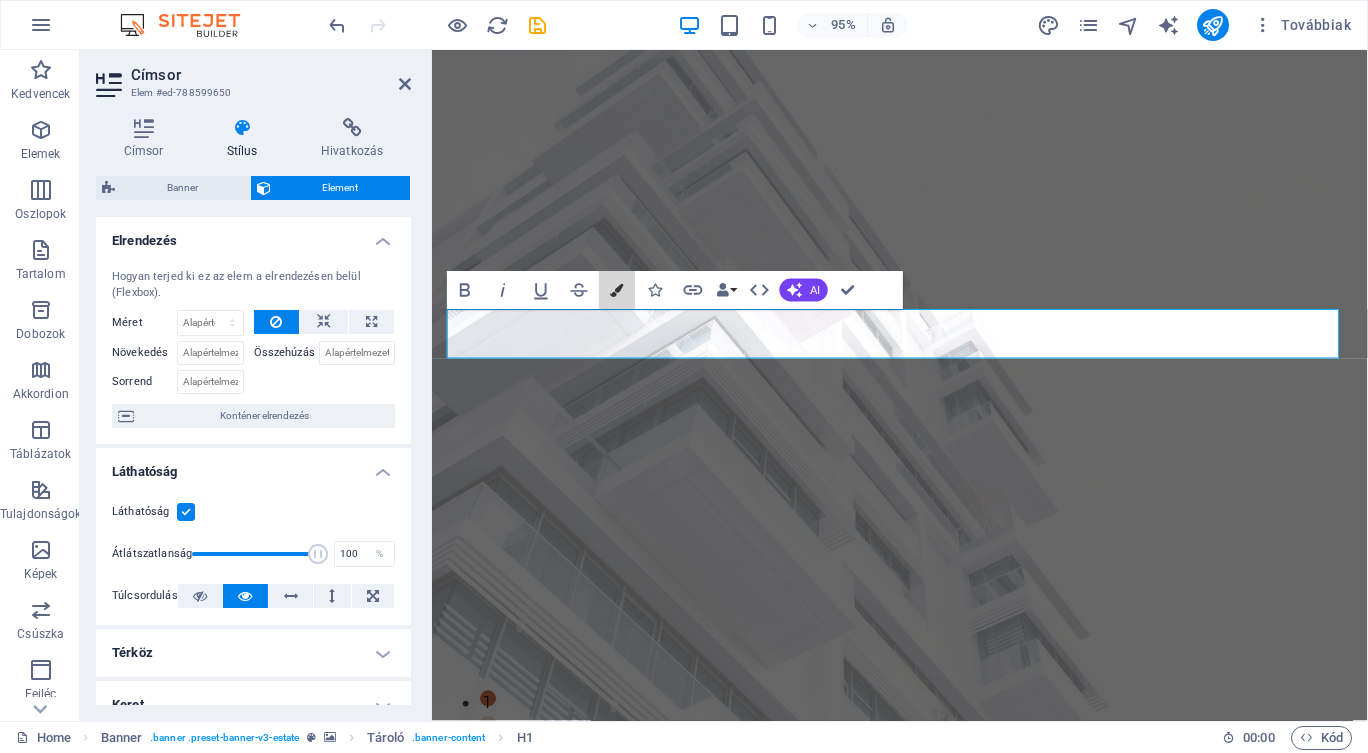 click at bounding box center [617, 289] 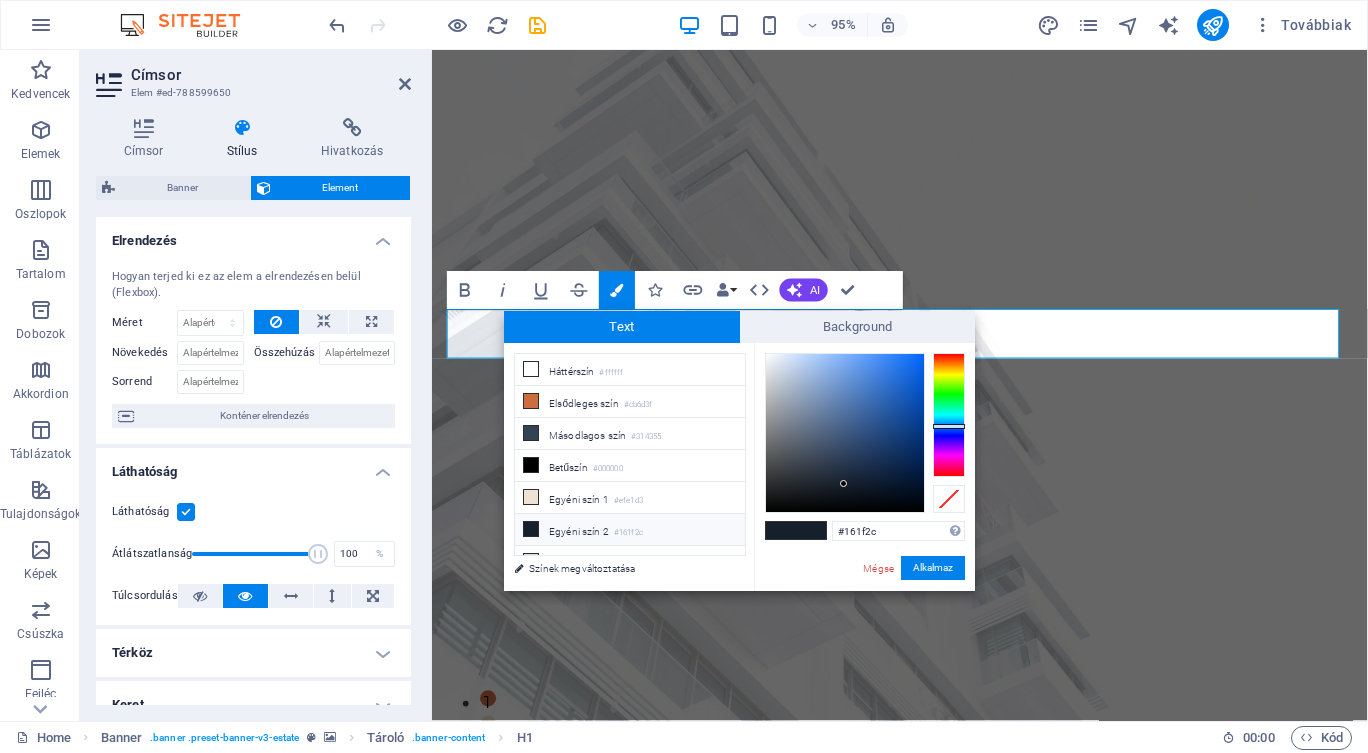scroll, scrollTop: 11, scrollLeft: 0, axis: vertical 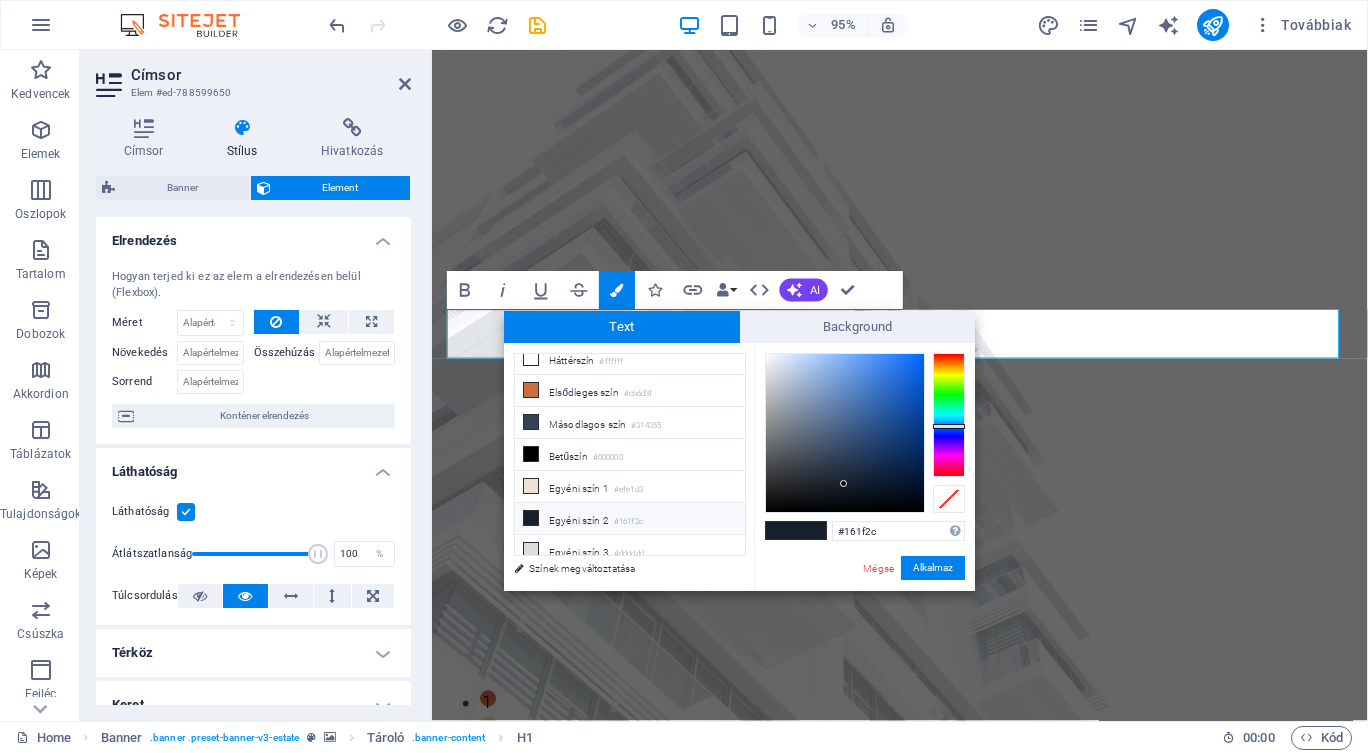 click on "Másodlagos szín
#314355" at bounding box center (630, 423) 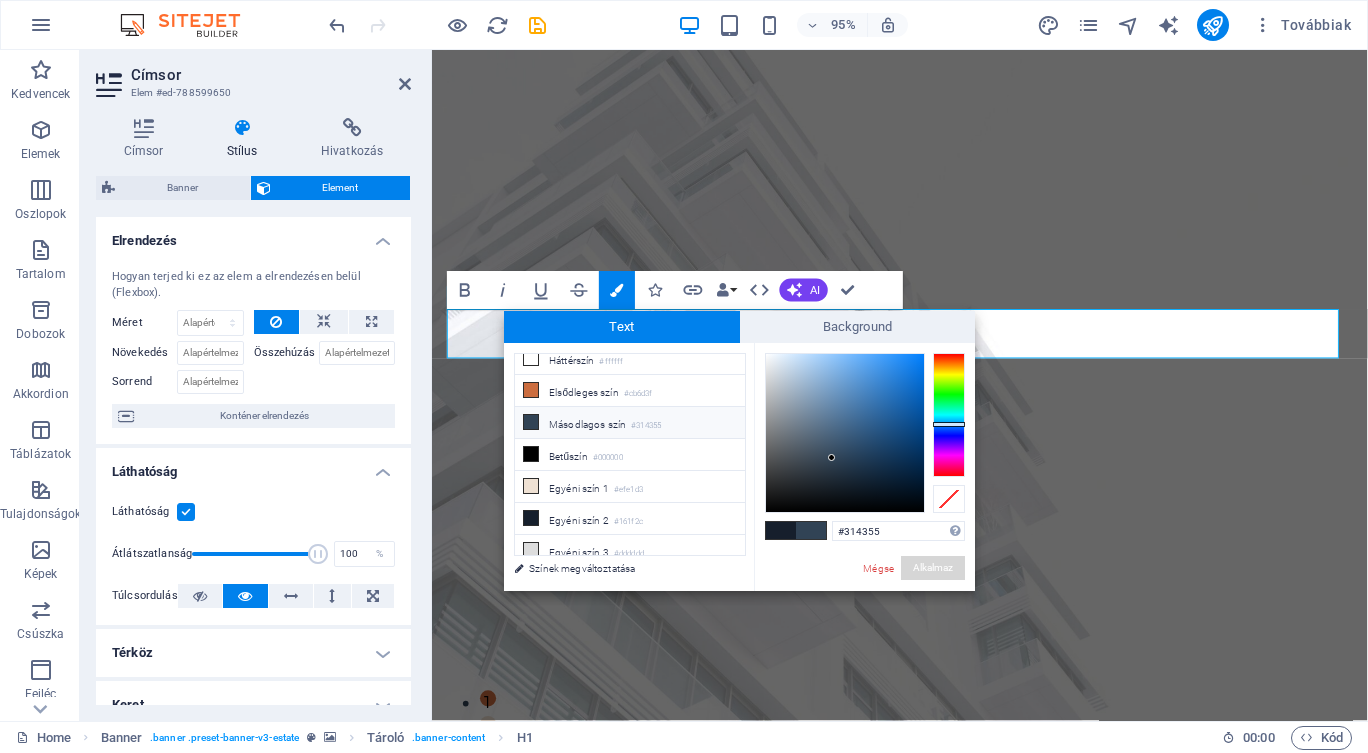 click on "Alkalmaz" at bounding box center (933, 568) 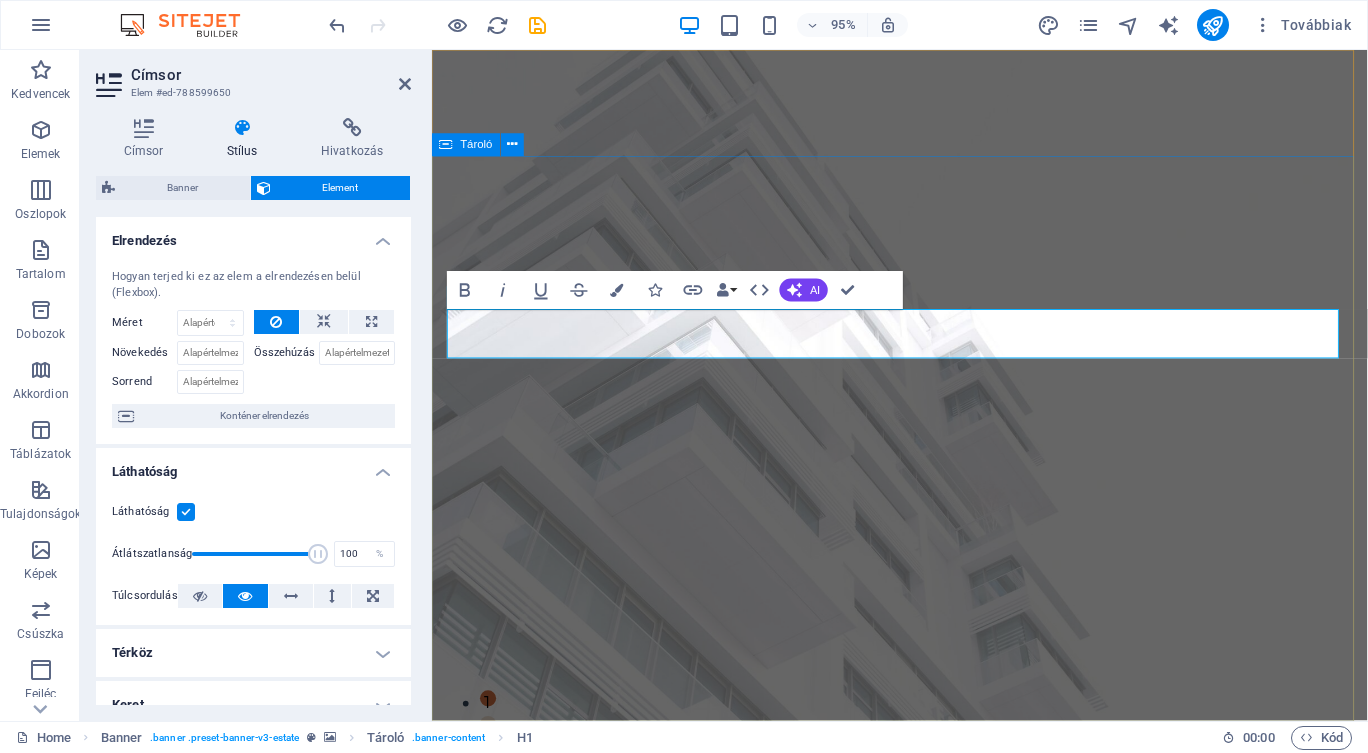 click on "MINDEN, AMI INGATLAN Segítséget nyújtunk Ügyfeleink számára ingatlanügyeik minden területén. Évtizedes szakmai tapasztalattal rendelkezünk ingatlanközvetítés, finanszírozás, korszerűsítés és generálkivitelezés területeken.  get started" at bounding box center [924, 1124] 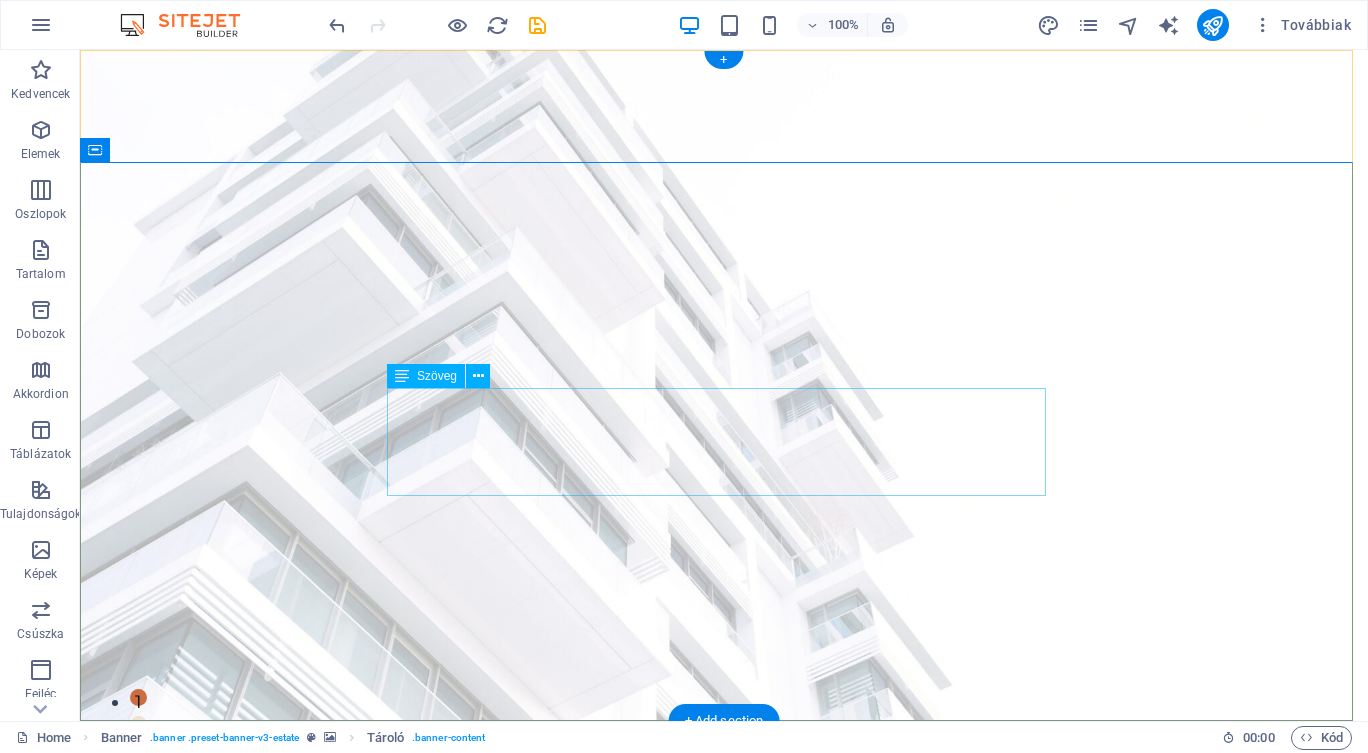 click on "Segítséget nyújtunk Ügyfeleink számára ingatlanügyeik minden területén. Évtizedes szakmai tapasztalattal rendelkezünk ingatlanközvetítés, finanszírozás, korszerűsítés és generálkivitelezés területeken." at bounding box center (724, 1075) 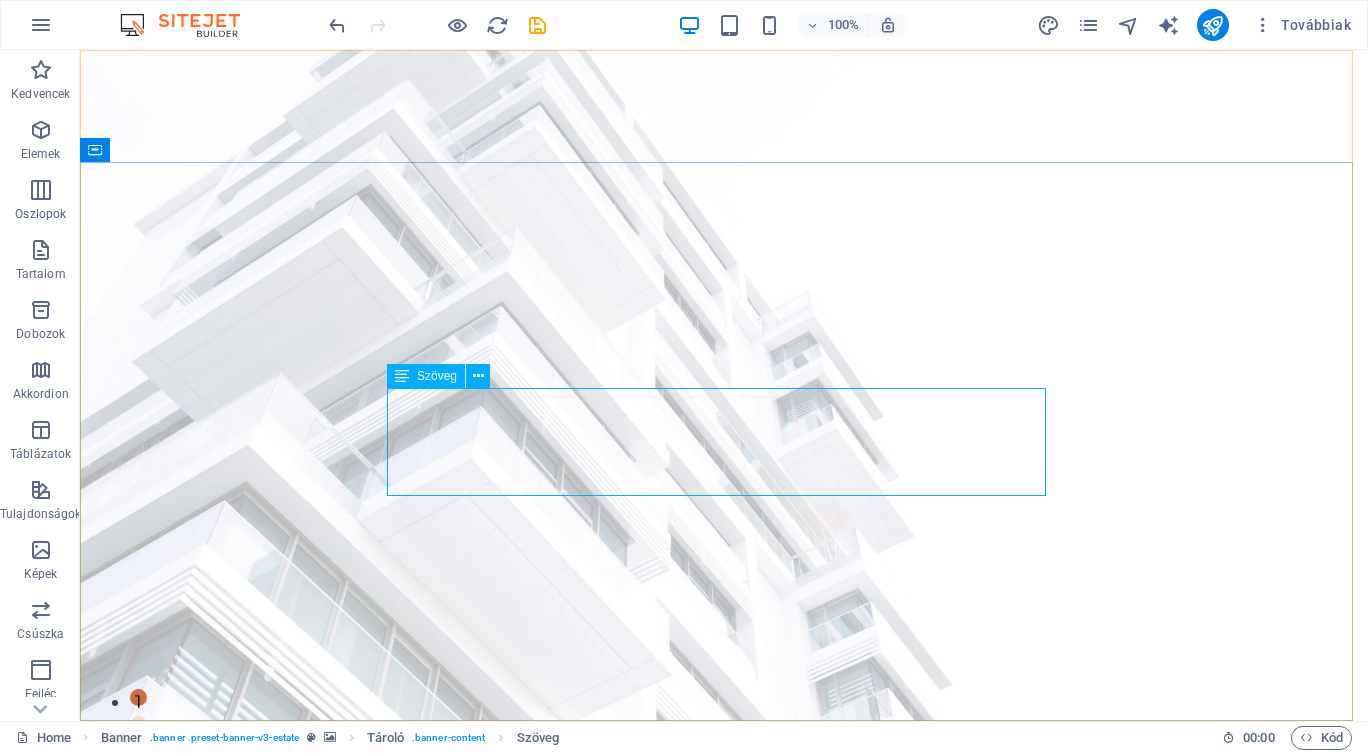 click at bounding box center [478, 376] 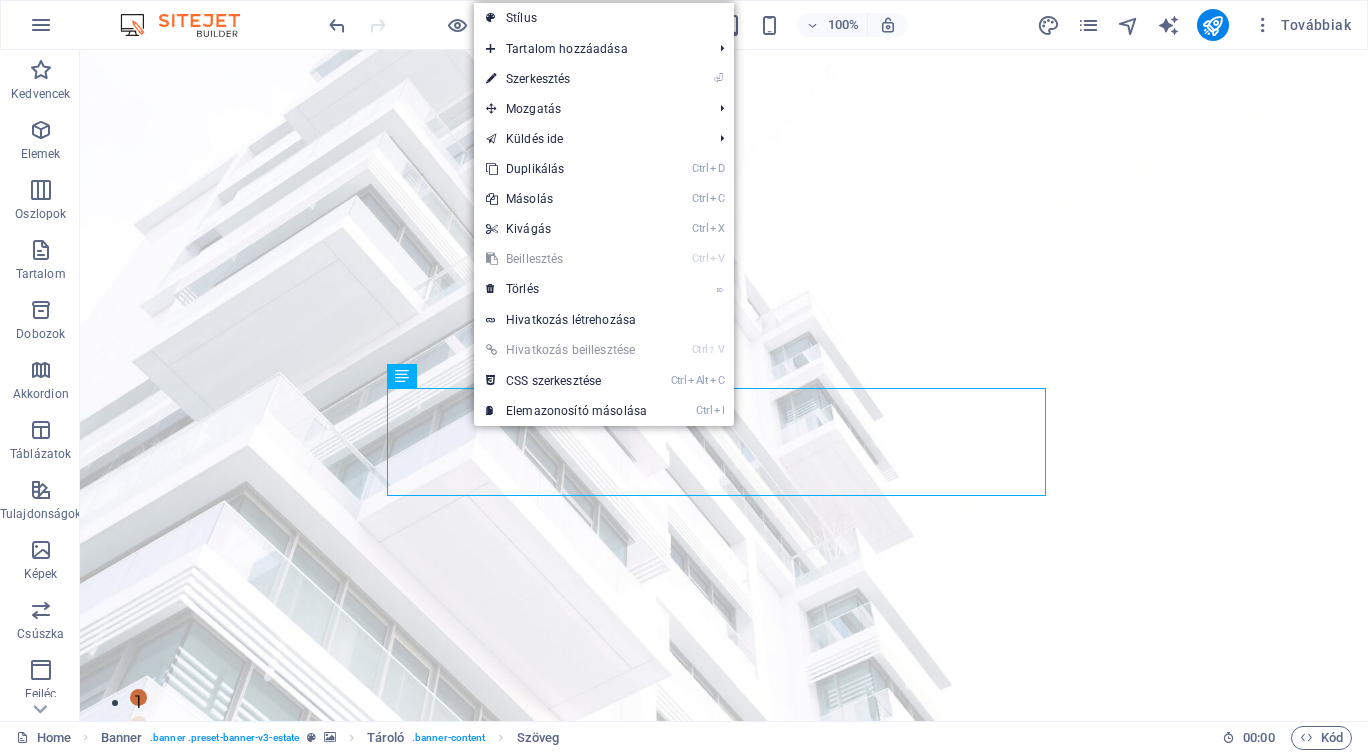 click on "⏎  Szerkesztés" at bounding box center (566, 79) 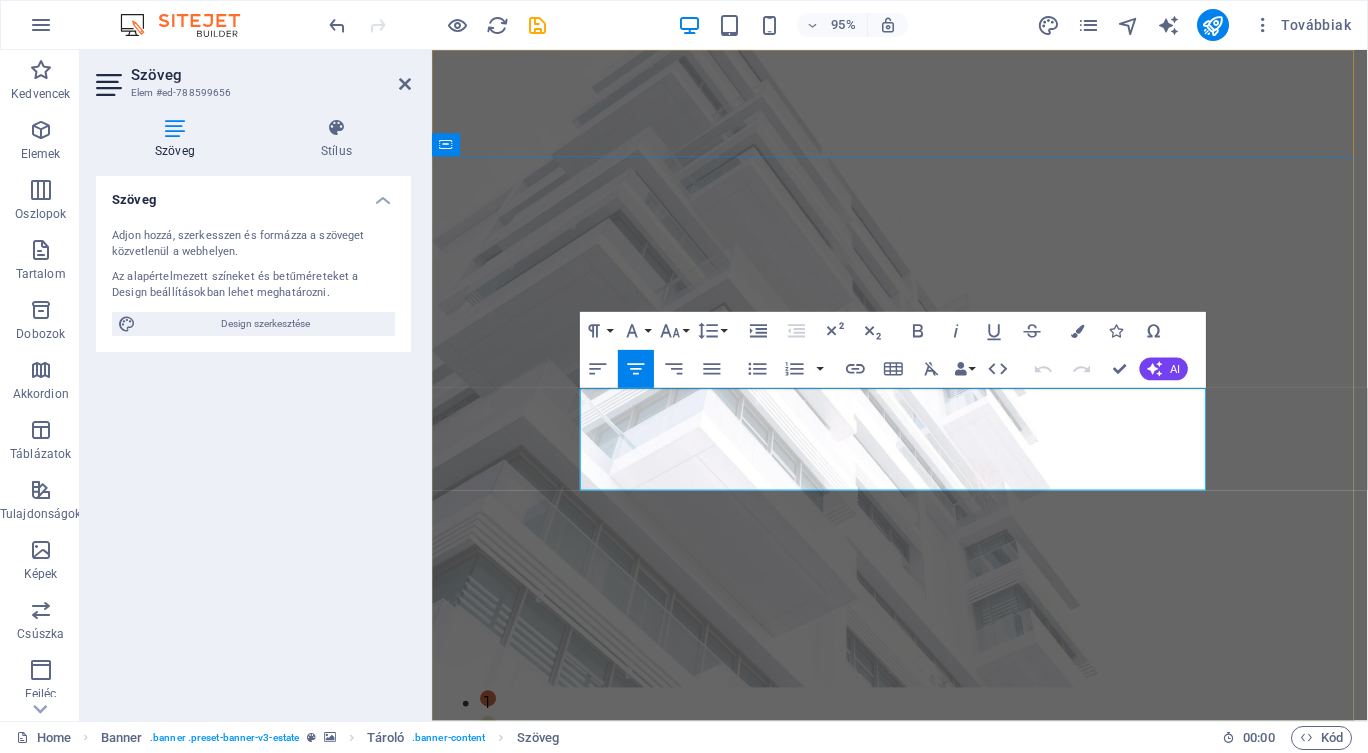drag, startPoint x: 1012, startPoint y: 500, endPoint x: 621, endPoint y: 430, distance: 397.21655 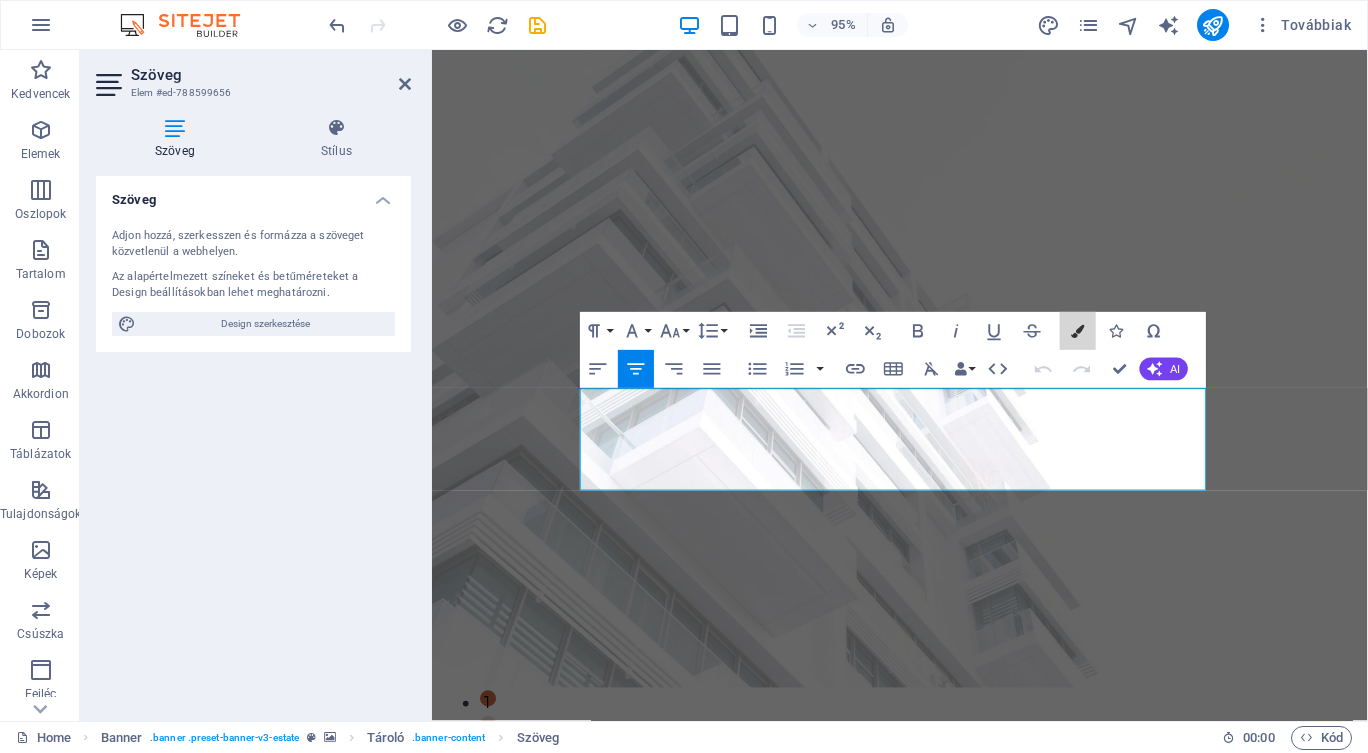 click at bounding box center [1077, 330] 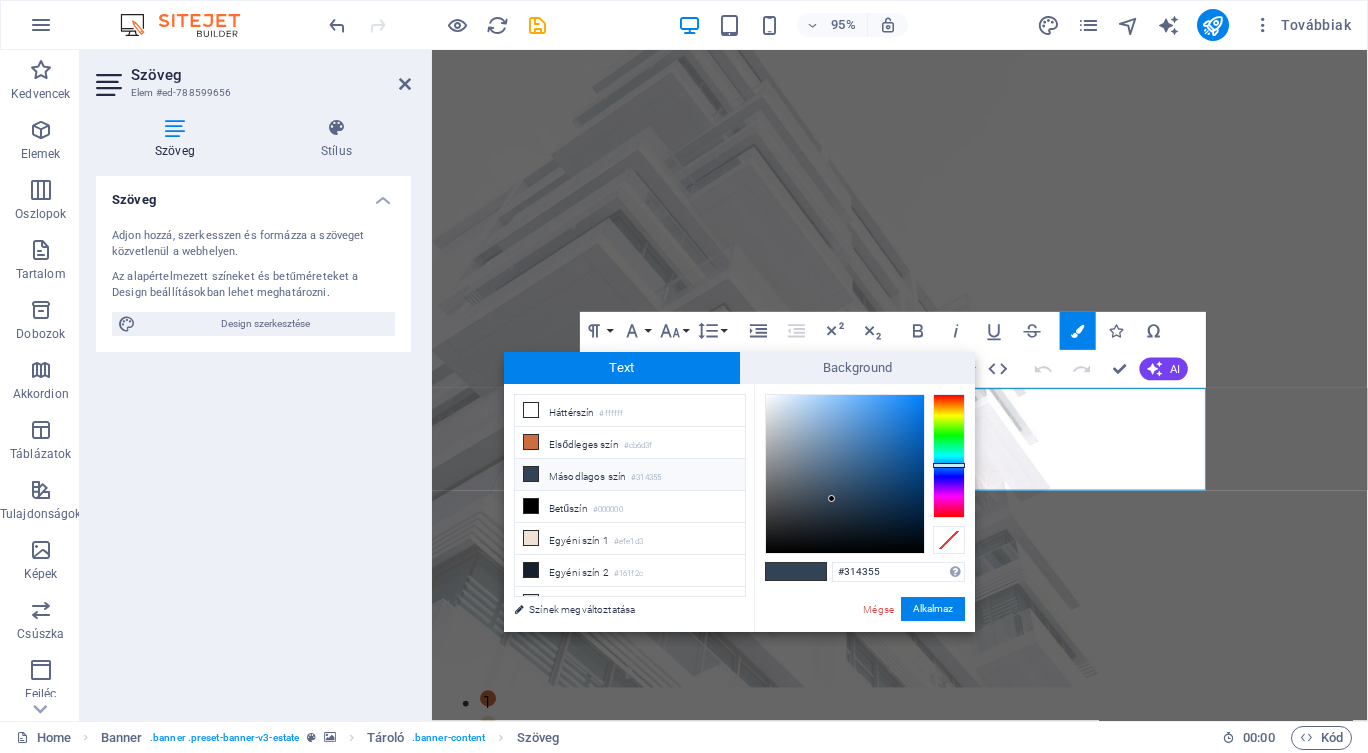 click on "Másodlagos szín
#314355" at bounding box center [630, 475] 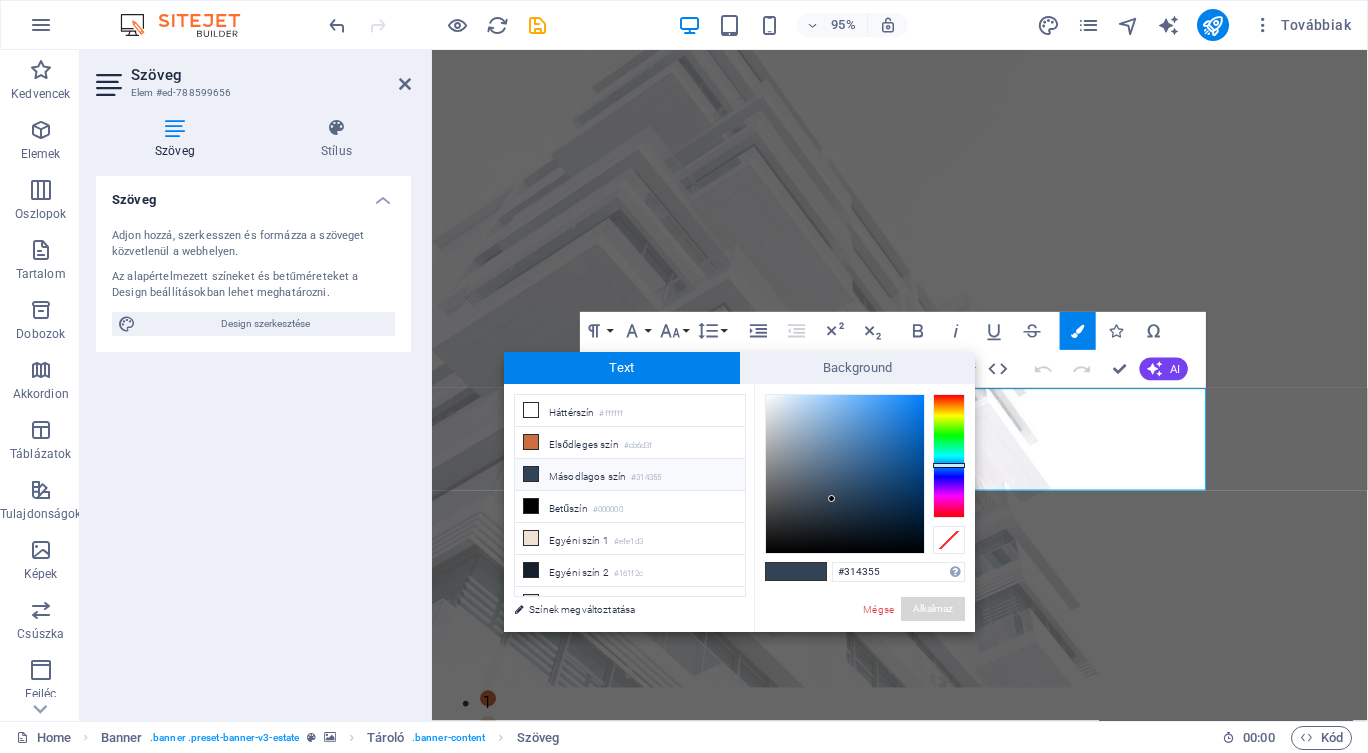 click on "Alkalmaz" at bounding box center [933, 609] 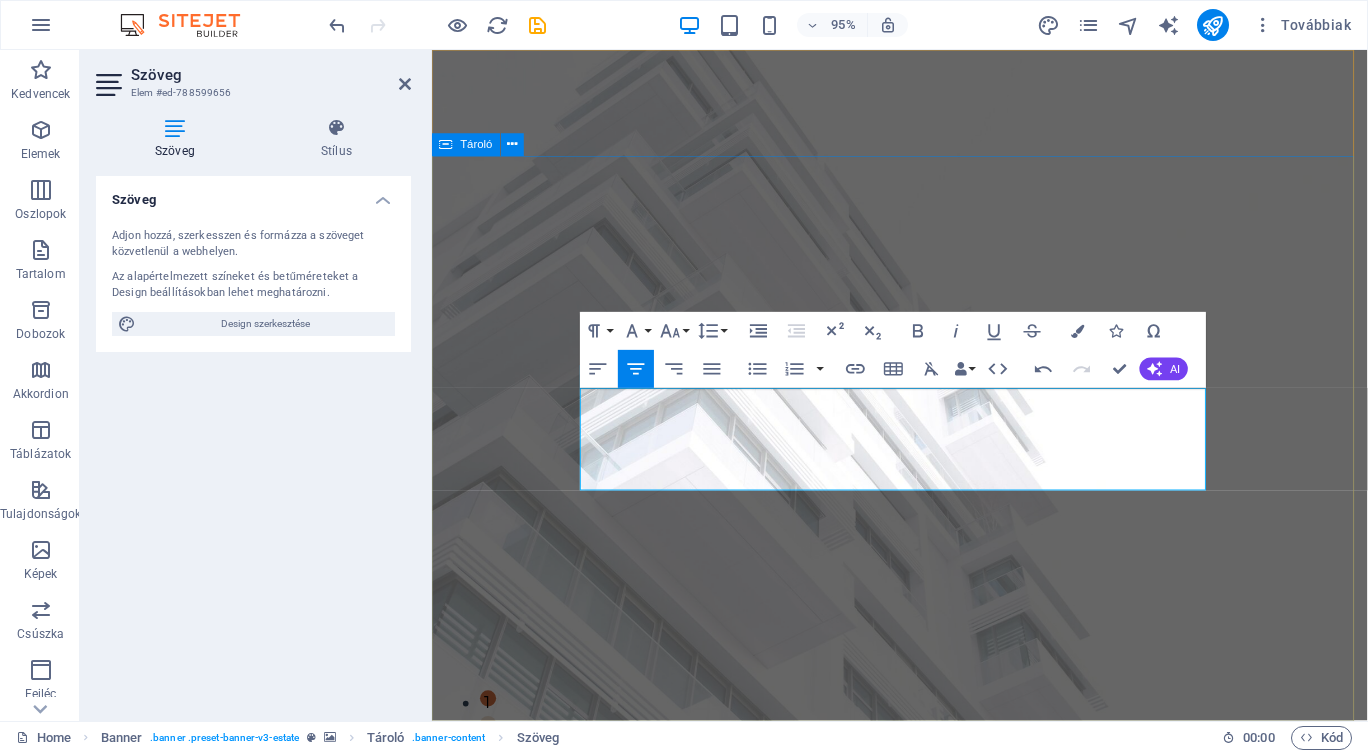 click on "MINDEN, AMI INGATLAN Segítséget nyújtunk Ügyfeleink számára ingatlanügyeik minden területén. Évtizedes szakmai tapasztalattal rendelkezünk ingatlanközvetítés, finanszírozás, korszerűsítés és generálkivitelezés területeken.  get started" at bounding box center (924, 1124) 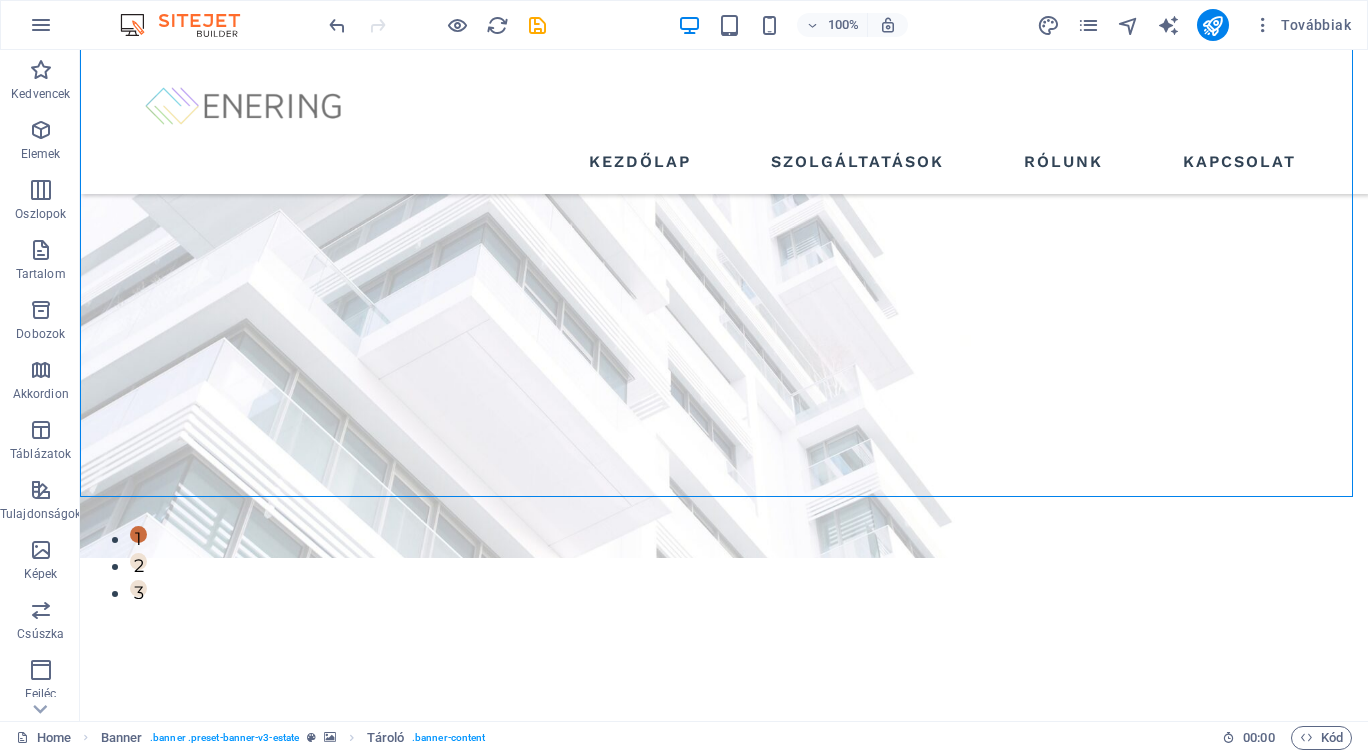 scroll, scrollTop: 103, scrollLeft: 0, axis: vertical 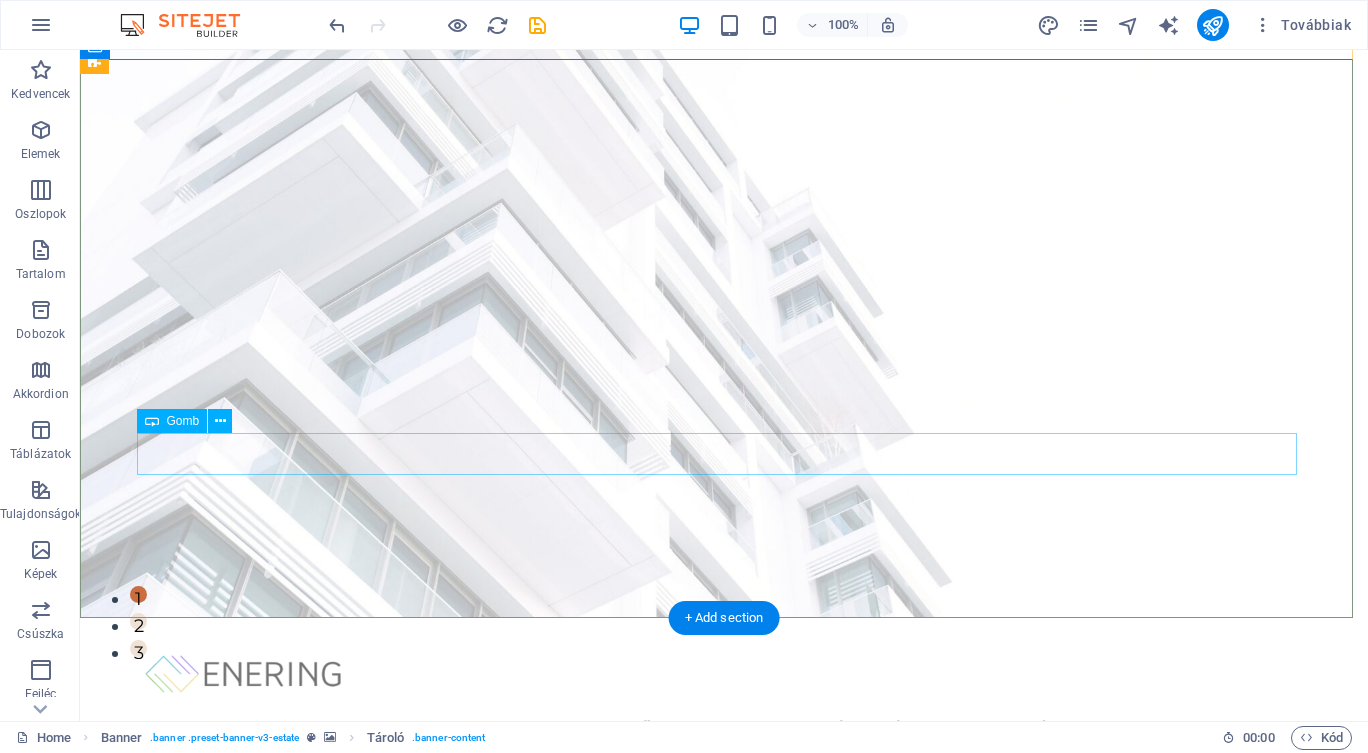 click on "get started" at bounding box center (724, 1060) 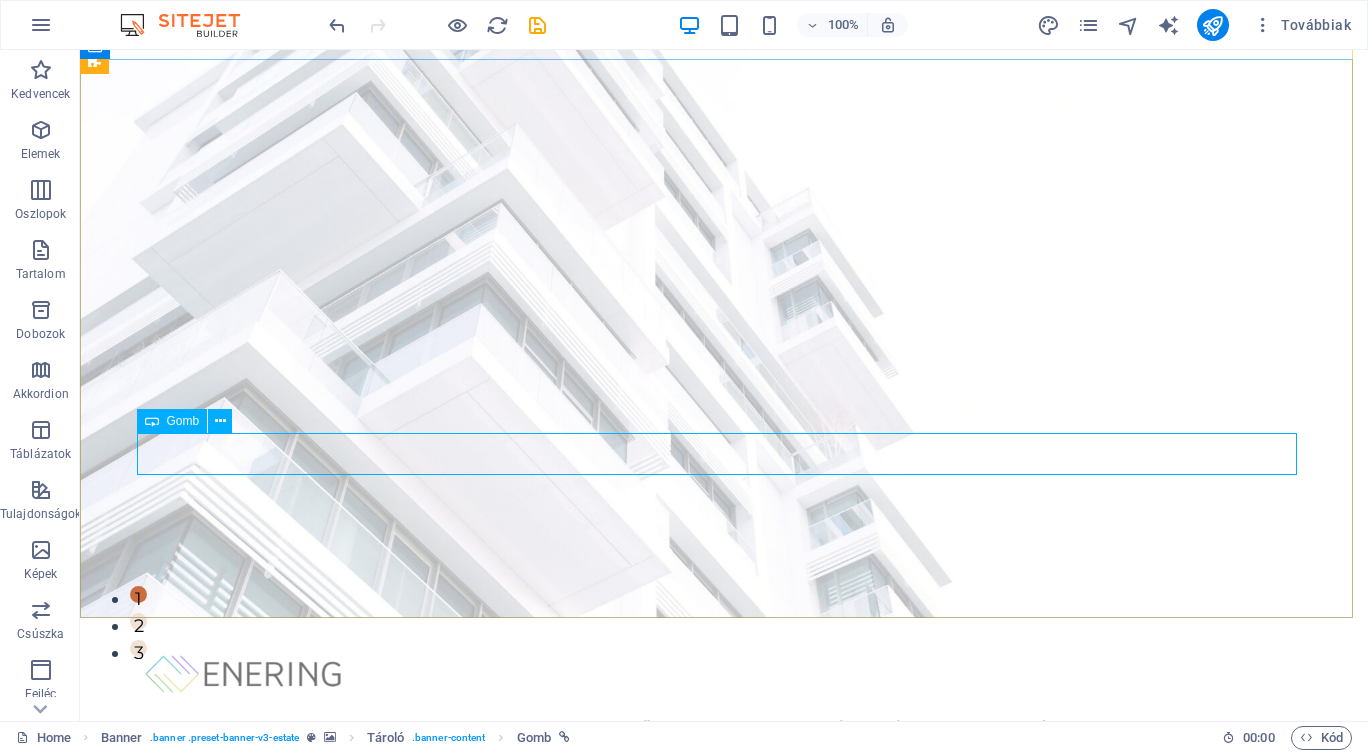 click at bounding box center (220, 421) 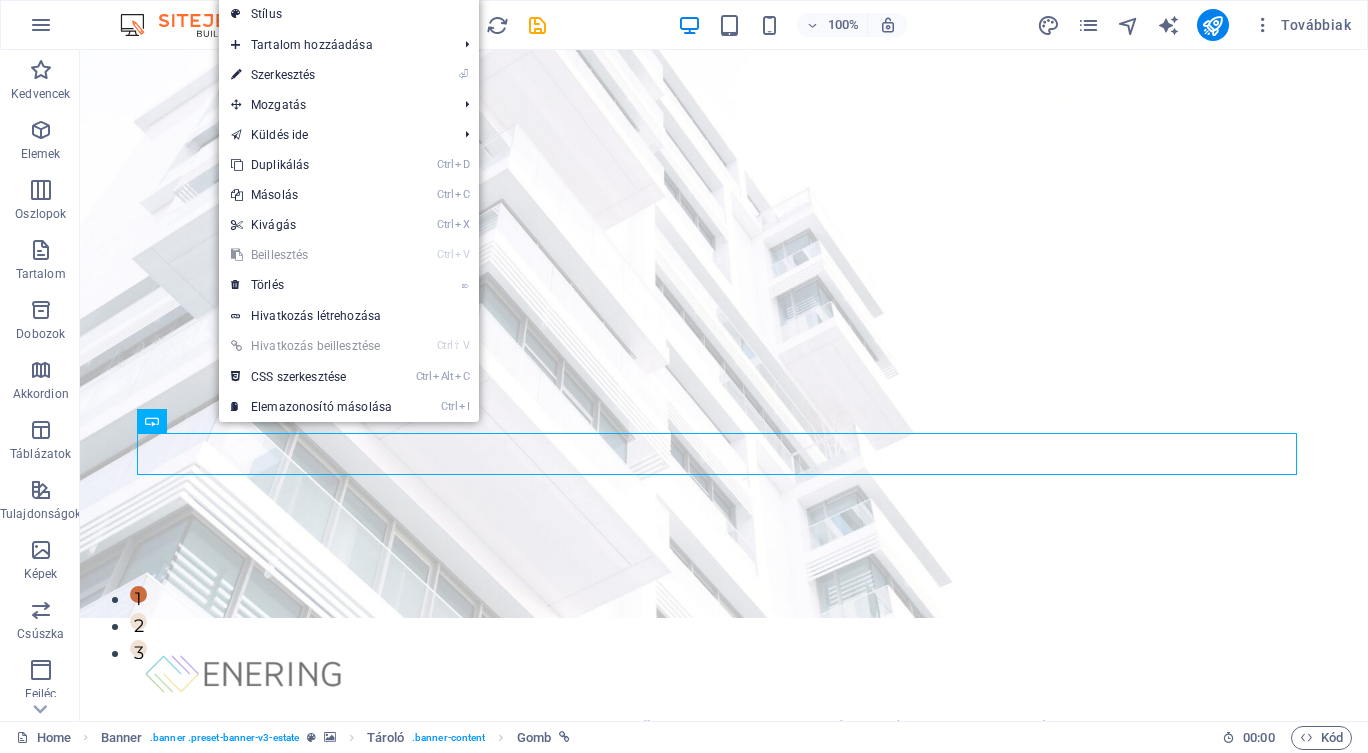 click on "⏎  Szerkesztés" at bounding box center [311, 75] 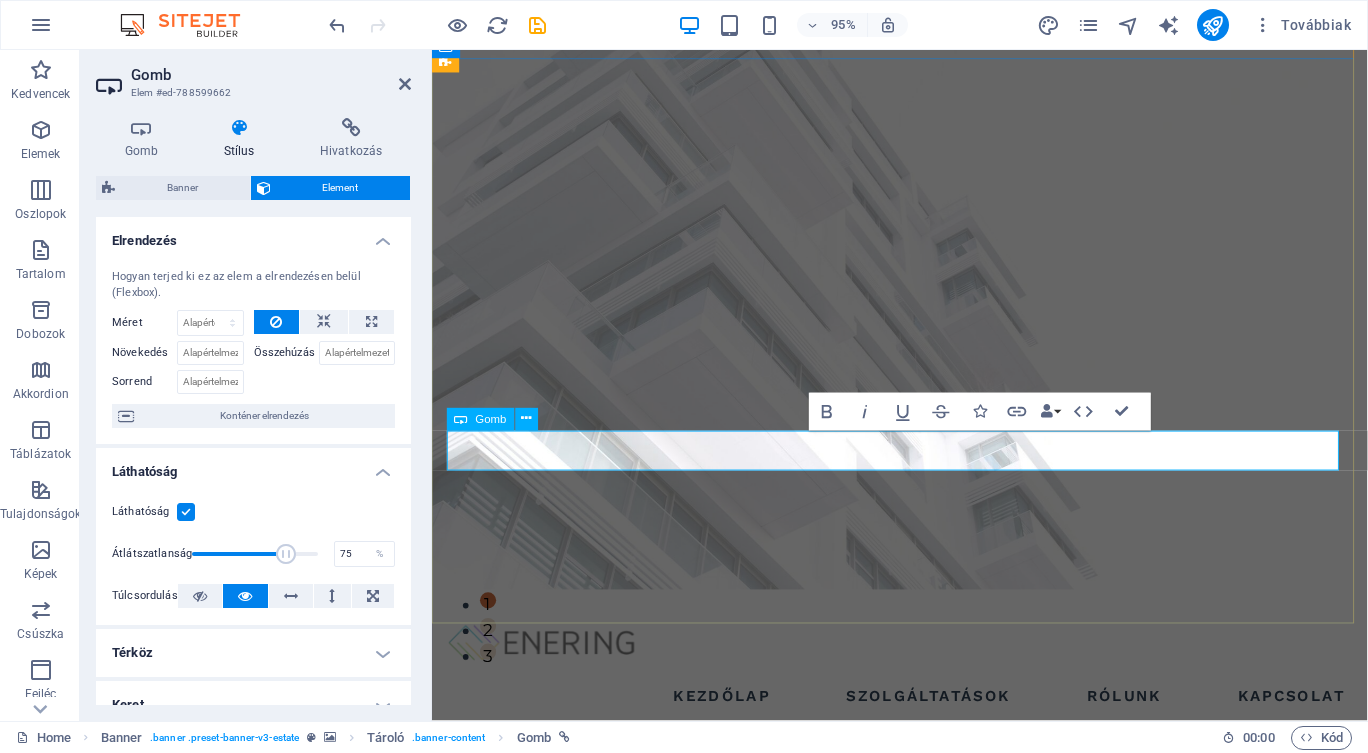 click on "get started" at bounding box center [925, 1087] 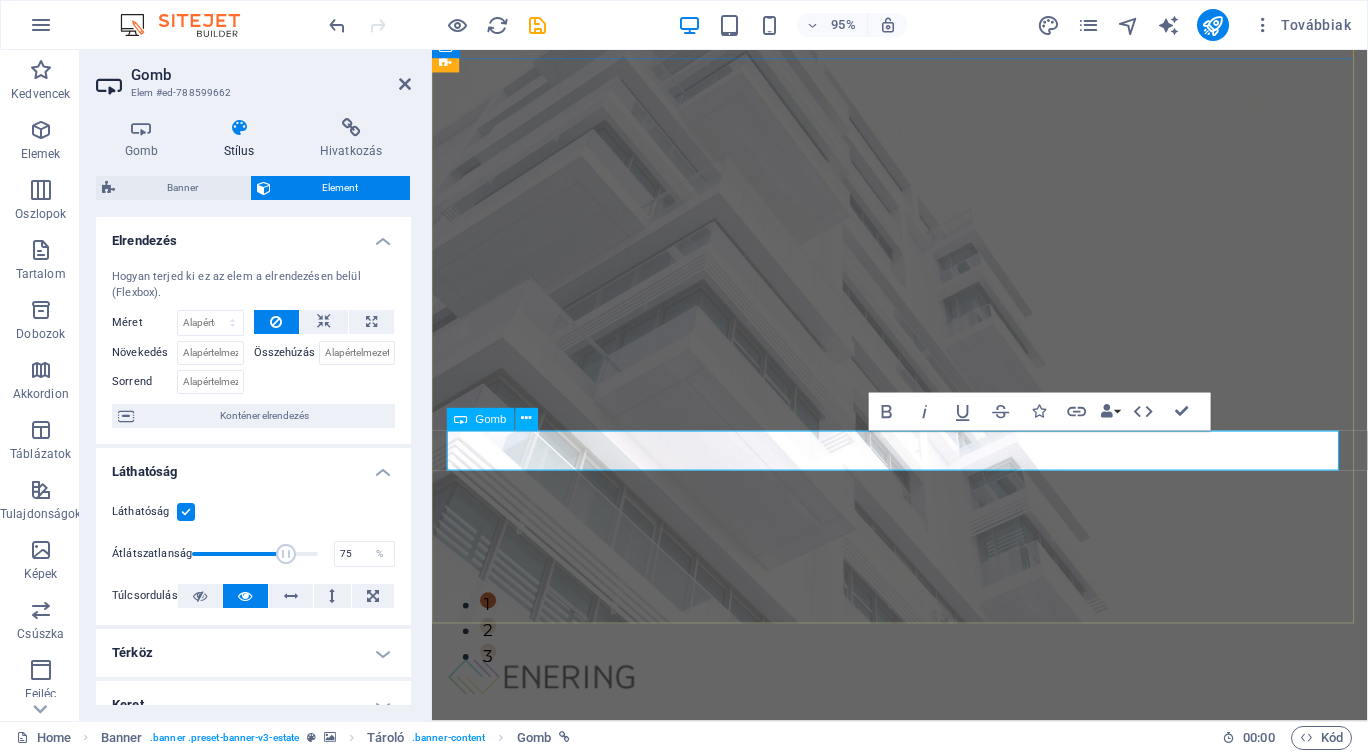 type 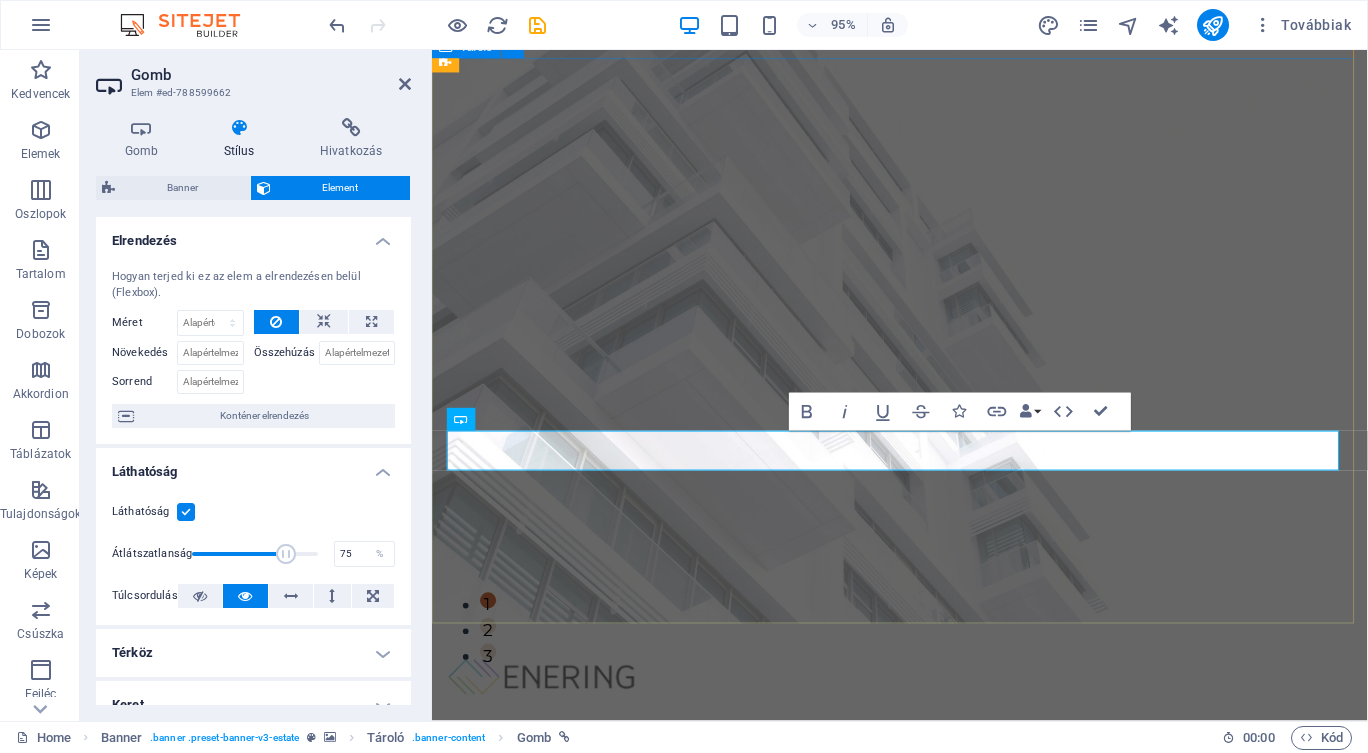 click on "MINDEN, AMI INGATLAN Segítséget nyújtunk Ügyfeleink számára ingatlanügyeik minden területén. Évtizedes szakmai tapasztalattal rendelkezünk ingatlanközvetítés, finanszírozás, korszerűsítés és generálkivitelezés területeken.  SZOLGÁLTATÁSOK" at bounding box center (924, 1021) 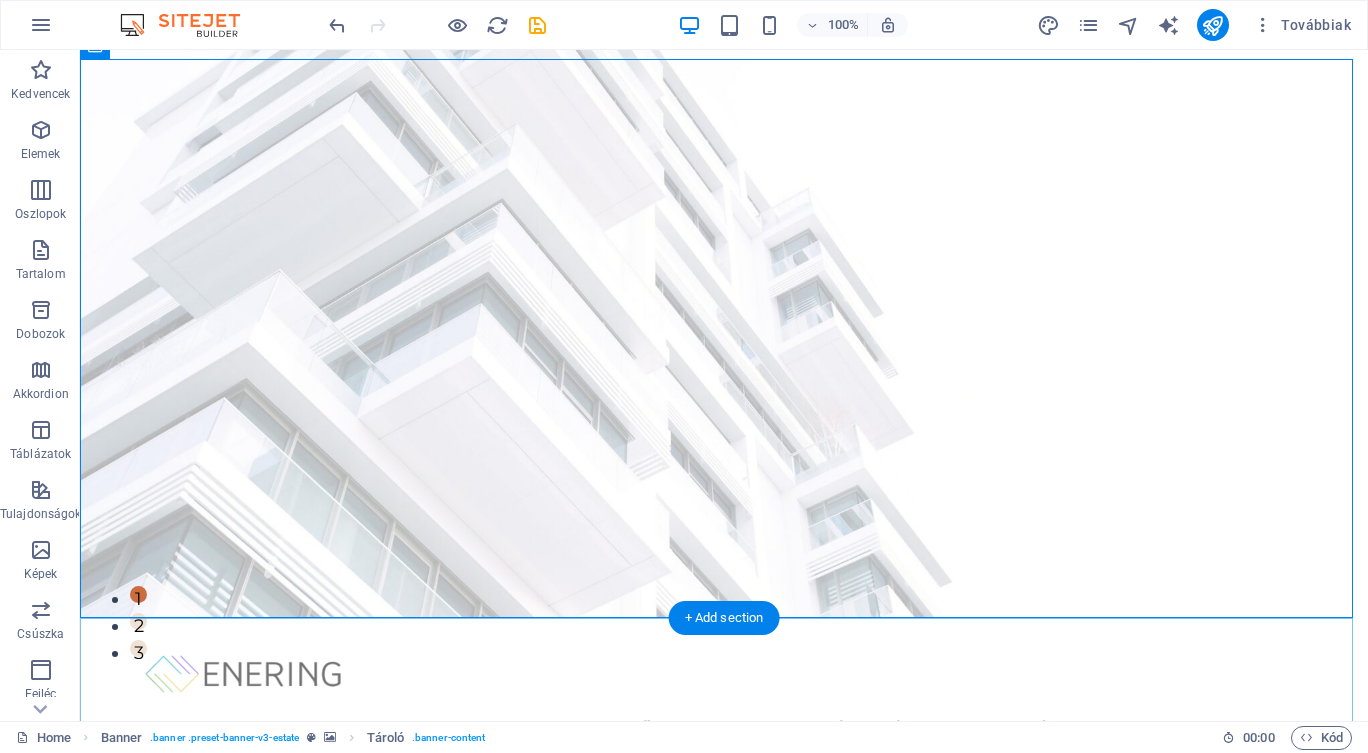 drag, startPoint x: 700, startPoint y: 569, endPoint x: 324, endPoint y: 417, distance: 405.56134 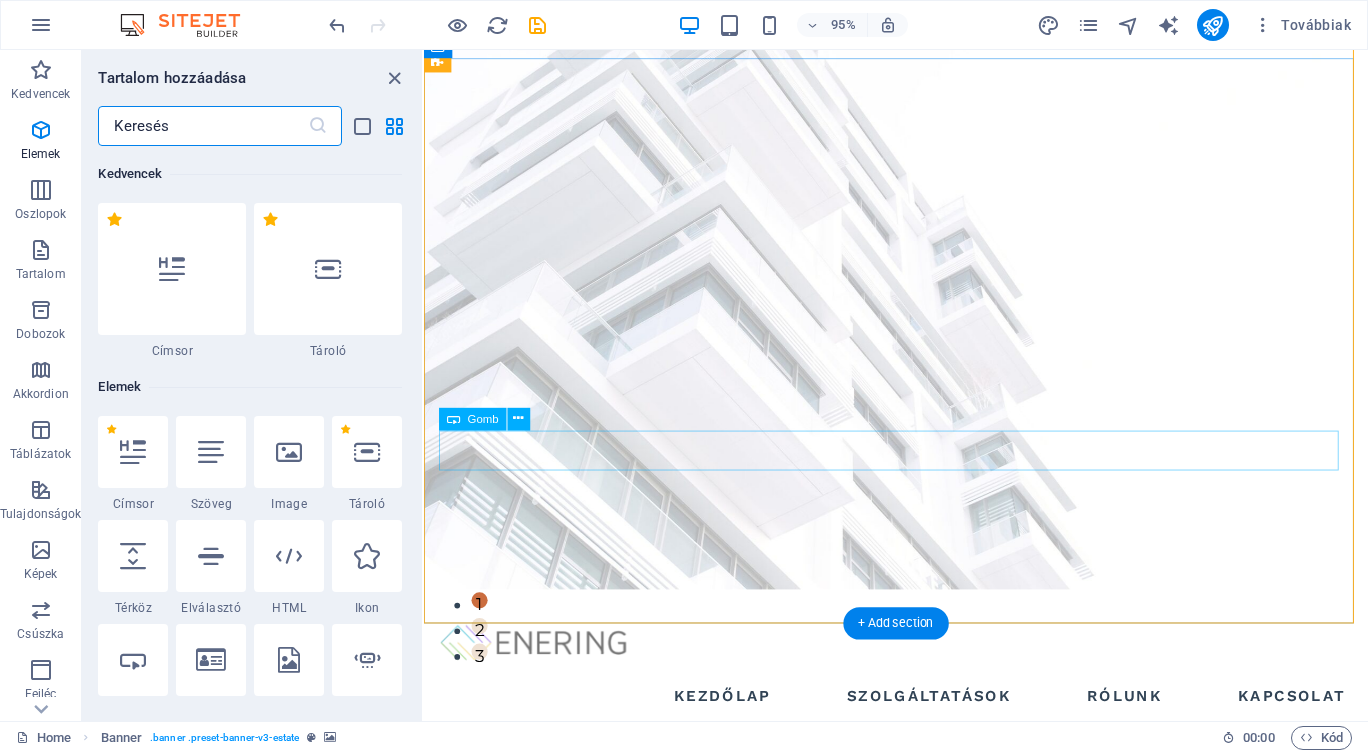 scroll, scrollTop: 3499, scrollLeft: 0, axis: vertical 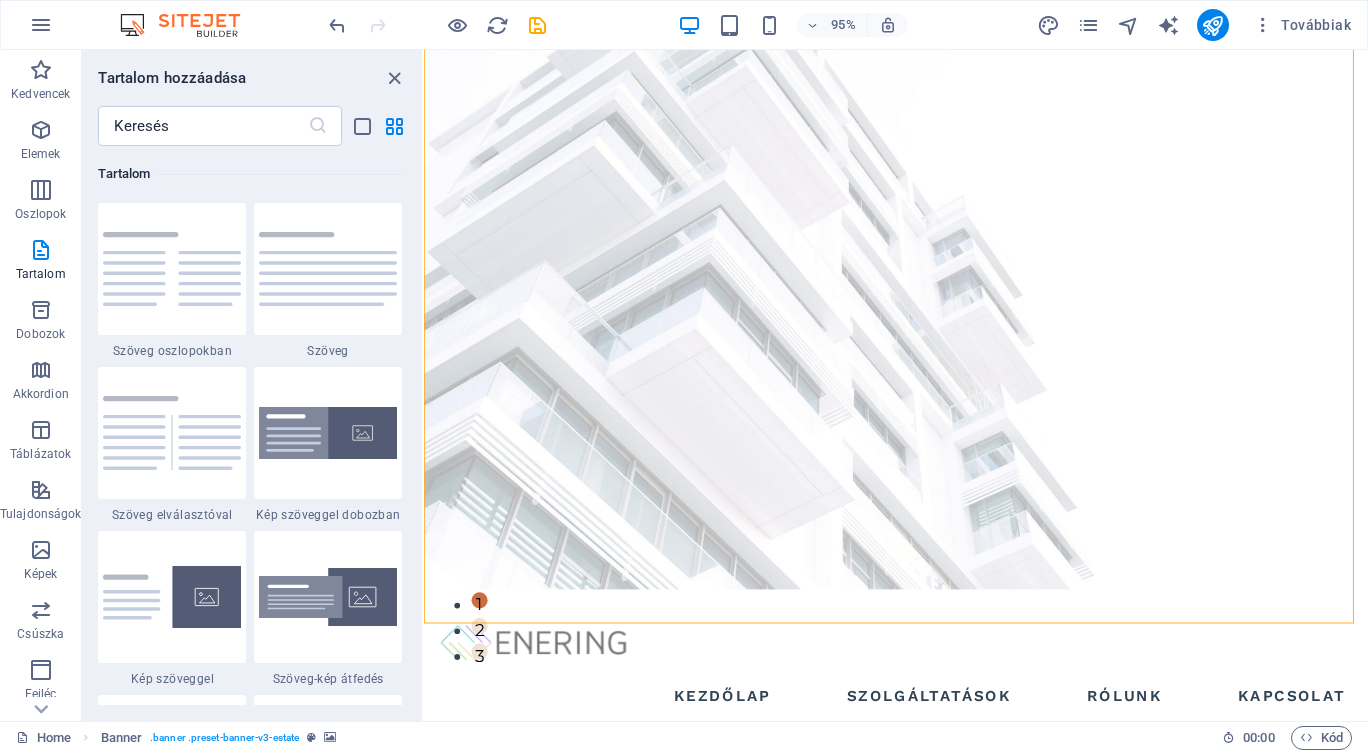 click at bounding box center (394, 78) 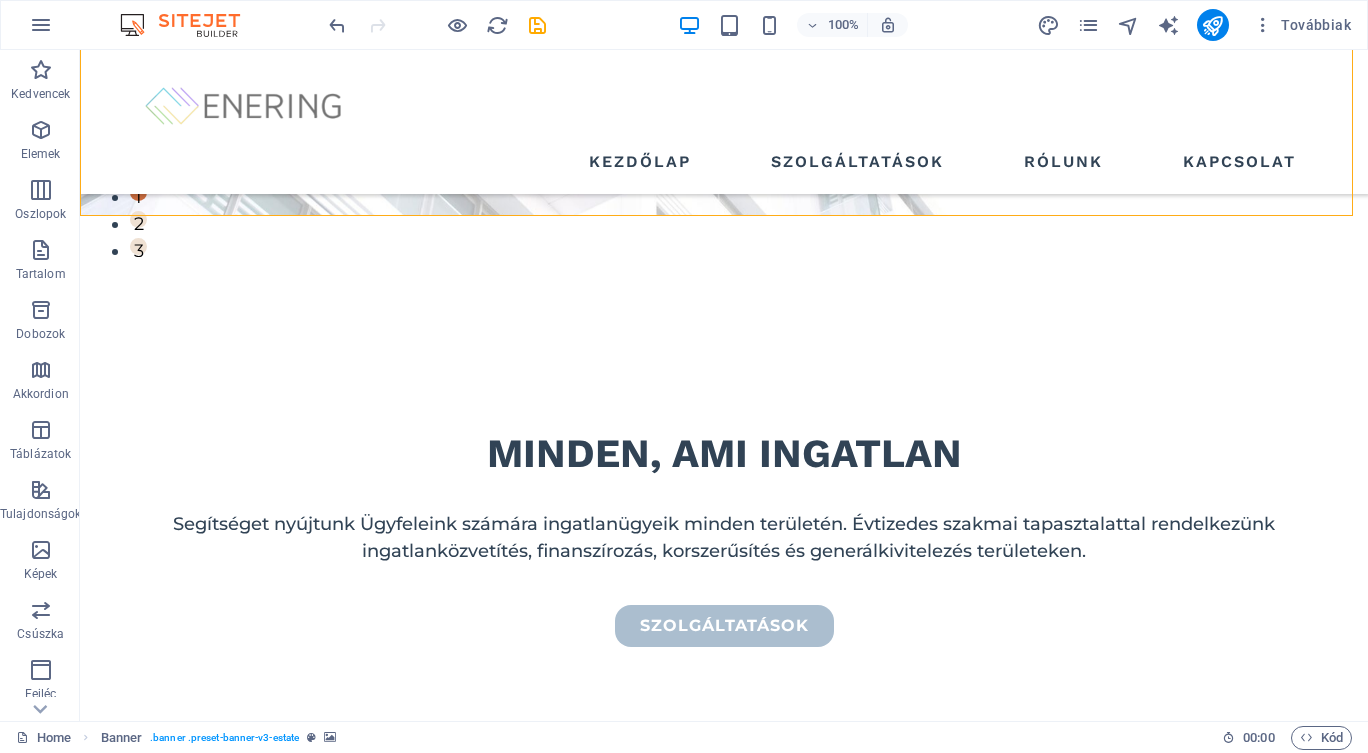 scroll, scrollTop: 486, scrollLeft: 0, axis: vertical 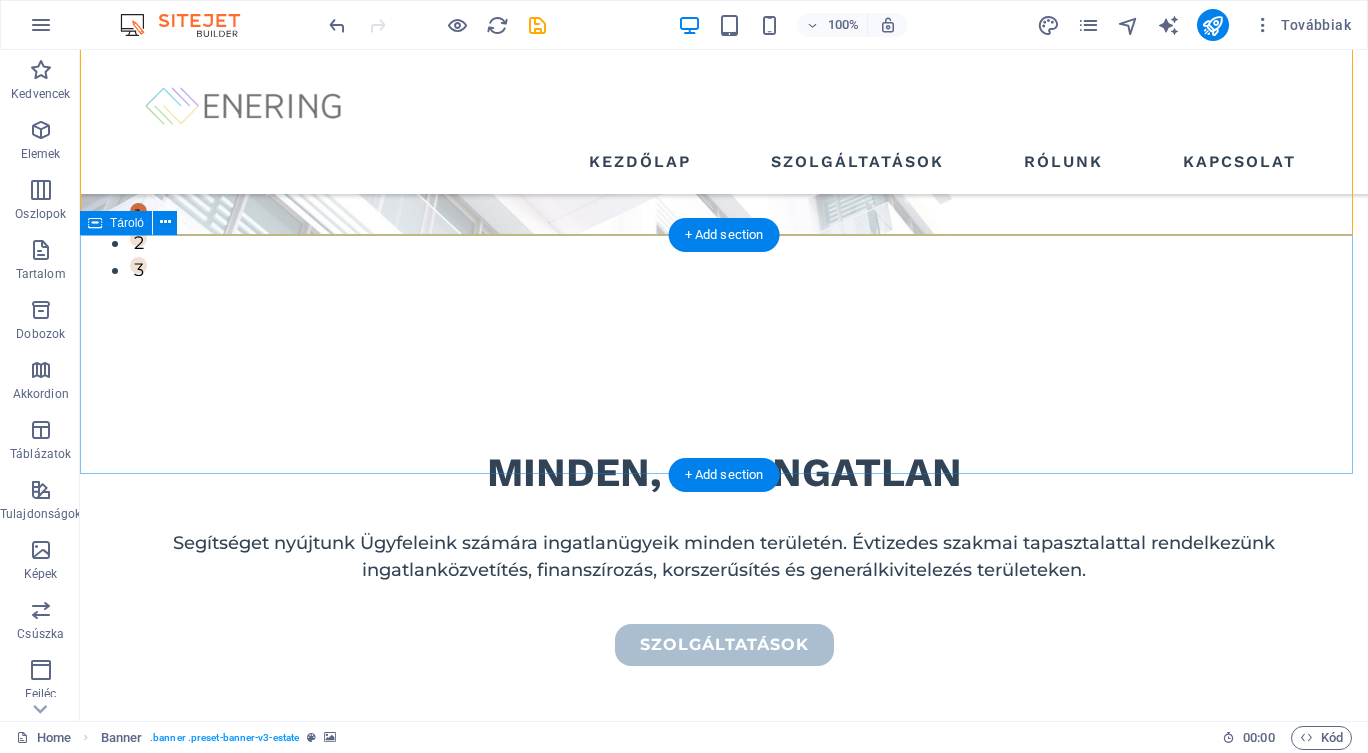 click on "we guarantee At vero eos et accusamus et iusto odio dignissimos ducimus qui blanditiis praesentium voluptatu." at bounding box center (724, 872) 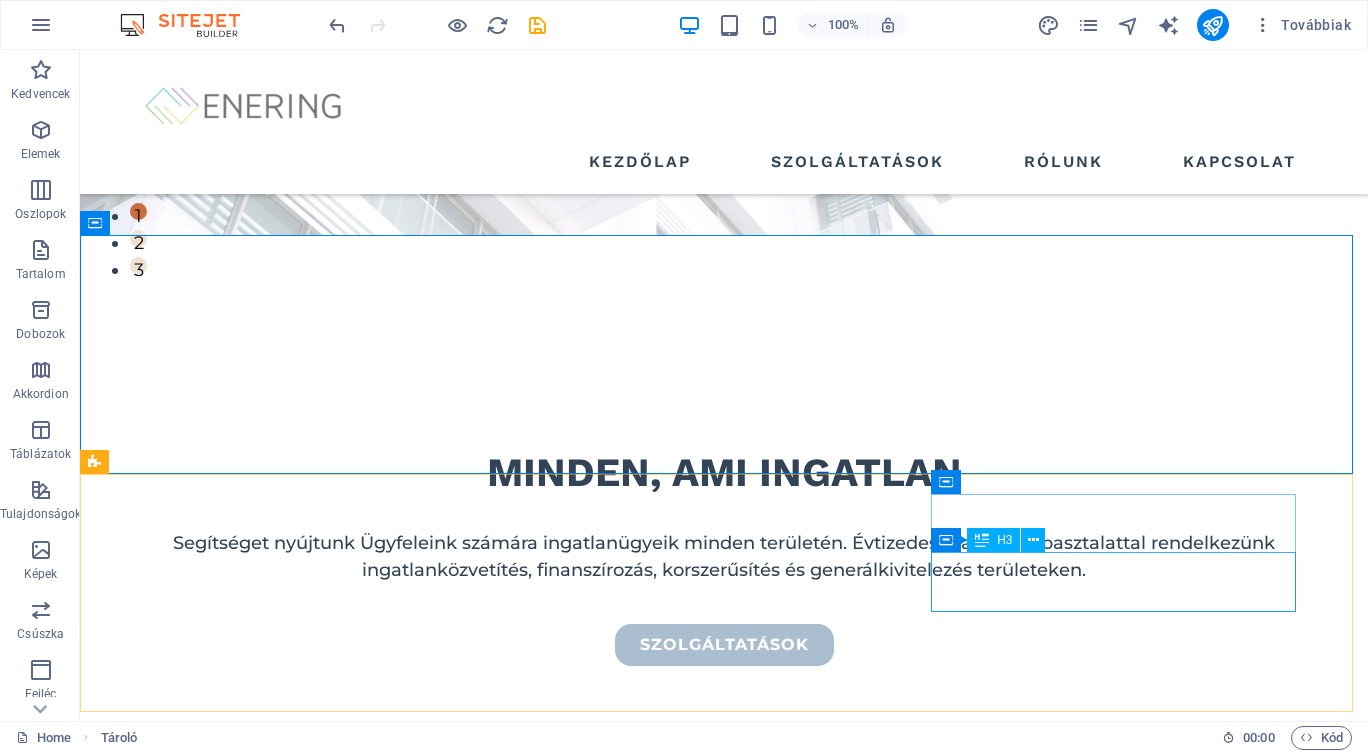 click on "Tároló   H3" at bounding box center [994, 540] 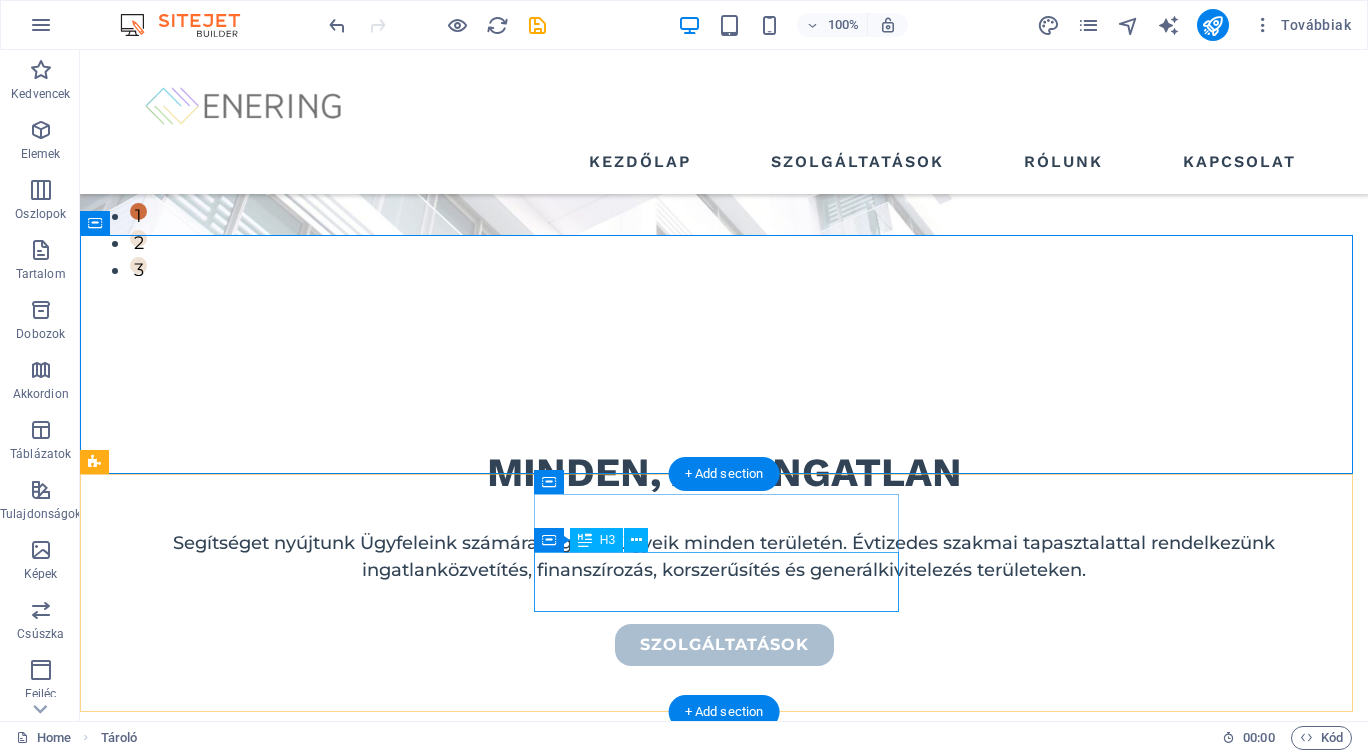 click on "high quality buildings" at bounding box center [278, 1221] 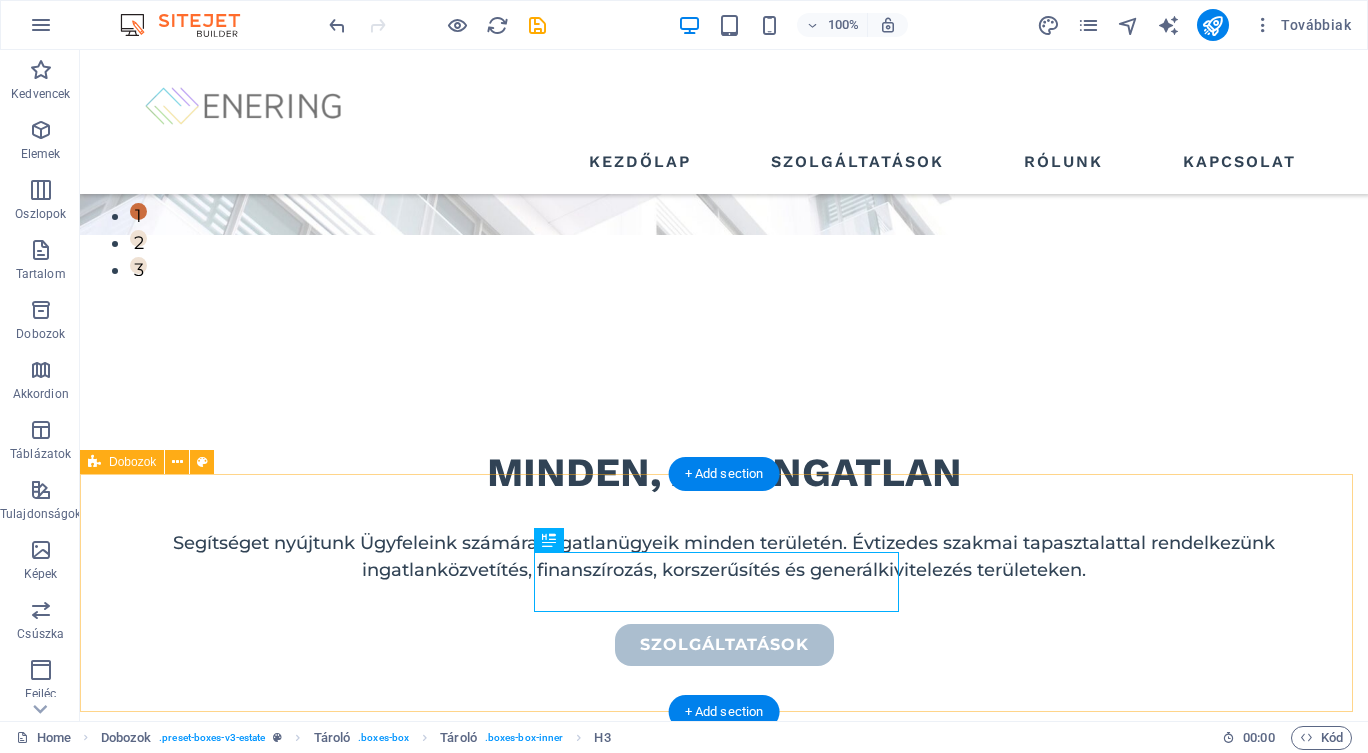 click on "premium locations high quality buildings modern interior design" at bounding box center (724, 1232) 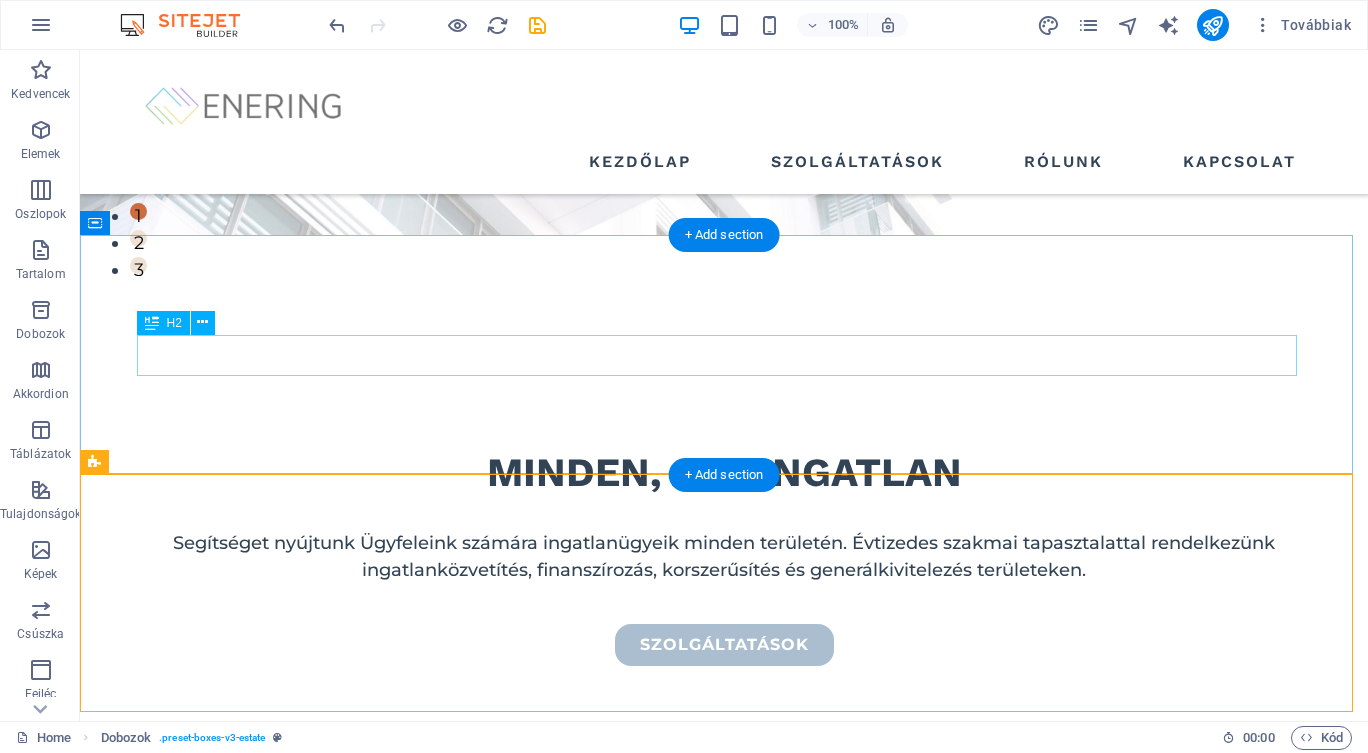 click on "we guarantee" at bounding box center (724, 887) 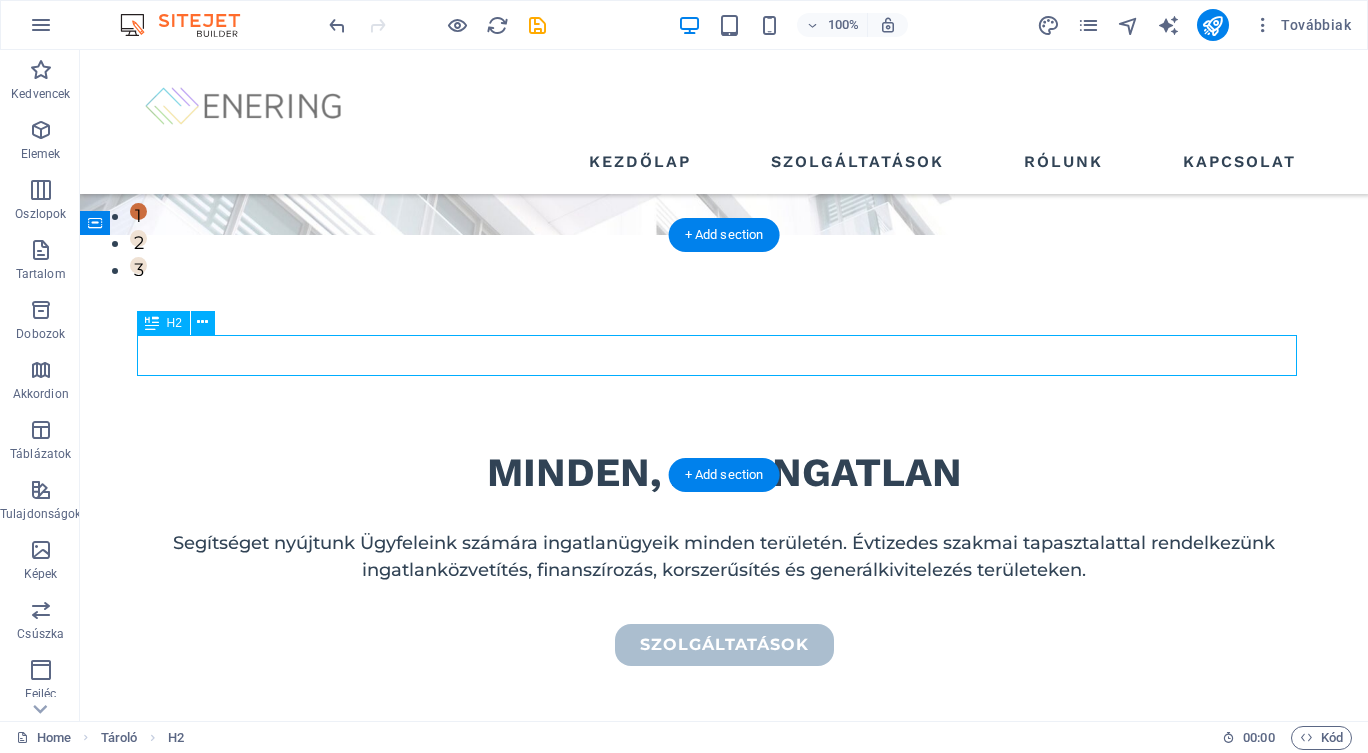 click on "we guarantee" at bounding box center (724, 887) 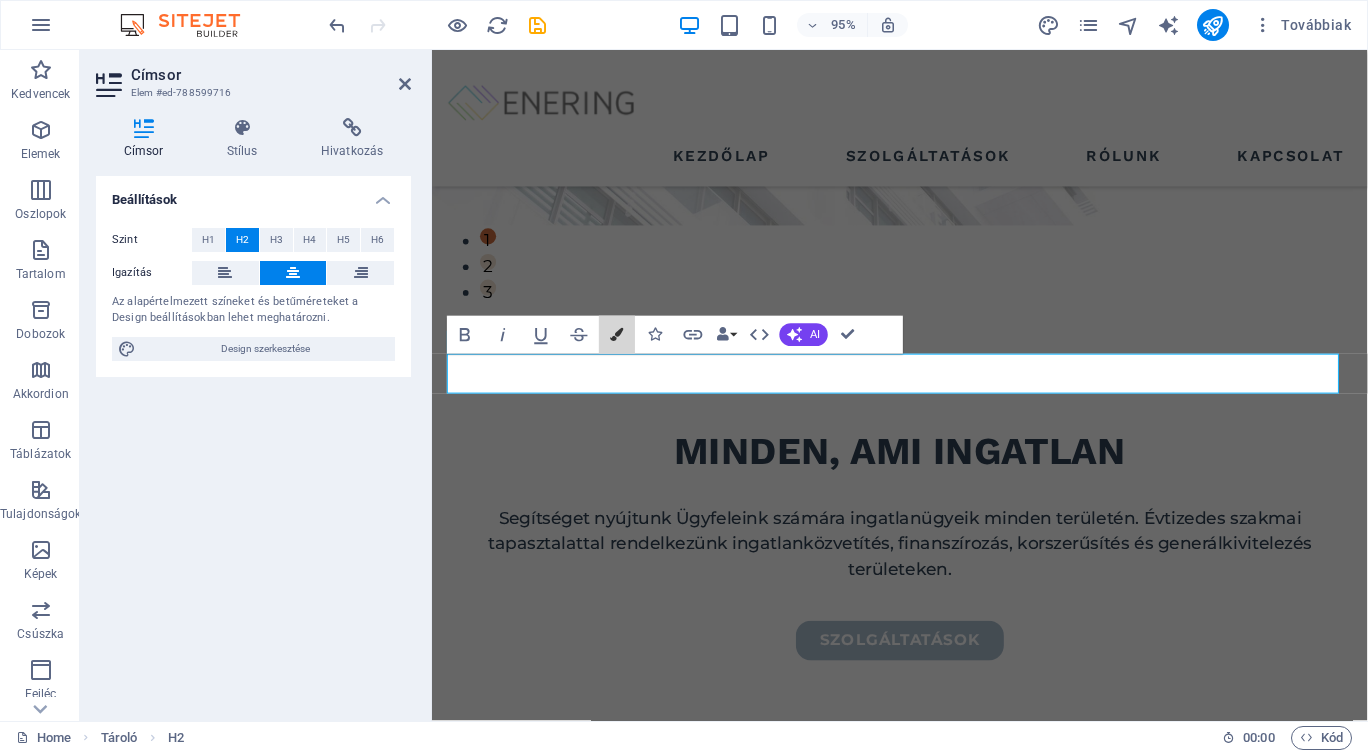 click on "Colors" at bounding box center [617, 335] 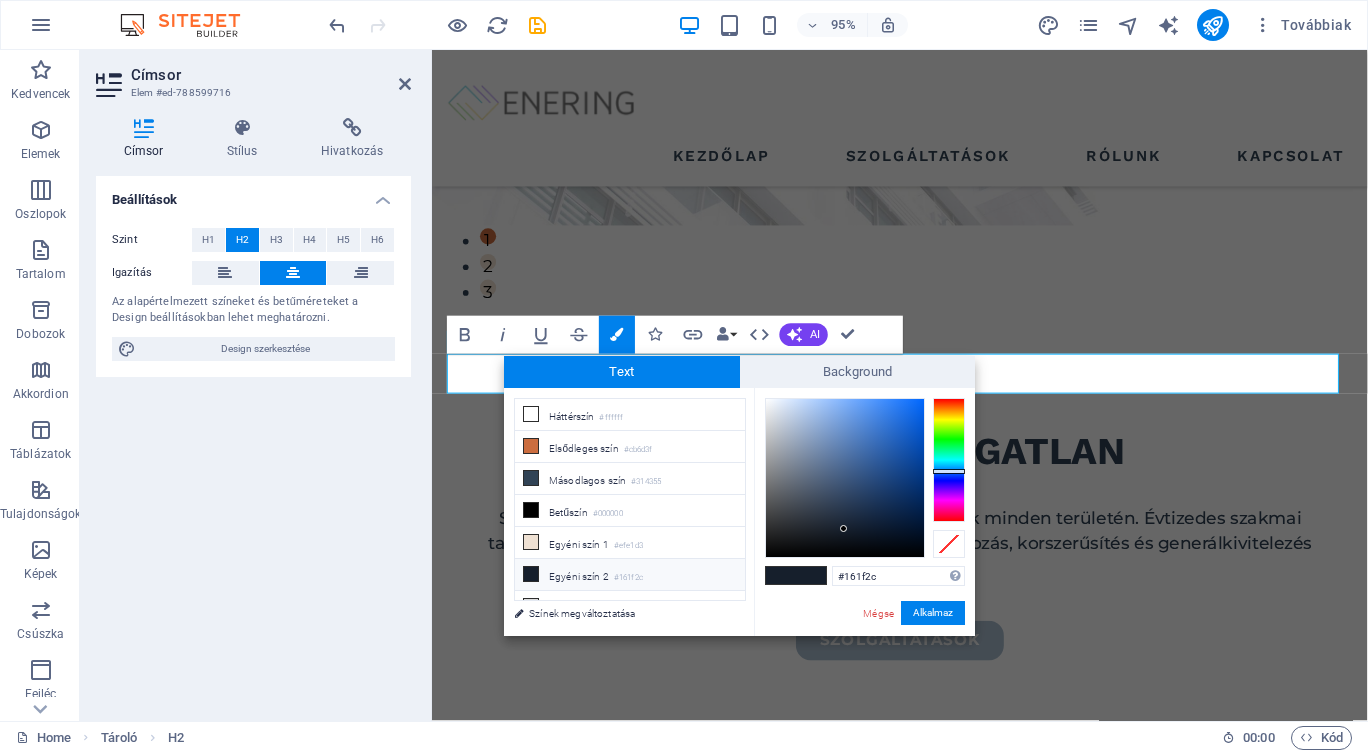click on "Másodlagos szín
#314355" at bounding box center [630, 479] 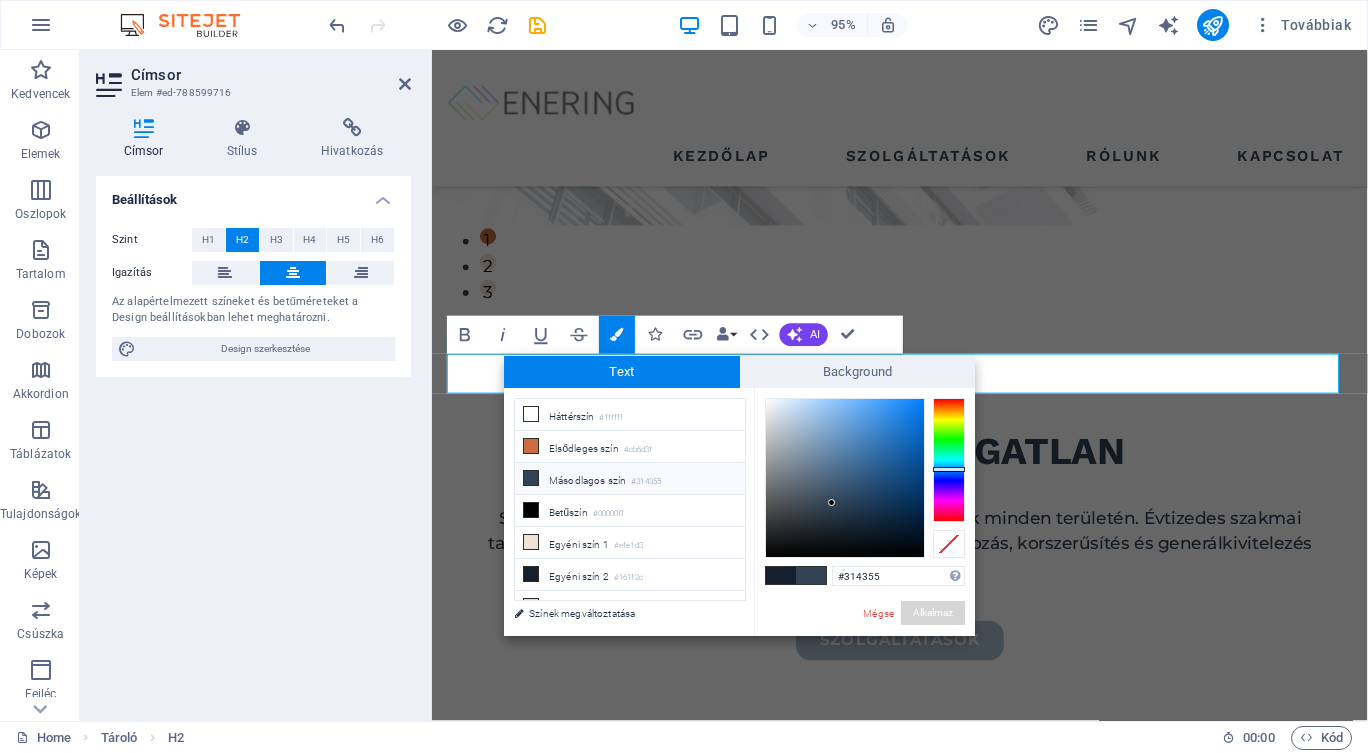 click on "Alkalmaz" at bounding box center [933, 613] 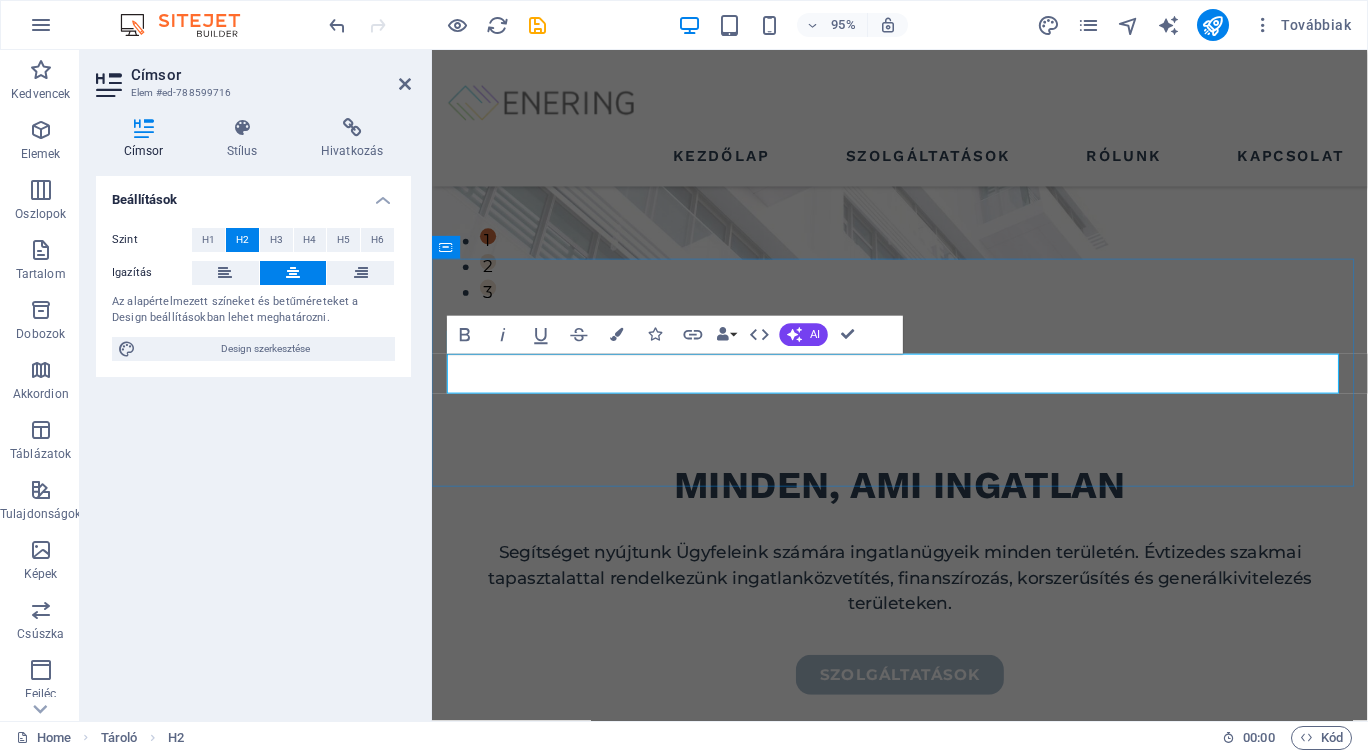 click on "we guarantee" at bounding box center [924, 949] 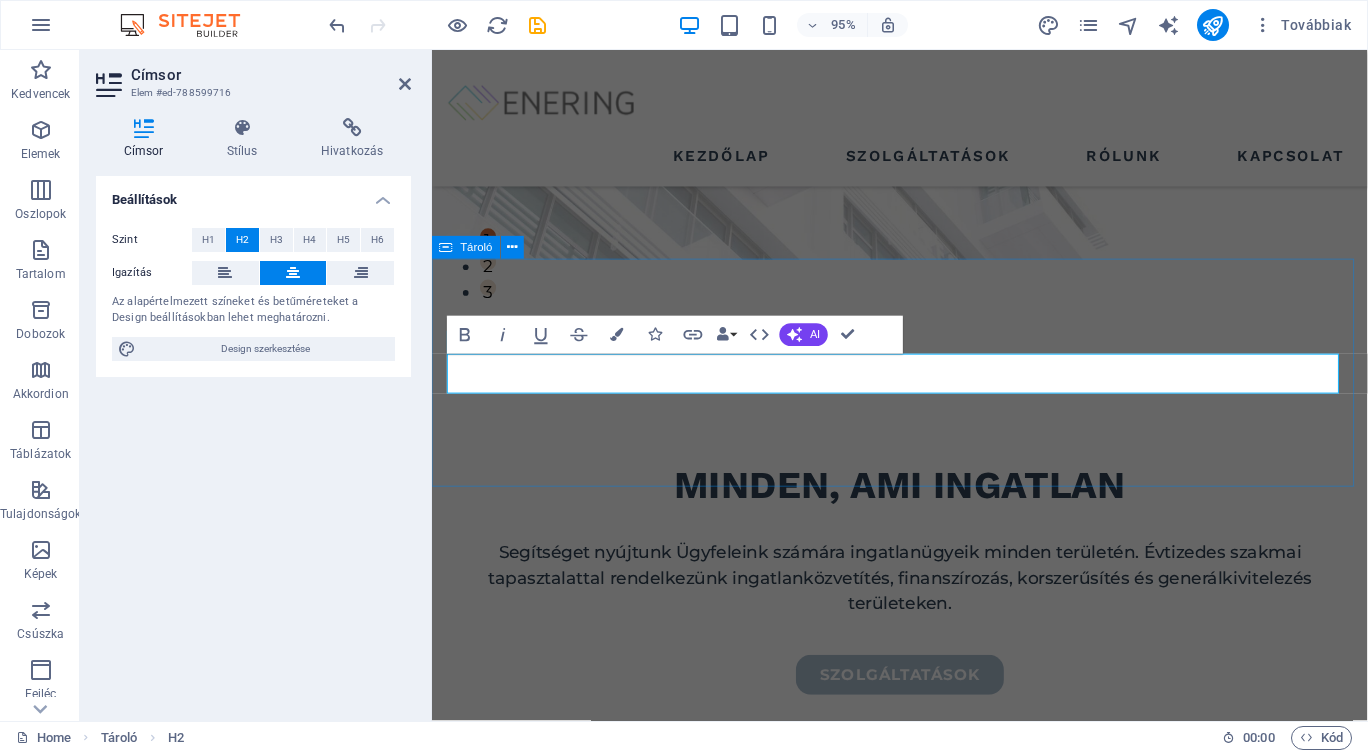 click on "SZOLGÁLTATÁSAINK At vero eos et accusamus et iusto odio dignissimos ducimus qui blanditiis praesentium voluptatu." at bounding box center (924, 935) 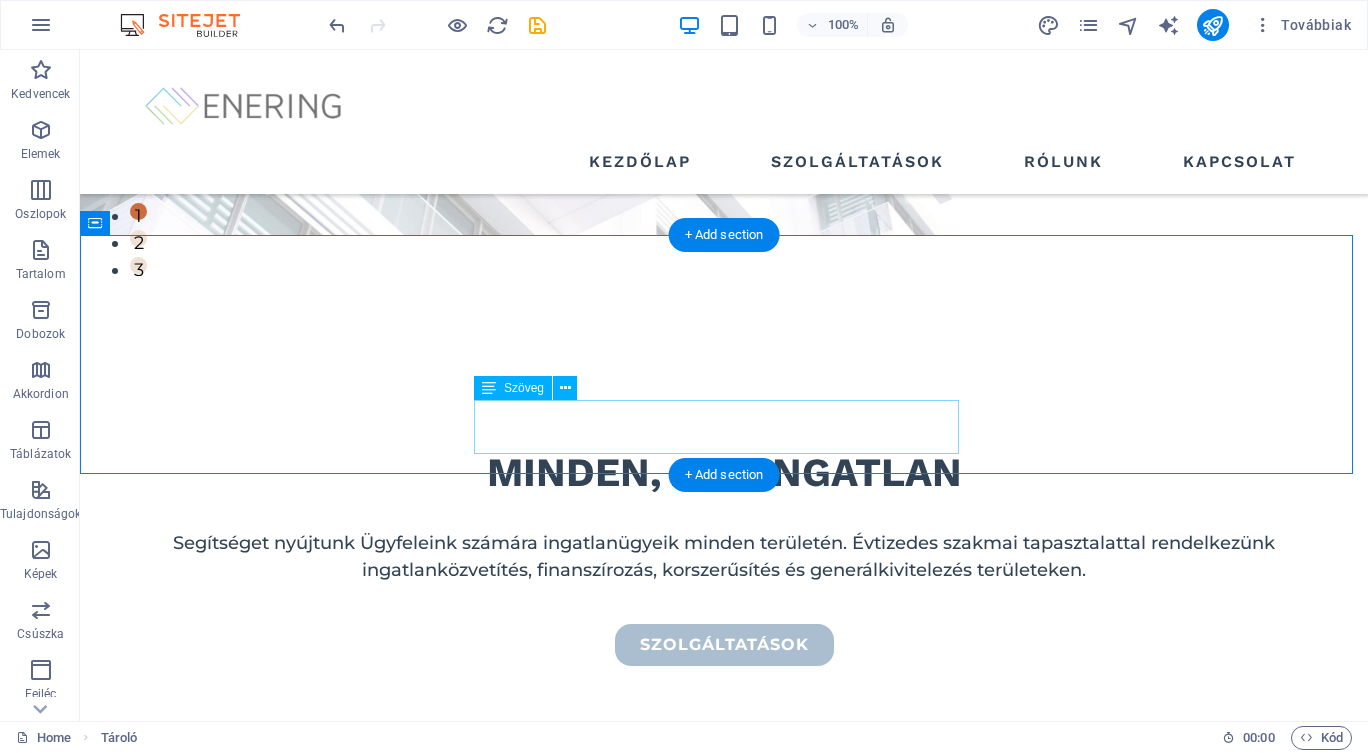 click on "At vero eos et accusamus et iusto odio dignissimos ducimus qui blanditiis praesentium voluptatu." at bounding box center (724, 945) 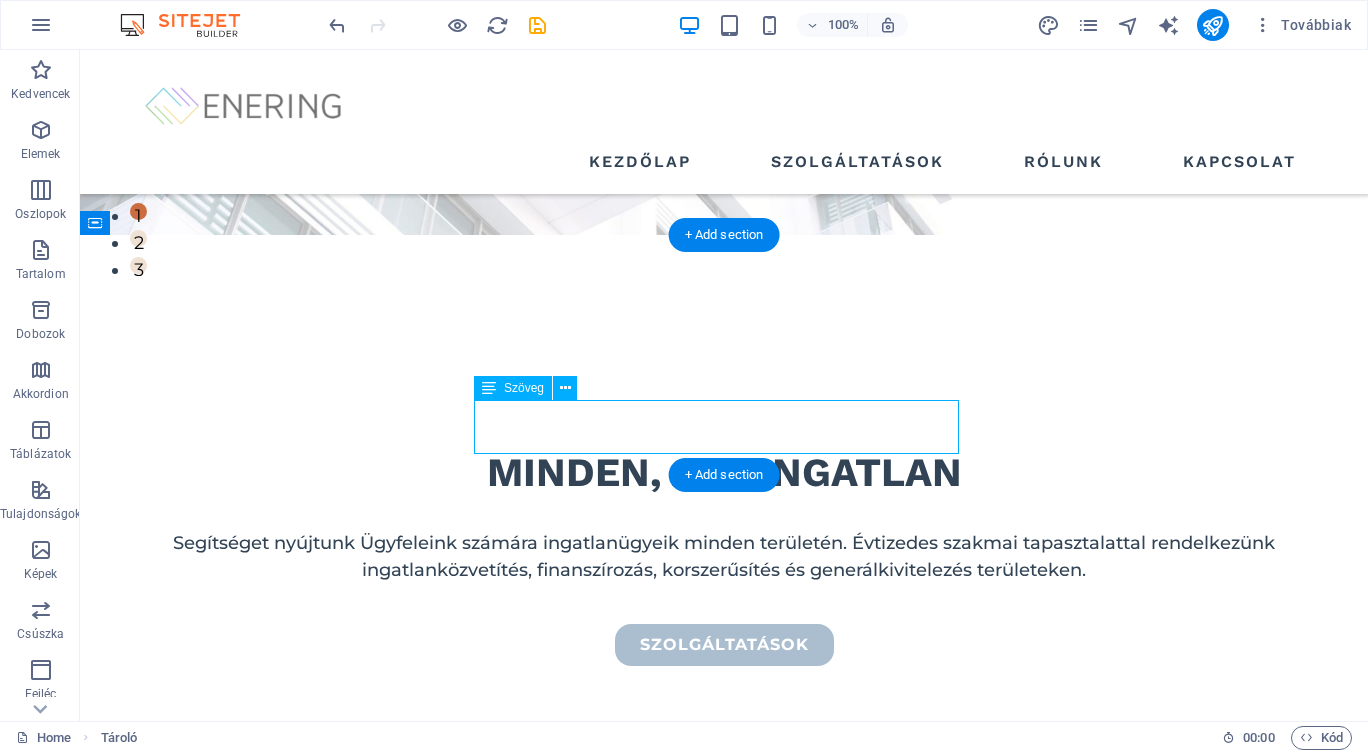 click on "At vero eos et accusamus et iusto odio dignissimos ducimus qui blanditiis praesentium voluptatu." at bounding box center (724, 945) 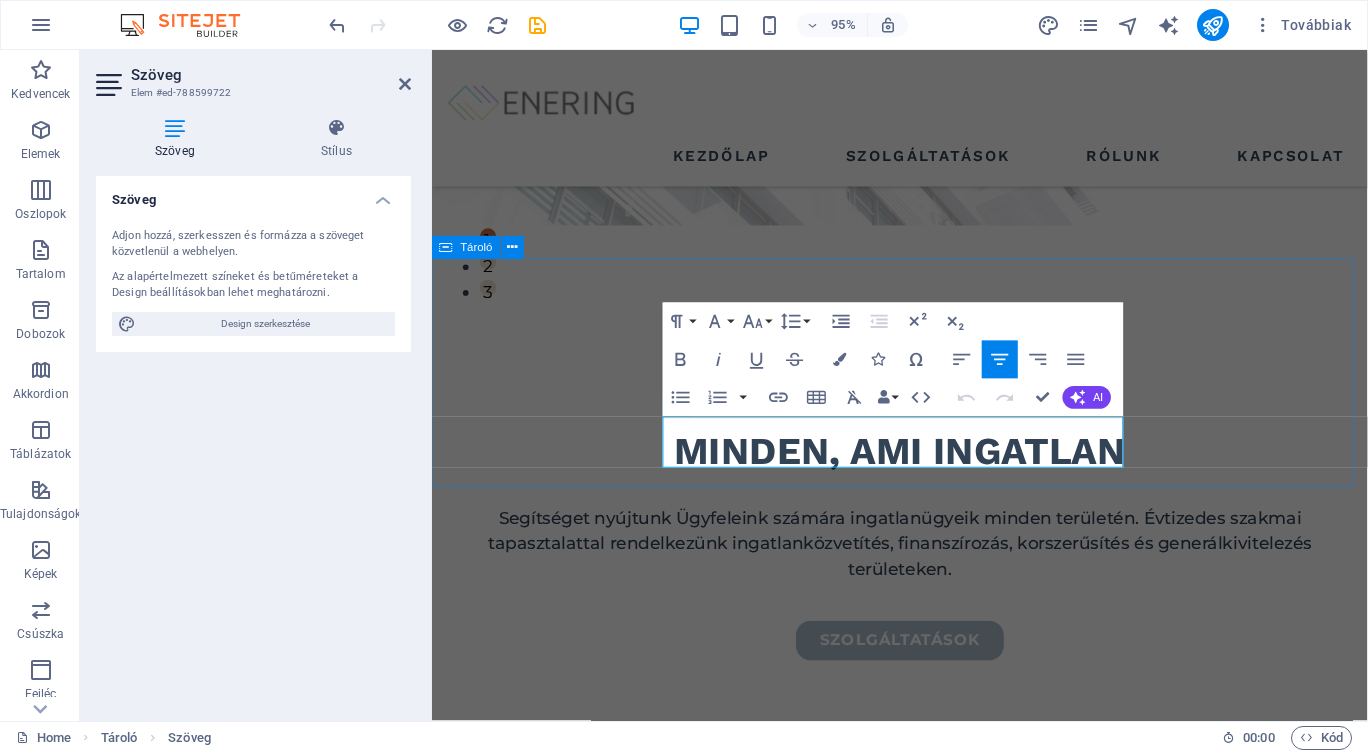 drag, startPoint x: 1131, startPoint y: 476, endPoint x: 657, endPoint y: 451, distance: 474.6588 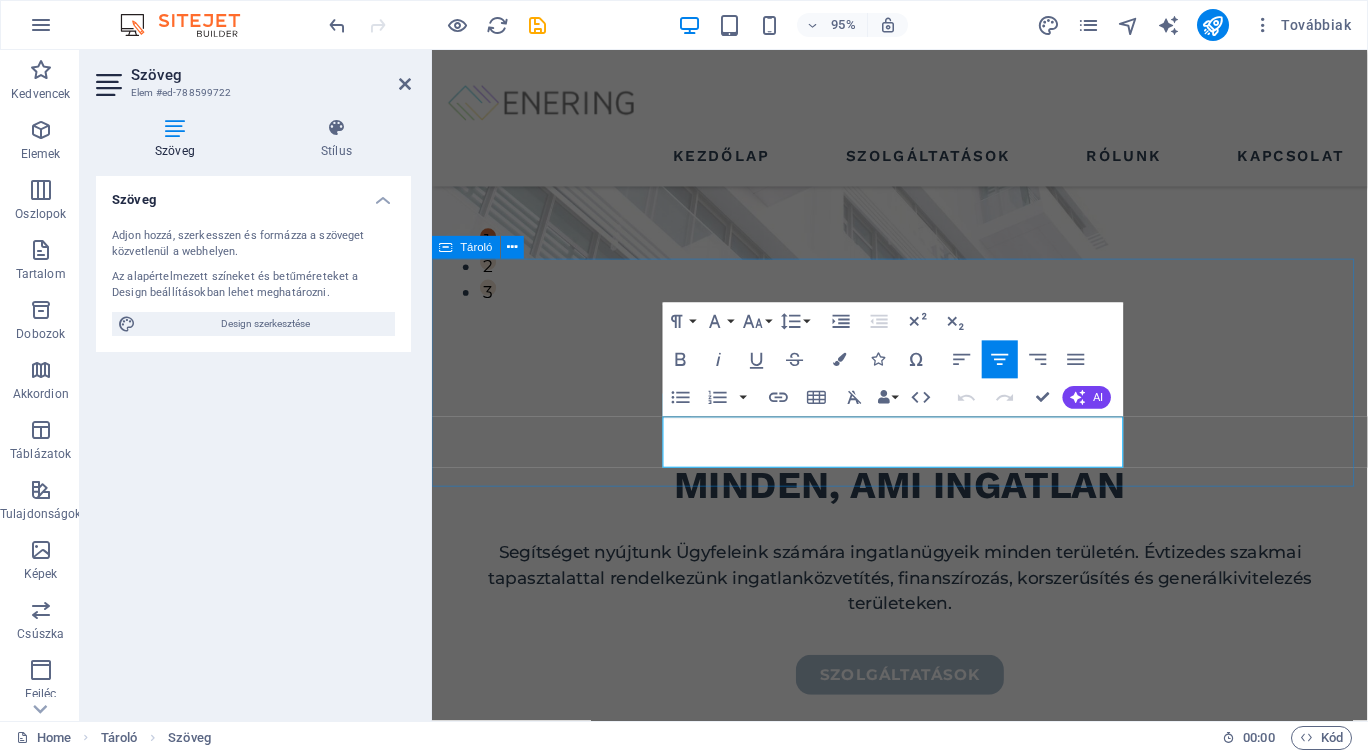 type 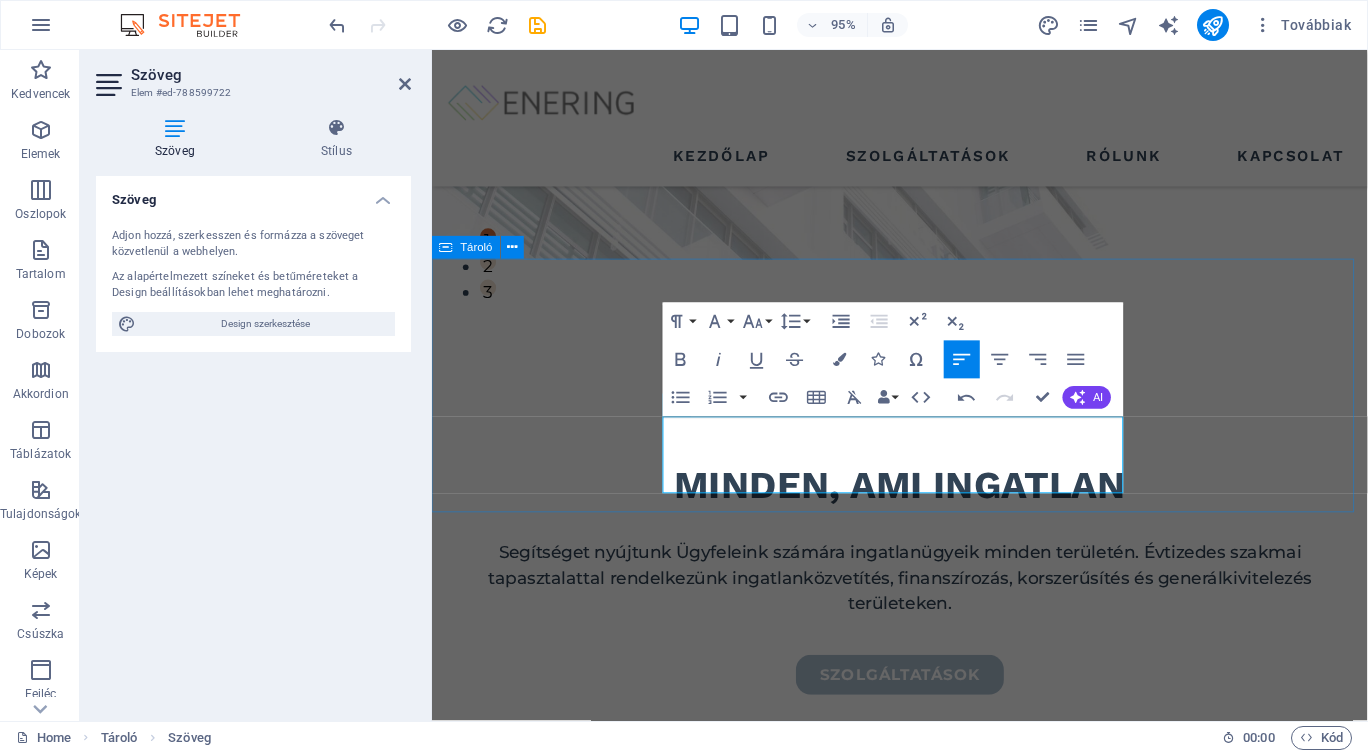 drag, startPoint x: 898, startPoint y: 496, endPoint x: 673, endPoint y: 441, distance: 231.6247 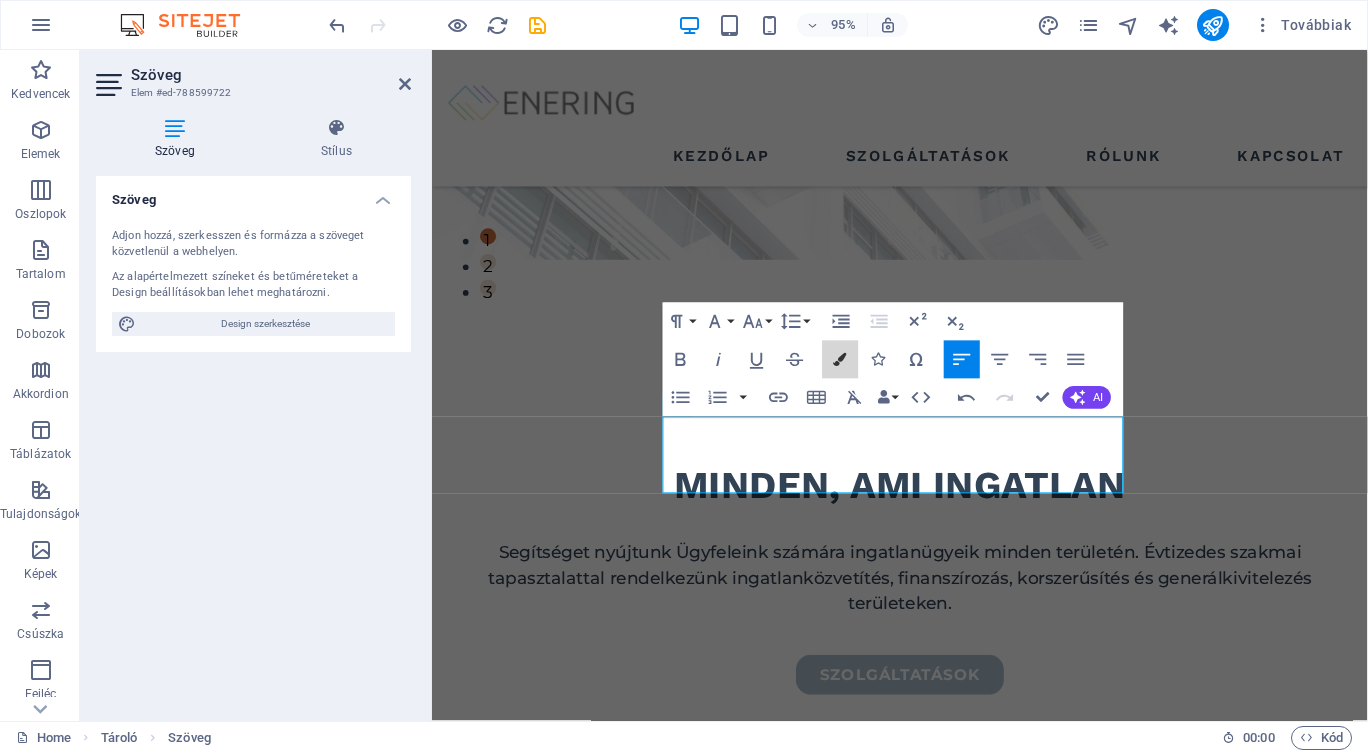 click at bounding box center [840, 359] 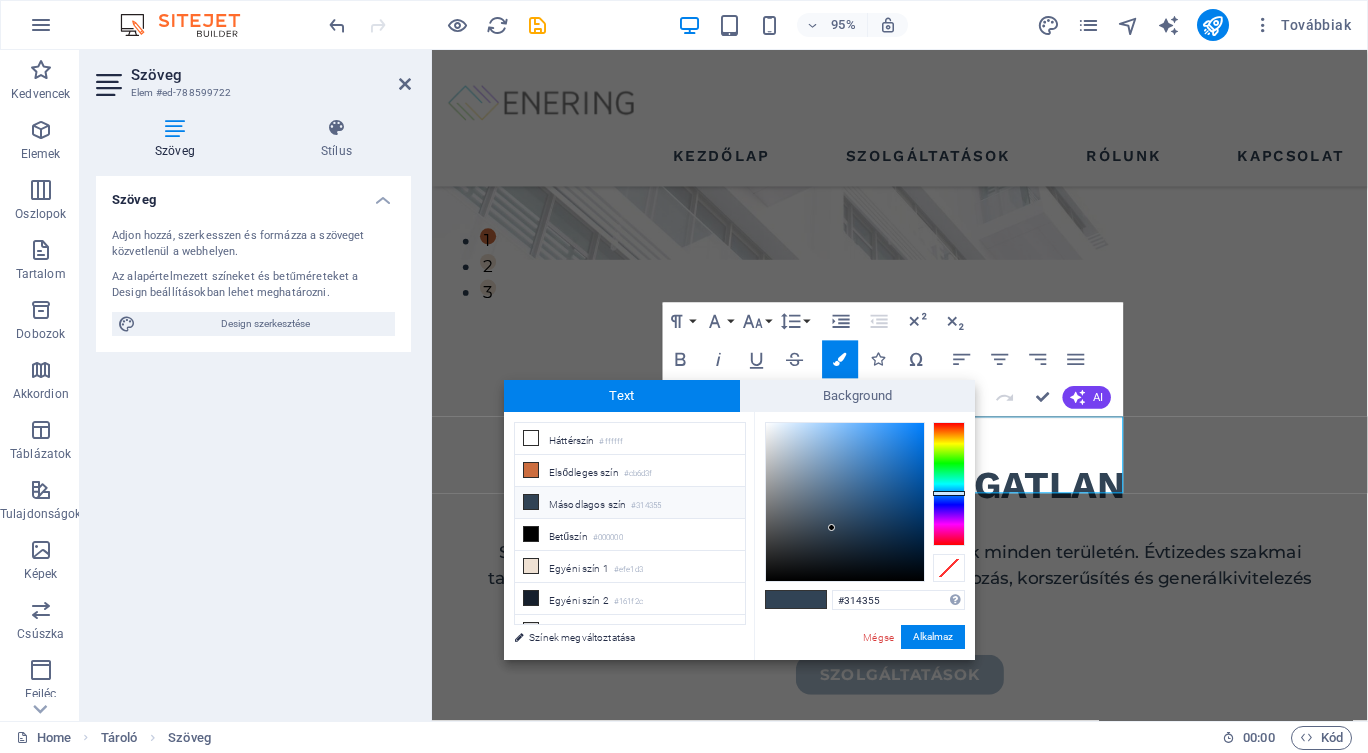 click on "Másodlagos szín
#314355" at bounding box center (630, 503) 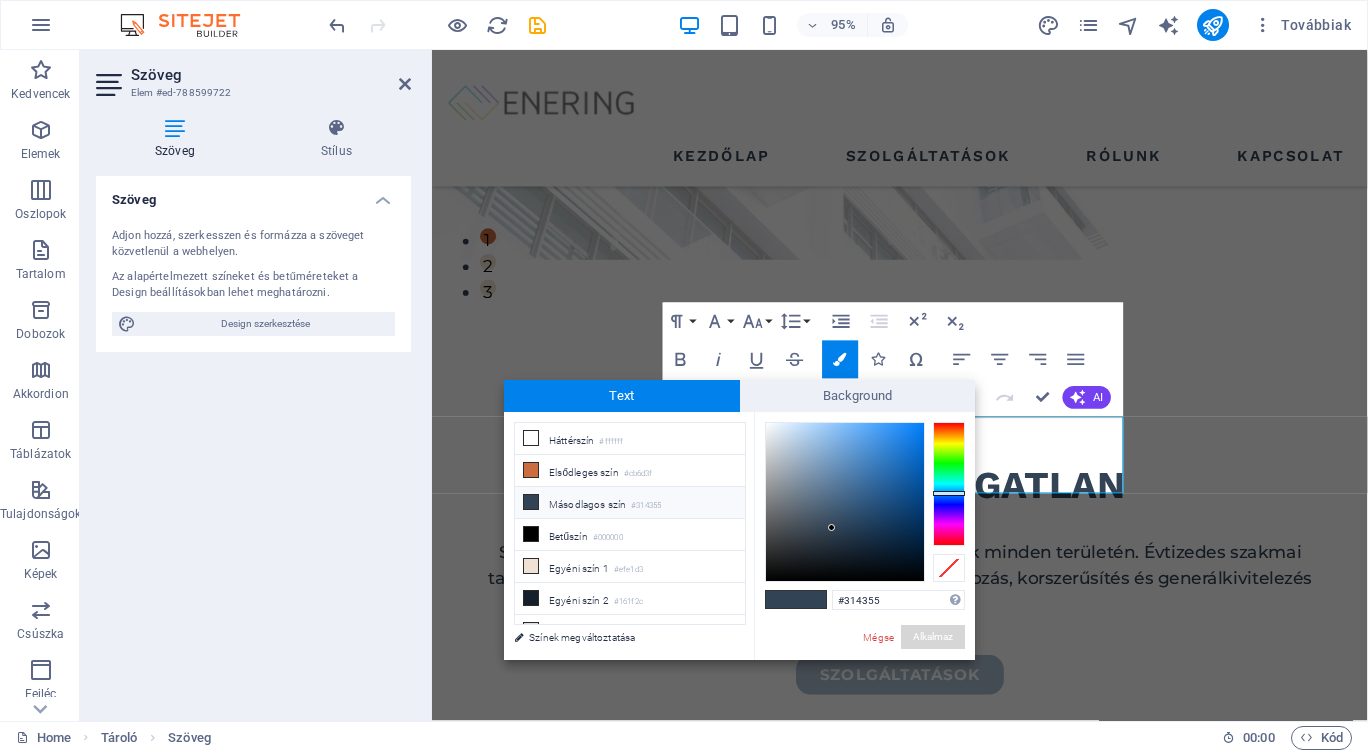 click on "Alkalmaz" at bounding box center [933, 637] 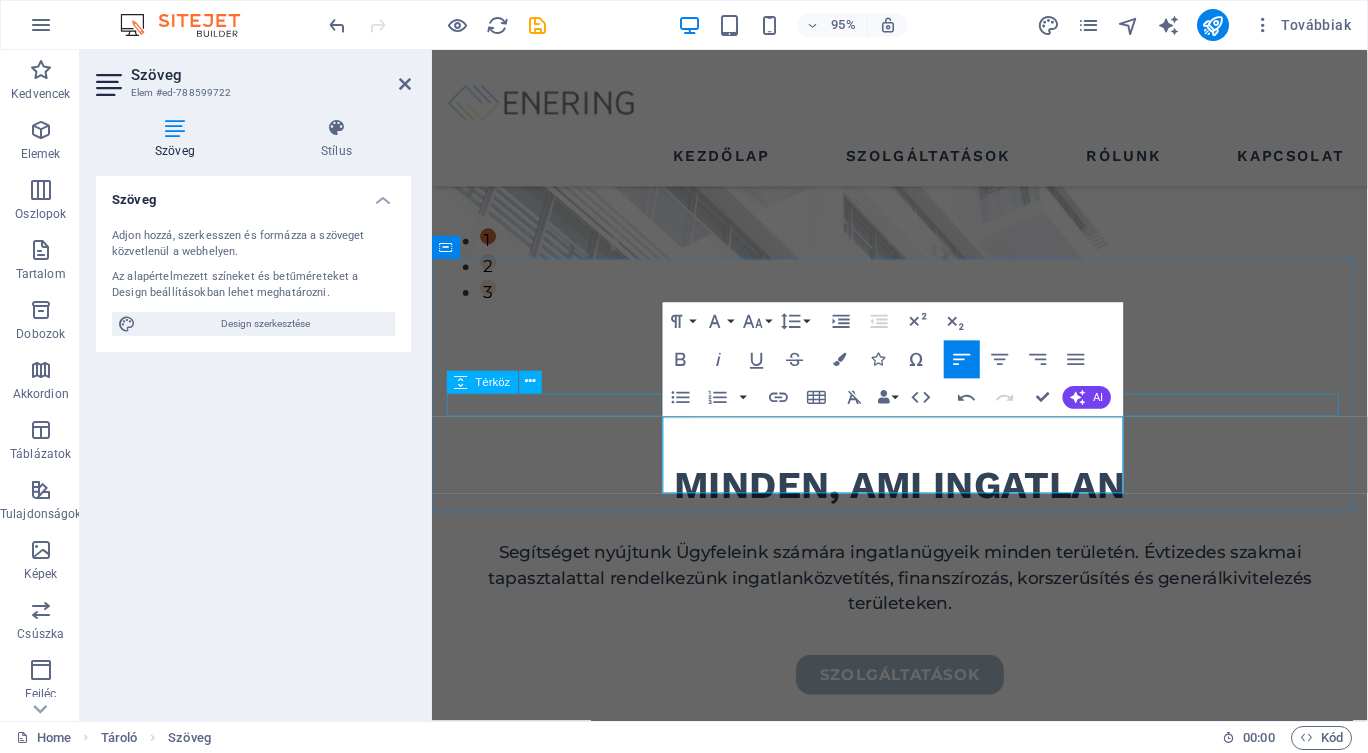 click at bounding box center [924, 983] 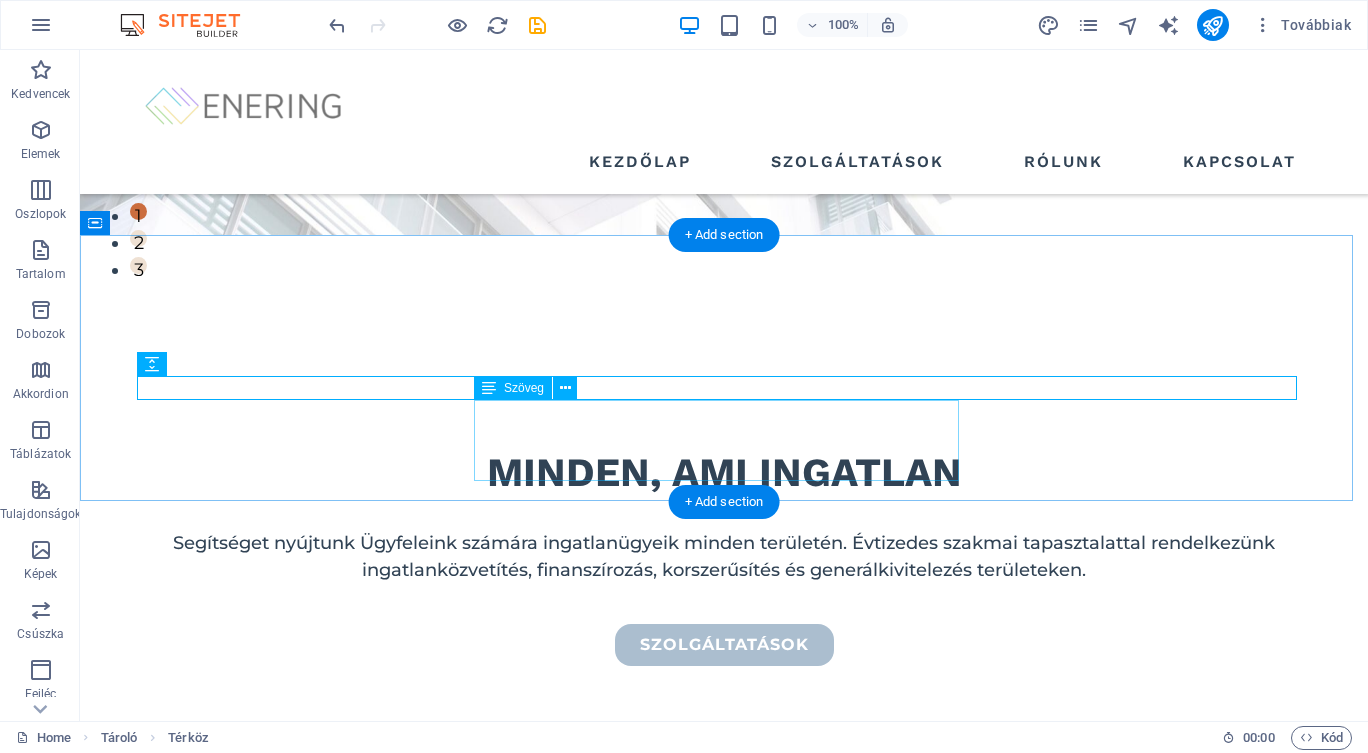 click on "Szolgáltatásainkat a legmagasabb színvonalon nyújtjuk, így érjük el a számunkra legfontosabb Ügyfélelégedettséget!" at bounding box center (724, 945) 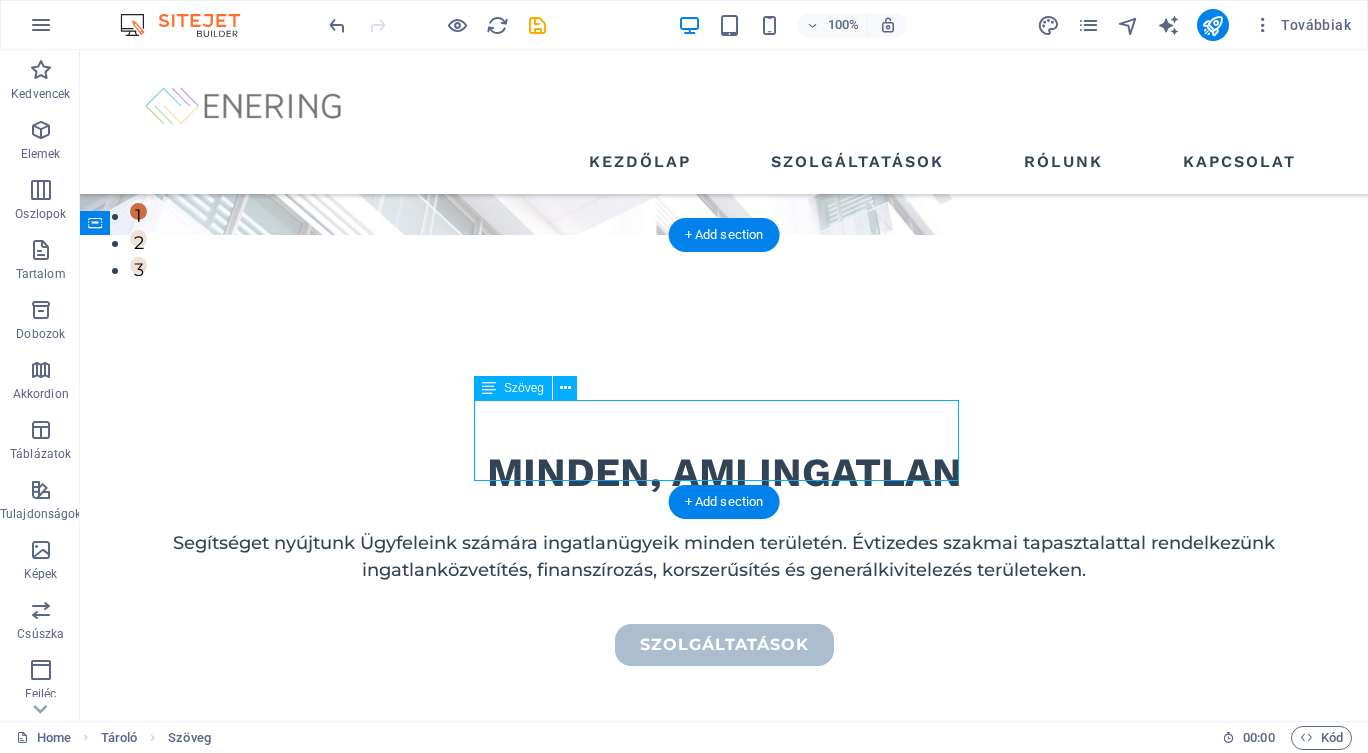 click on "Szolgáltatásainkat a legmagasabb színvonalon nyújtjuk, így érjük el a számunkra legfontosabb Ügyfélelégedettséget!" at bounding box center (724, 945) 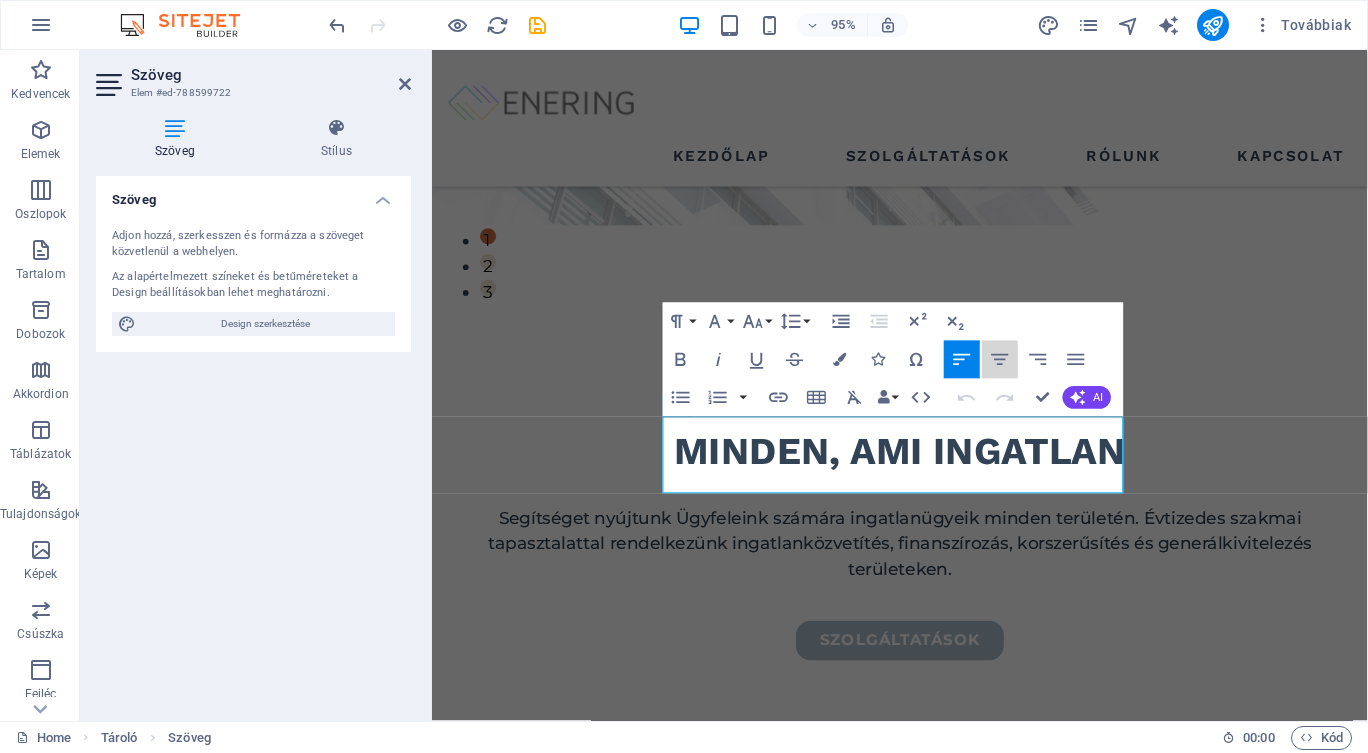 click 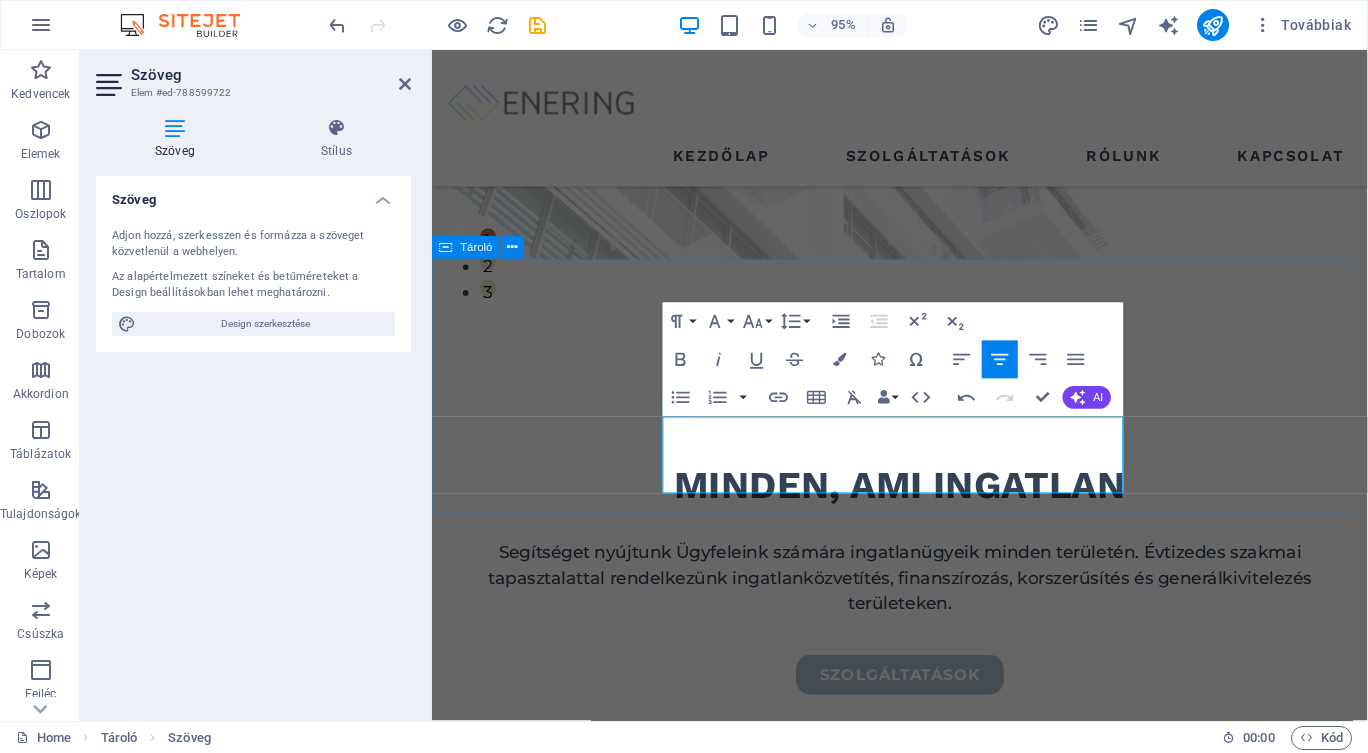 click on "SZOLGÁLTATÁSAINK Szolgáltatásainkat a legmagasabb színvonalon nyújtjuk, így érjük el a számunkra legfontosabb Ügyfélelégedettséget!" at bounding box center (924, 949) 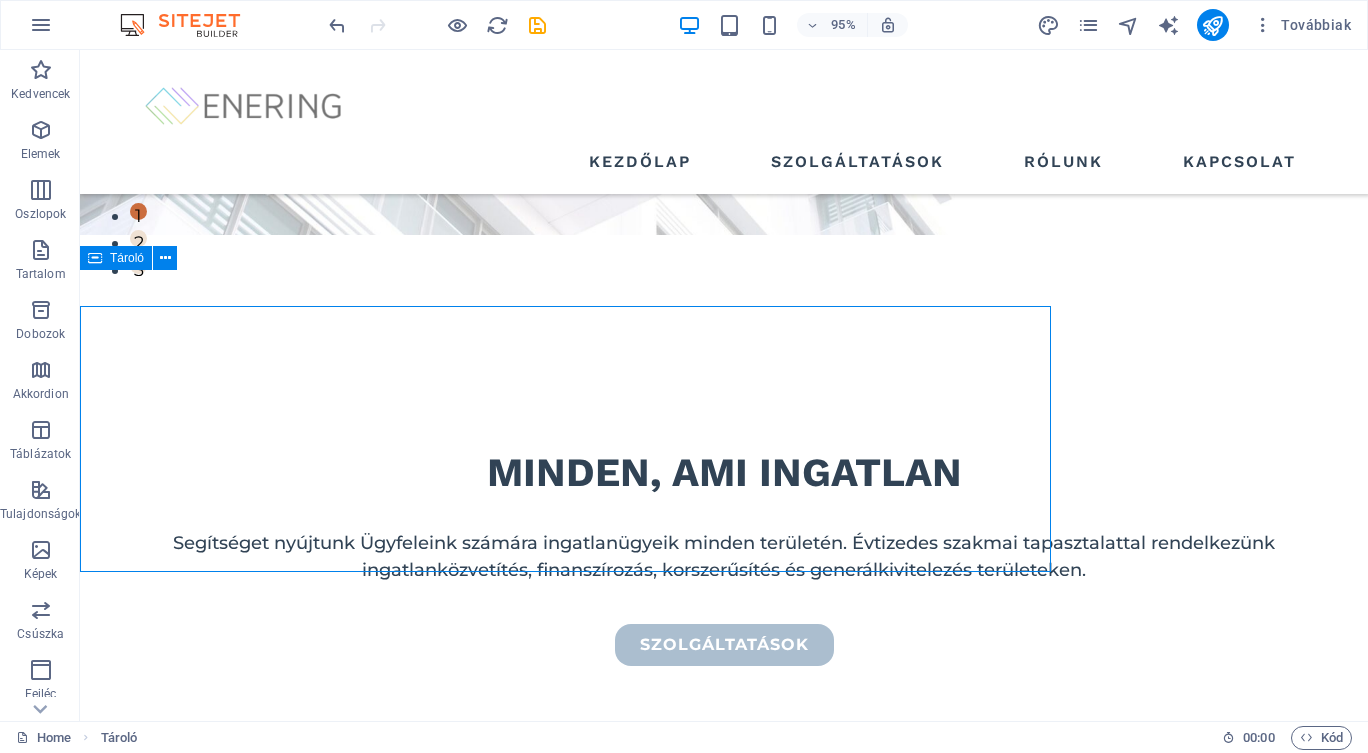 scroll, scrollTop: 451, scrollLeft: 0, axis: vertical 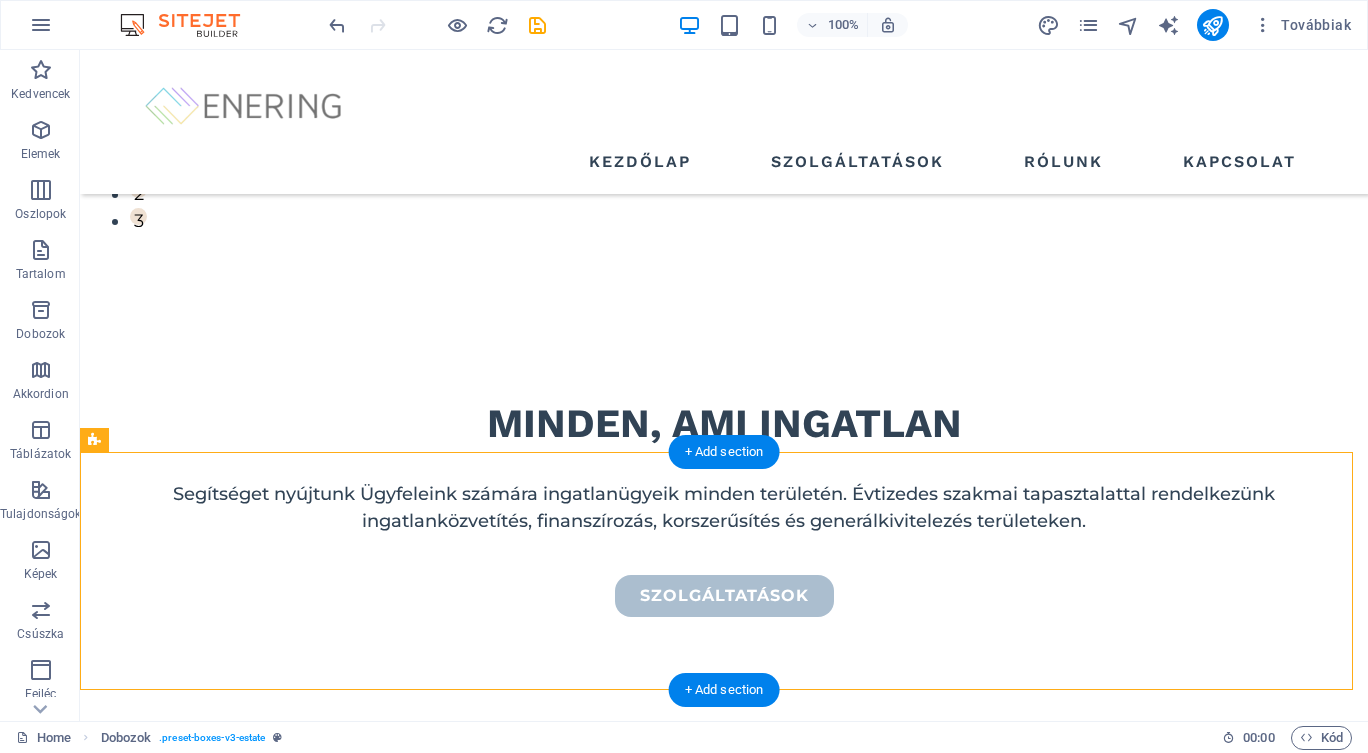 drag, startPoint x: 924, startPoint y: 602, endPoint x: 667, endPoint y: 518, distance: 270.37936 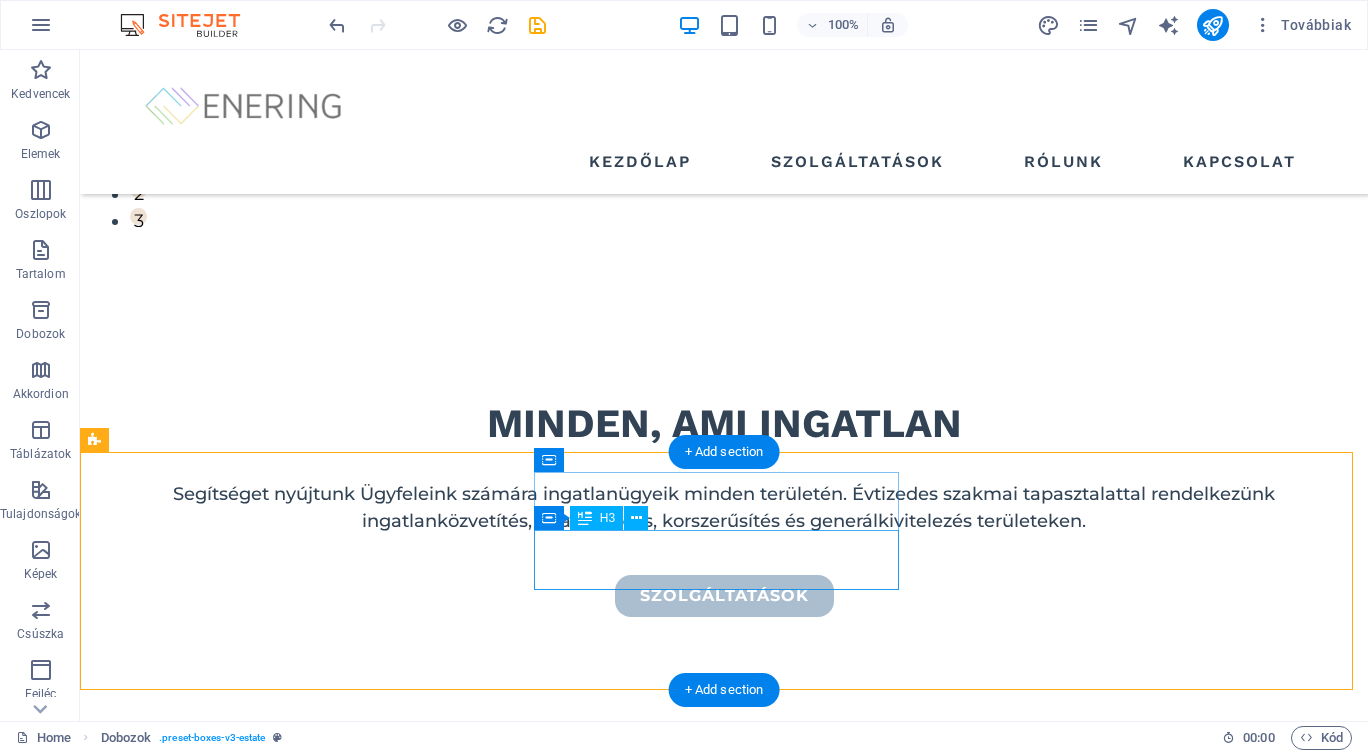 click on "high quality buildings" at bounding box center [278, 1172] 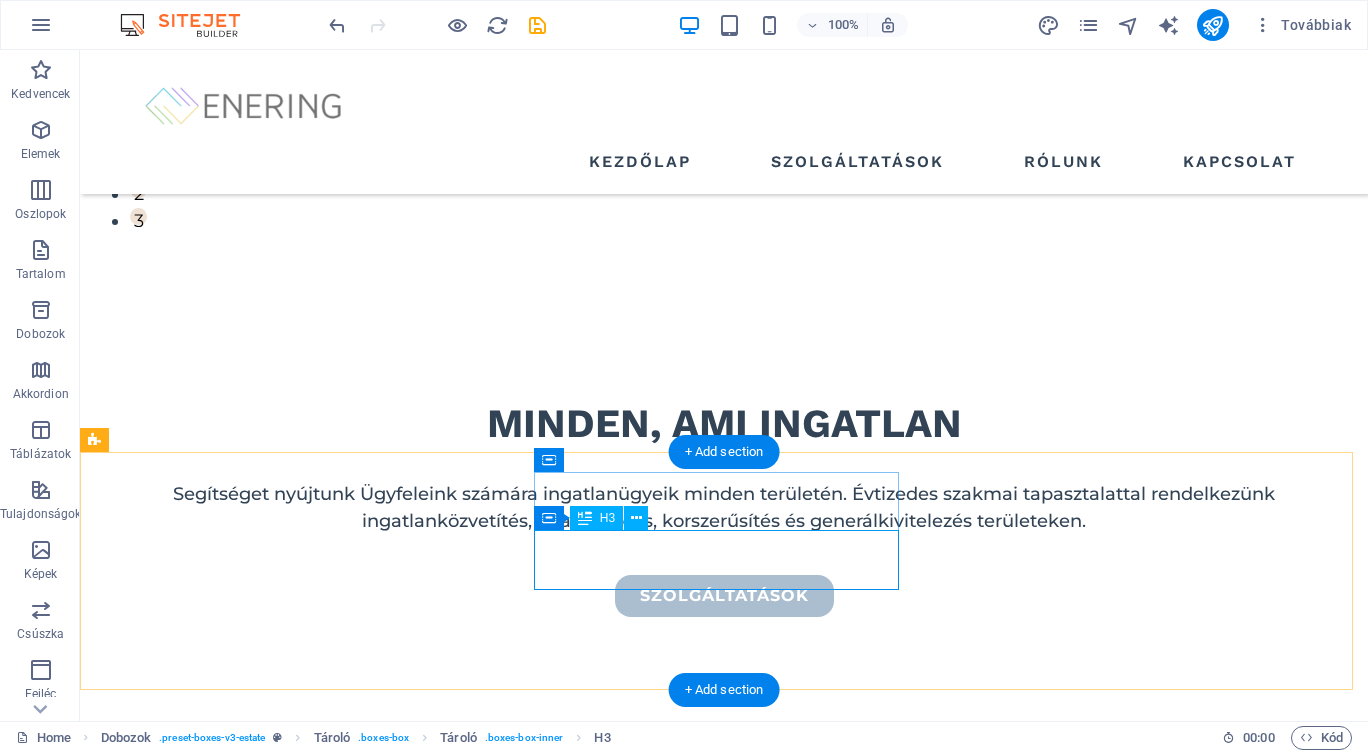 click on "high quality buildings" at bounding box center (278, 1172) 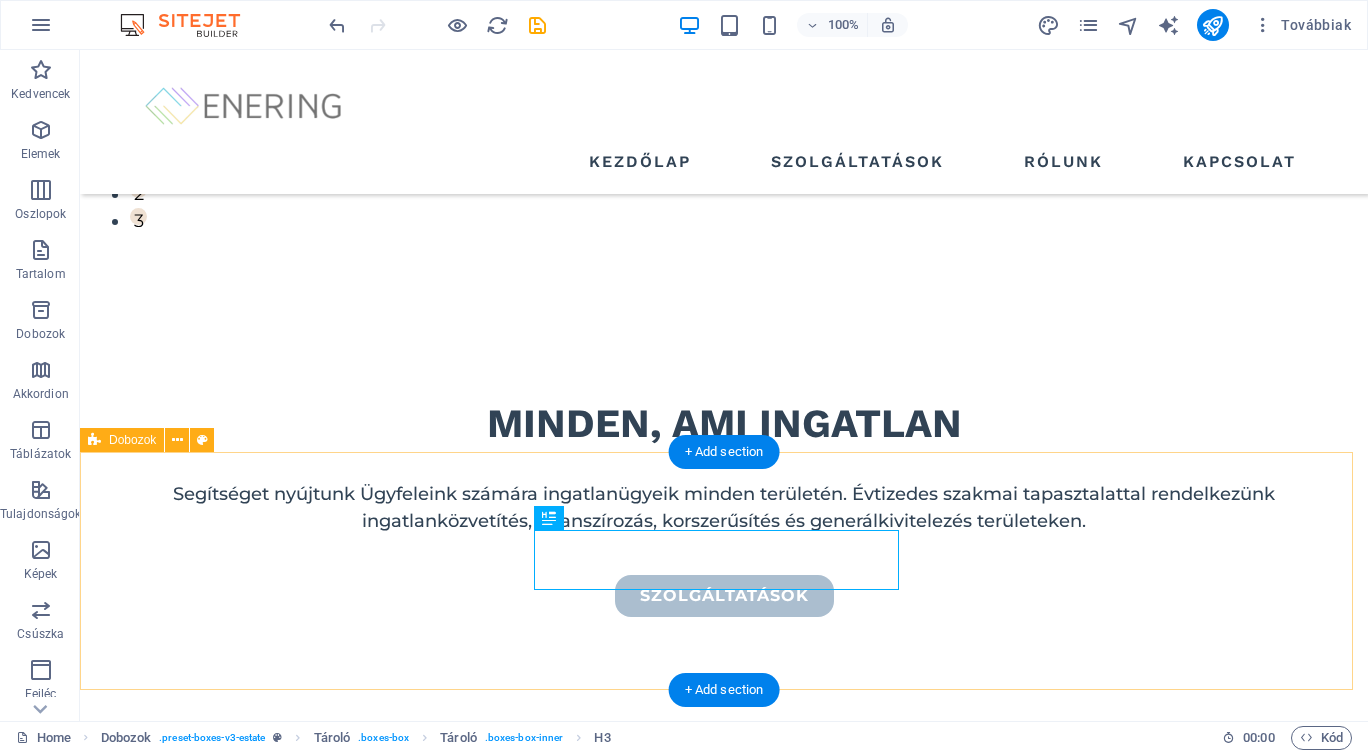 click on "premium locations high quality buildings modern interior design" at bounding box center [724, 1183] 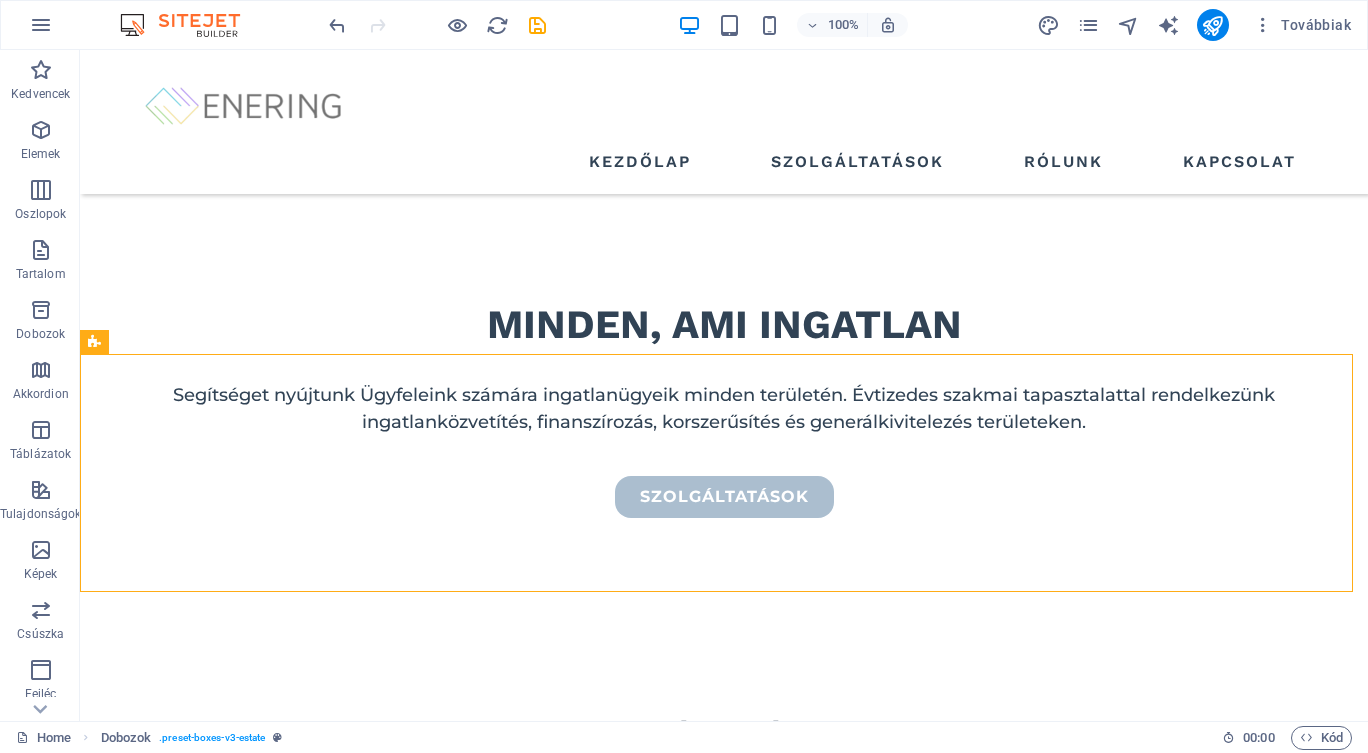 scroll, scrollTop: 695, scrollLeft: 0, axis: vertical 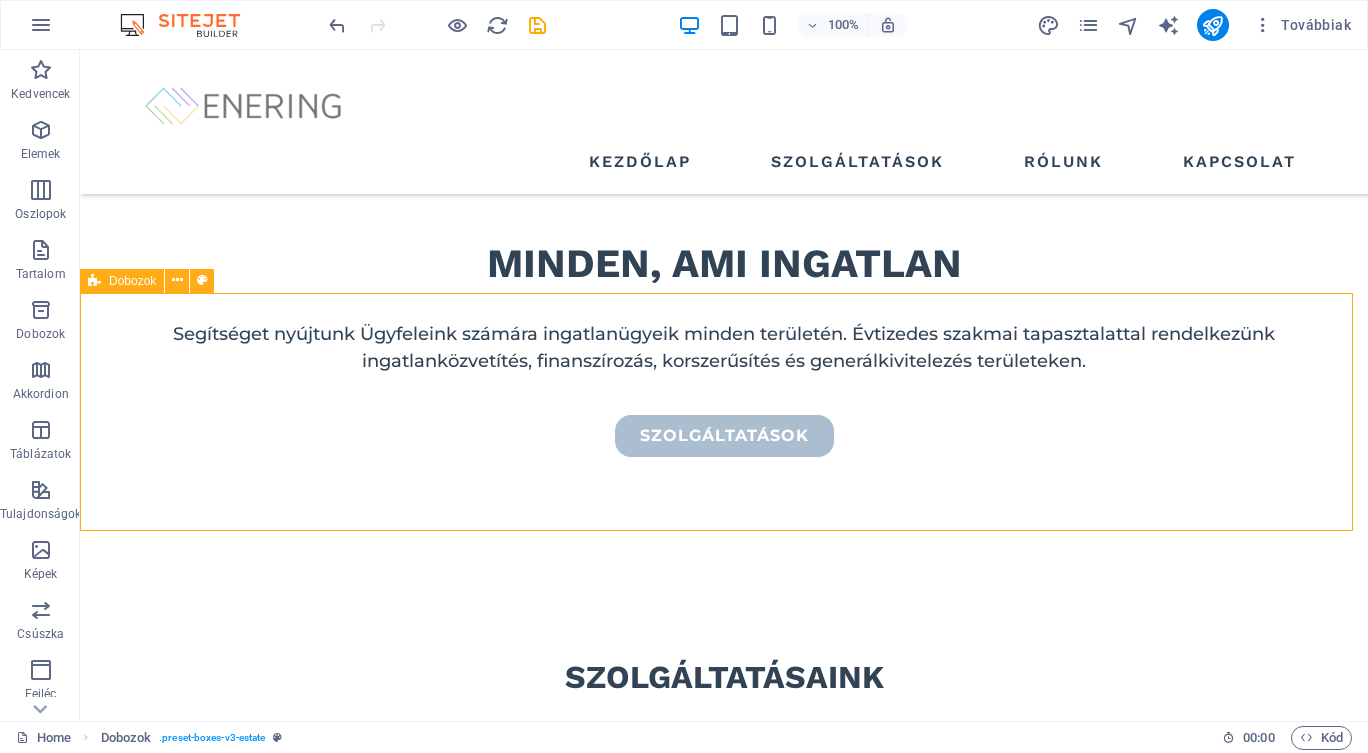 click at bounding box center [177, 280] 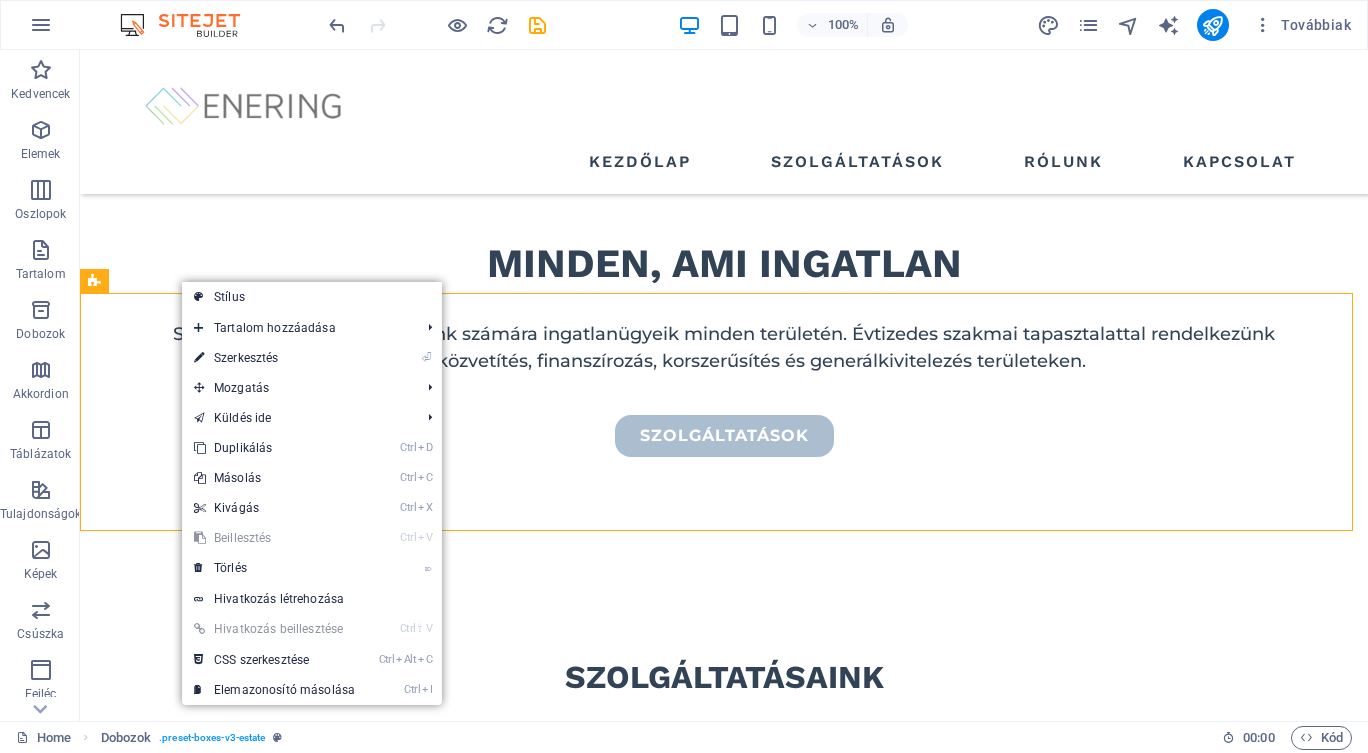 click on "Ctrl D  Duplikálás" at bounding box center (274, 448) 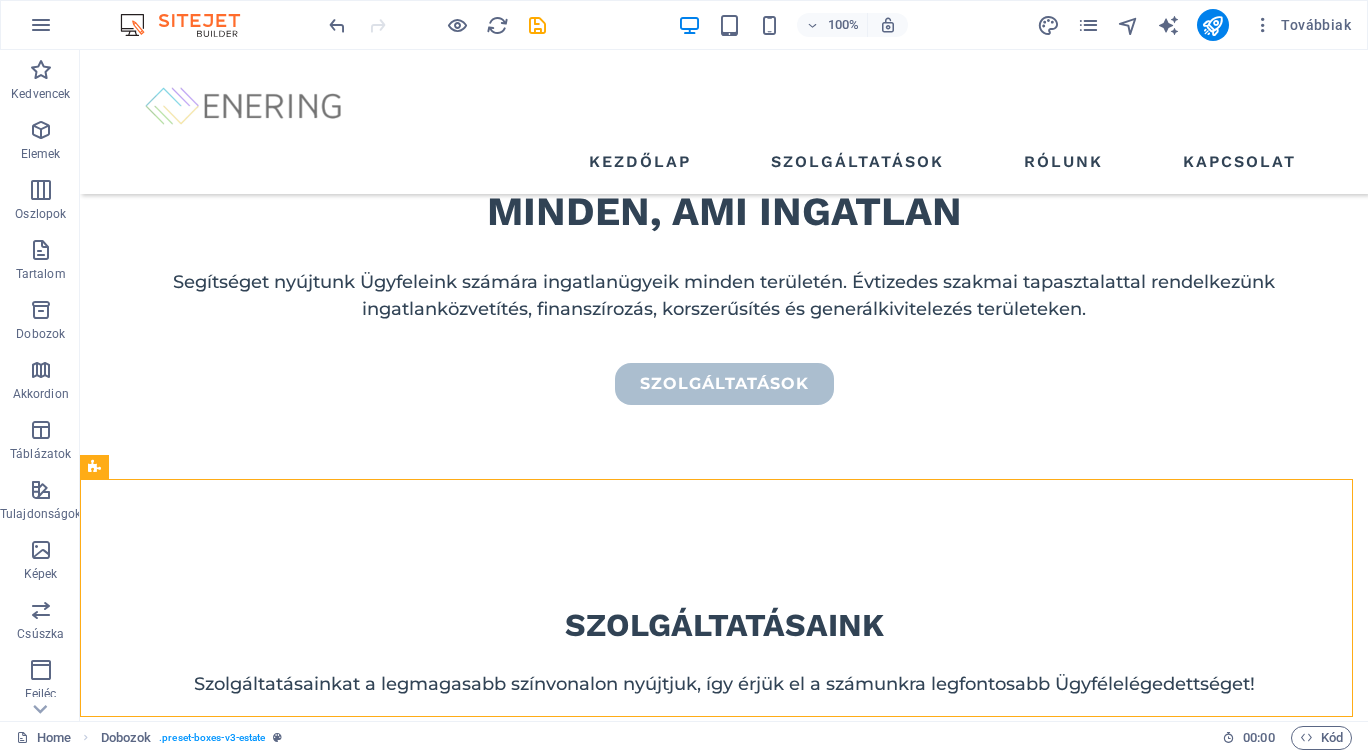scroll, scrollTop: 742, scrollLeft: 0, axis: vertical 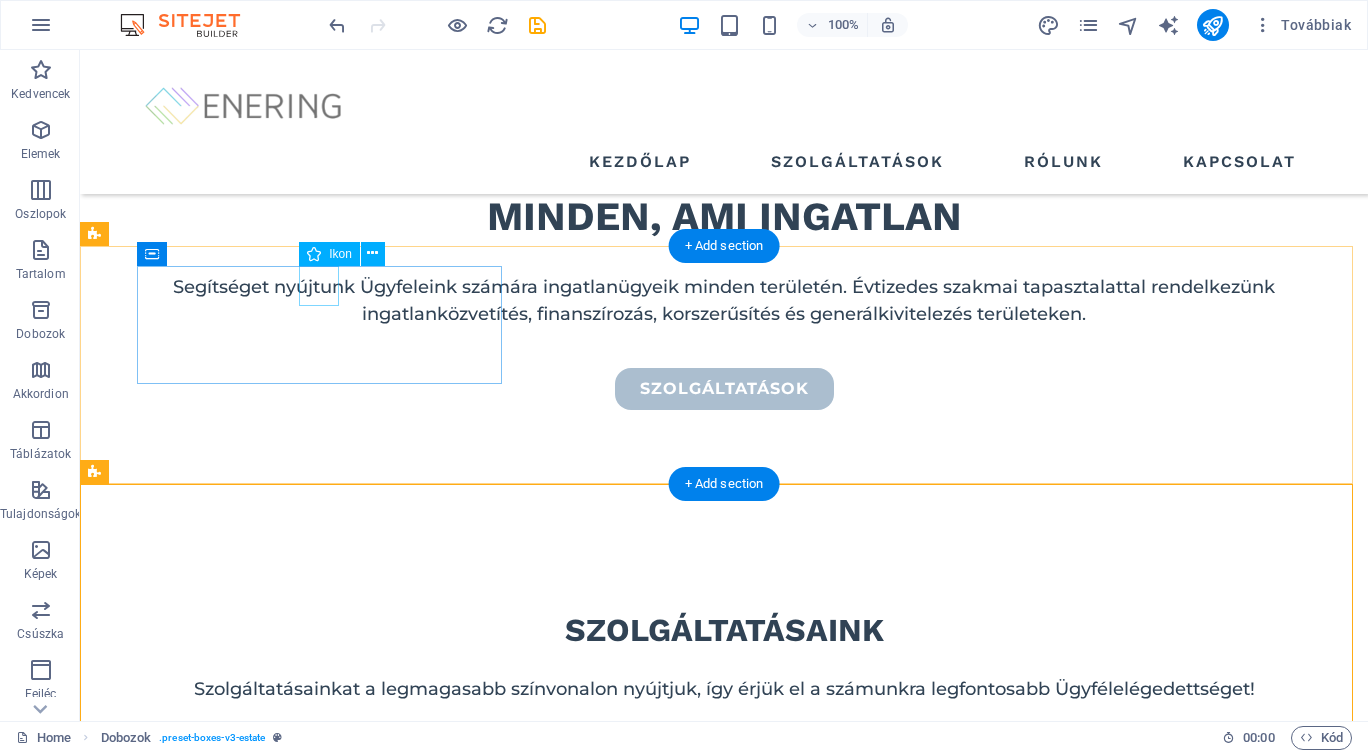 click at bounding box center [278, 763] 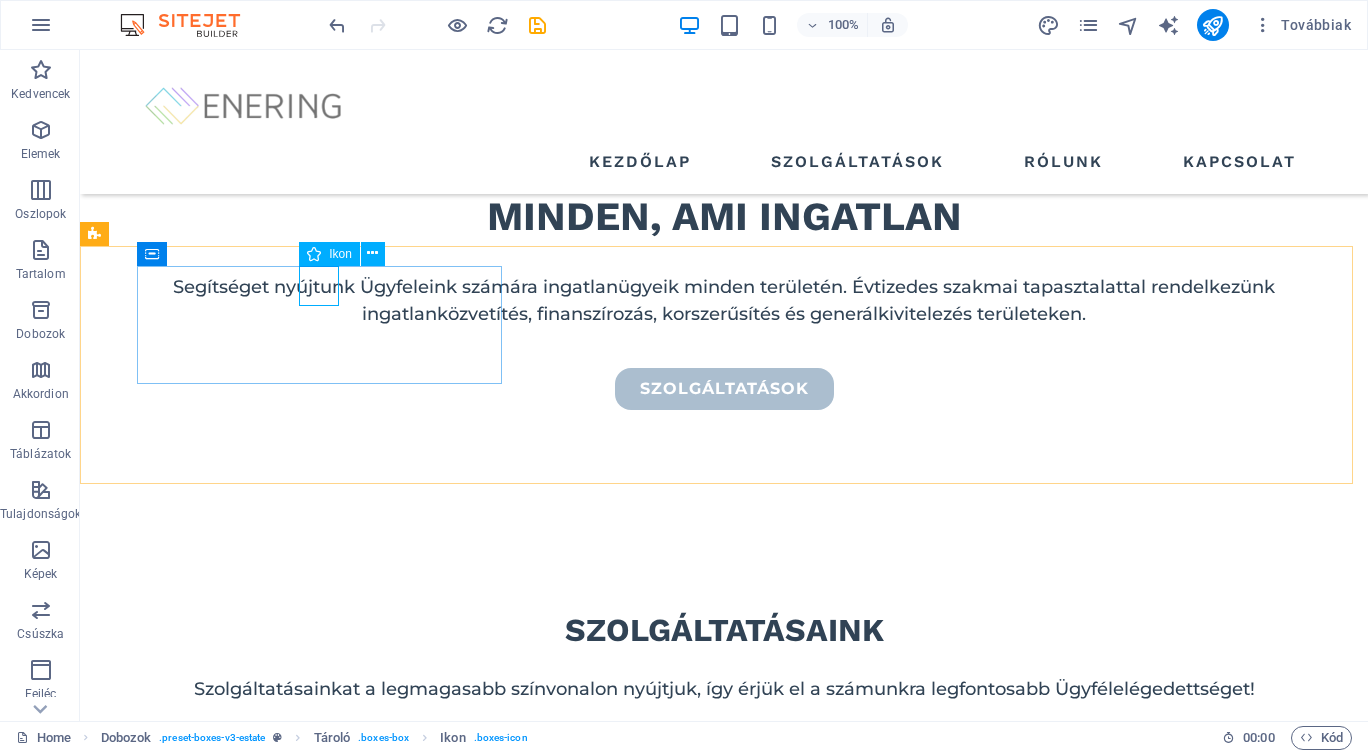 click at bounding box center [372, 253] 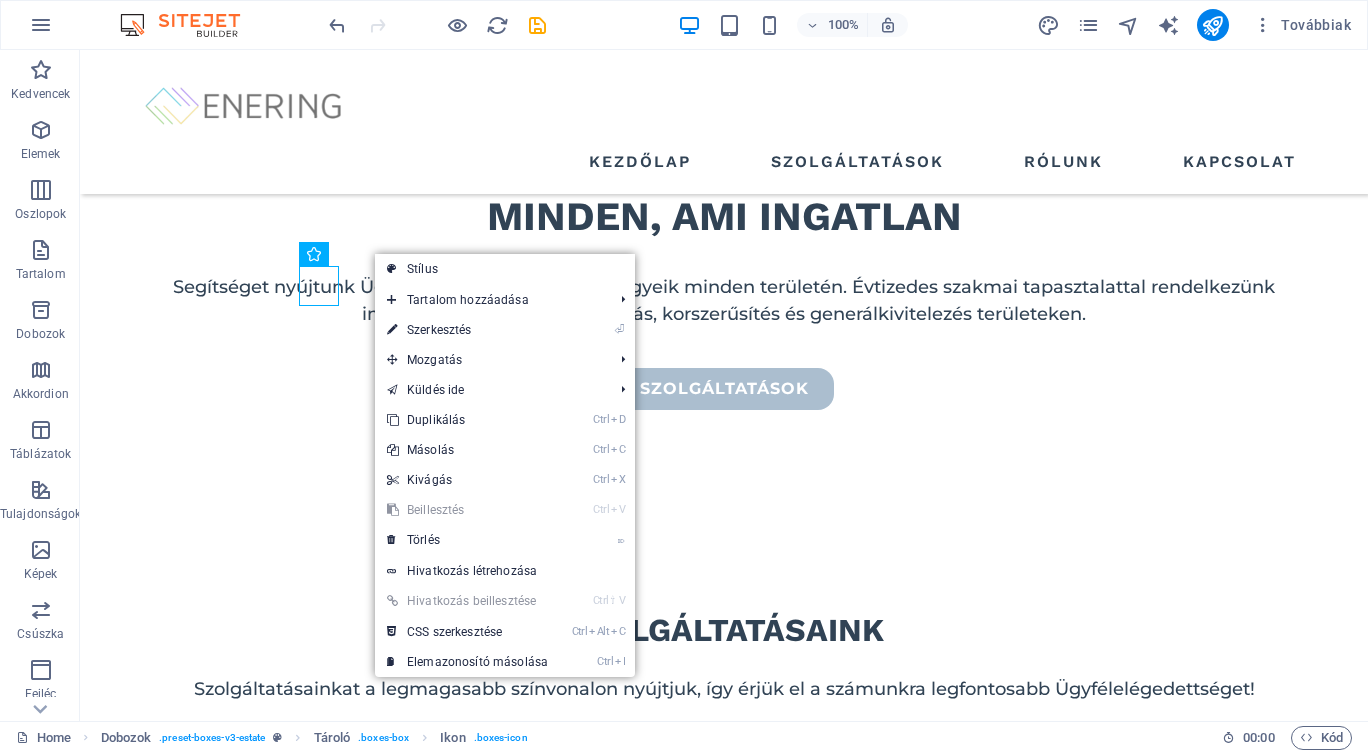 click on "⏎  Szerkesztés" at bounding box center [467, 330] 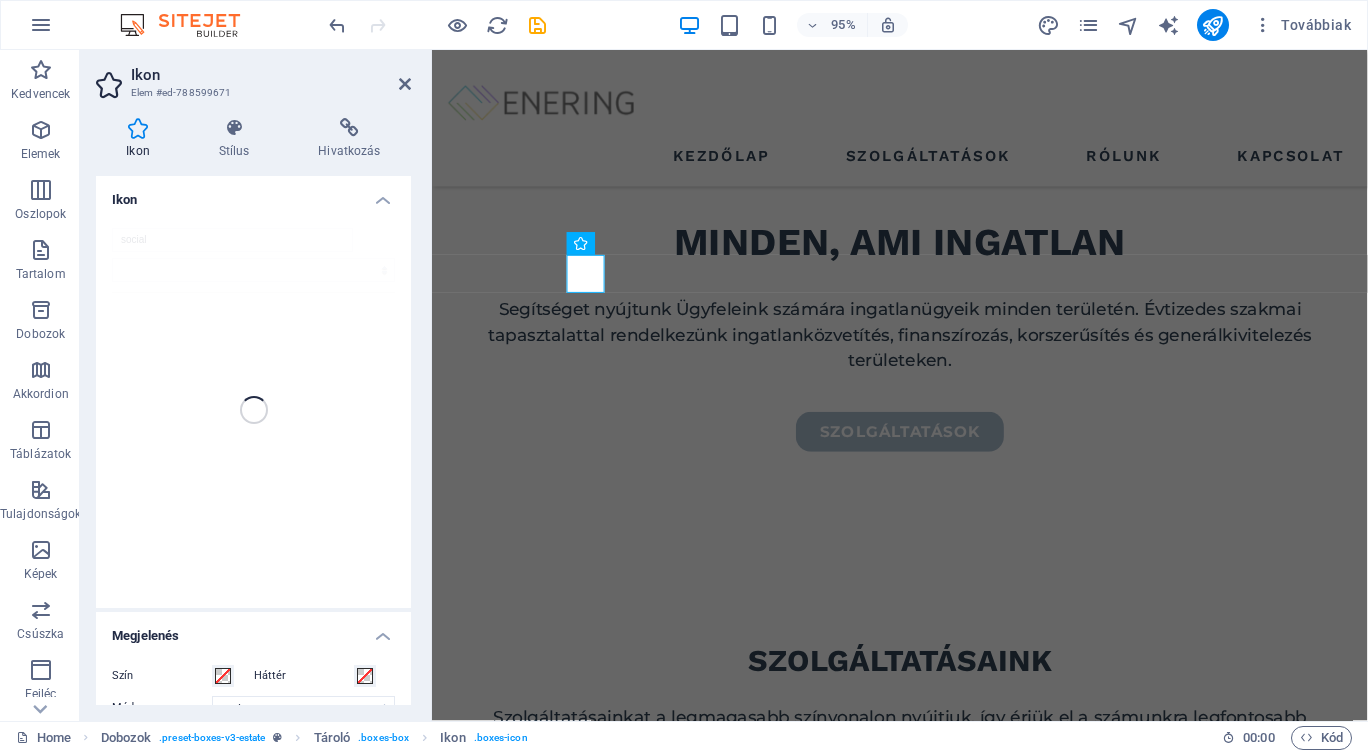 scroll, scrollTop: 777, scrollLeft: 0, axis: vertical 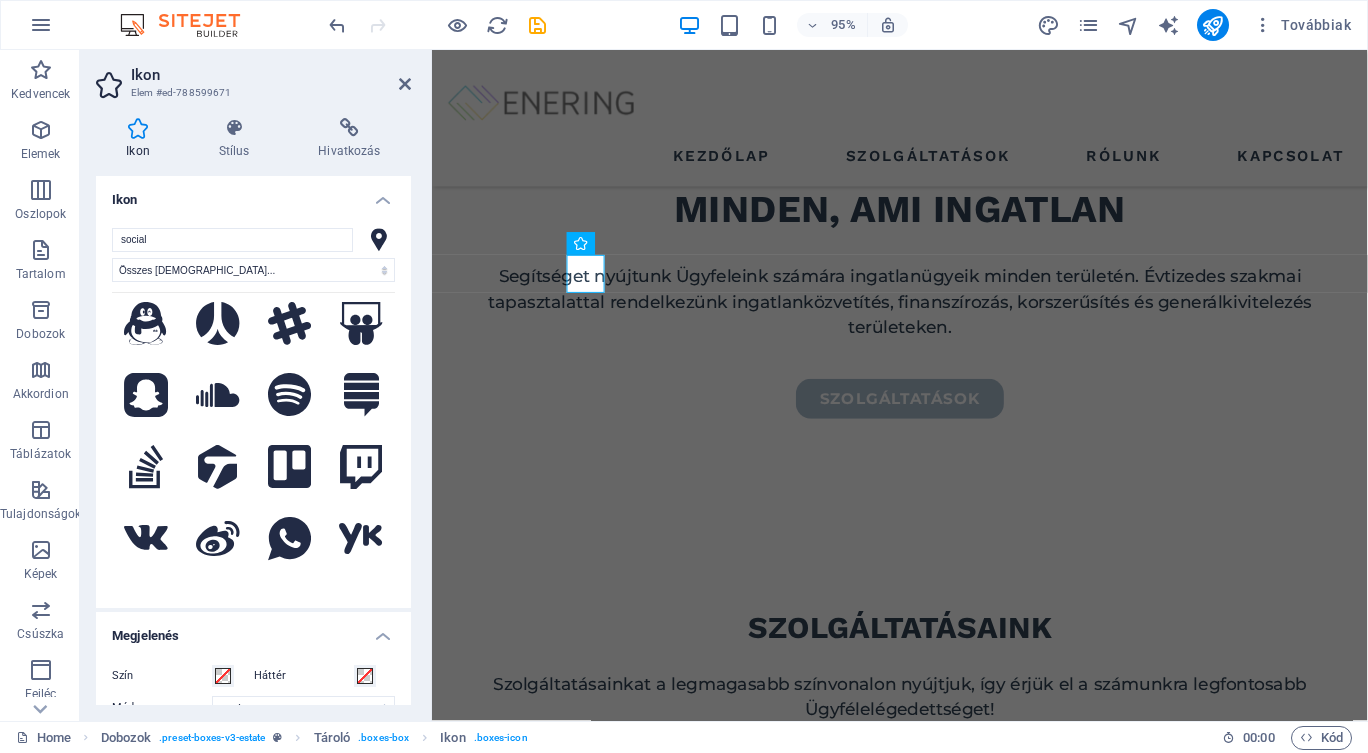 click on "social" at bounding box center [232, 240] 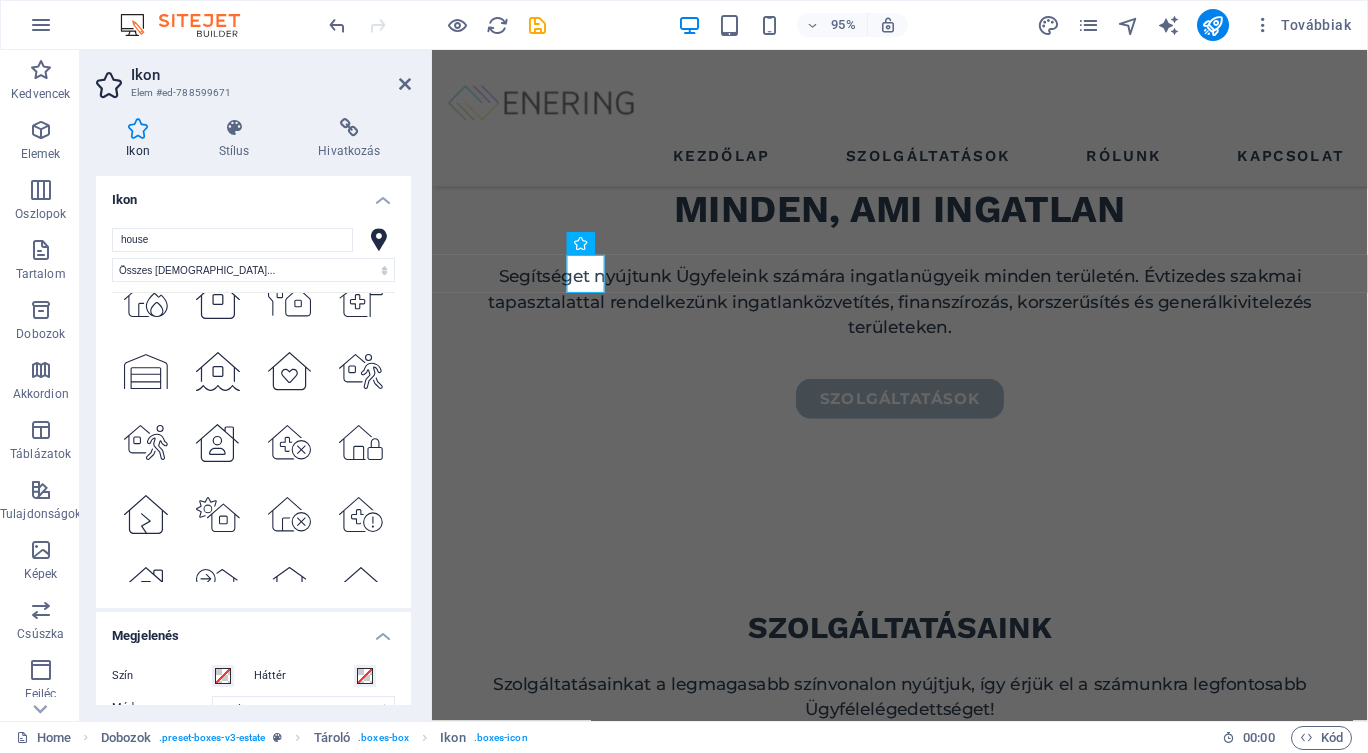 scroll, scrollTop: 3216, scrollLeft: 0, axis: vertical 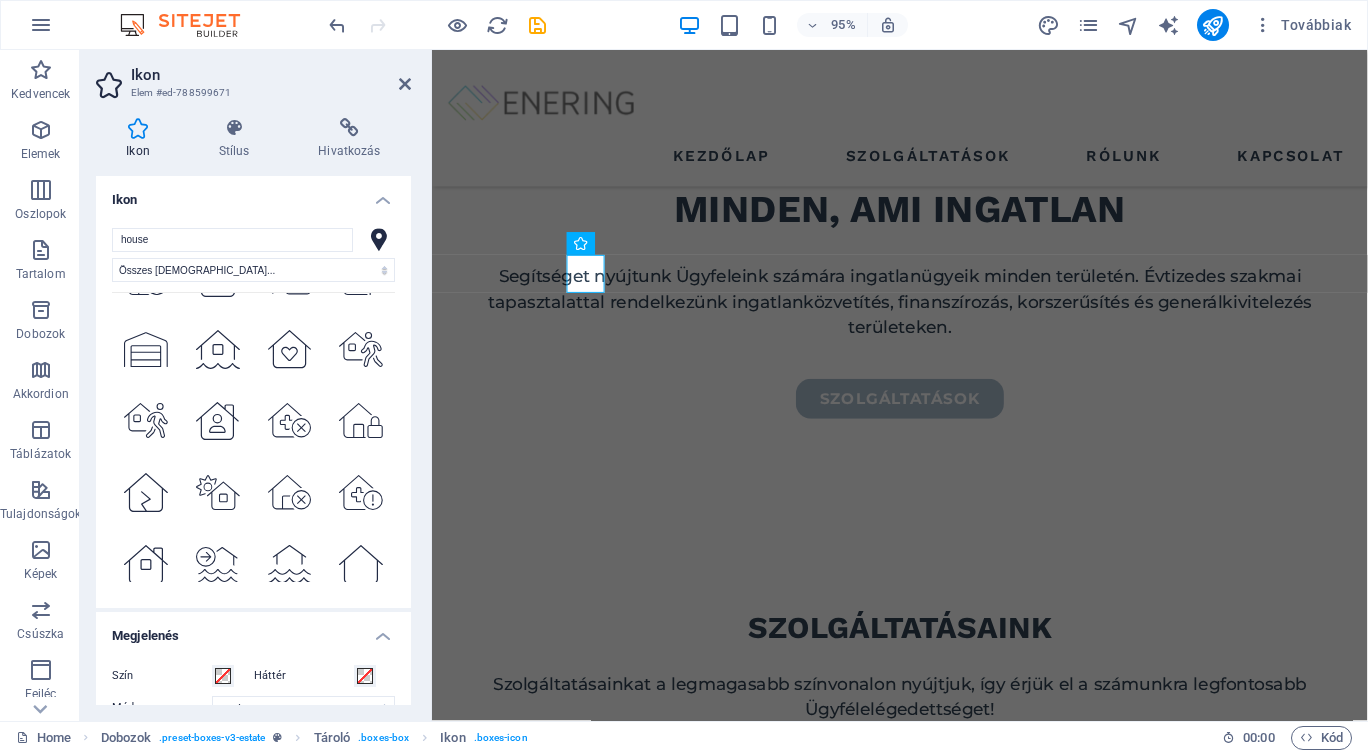 type on "house" 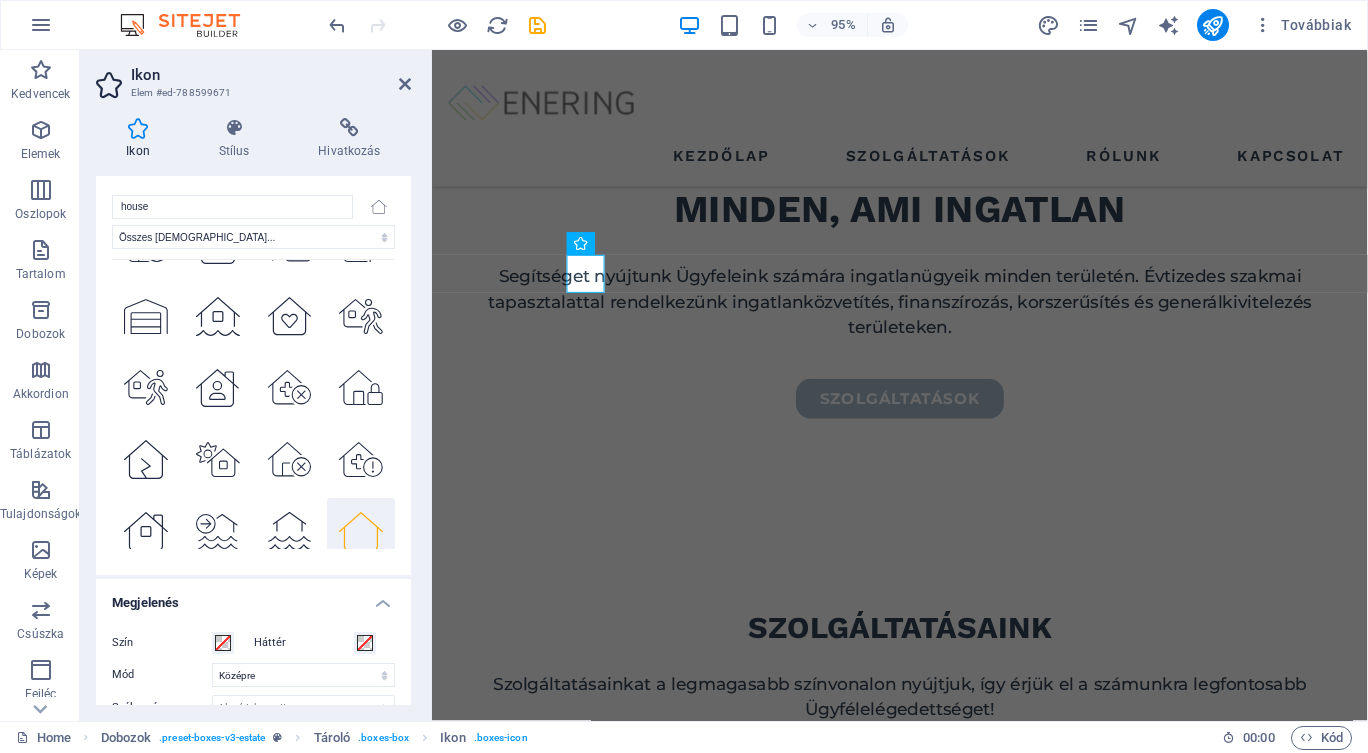 scroll, scrollTop: 0, scrollLeft: 0, axis: both 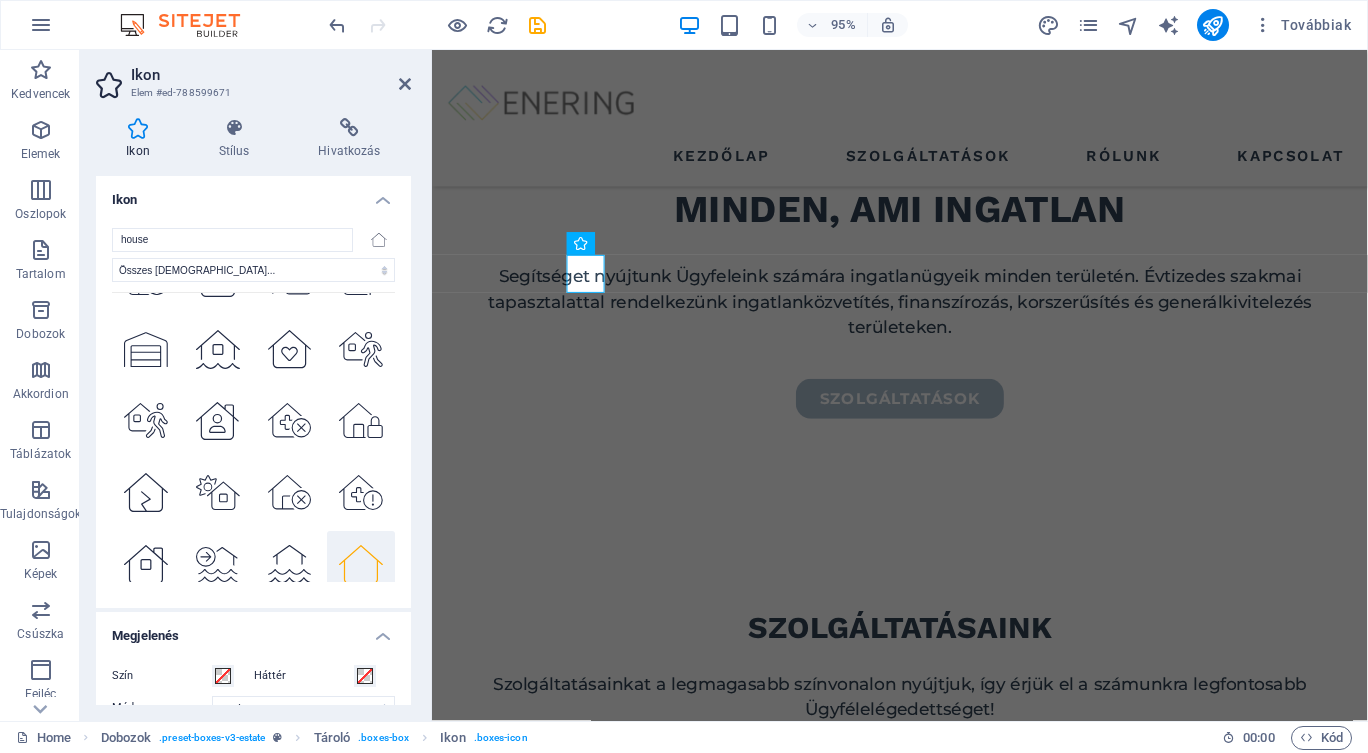 drag, startPoint x: 386, startPoint y: 445, endPoint x: 388, endPoint y: 379, distance: 66.0303 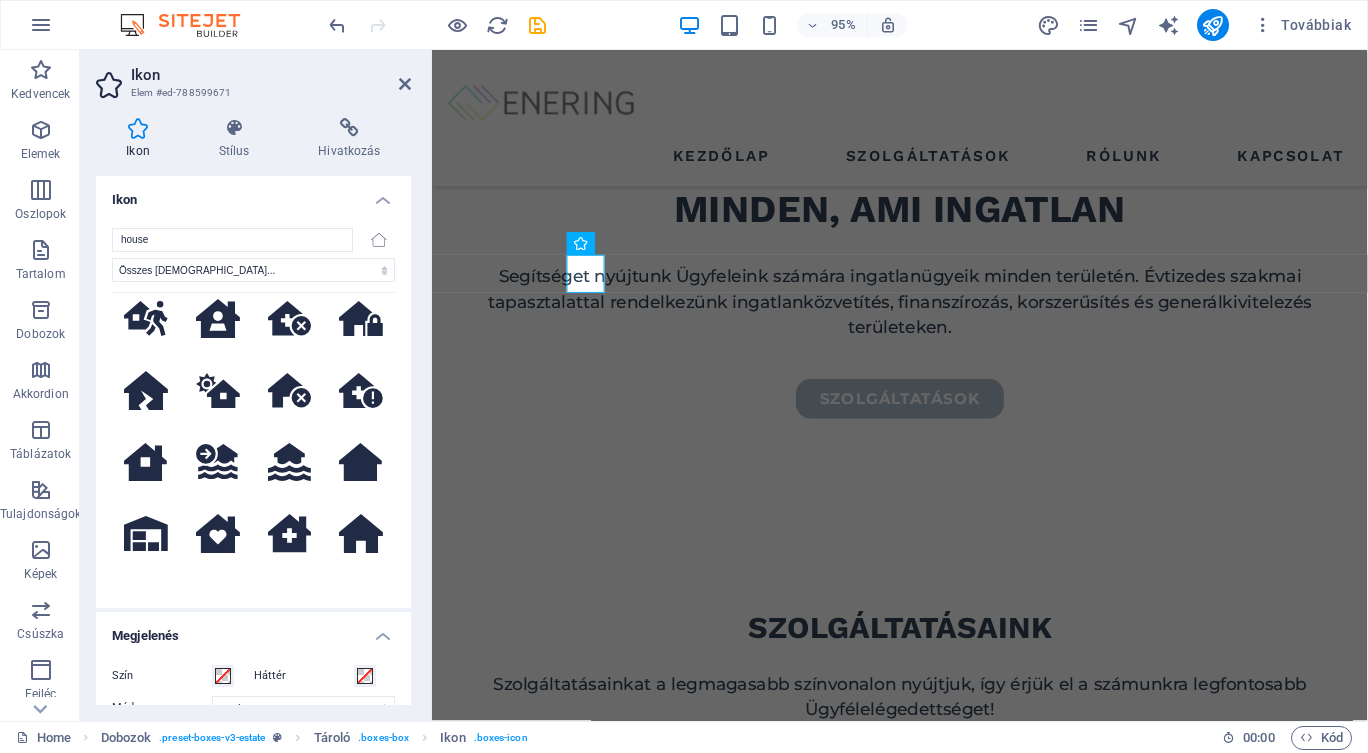 scroll, scrollTop: 4003, scrollLeft: 0, axis: vertical 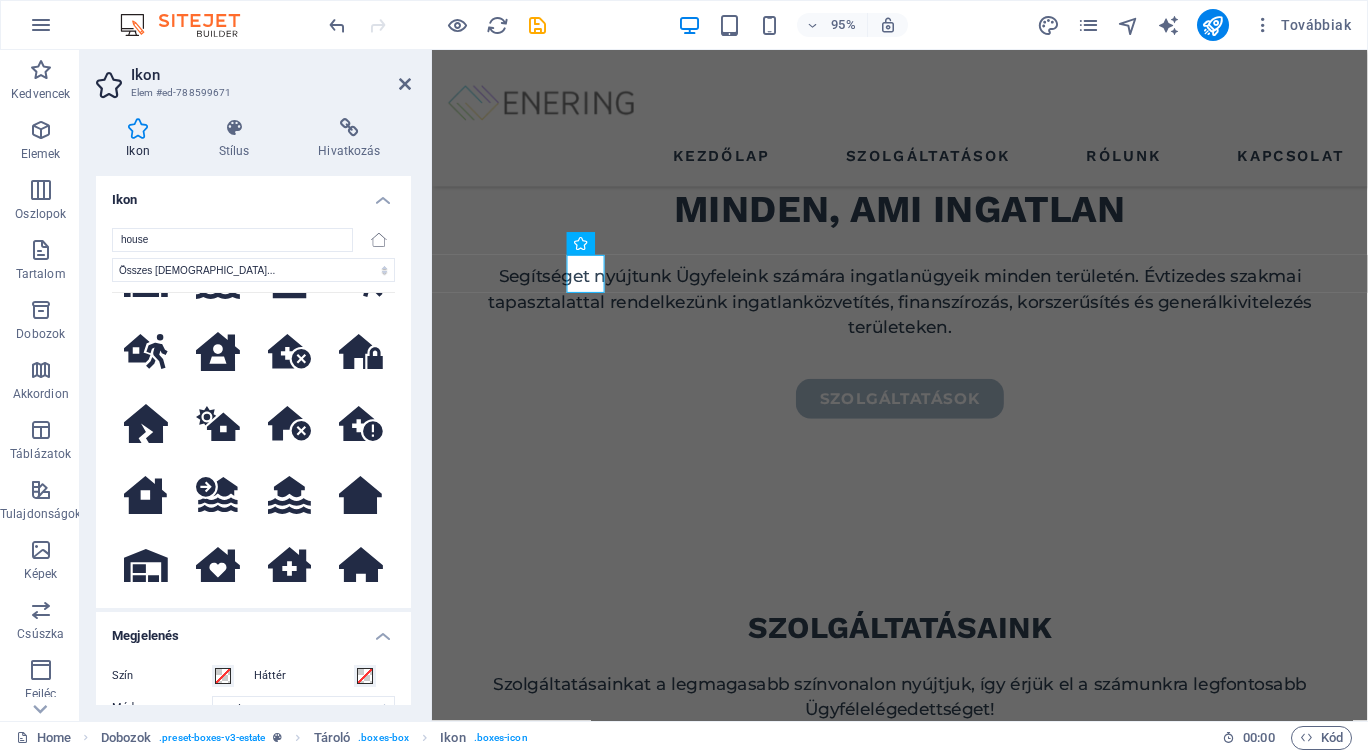 click 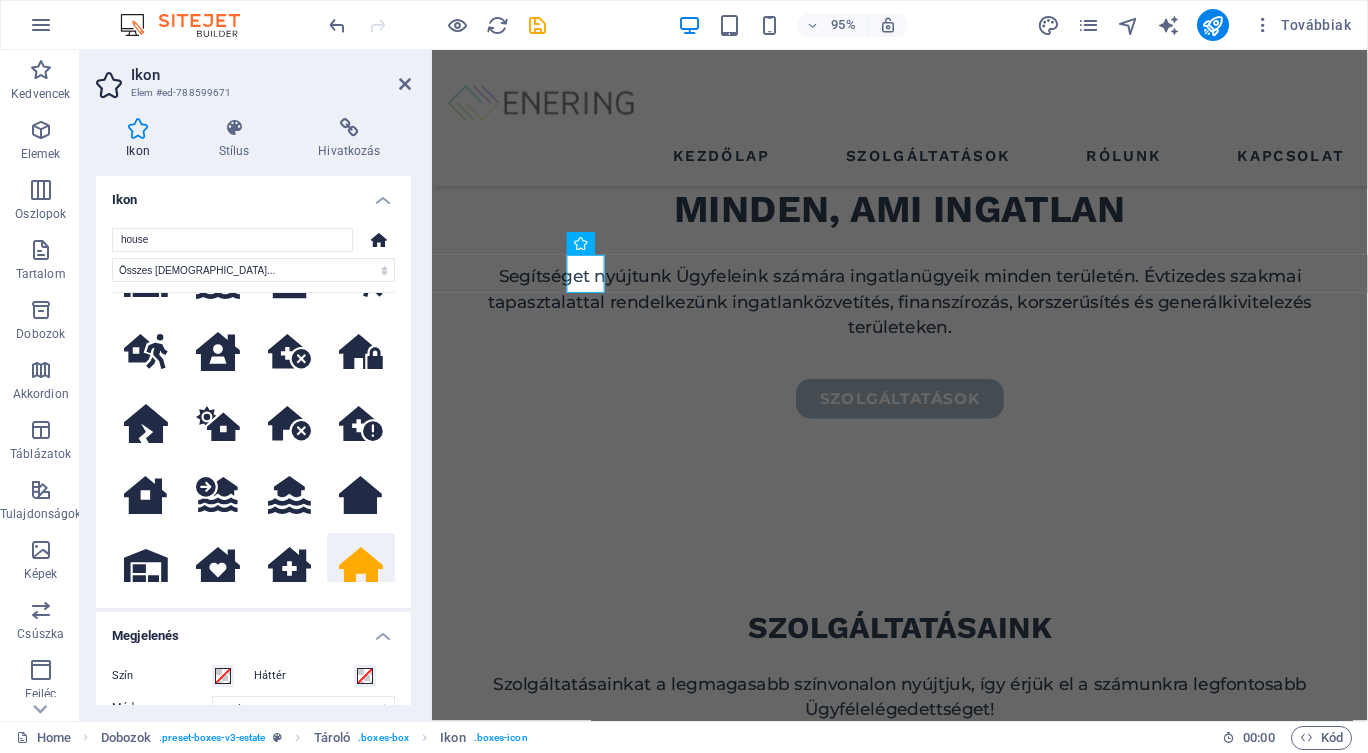scroll, scrollTop: 6, scrollLeft: 0, axis: vertical 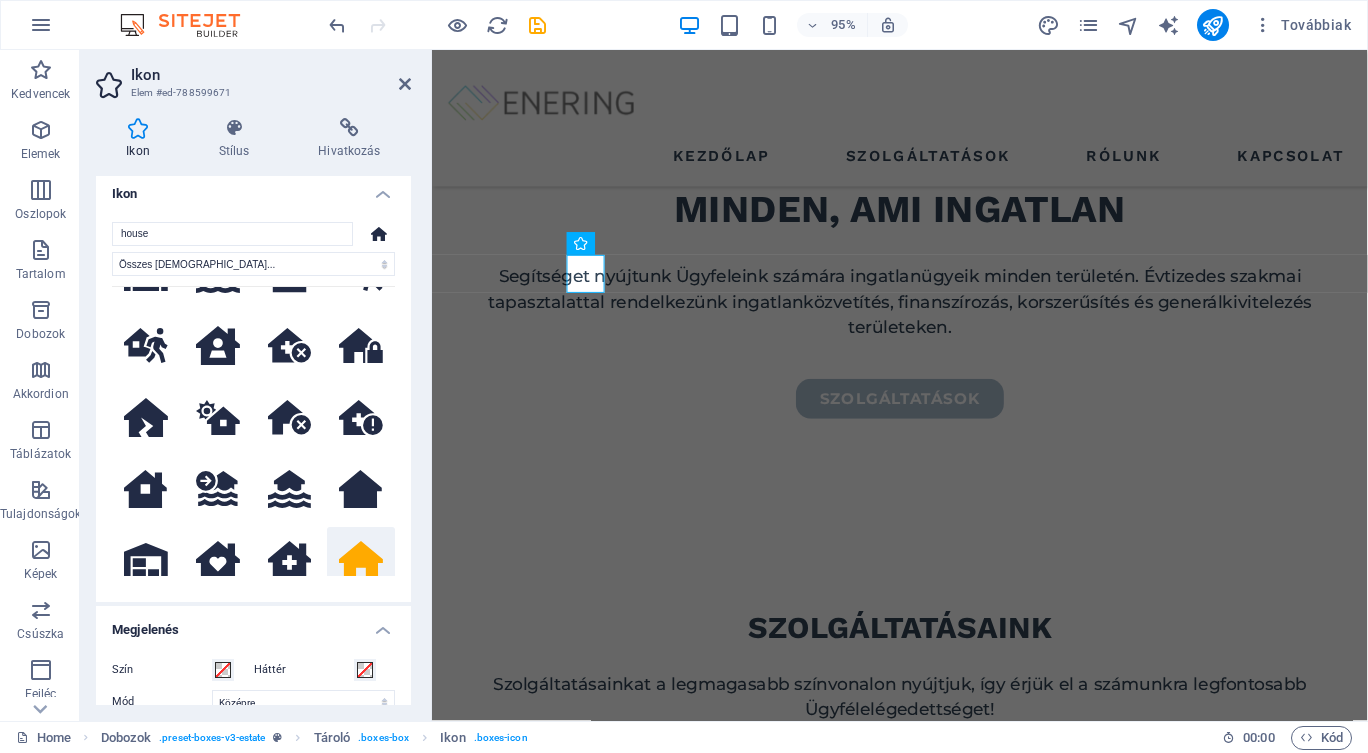 click on "Stílus" at bounding box center [238, 139] 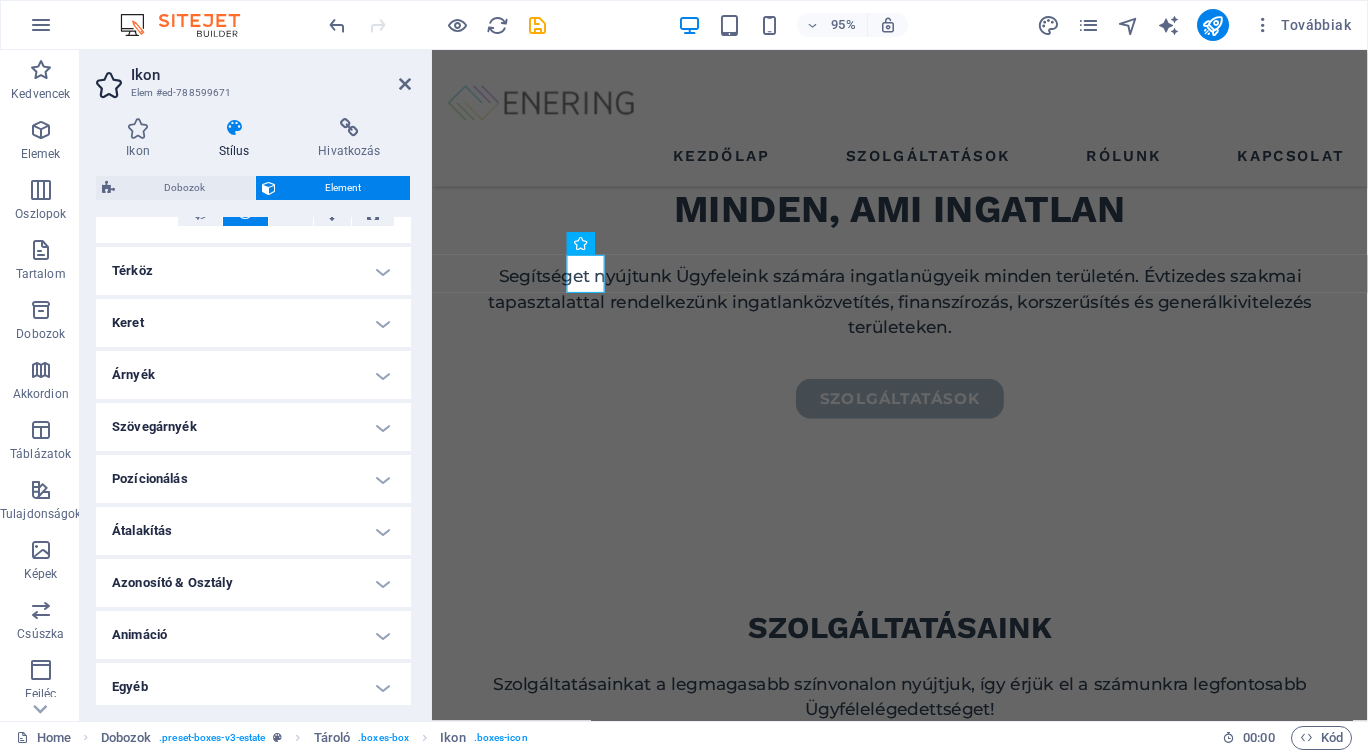 scroll, scrollTop: 387, scrollLeft: 0, axis: vertical 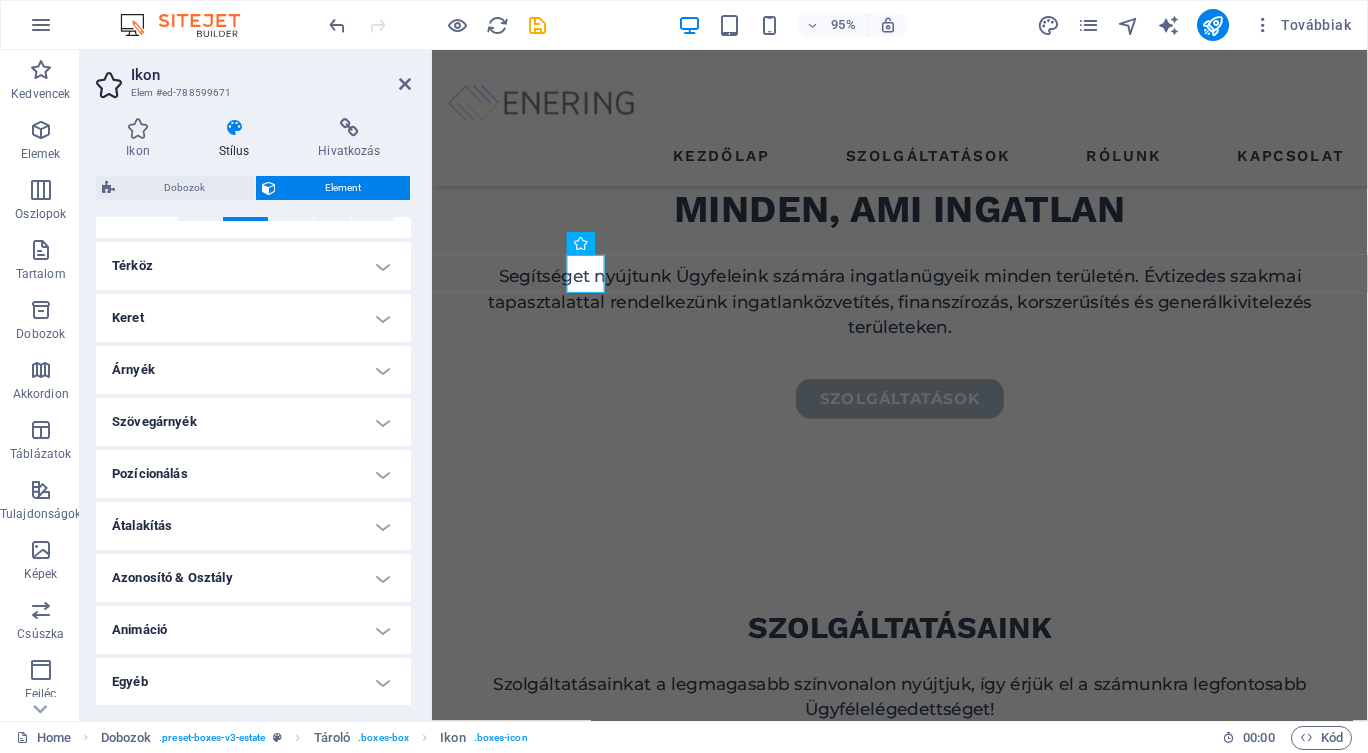 click on "Árnyék" at bounding box center [253, 370] 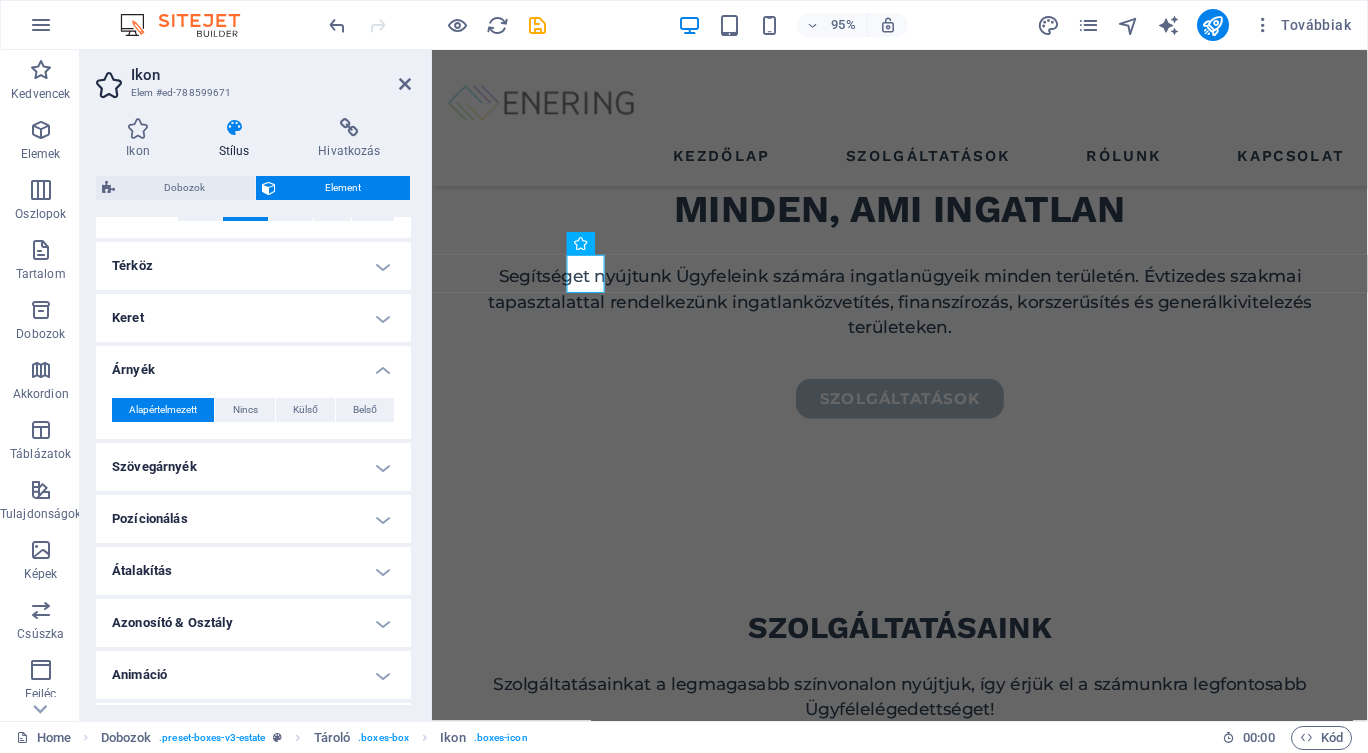 click on "Árnyék" at bounding box center (253, 364) 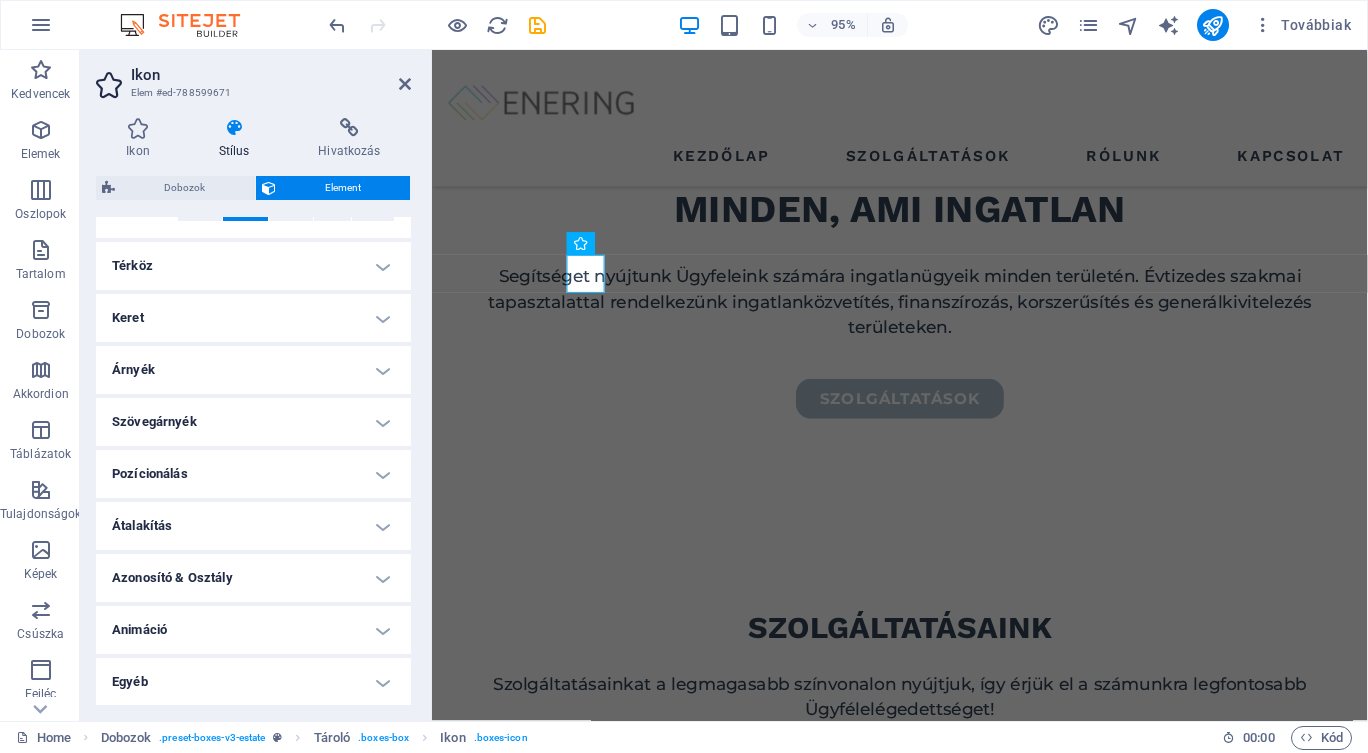 click on "Egyéb" at bounding box center [253, 682] 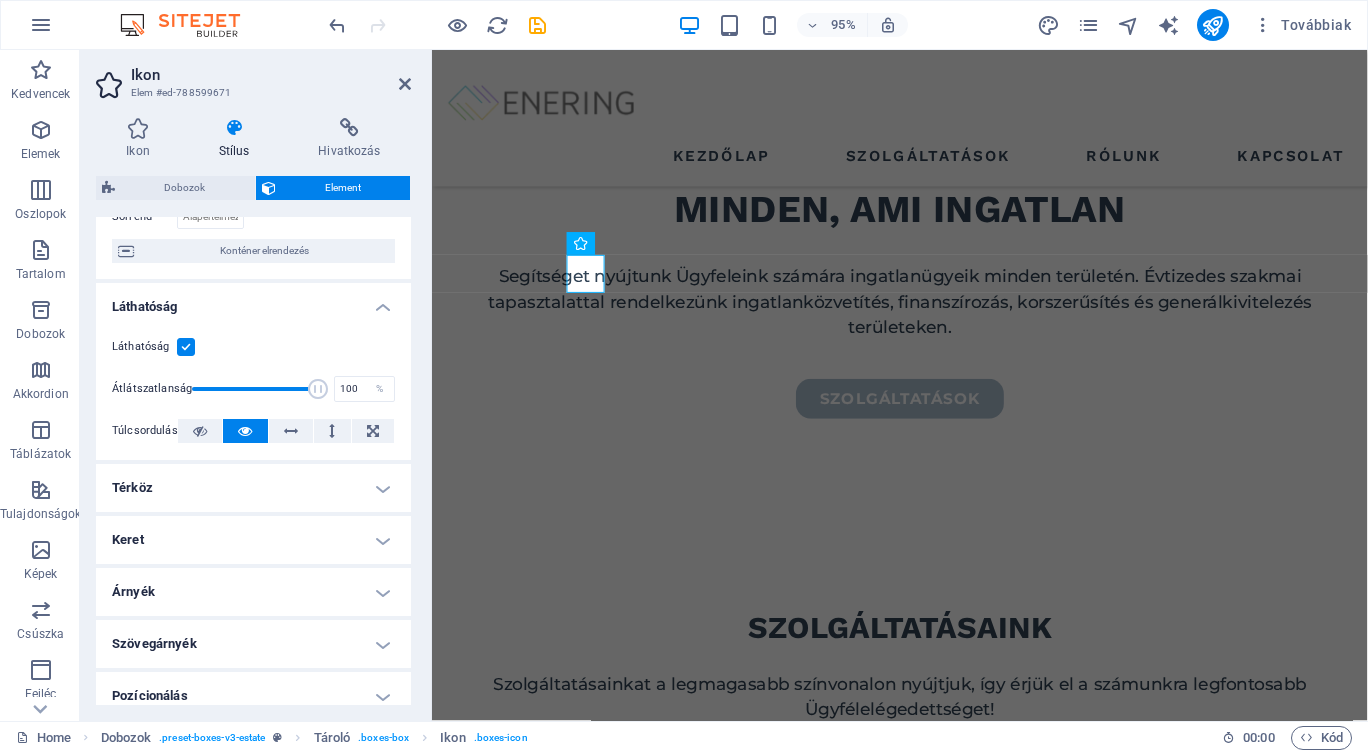 scroll, scrollTop: 0, scrollLeft: 0, axis: both 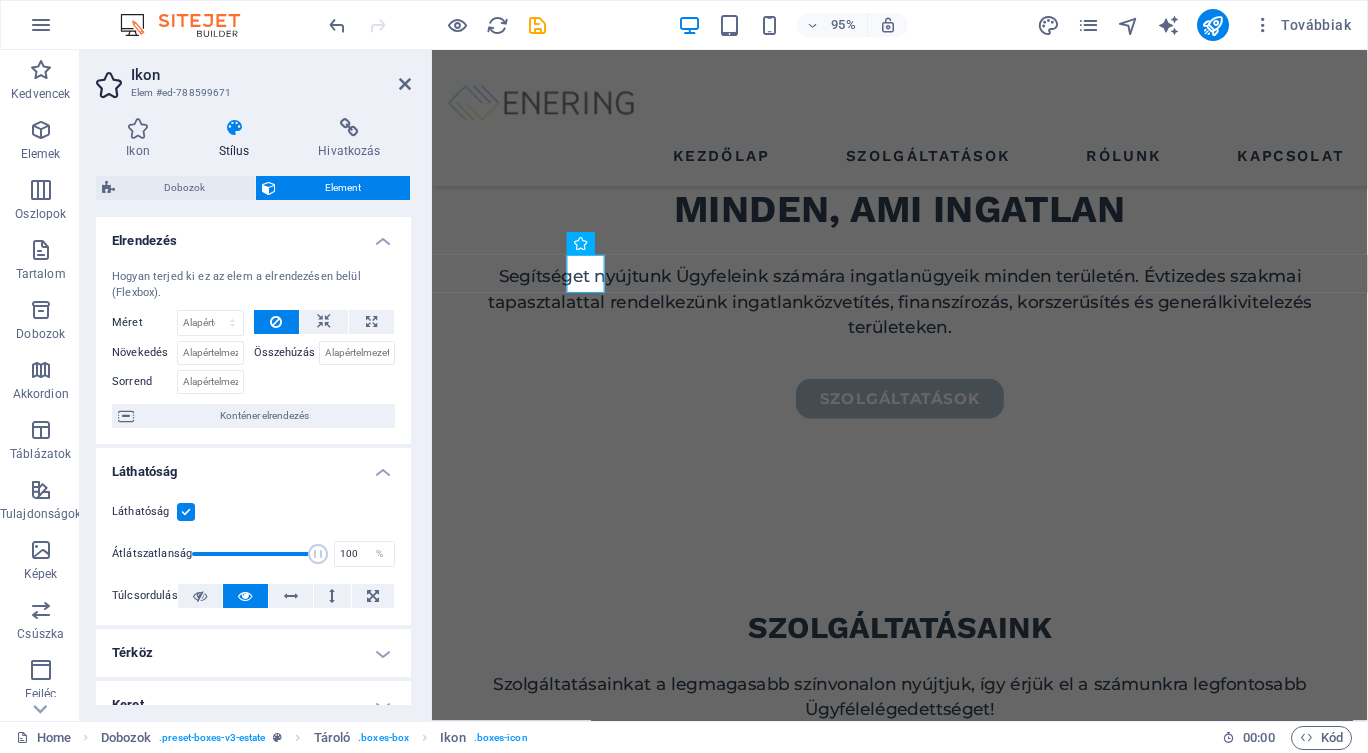 click on "Ikon" at bounding box center (142, 139) 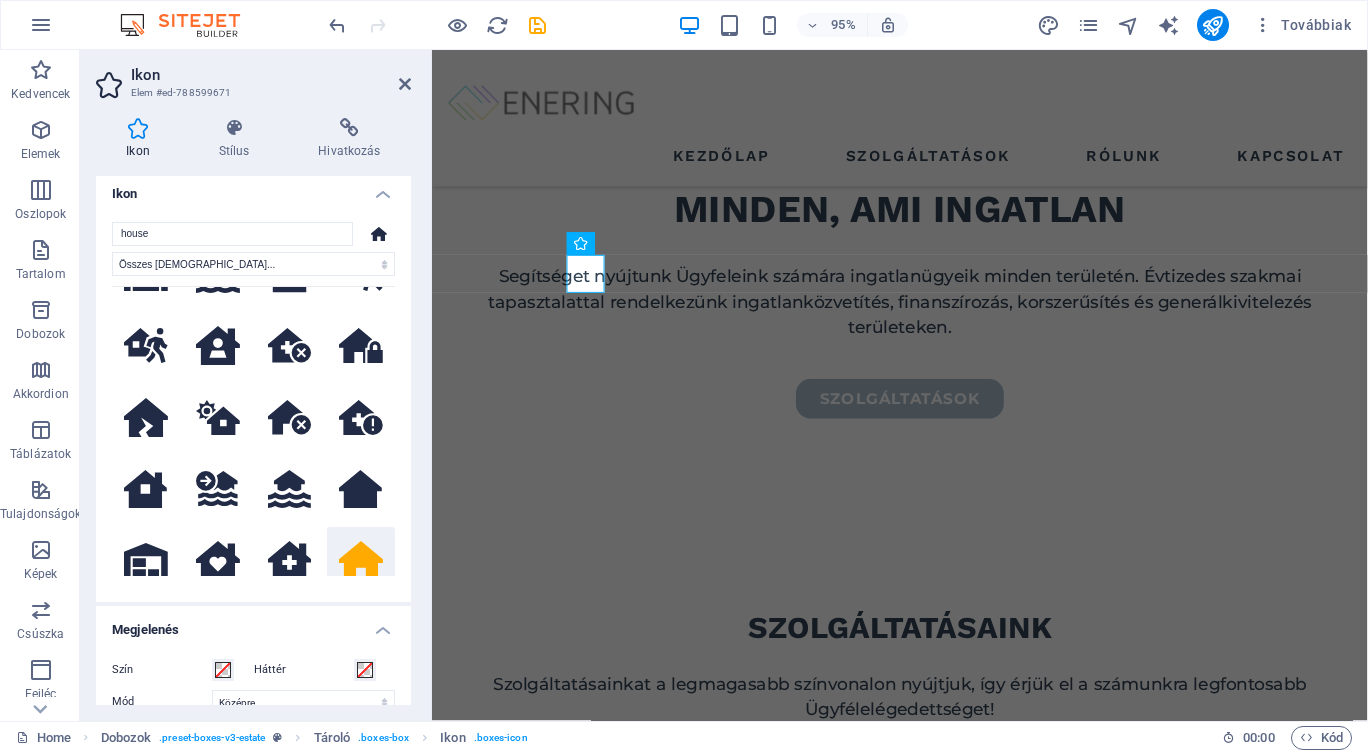 scroll, scrollTop: 3947, scrollLeft: 0, axis: vertical 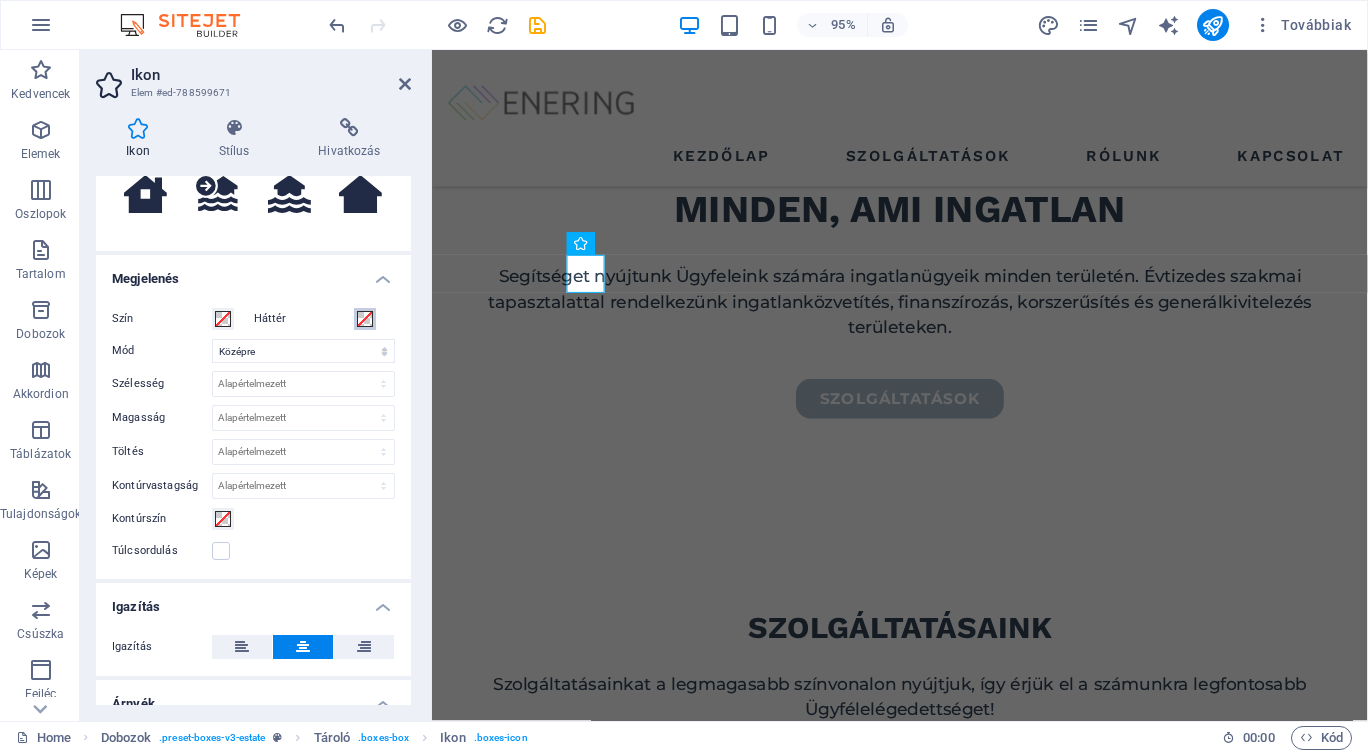 click at bounding box center (365, 319) 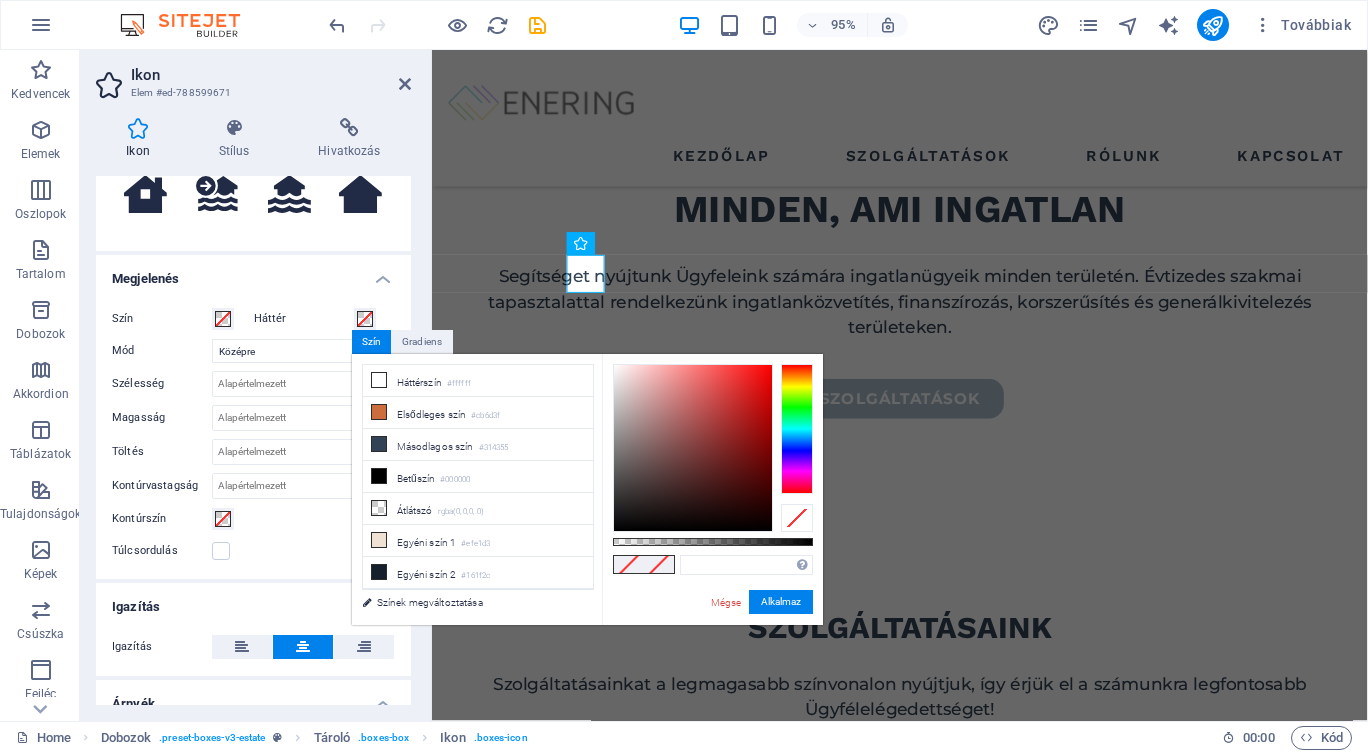 click on "Másodlagos szín
#314355" at bounding box center [478, 445] 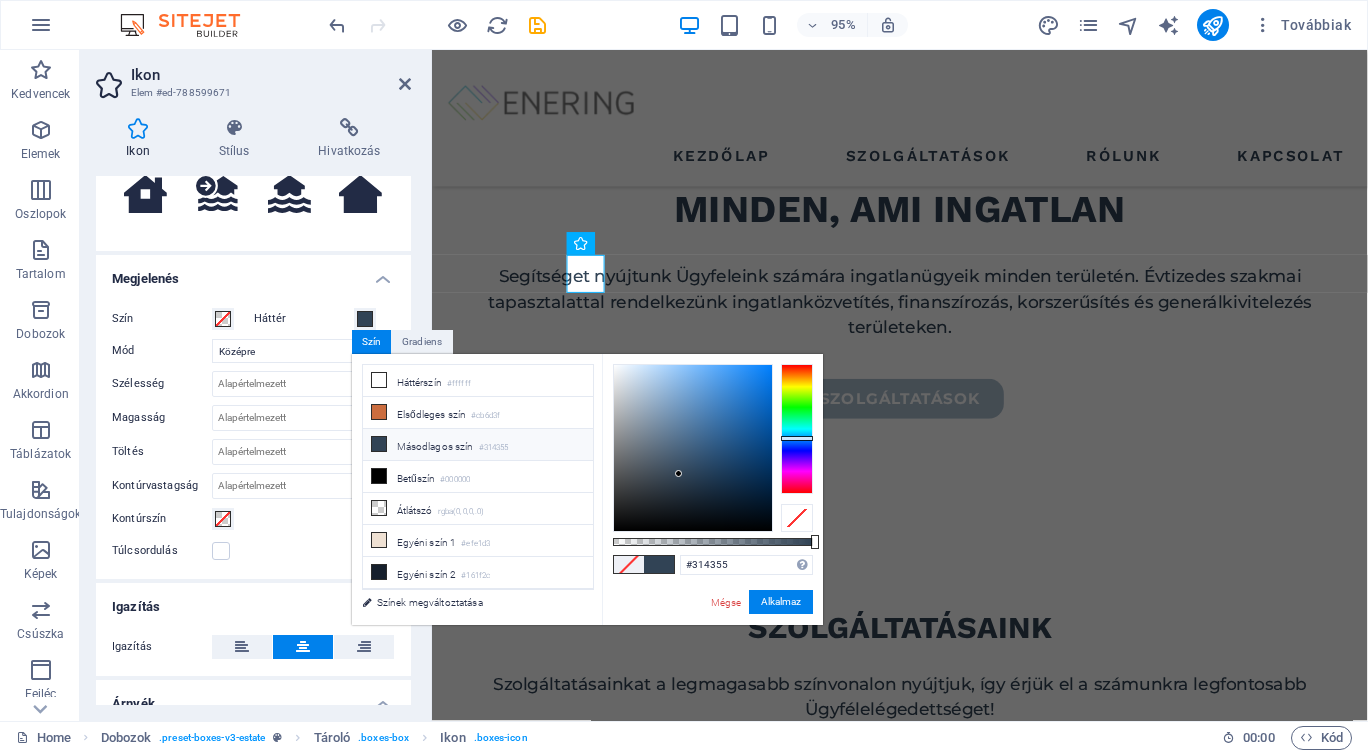 click on "Háttérszín
#ffffff" at bounding box center [478, 381] 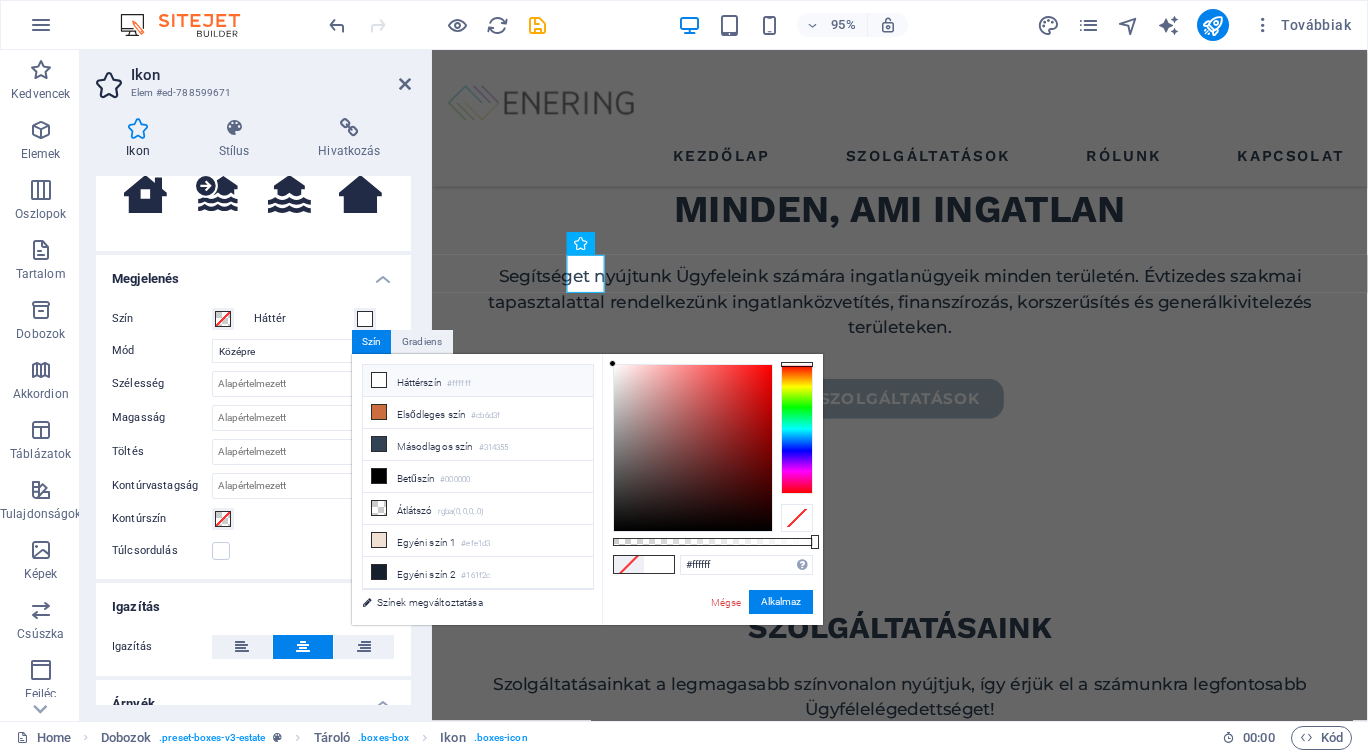 click on "Átlátszó
rgba(0,0,0,.0)" at bounding box center [478, 509] 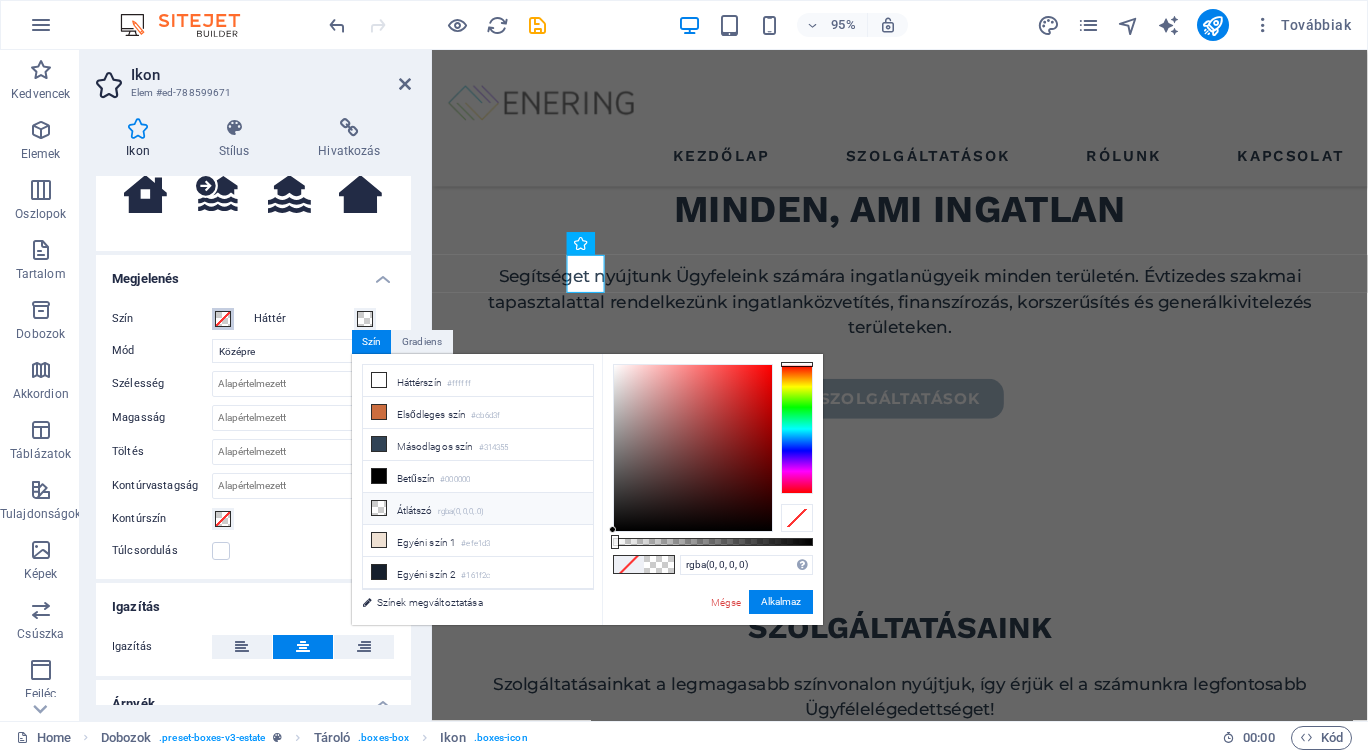 click at bounding box center (223, 319) 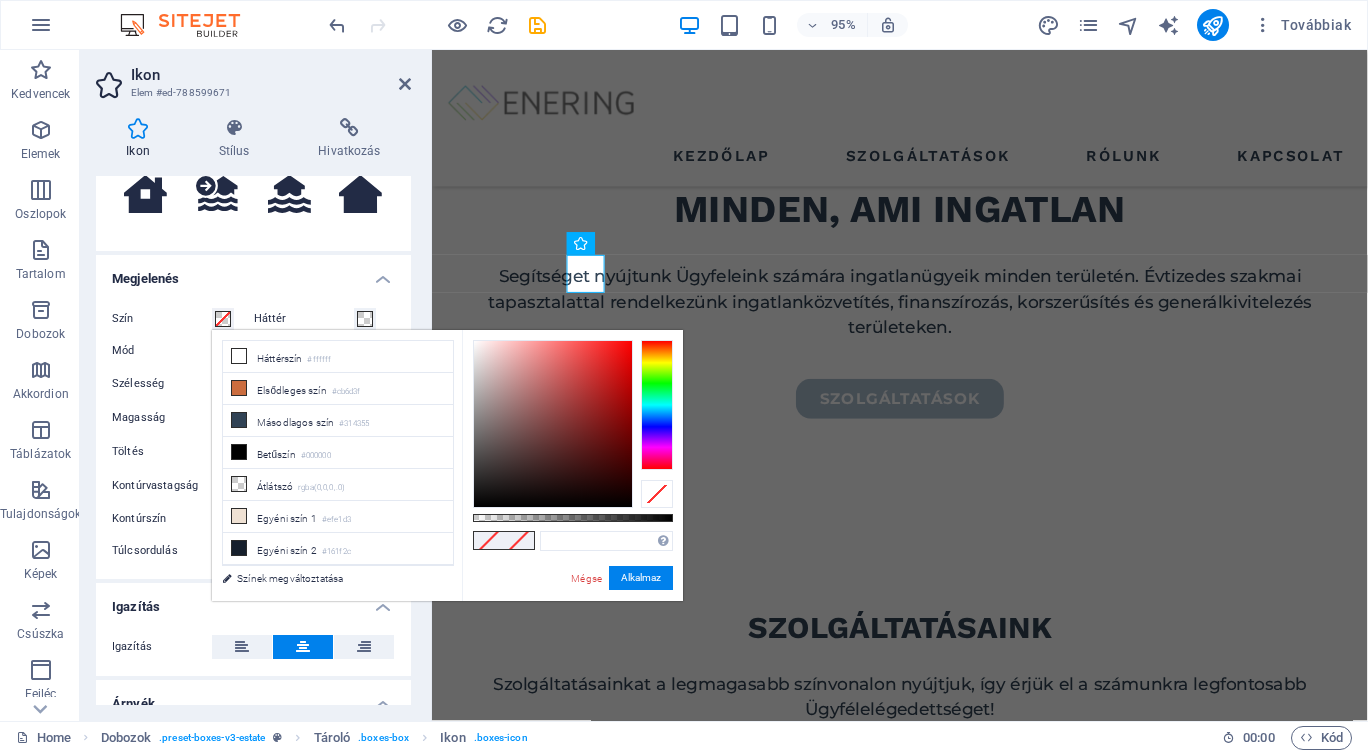 click on "Másodlagos szín
#314355" at bounding box center (338, 421) 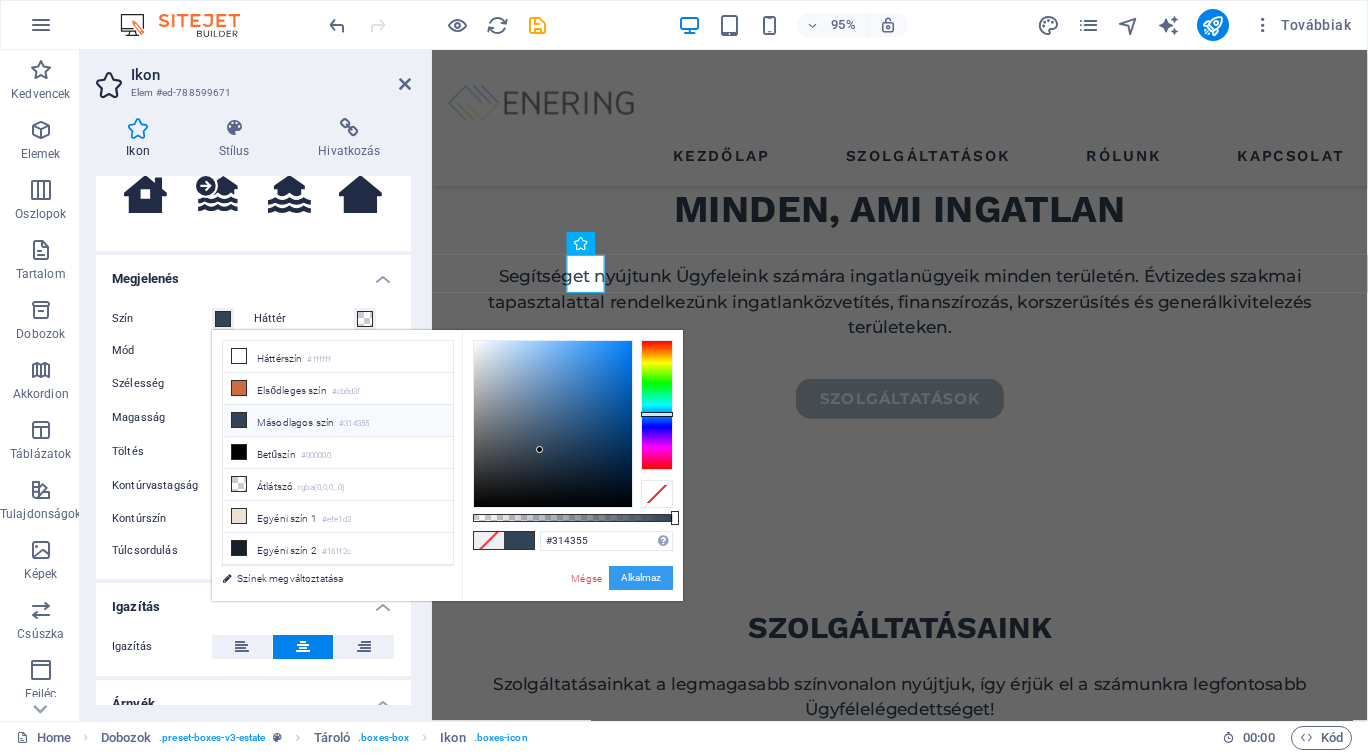 click on "Alkalmaz" at bounding box center [641, 578] 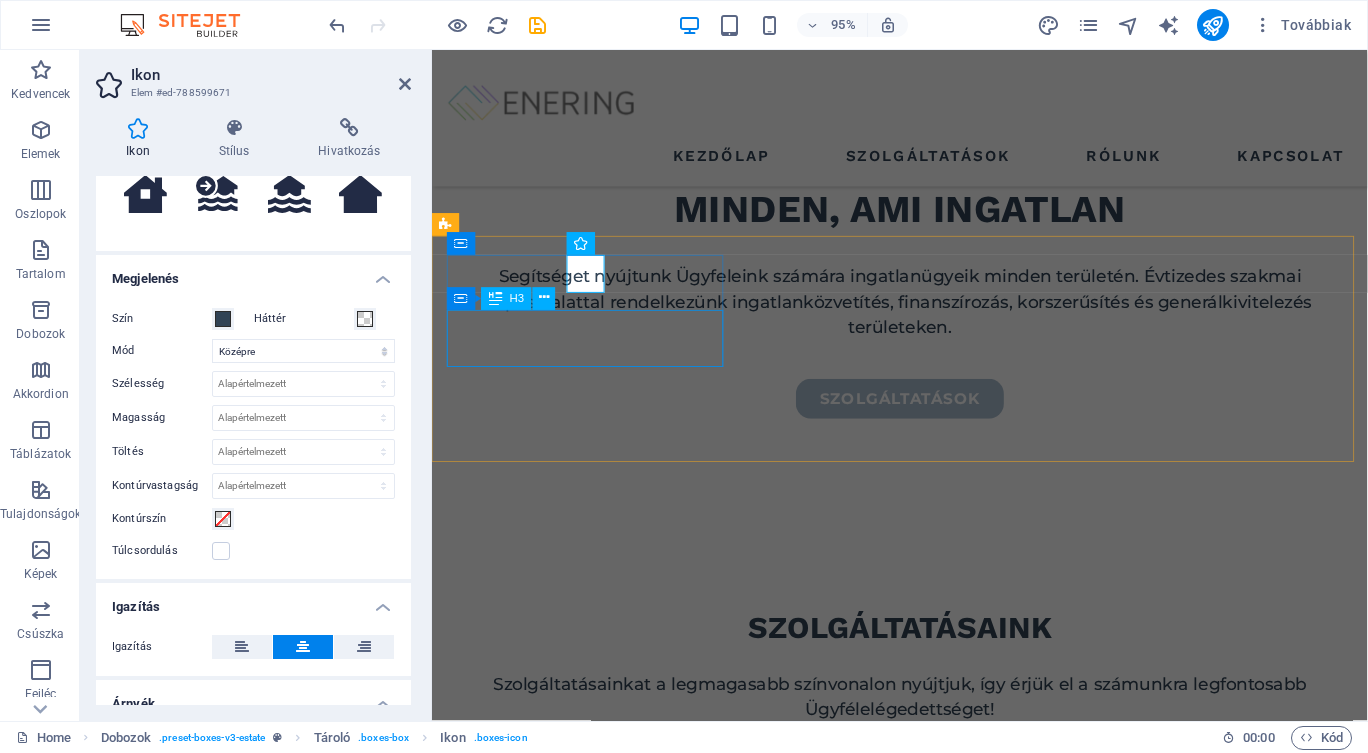 click on "premium locations" at bounding box center [596, 886] 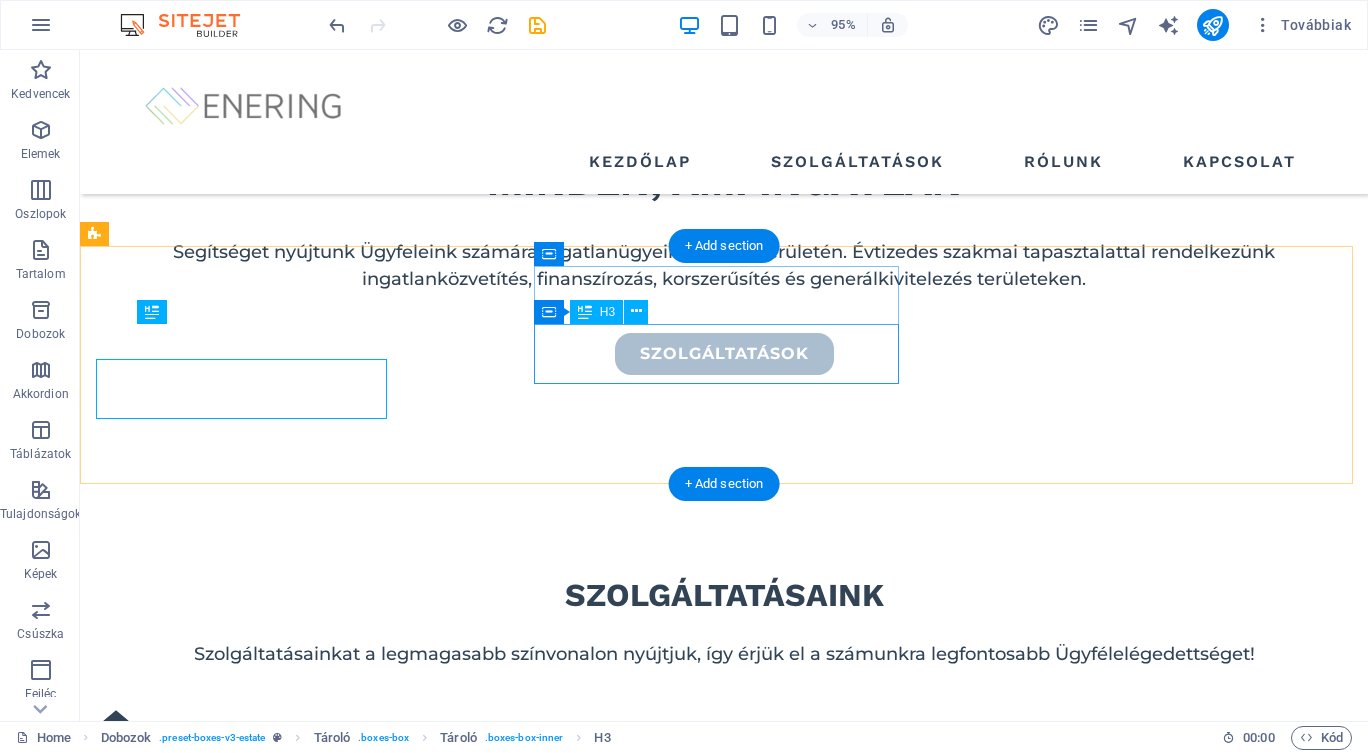 click on "high quality buildings" at bounding box center [278, 930] 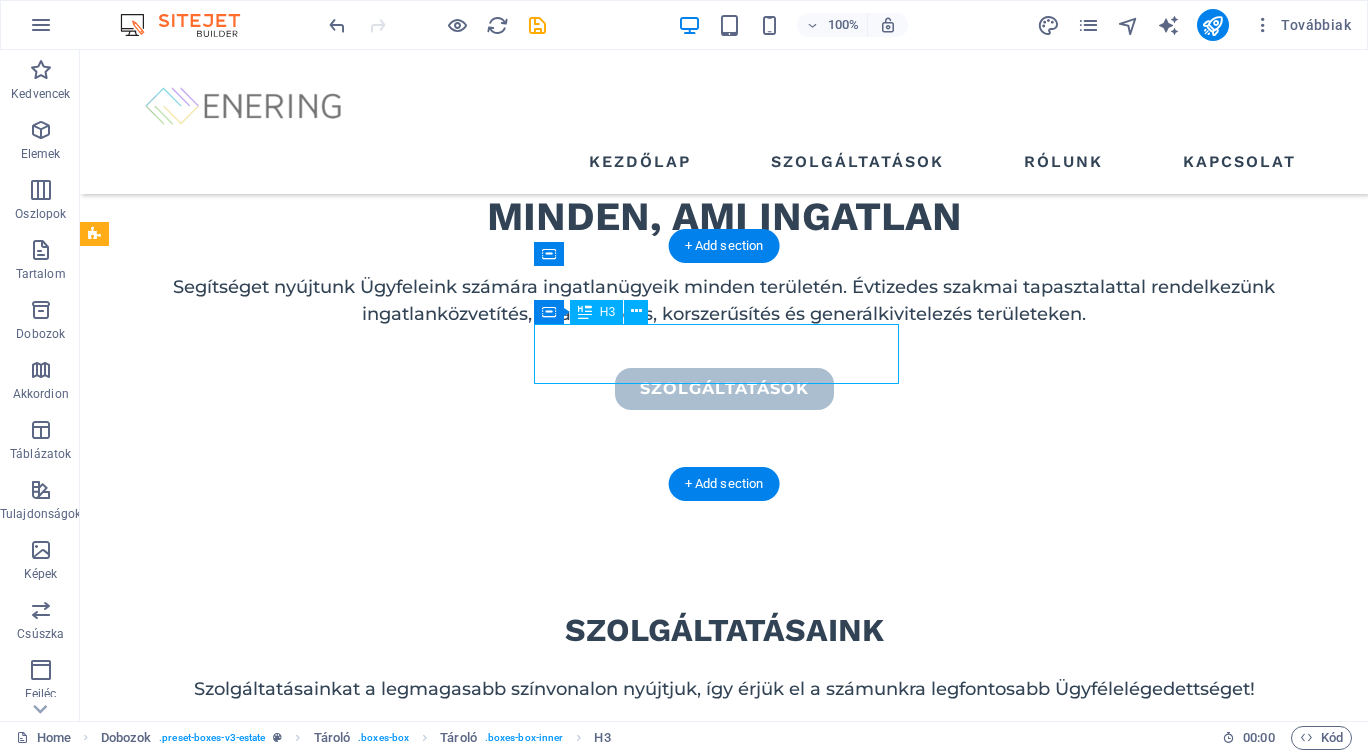 drag, startPoint x: 248, startPoint y: 383, endPoint x: 592, endPoint y: 366, distance: 344.4198 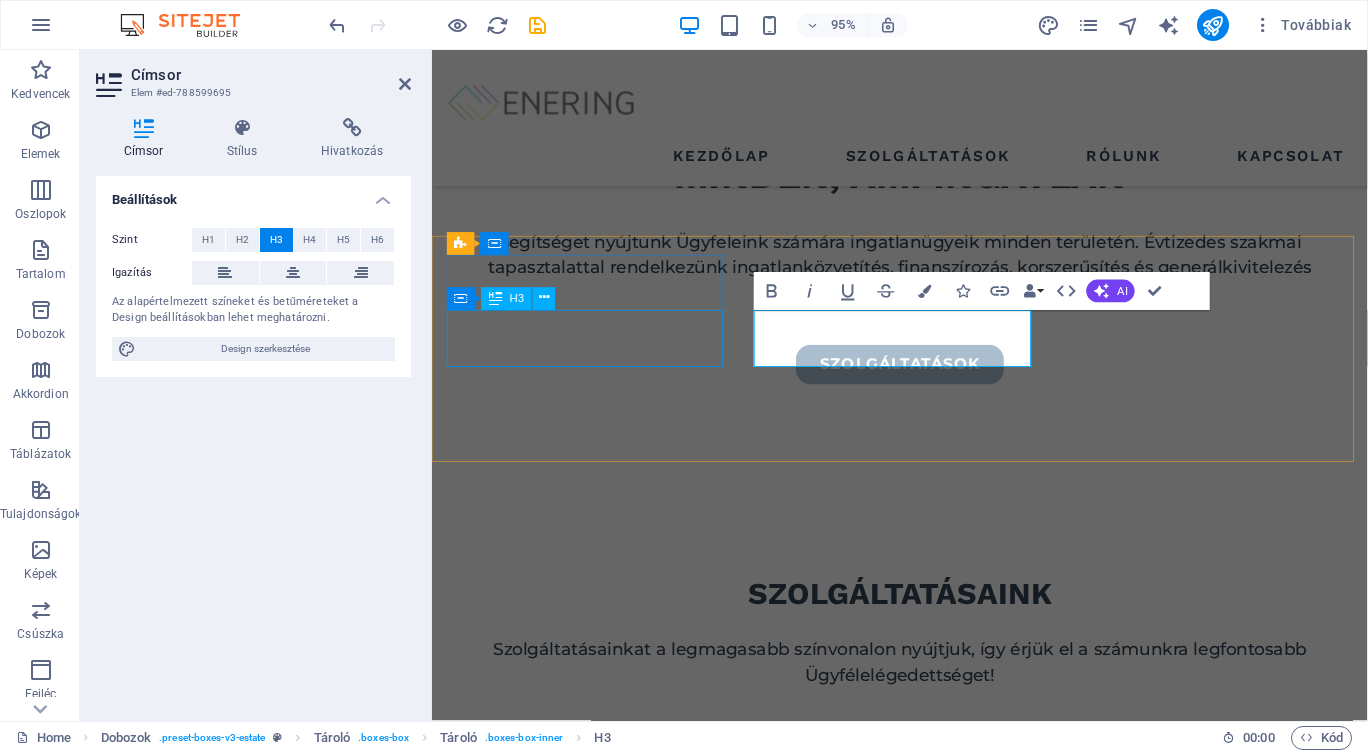 click on "premium locations" at bounding box center [596, 850] 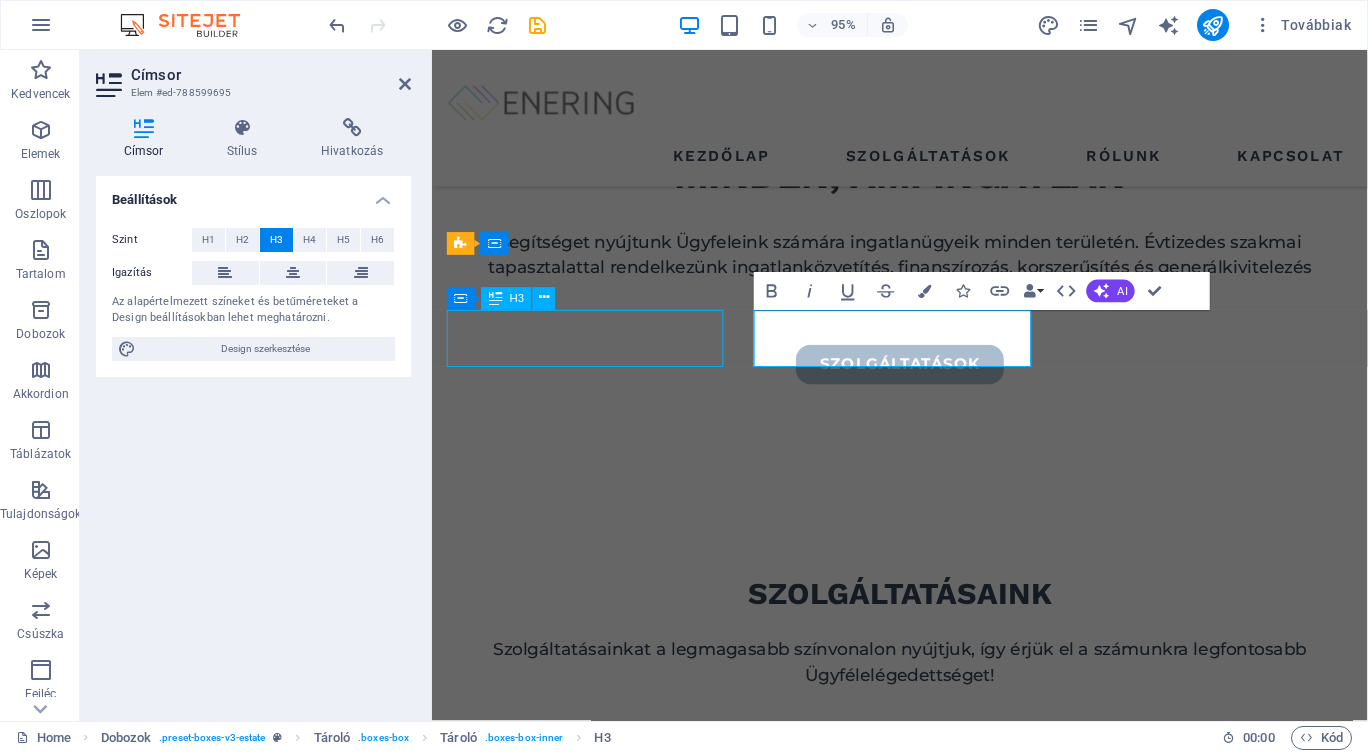 click on "premium locations" at bounding box center (596, 850) 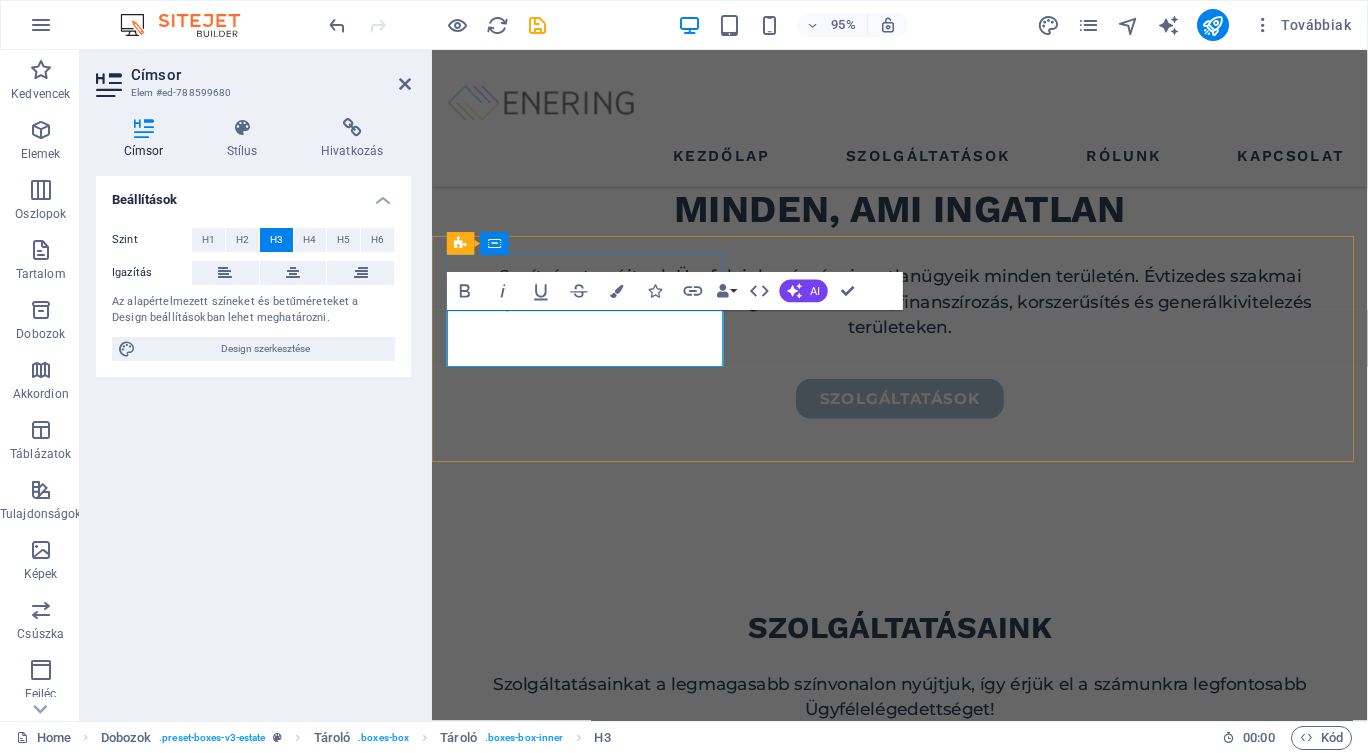 type 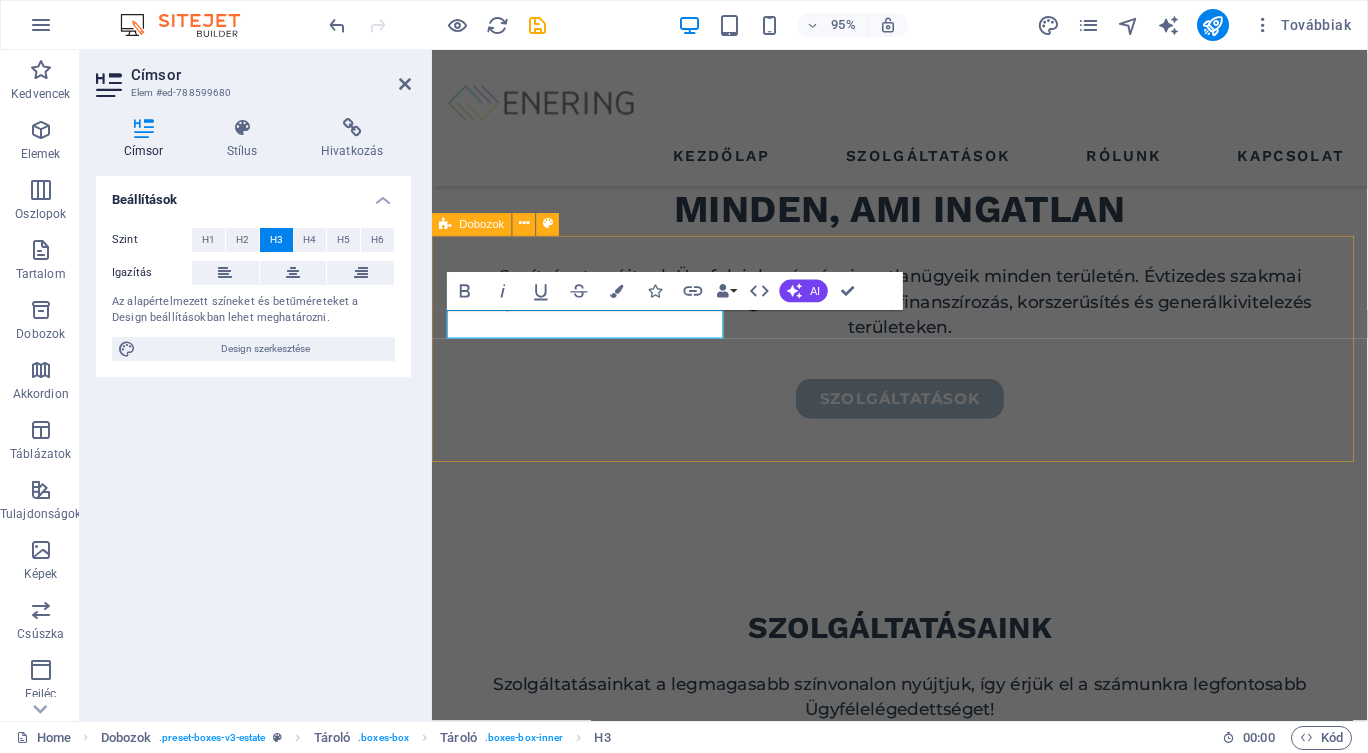 click on "IngatlanértékesÍtés high quality buildings modern interior design" at bounding box center (924, 1016) 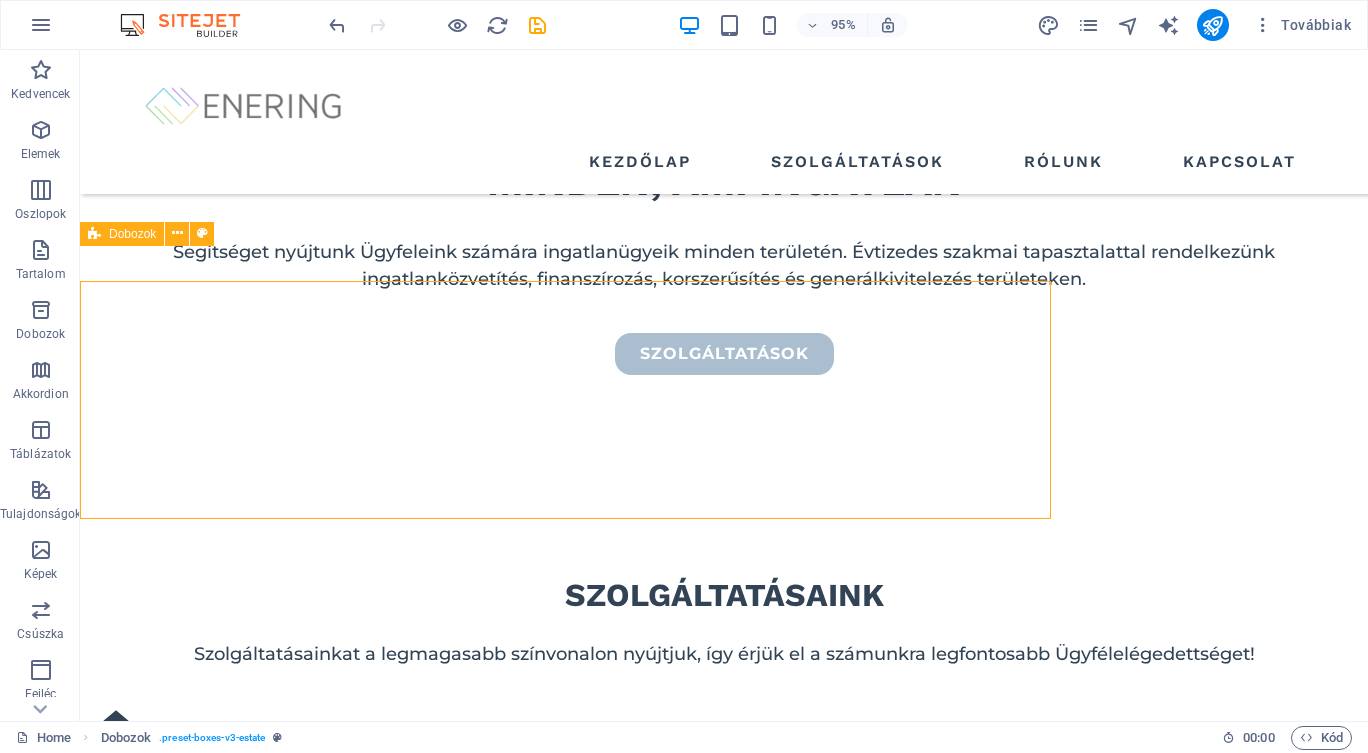 scroll, scrollTop: 742, scrollLeft: 0, axis: vertical 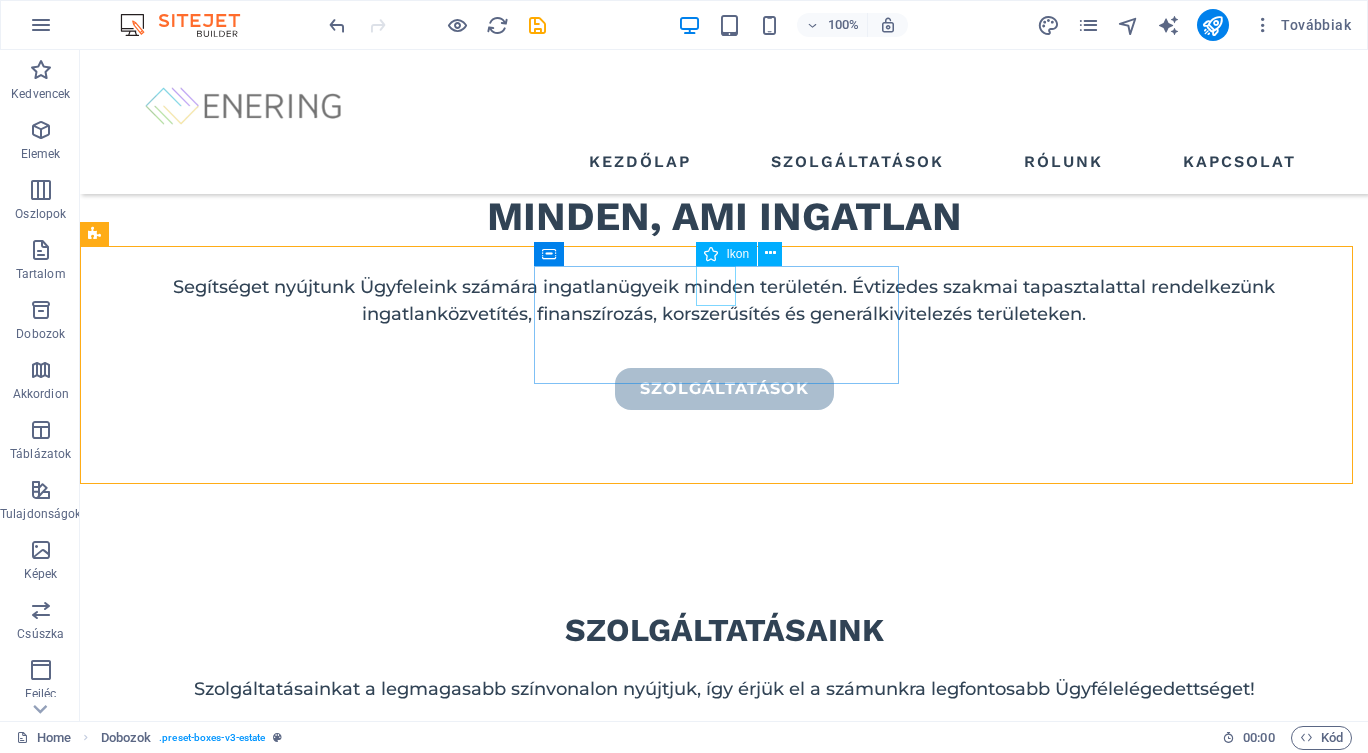 click at bounding box center (770, 253) 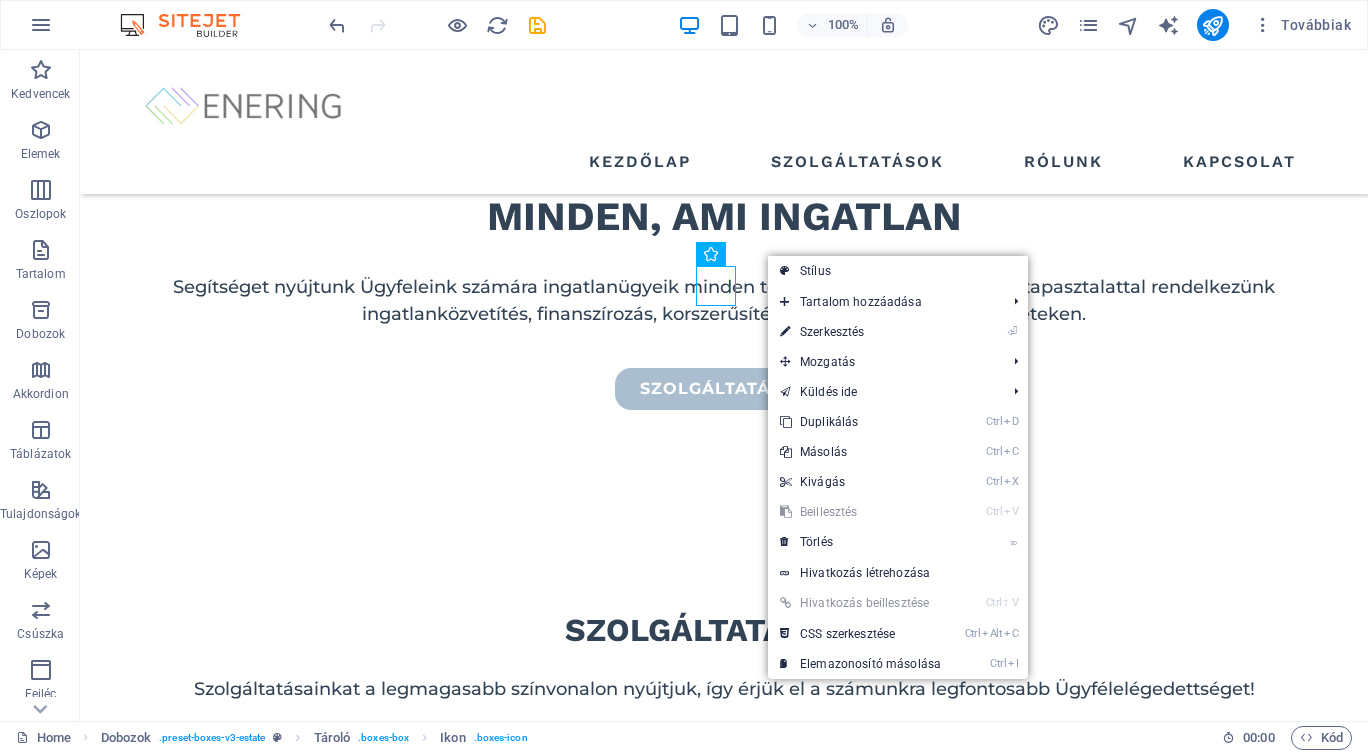 click on "⏎  Szerkesztés" at bounding box center (860, 332) 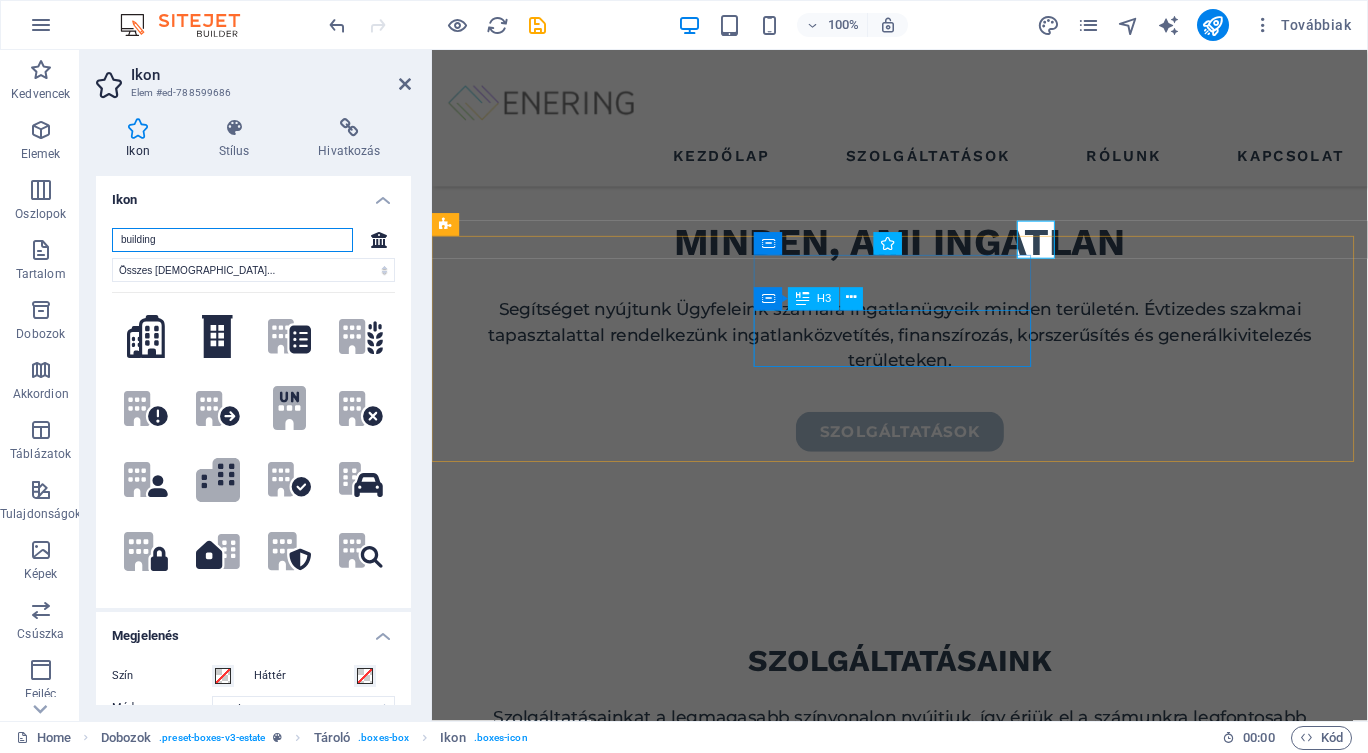 scroll, scrollTop: 777, scrollLeft: 0, axis: vertical 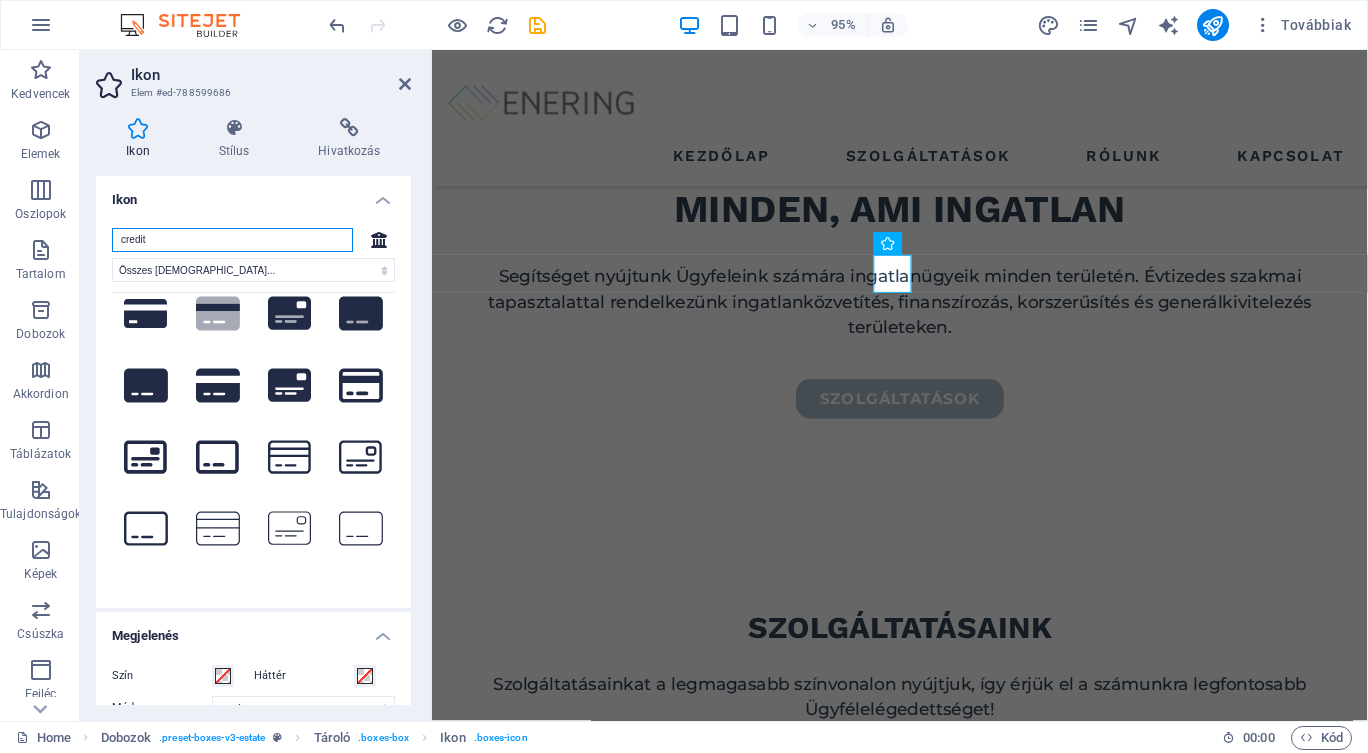 type on "credit" 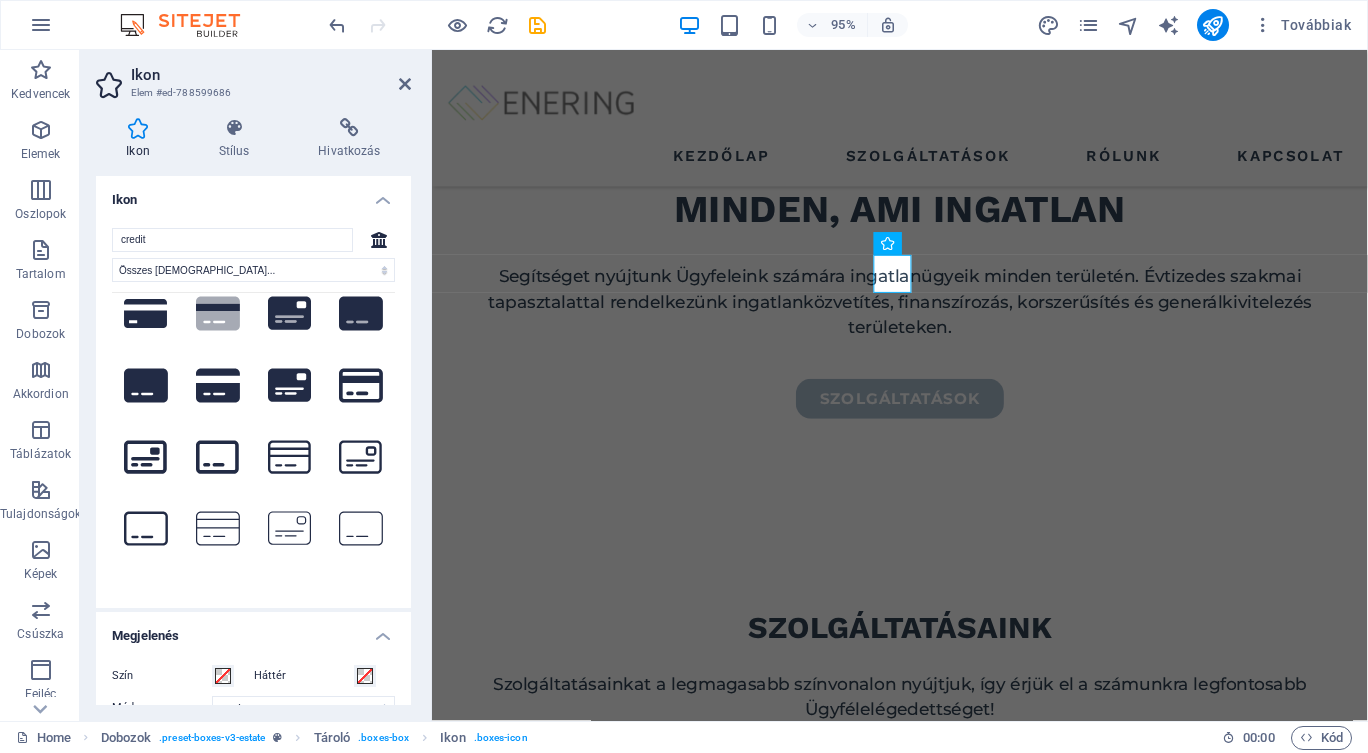 click 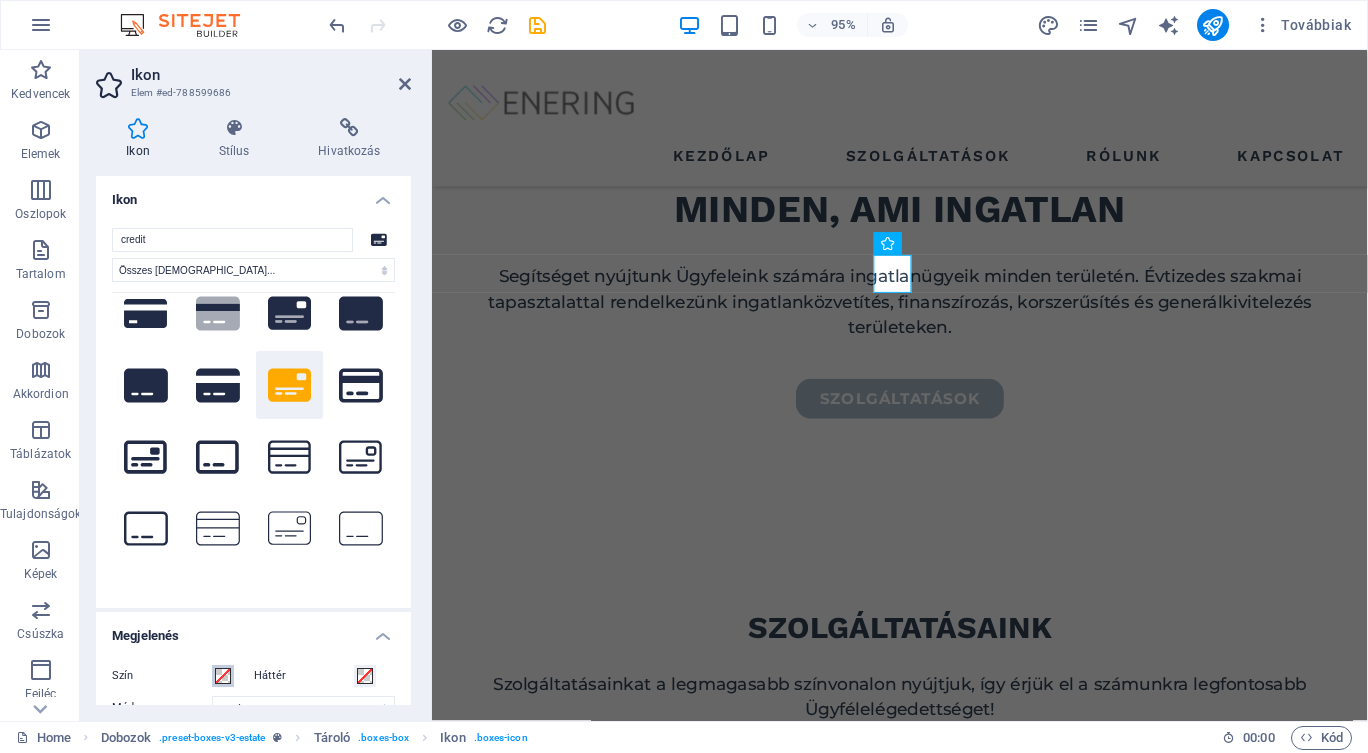 click at bounding box center [223, 676] 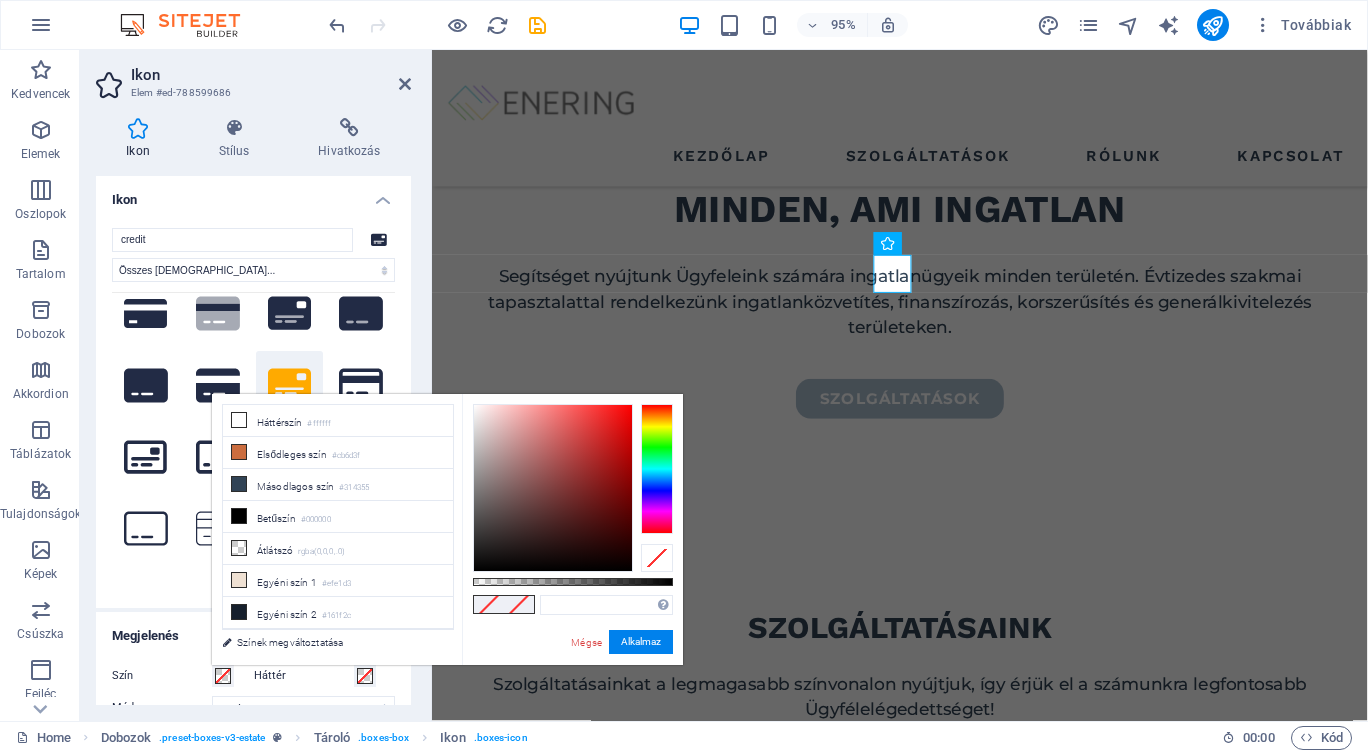 click on "Másodlagos szín
#314355" at bounding box center (338, 485) 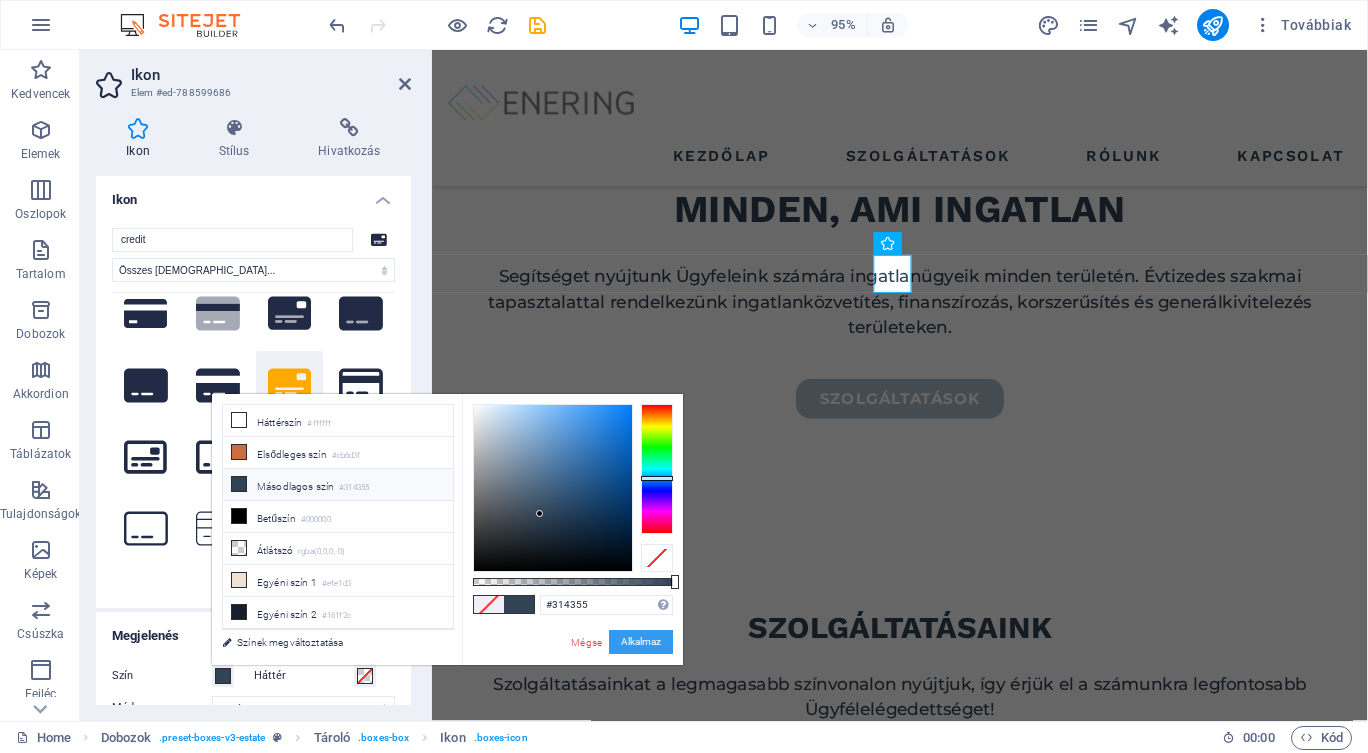 click on "Alkalmaz" at bounding box center [641, 642] 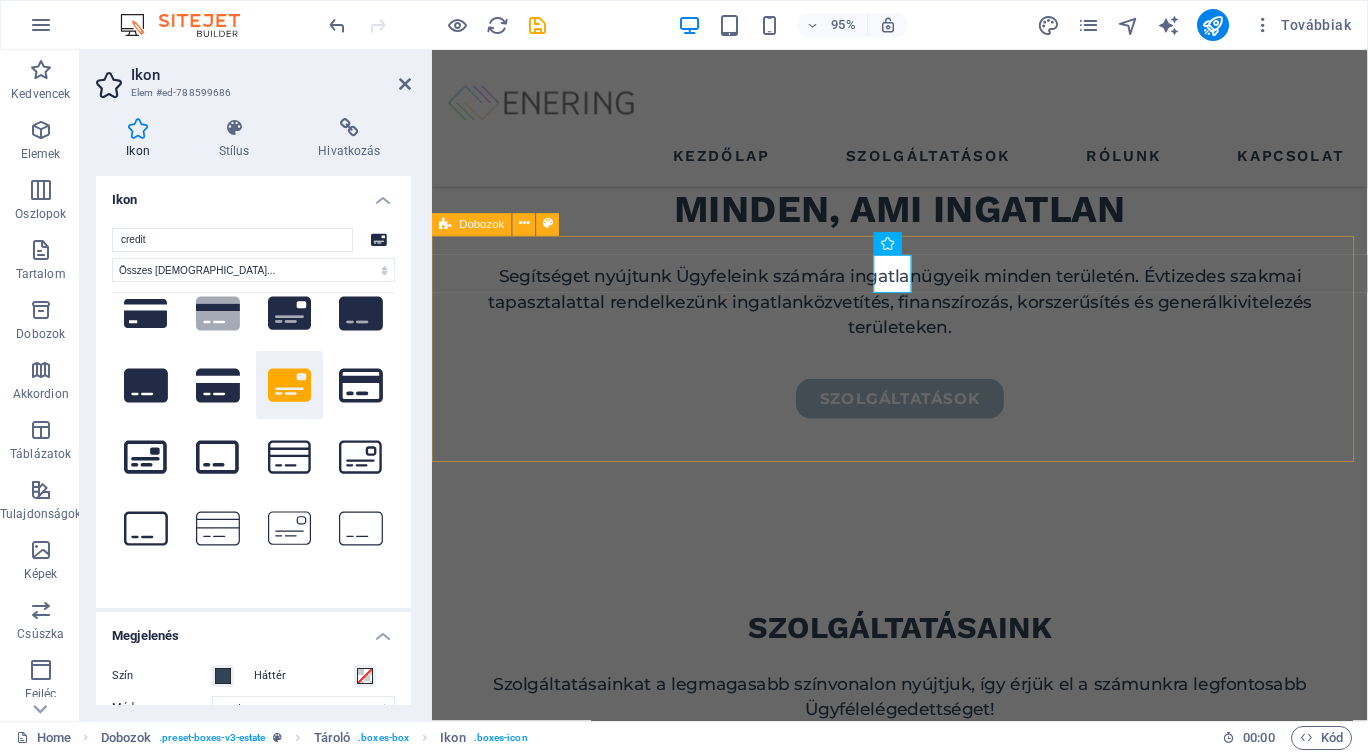 click on "IngatlanértékesÍtés high quality buildings modern interior design" at bounding box center [924, 1016] 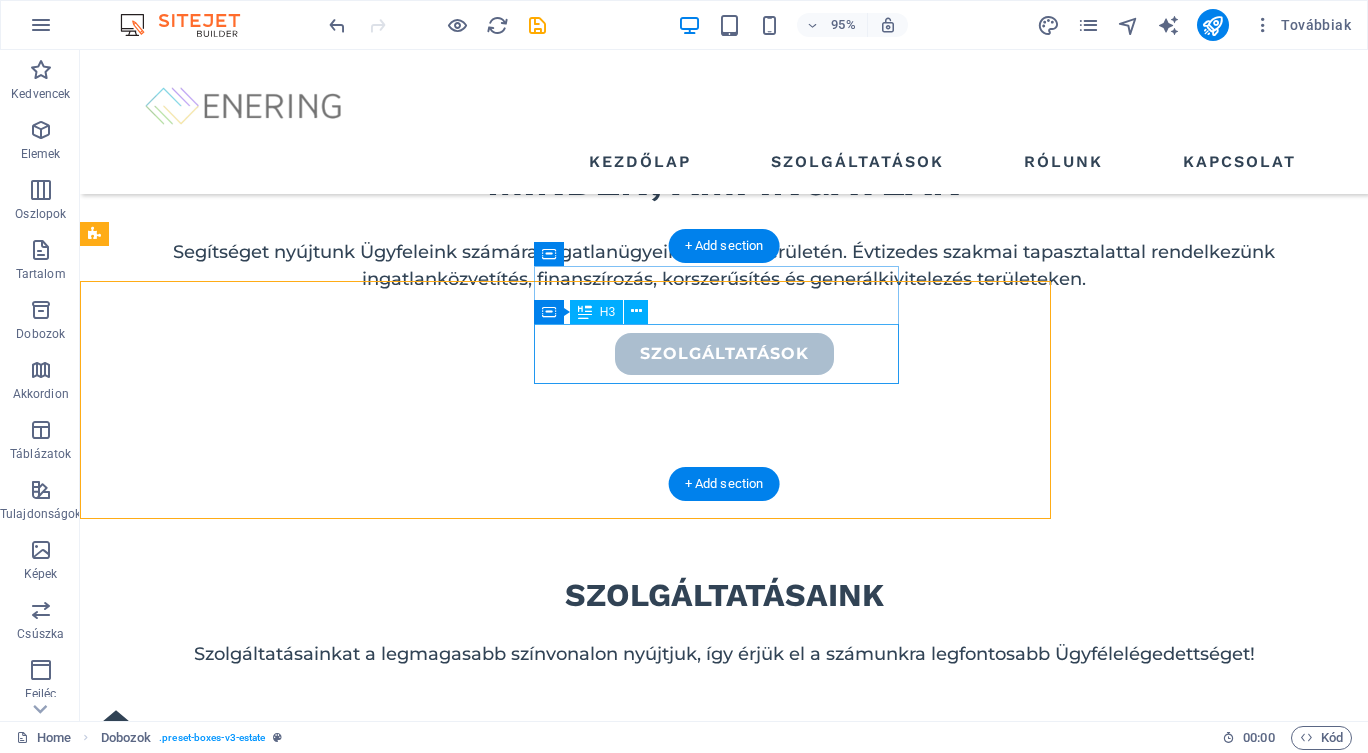 scroll, scrollTop: 742, scrollLeft: 0, axis: vertical 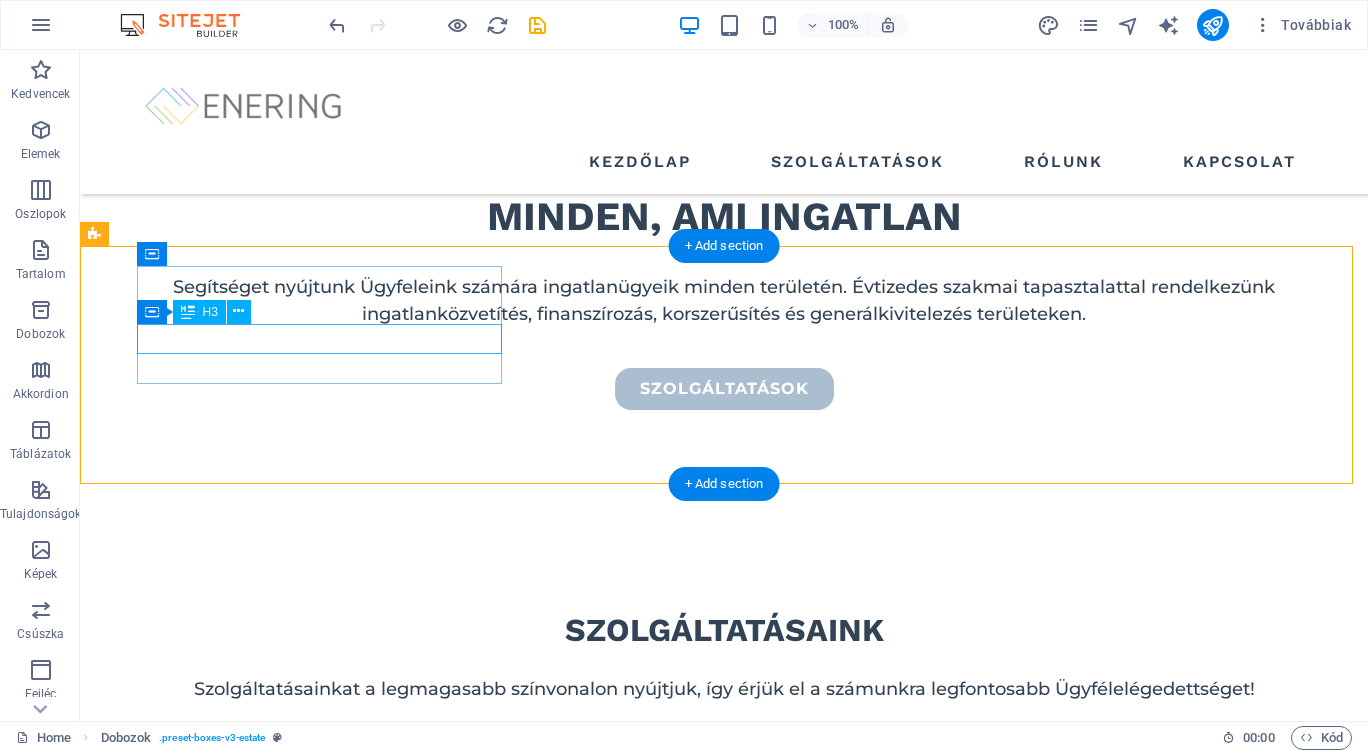 click on "IngatlanértékesÍtés" at bounding box center (278, 816) 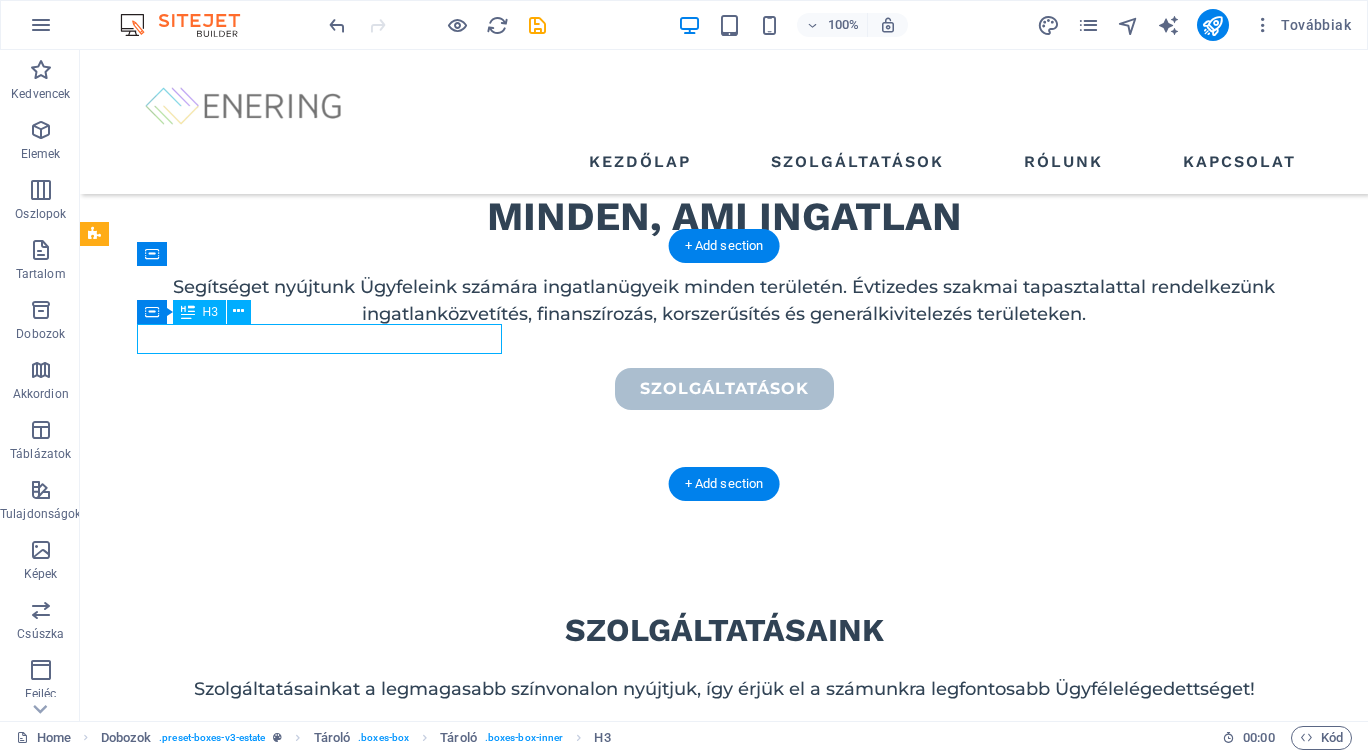 click on "IngatlanértékesÍtés" at bounding box center [278, 816] 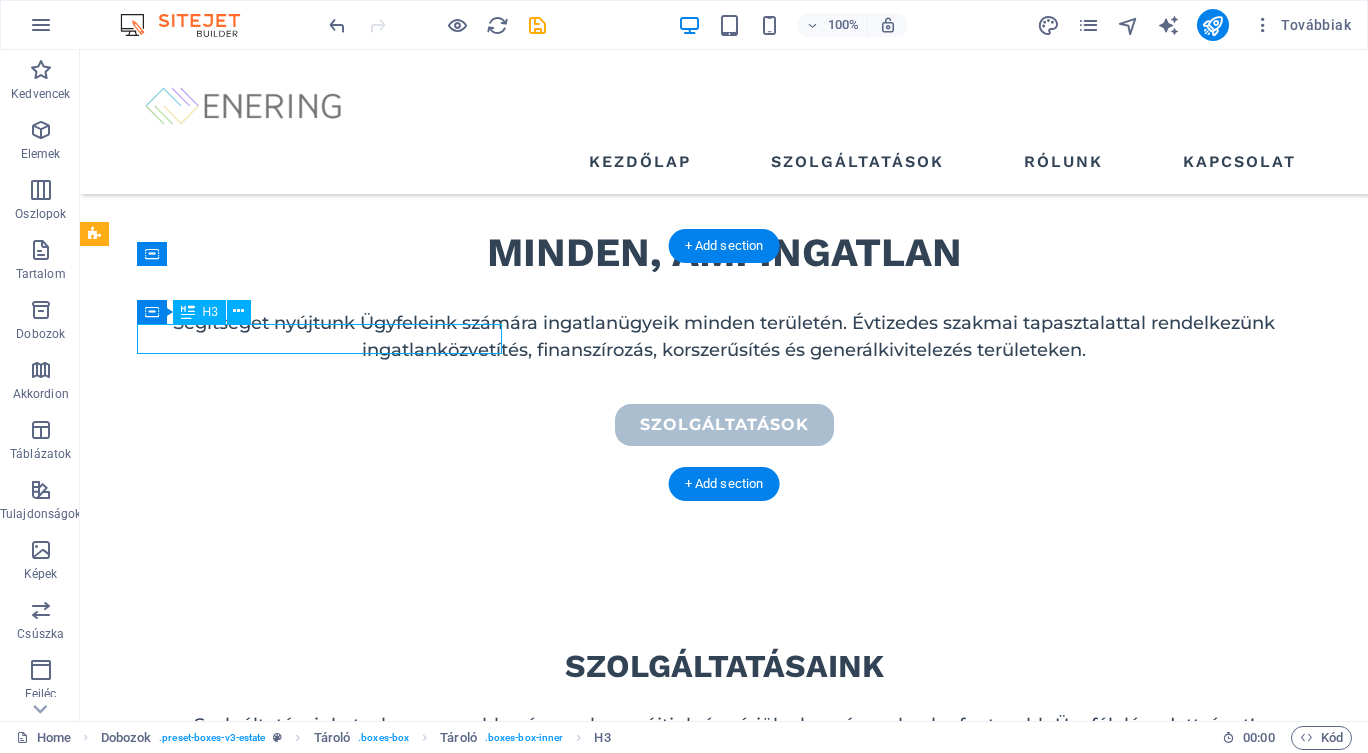 scroll, scrollTop: 777, scrollLeft: 0, axis: vertical 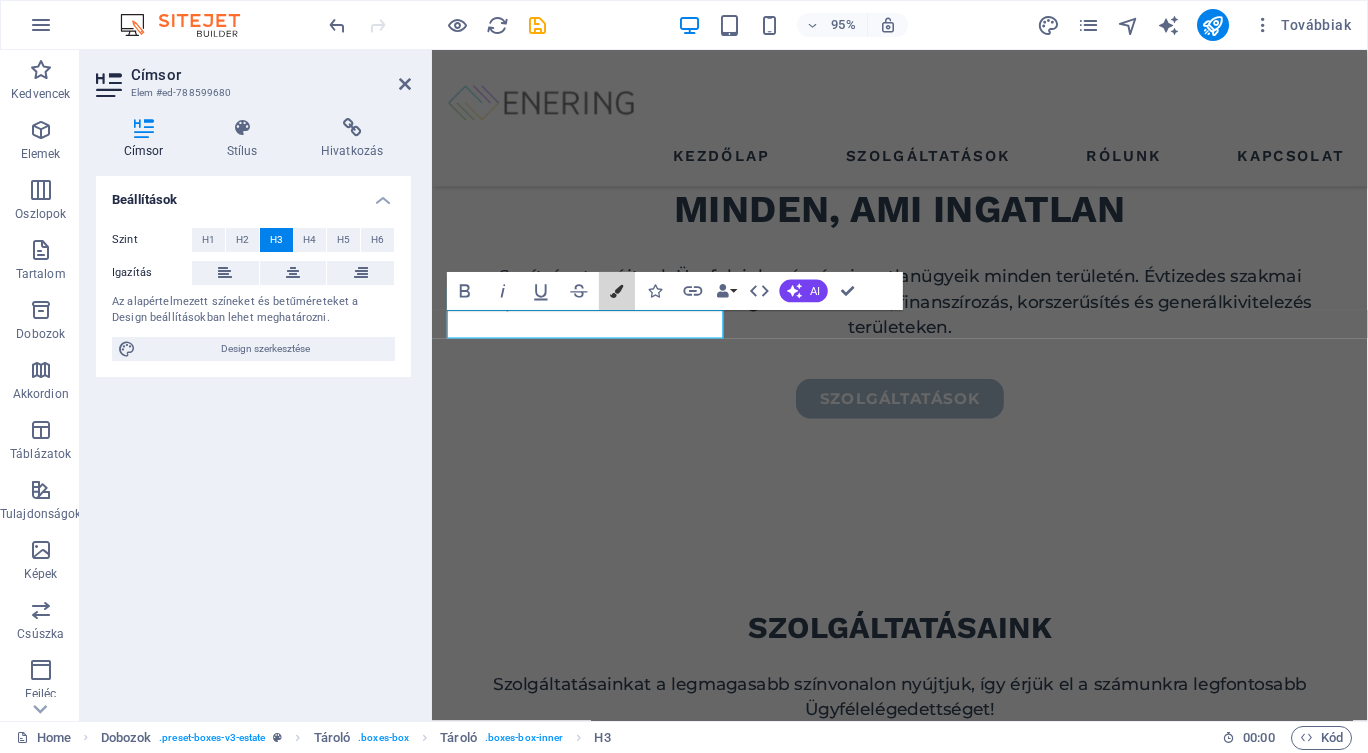 click on "Colors" at bounding box center [617, 291] 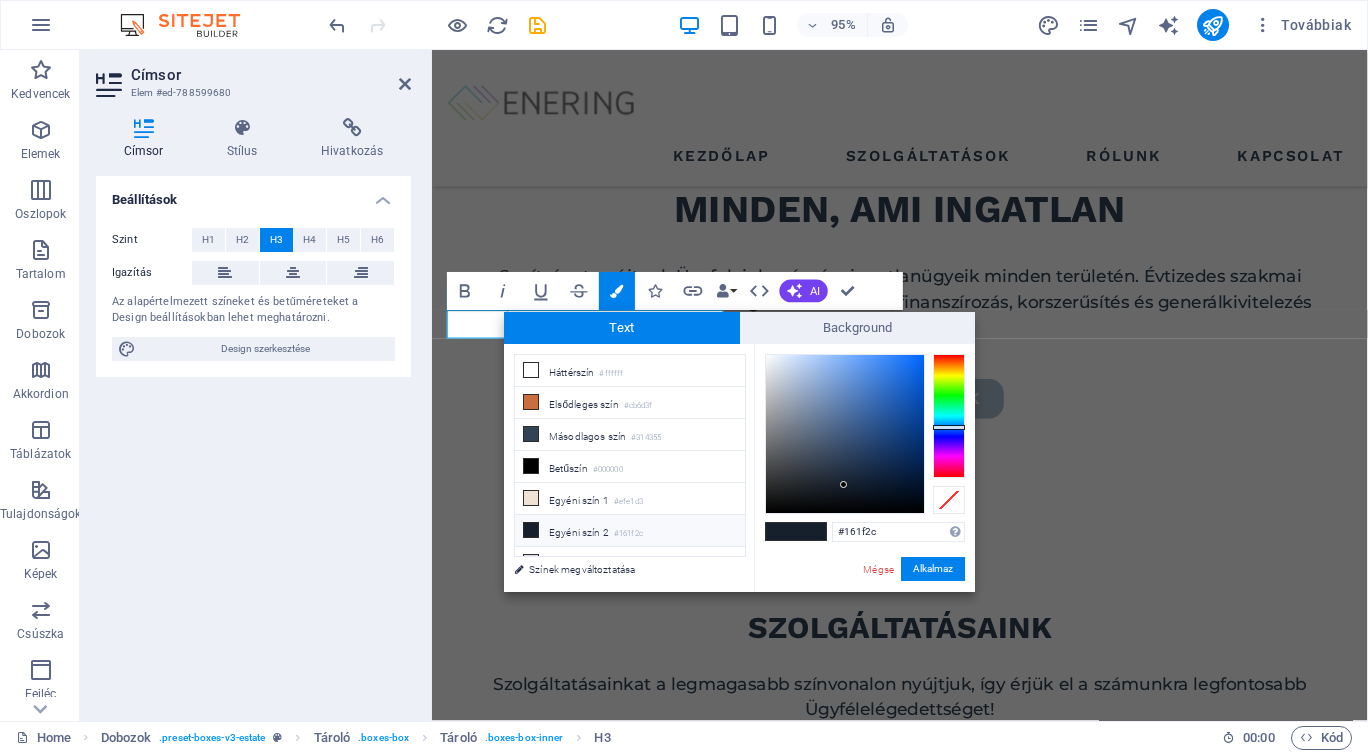click on "Másodlagos szín
#314355" at bounding box center (630, 435) 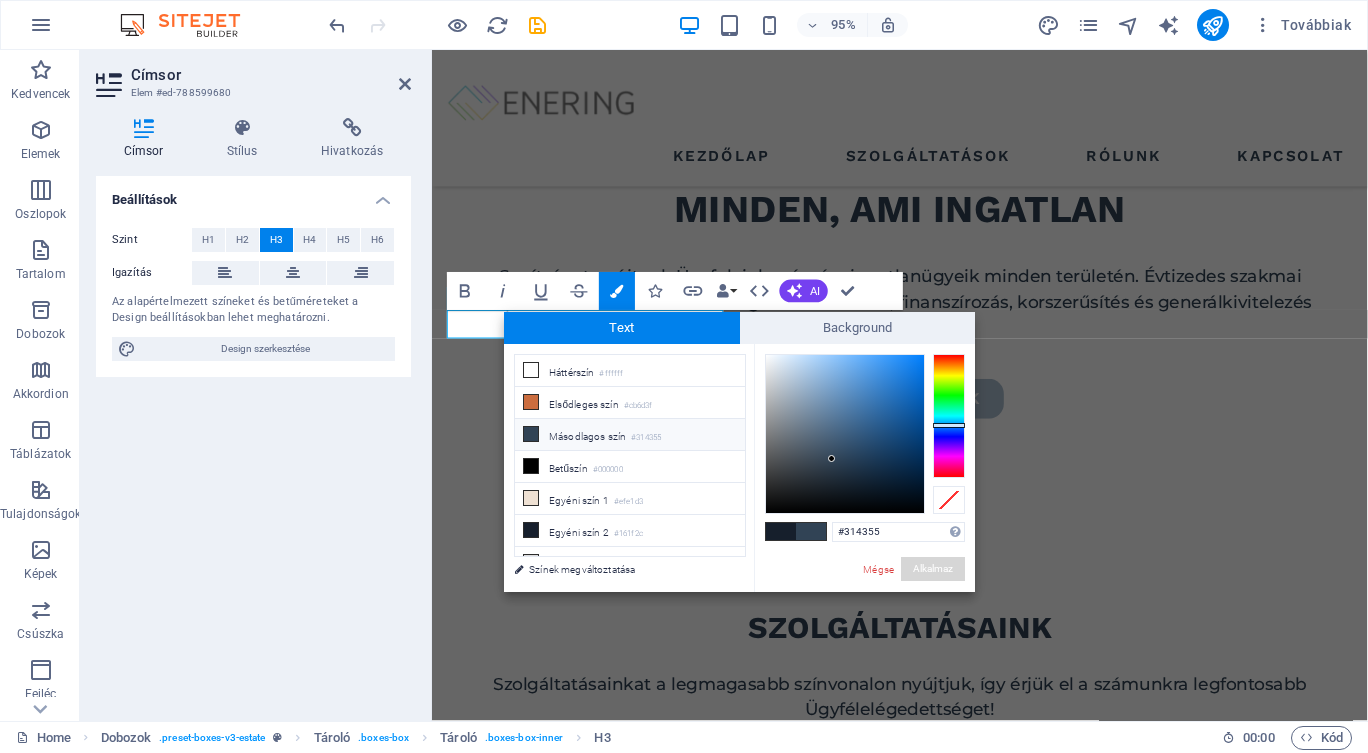 click on "Alkalmaz" at bounding box center [933, 569] 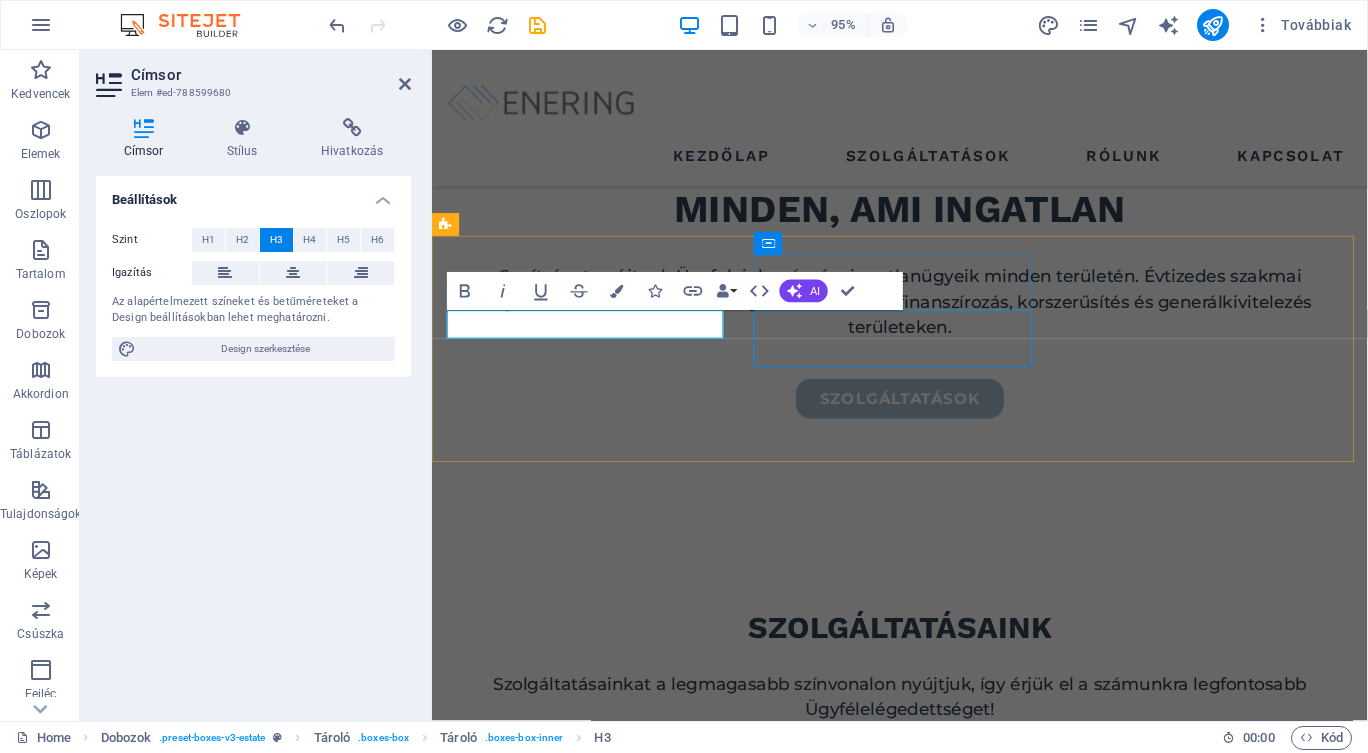 click on "high quality buildings" at bounding box center [596, 990] 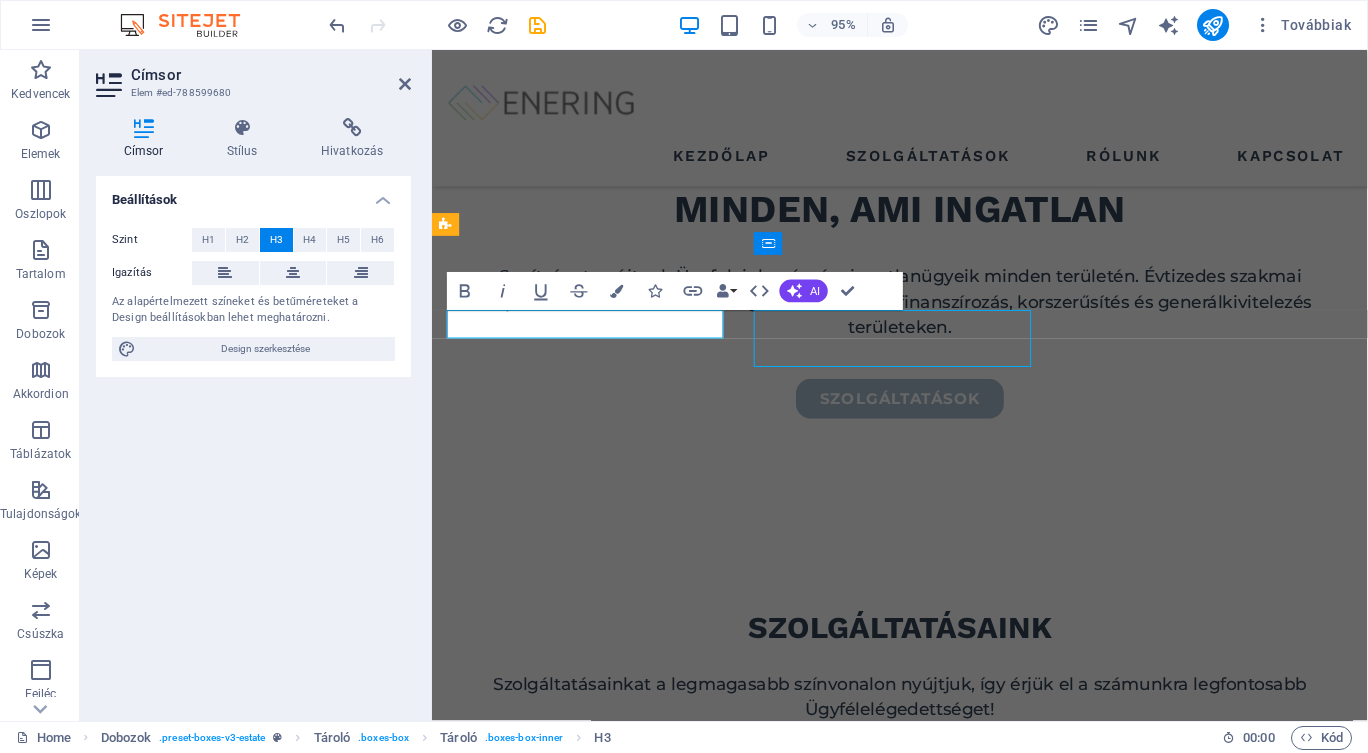click on "high quality buildings" at bounding box center [596, 990] 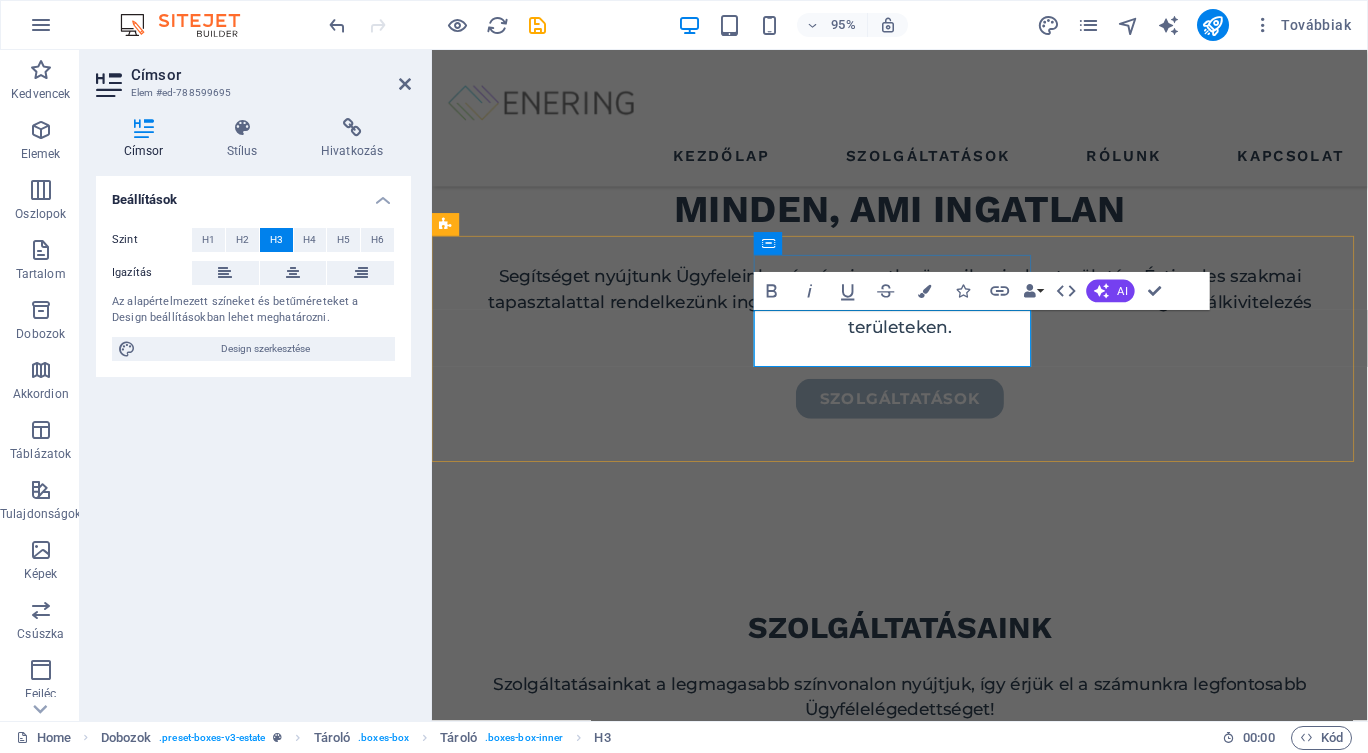 type 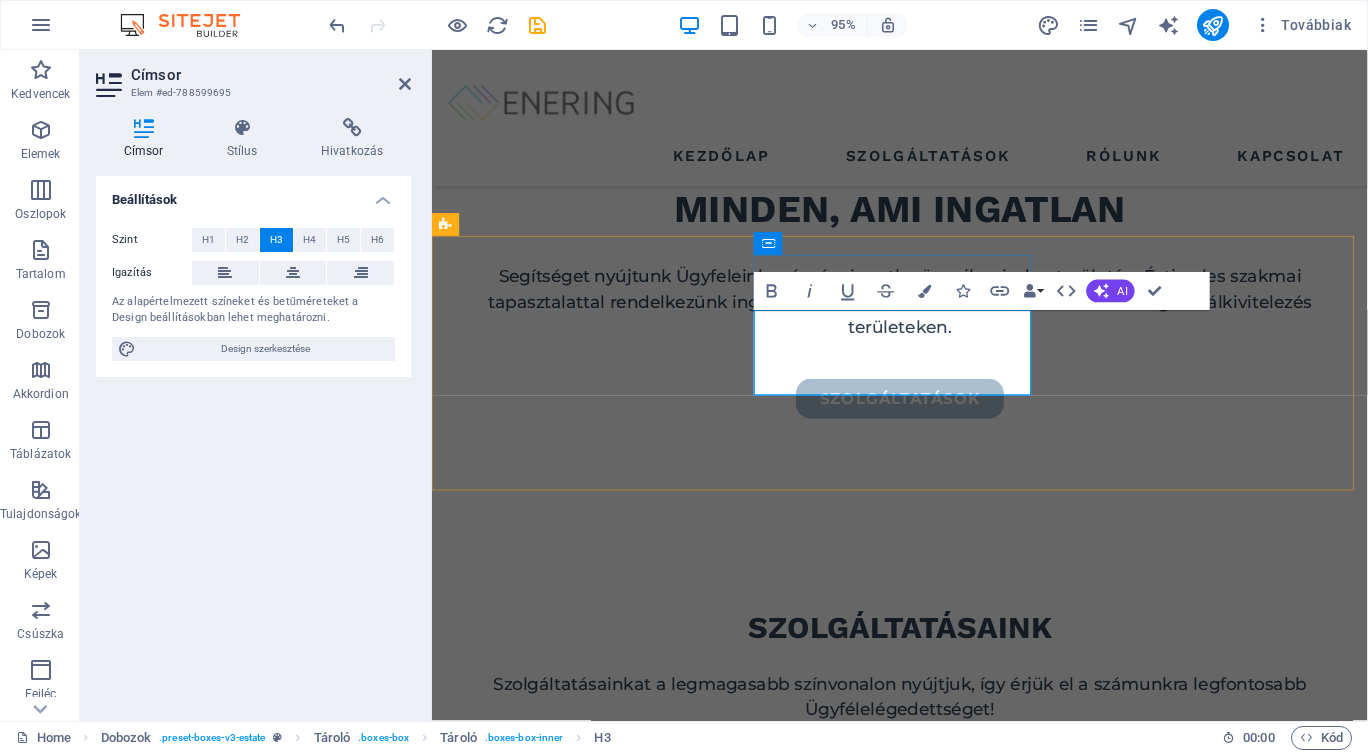 drag, startPoint x: 996, startPoint y: 393, endPoint x: 889, endPoint y: 345, distance: 117.273186 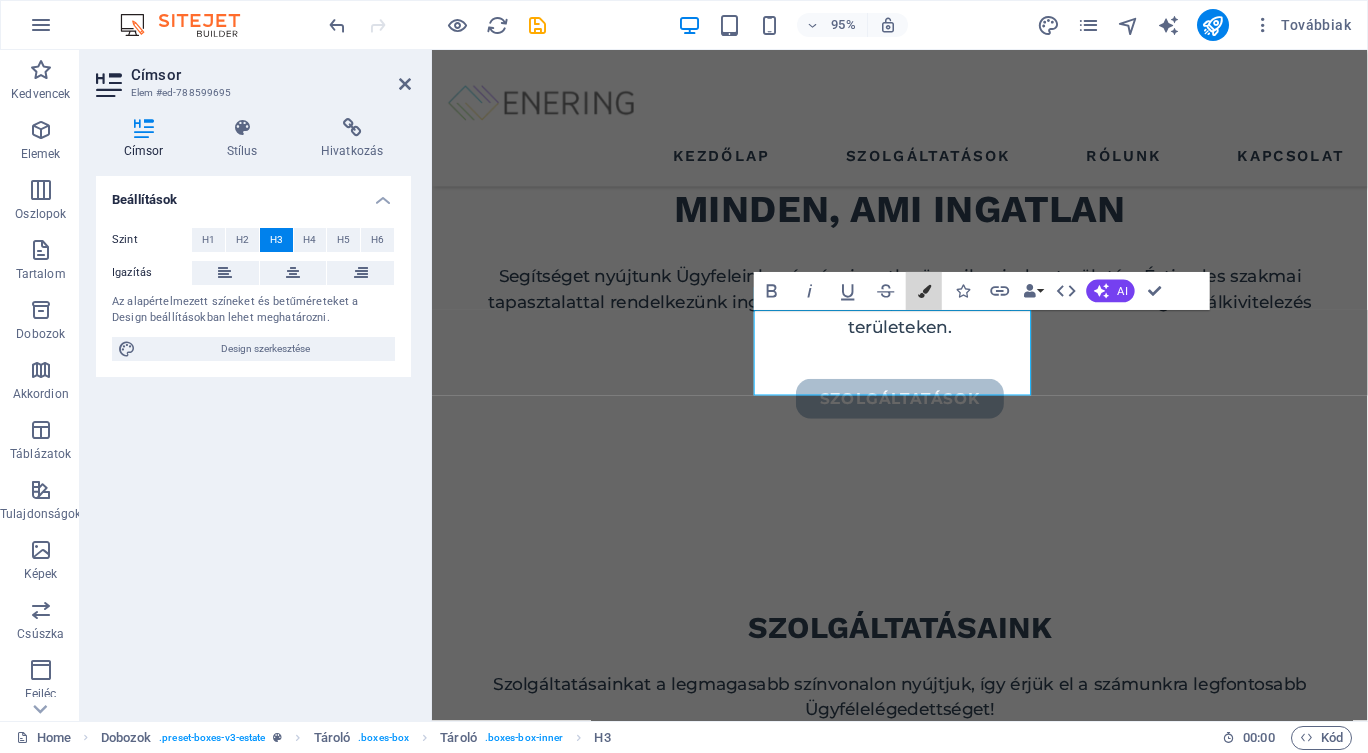 click at bounding box center [924, 290] 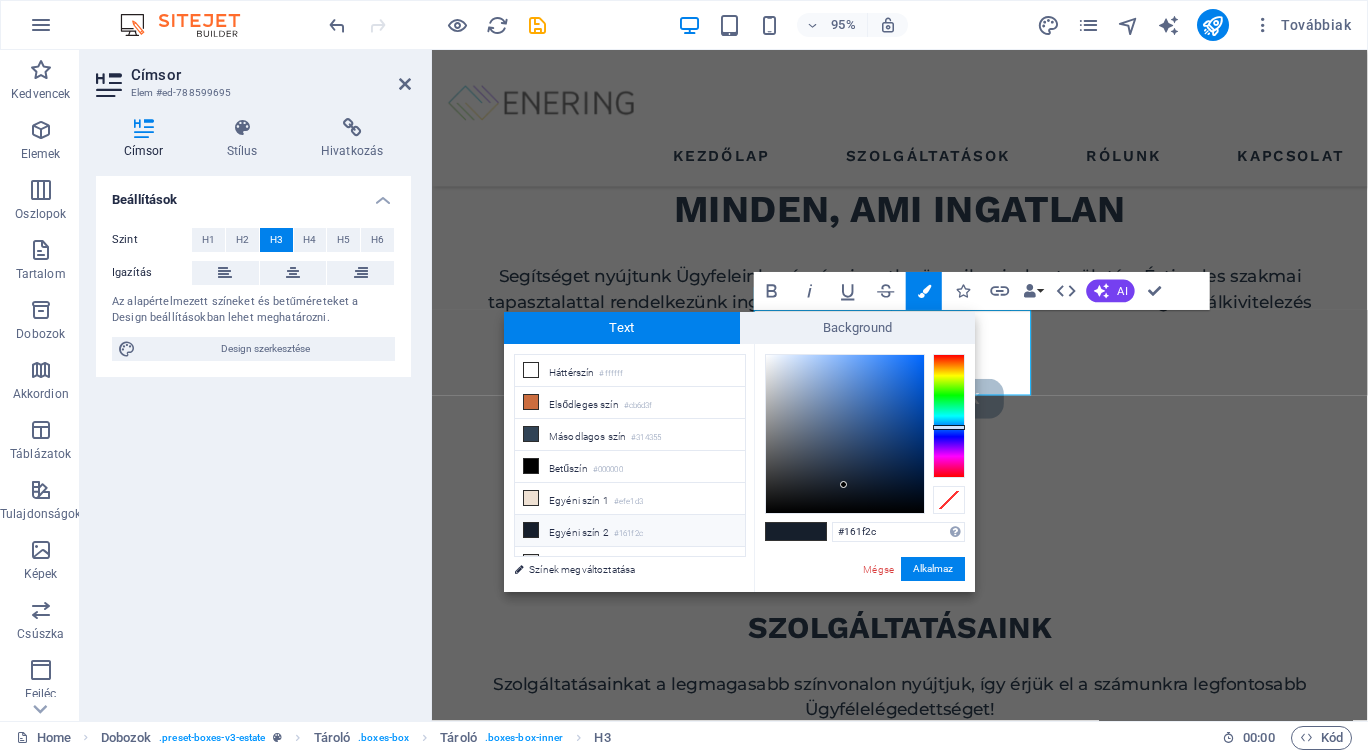 click on "Másodlagos szín
#314355" at bounding box center (630, 435) 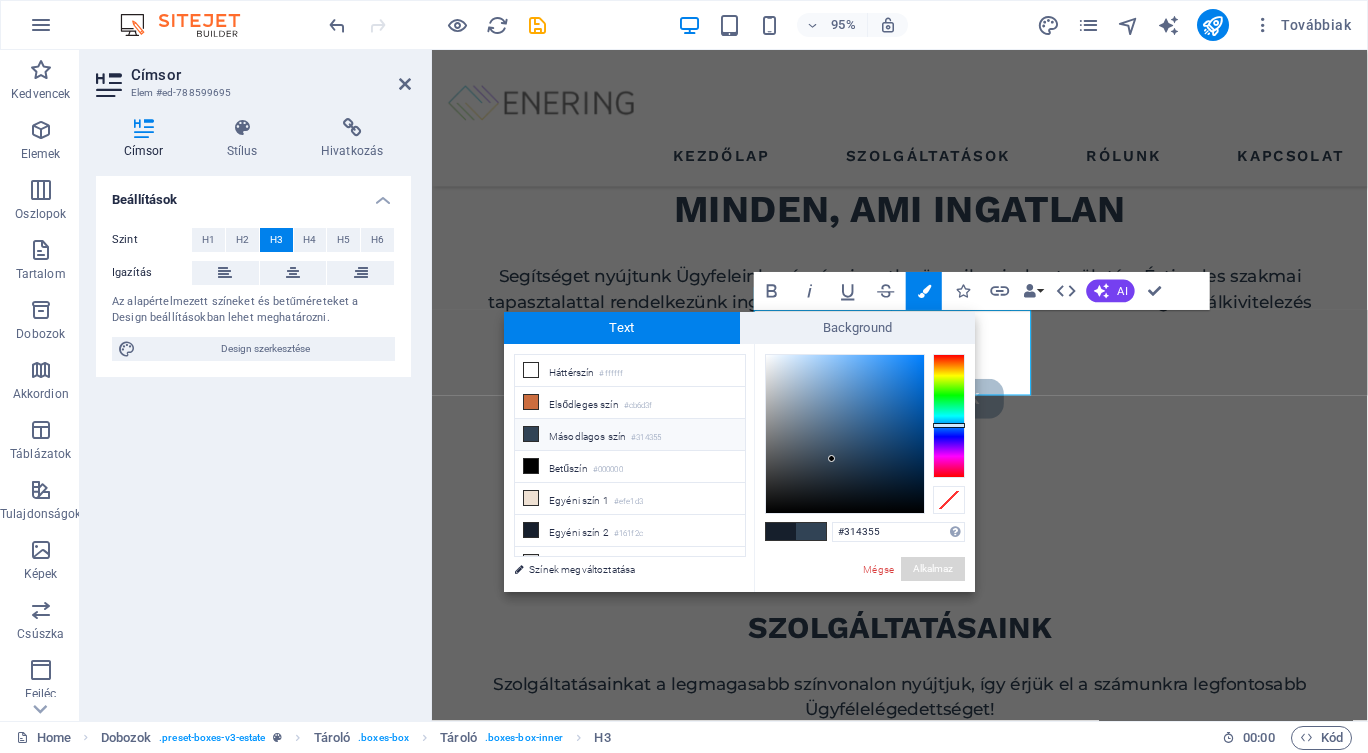click on "Alkalmaz" at bounding box center (933, 569) 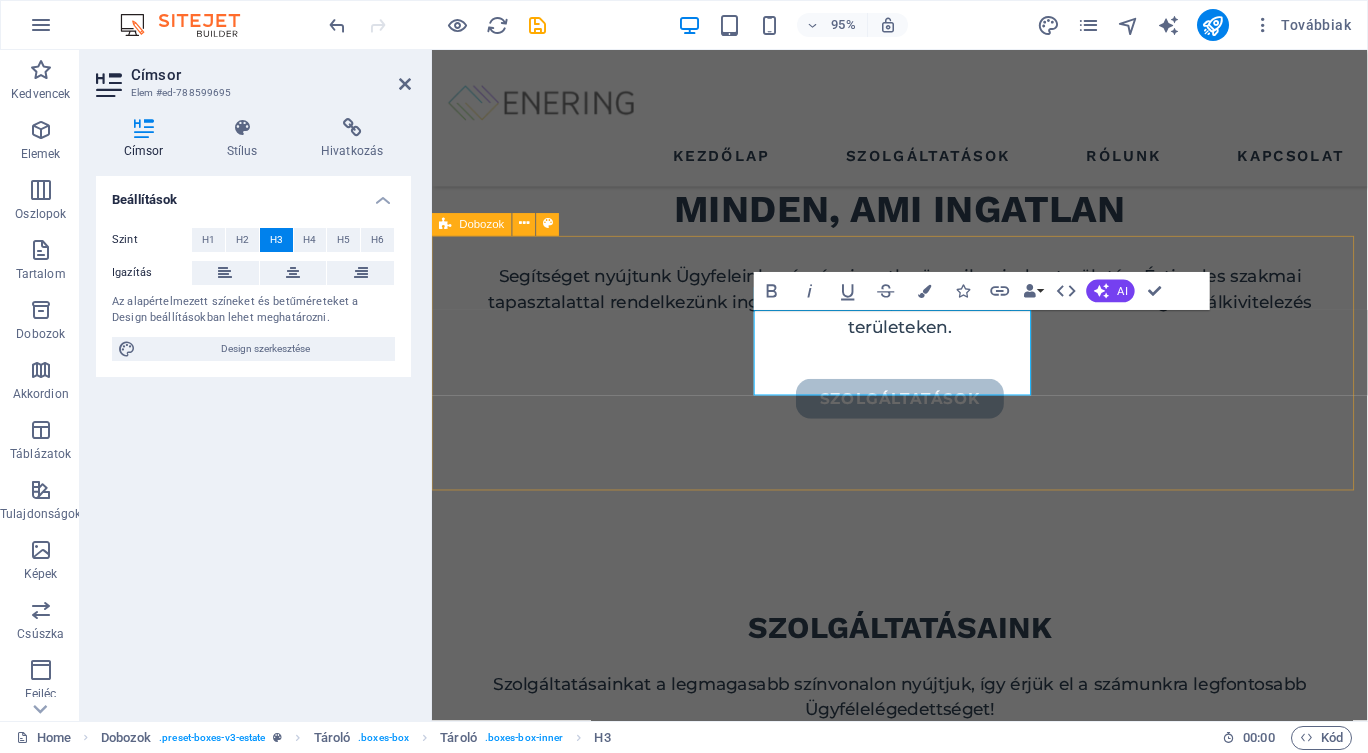 click on "IngatlanértékesÍtés Hitel ‌biztosÍtás ‌befektetés modern interior design" at bounding box center [924, 1031] 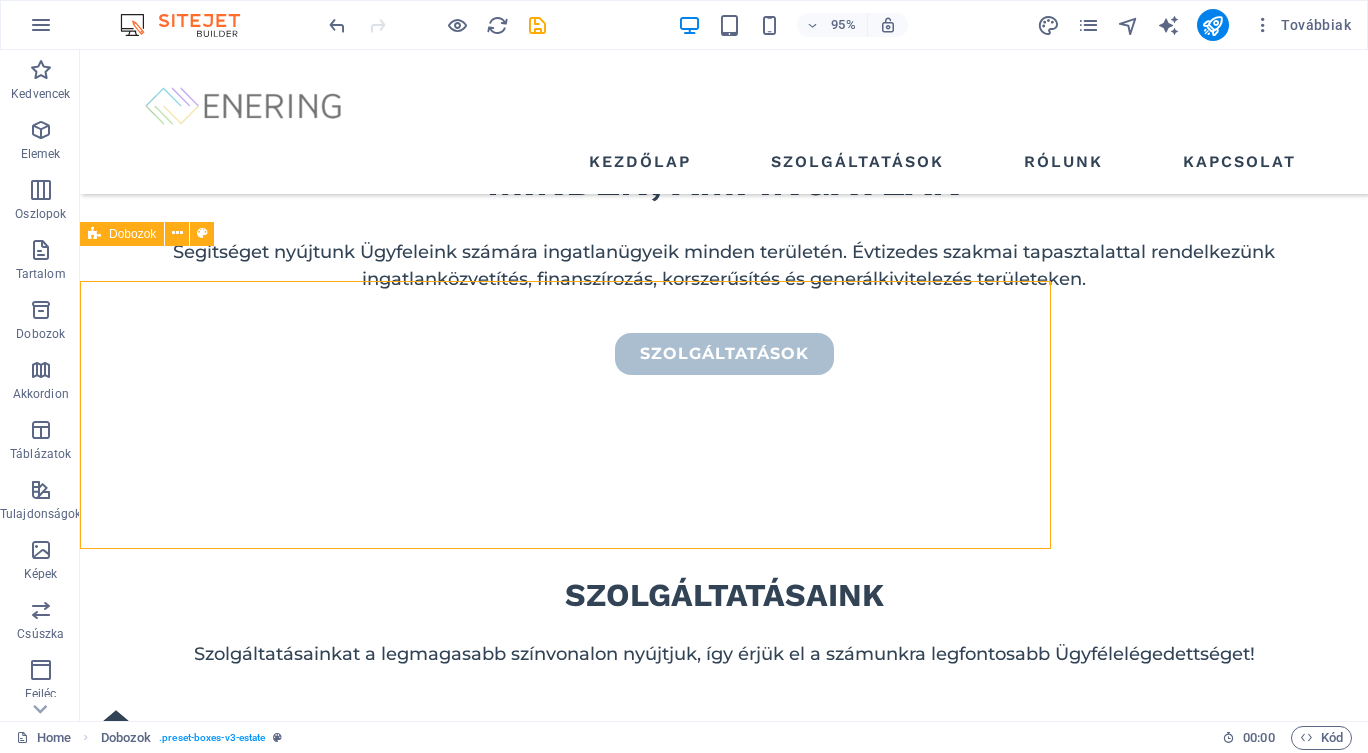 scroll, scrollTop: 742, scrollLeft: 0, axis: vertical 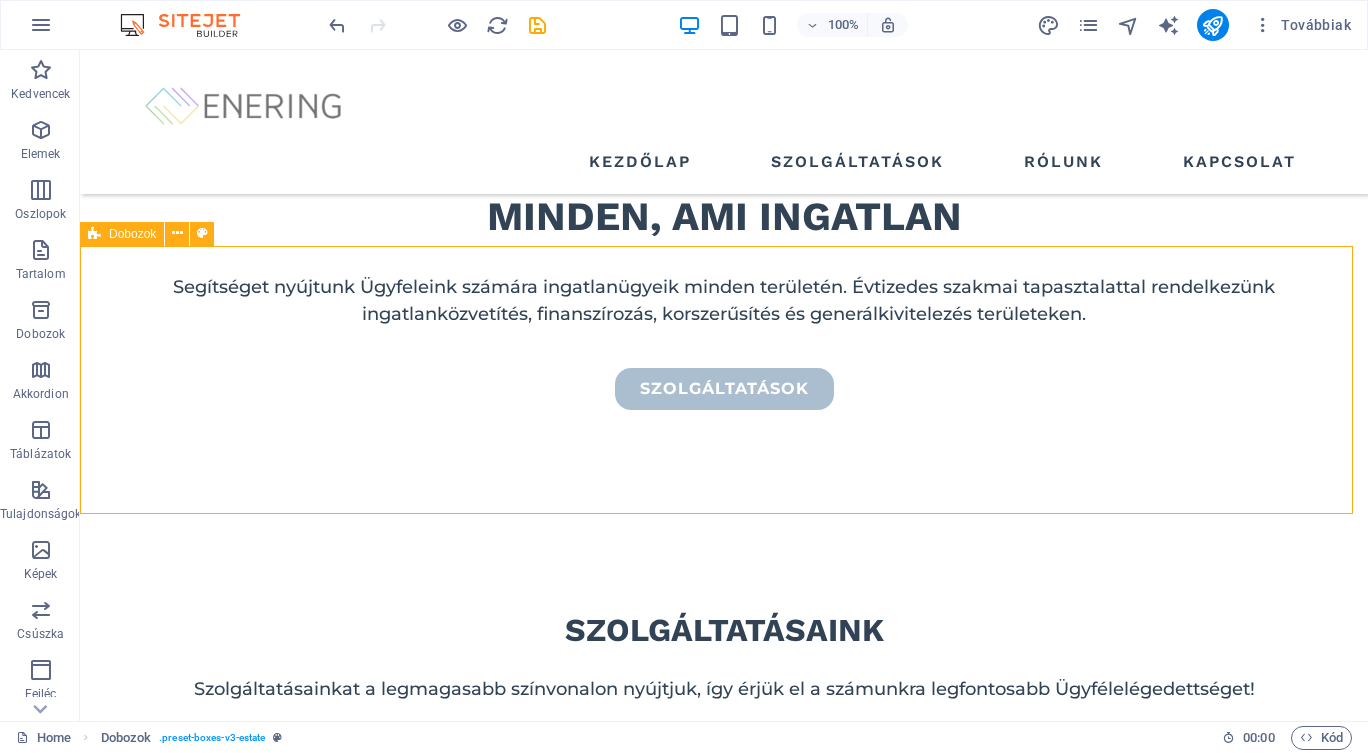 click on "IngatlanértékesÍtés Hitel biztosÍtás befektetés modern interior design" at bounding box center [724, 976] 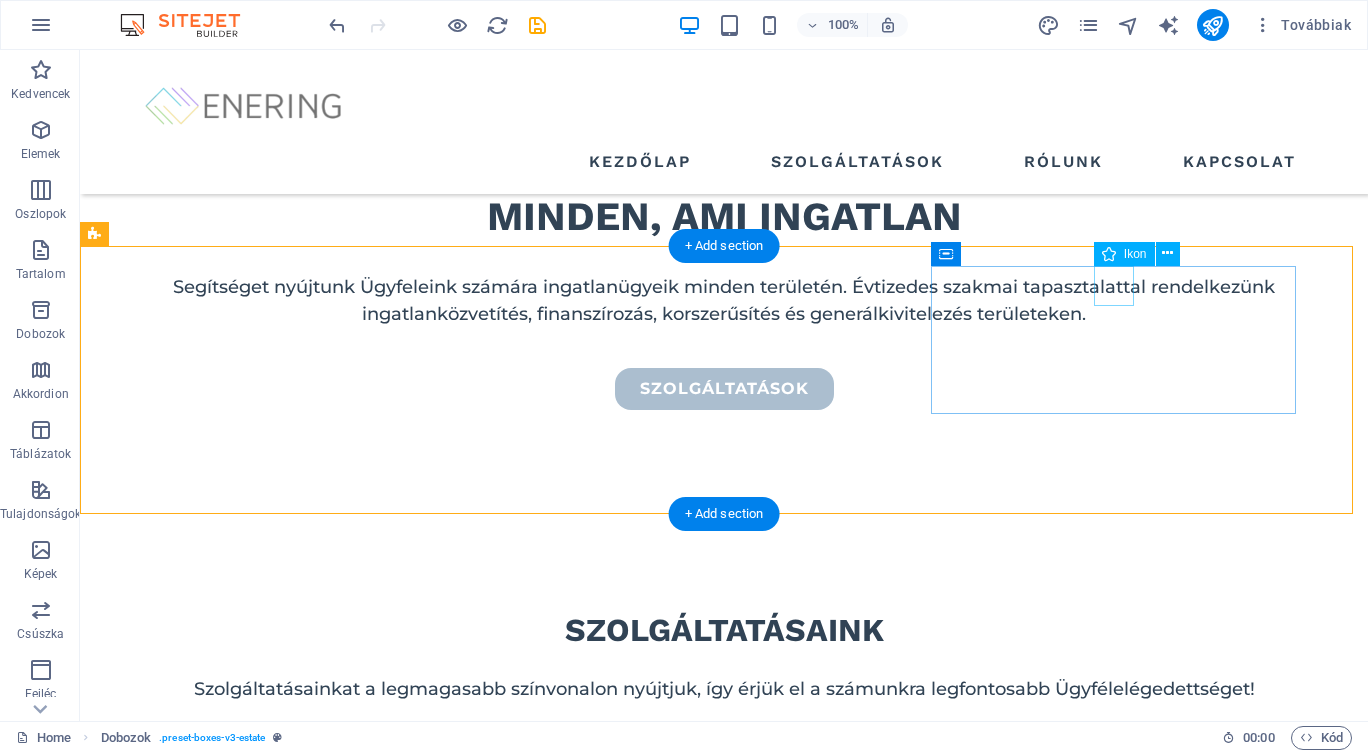 click at bounding box center [278, 1031] 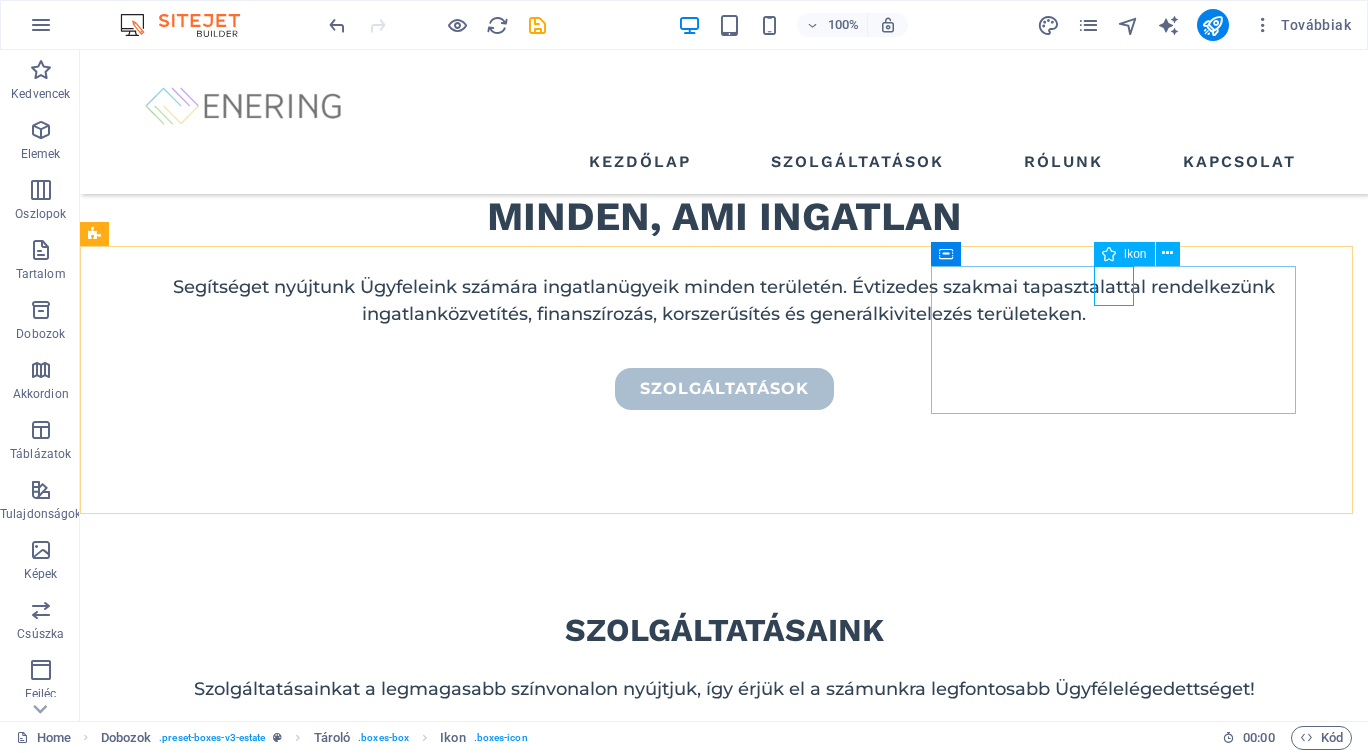 click at bounding box center (1167, 253) 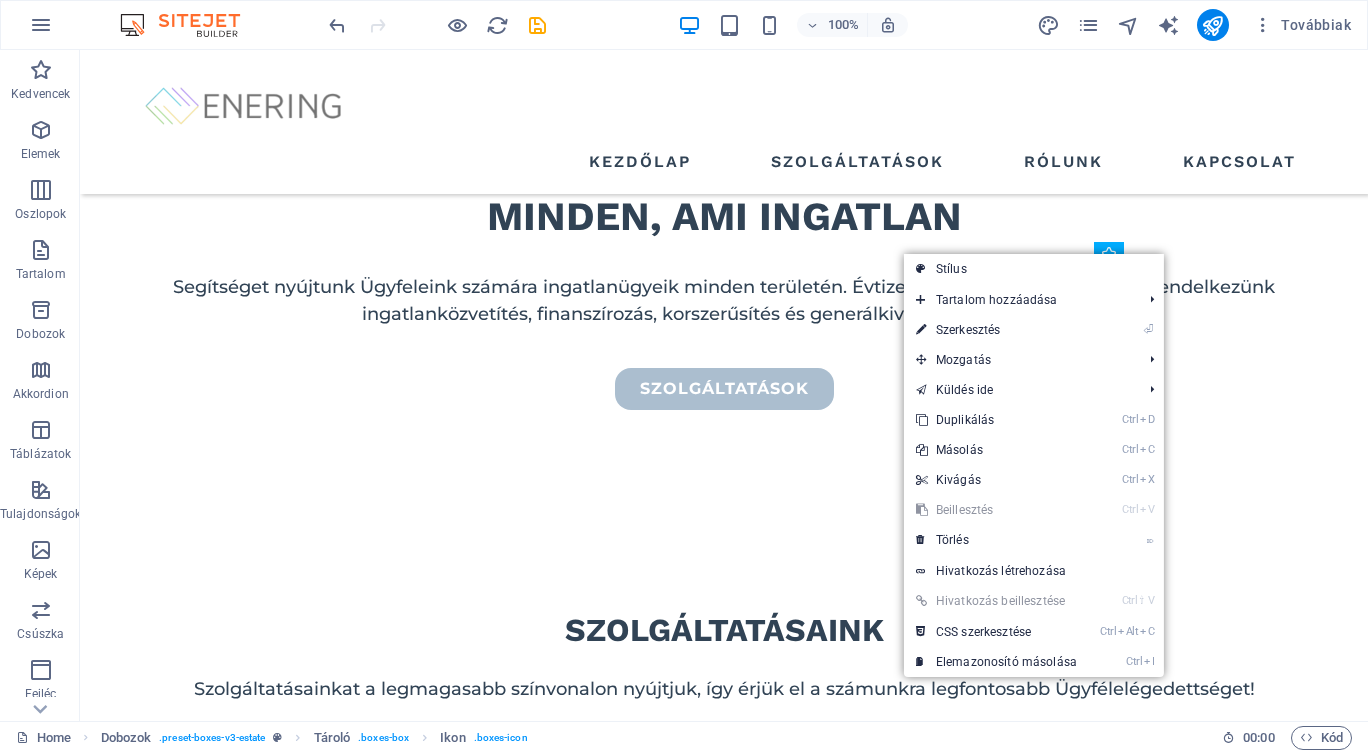 click on "⏎  Szerkesztés" at bounding box center [996, 330] 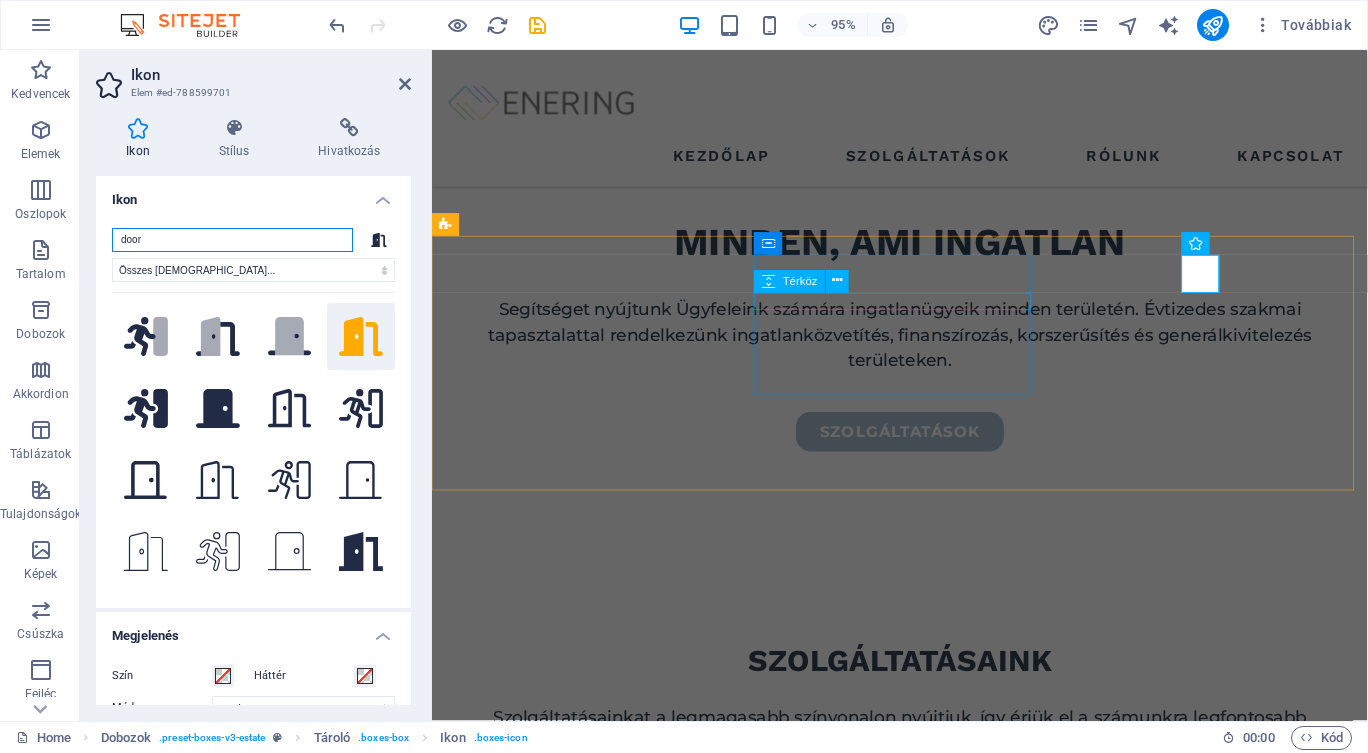scroll, scrollTop: 777, scrollLeft: 0, axis: vertical 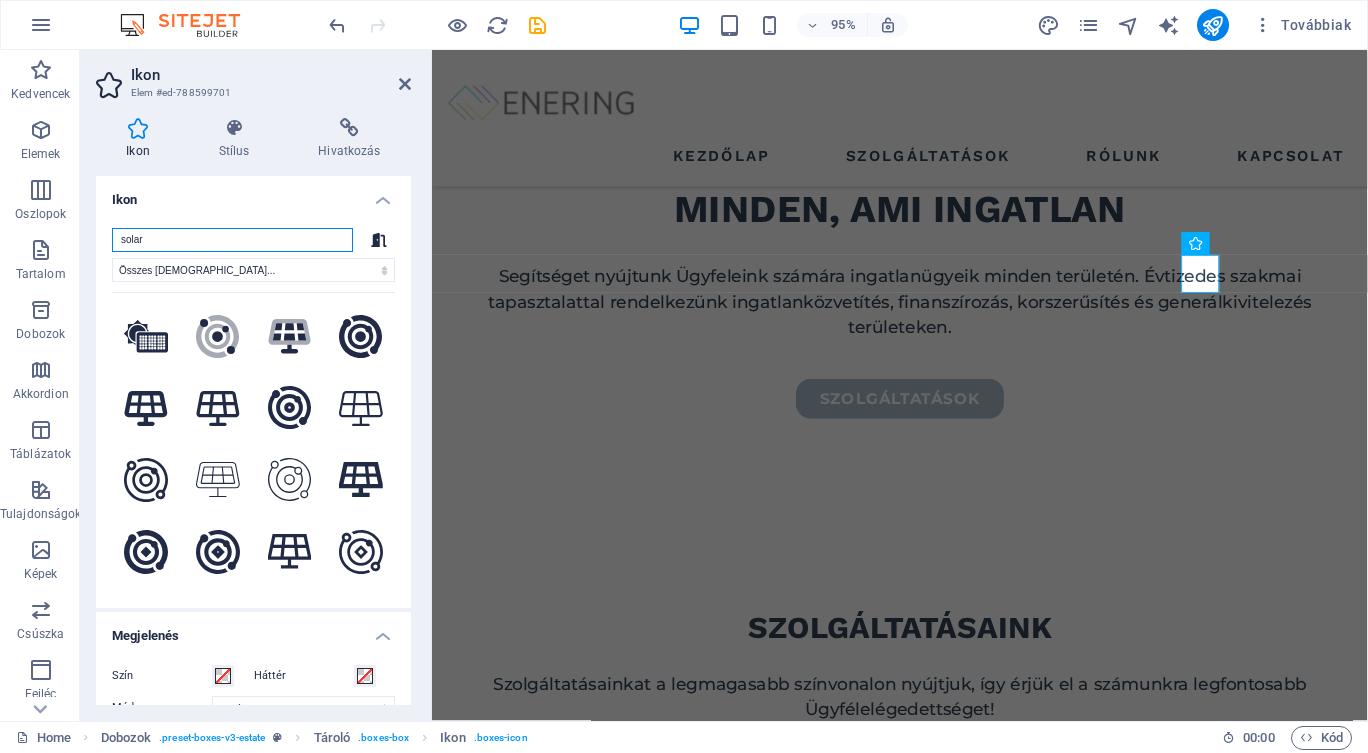 type on "solar" 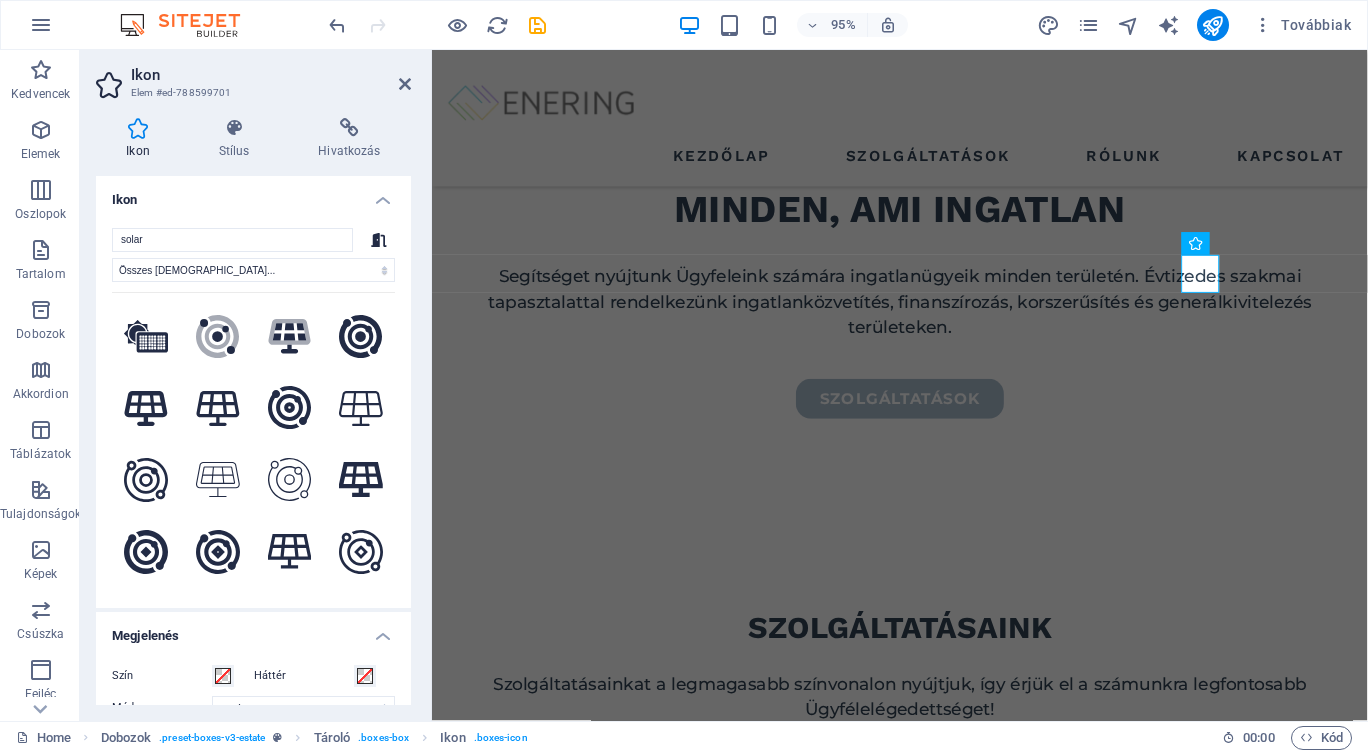 click 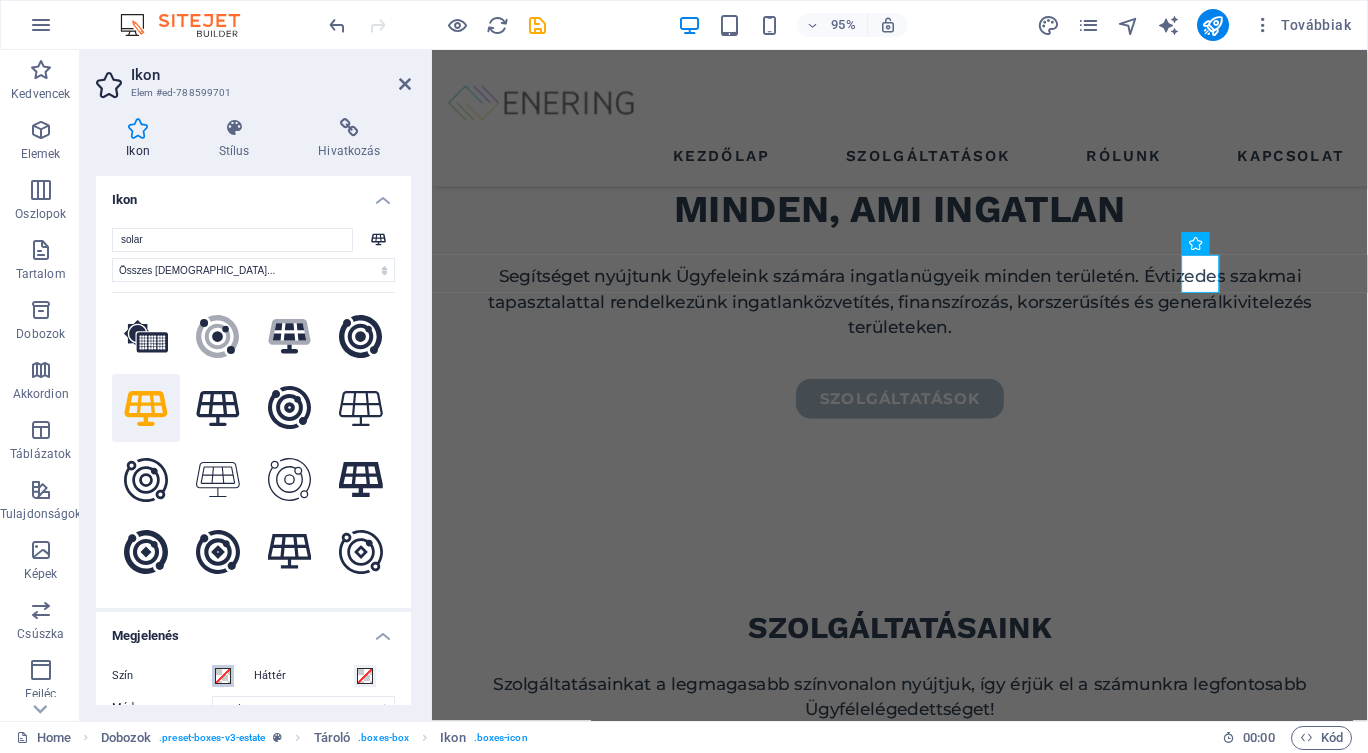 click at bounding box center (223, 676) 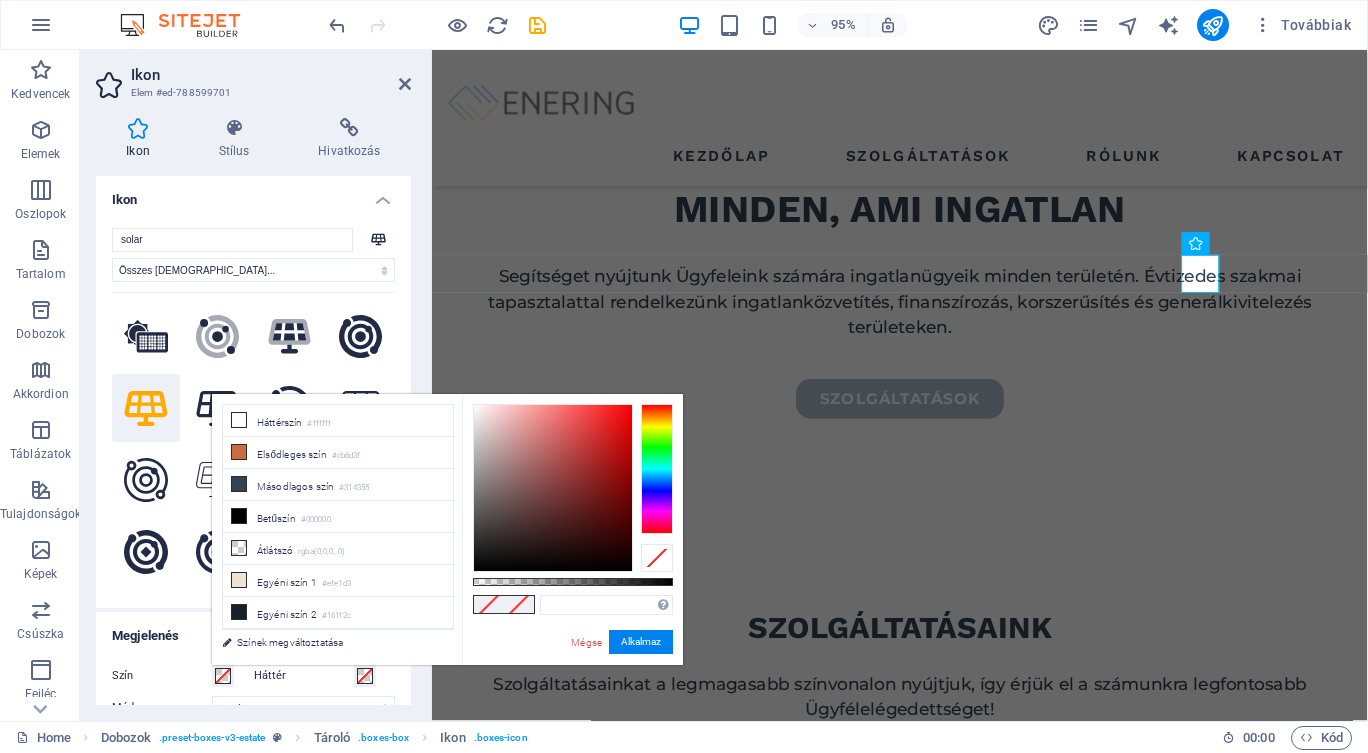 click on "Másodlagos szín
#314355" at bounding box center (338, 485) 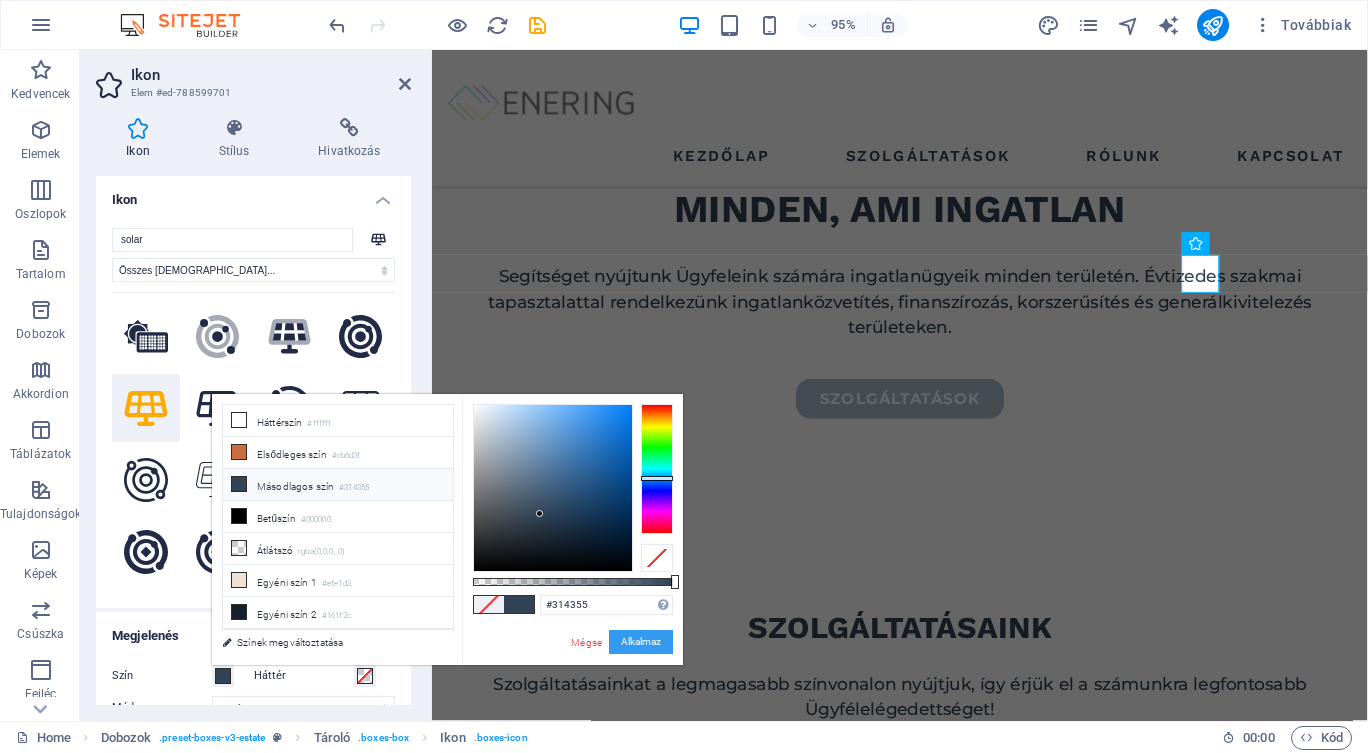 click on "Alkalmaz" at bounding box center [641, 642] 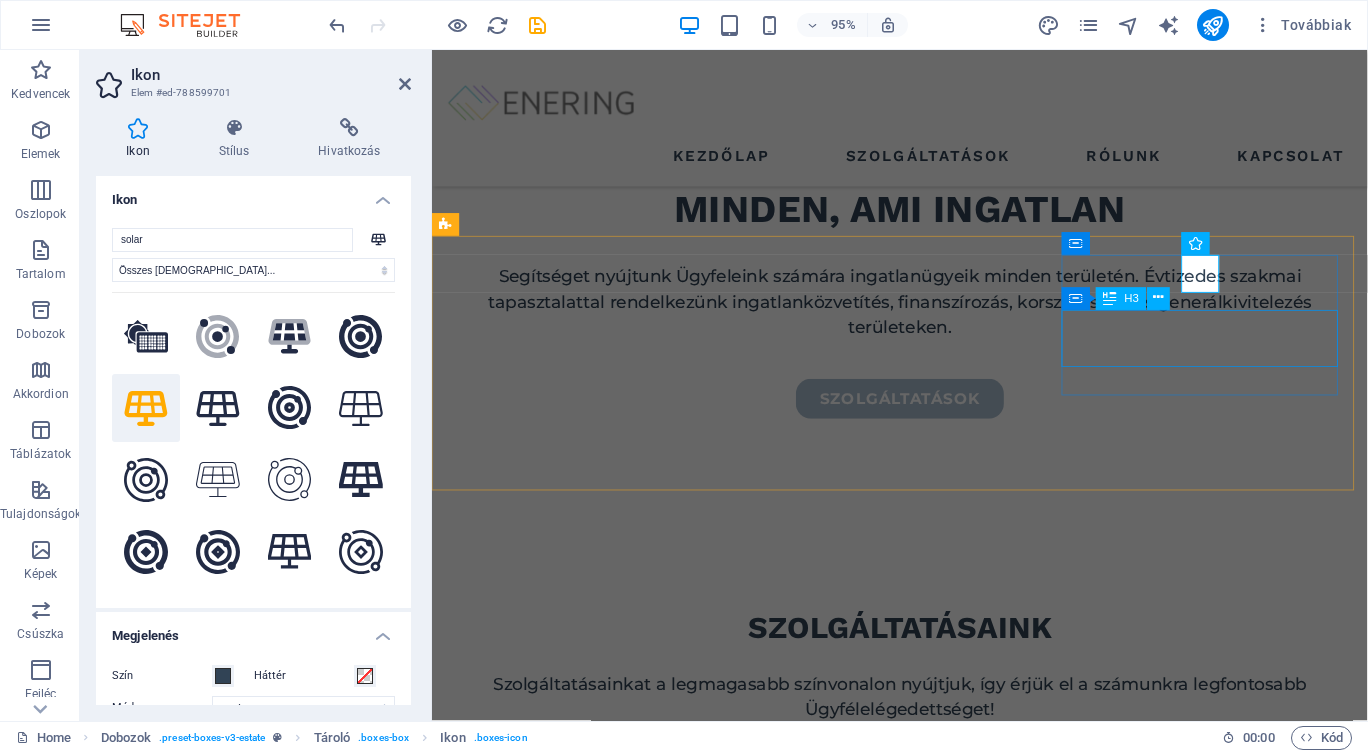 click on "modern interior design" at bounding box center [596, 1154] 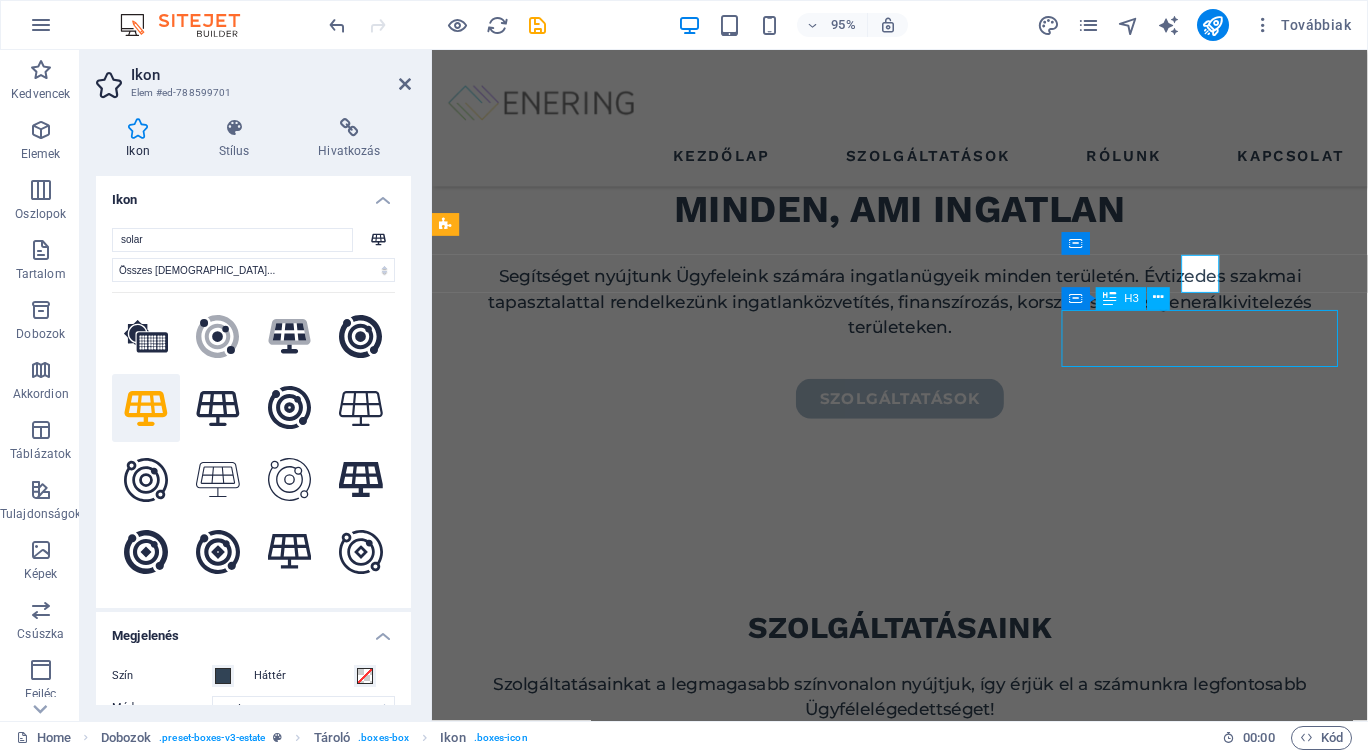 click on "modern interior design" at bounding box center (596, 1154) 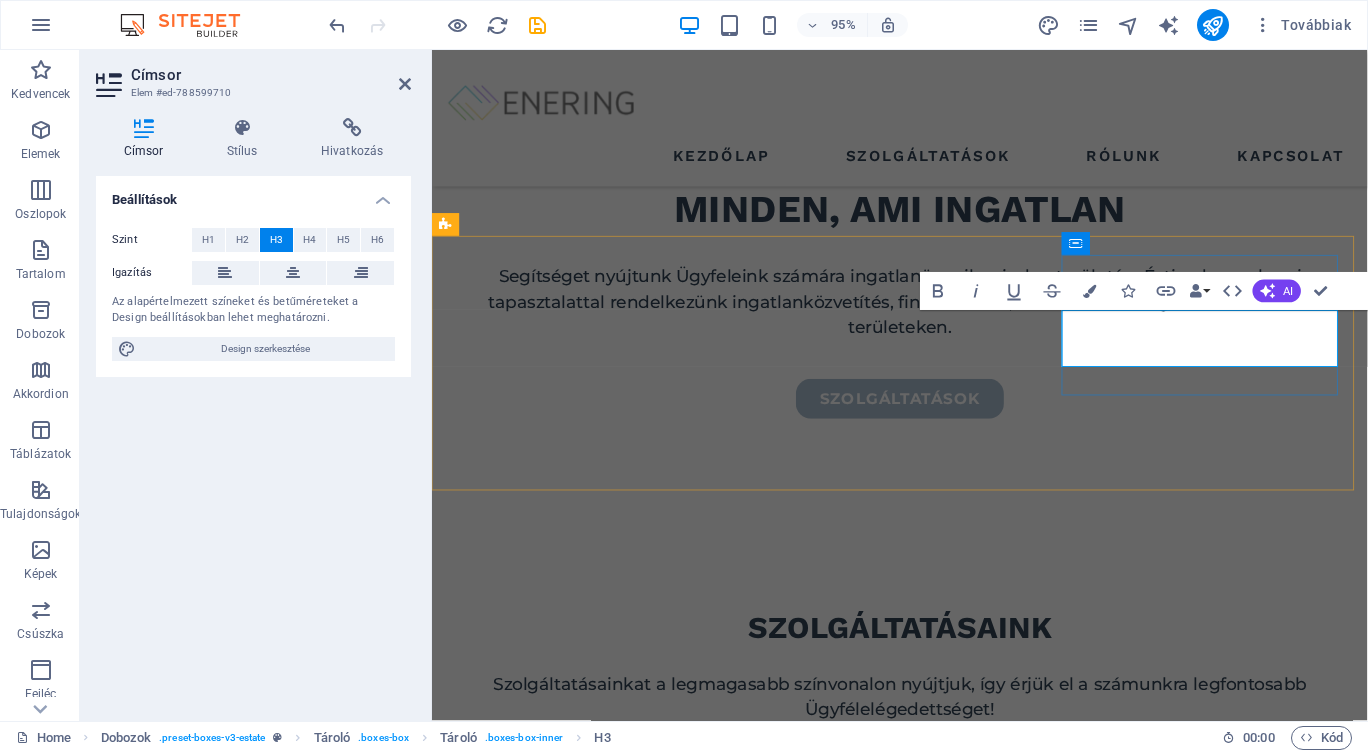 type 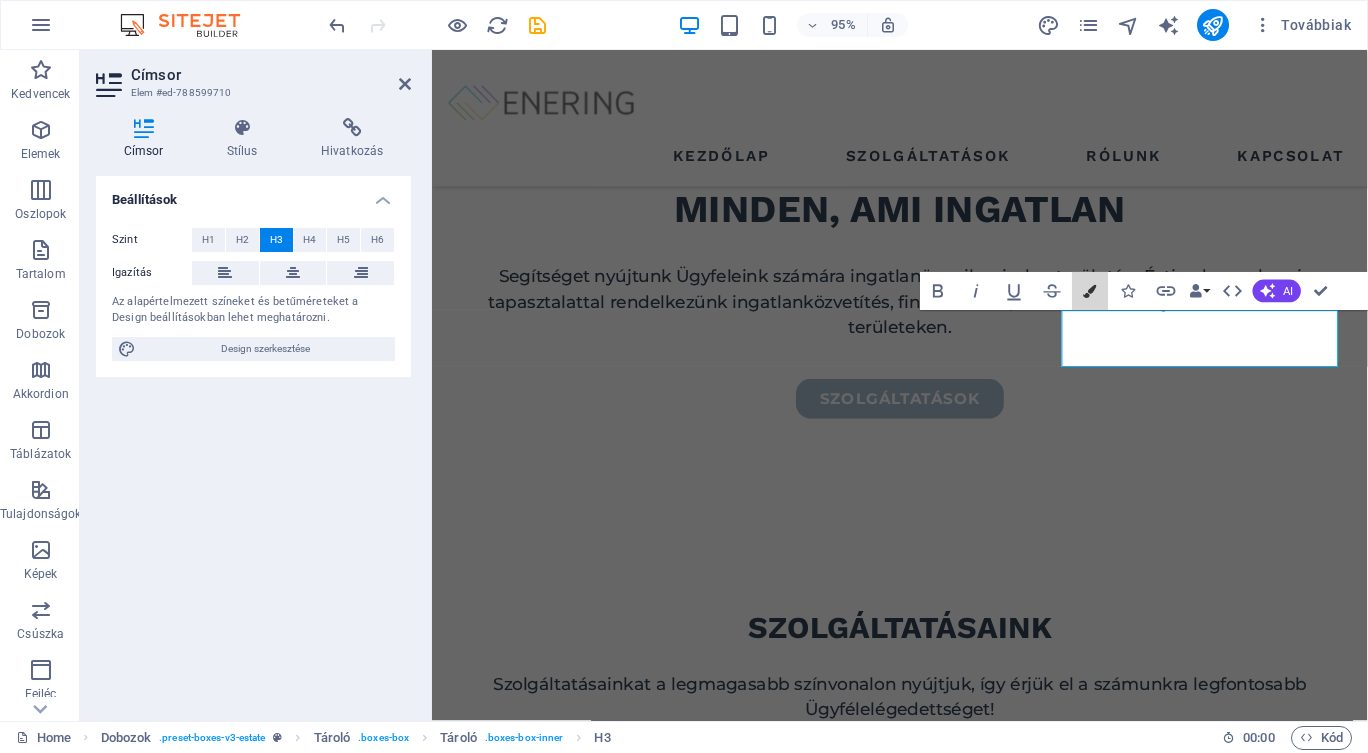 click at bounding box center (1090, 290) 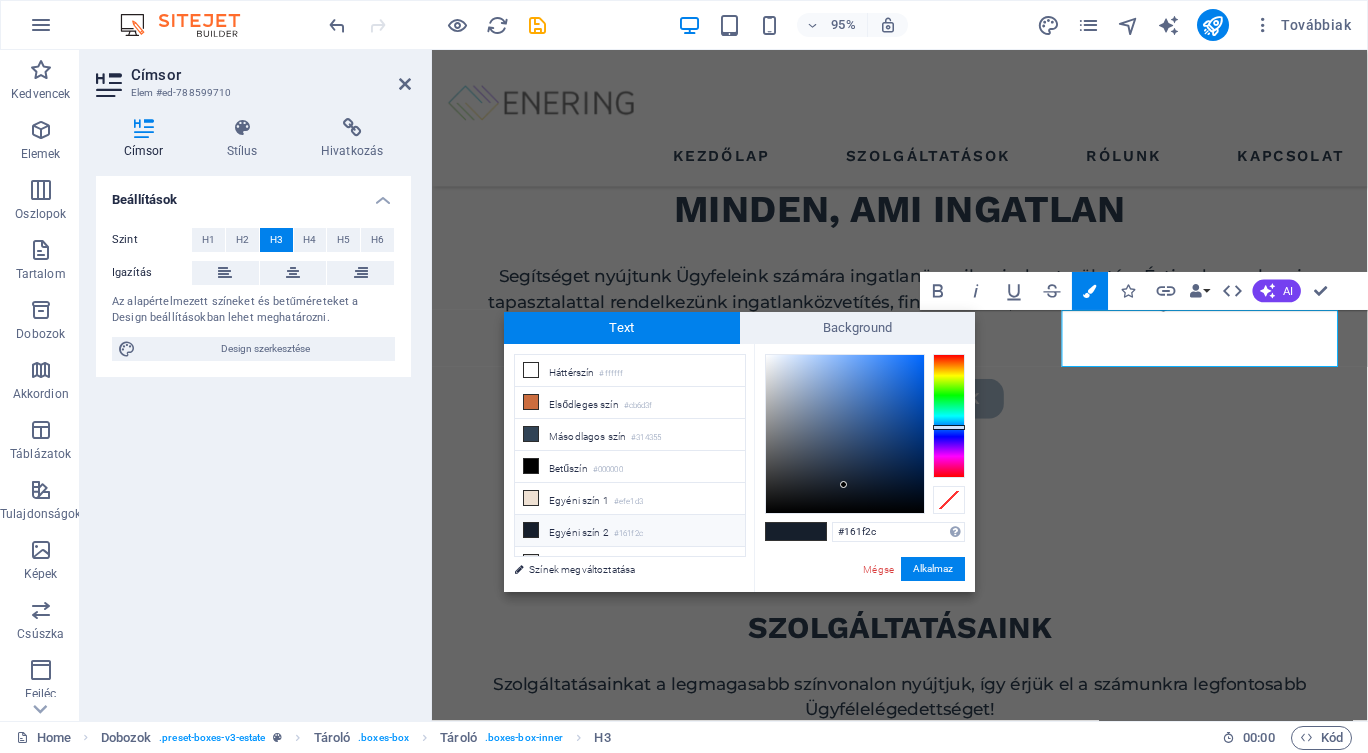 click on "#314355" at bounding box center (646, 438) 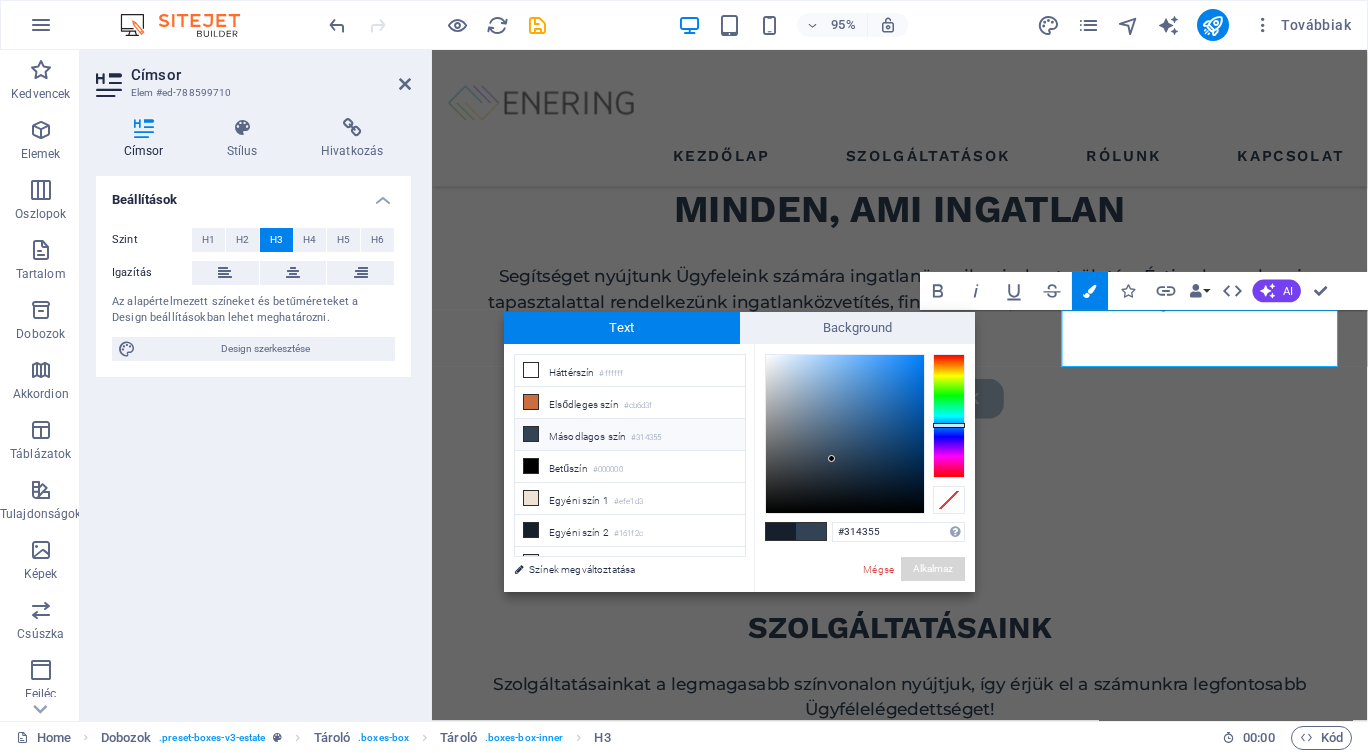 click on "Alkalmaz" at bounding box center (933, 569) 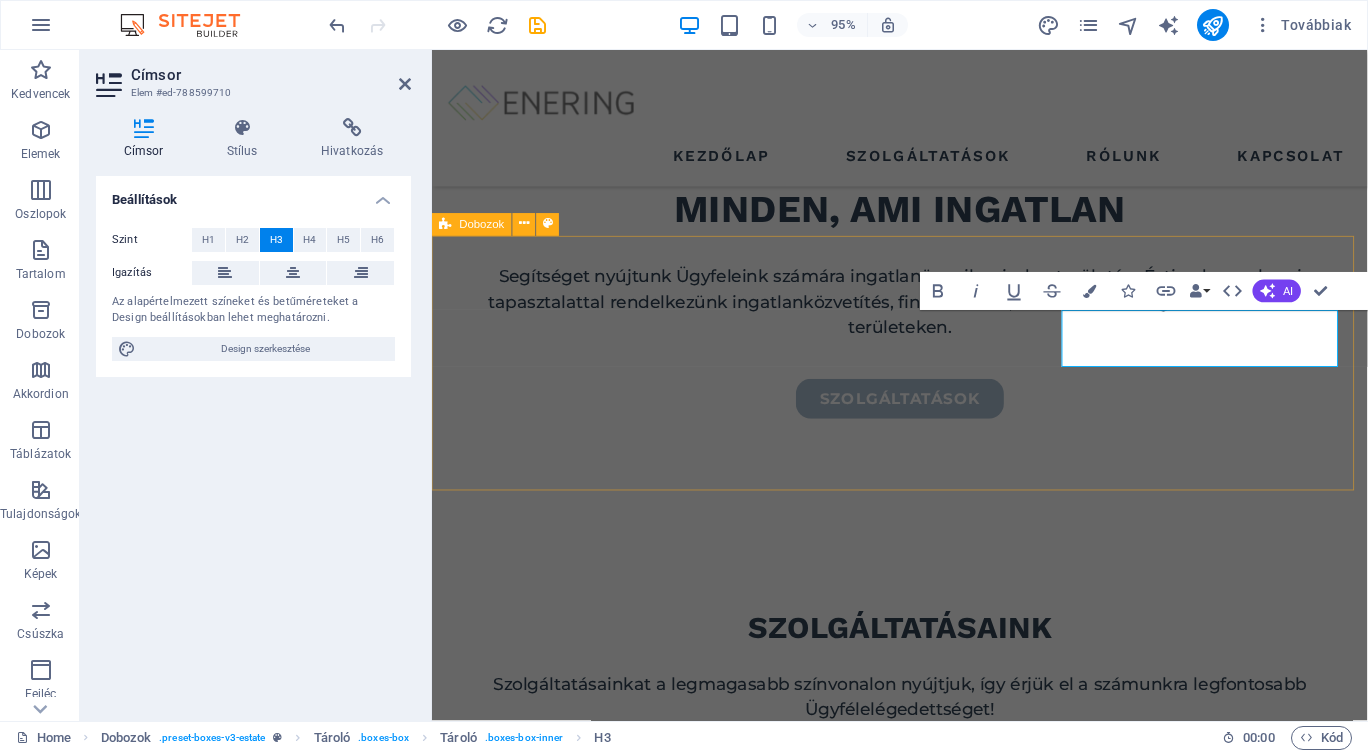 click on "IngatlanértékesÍtés Hitel biztosÍtás befektetés energetikai ‌korszerűsÍtés" at bounding box center (924, 1031) 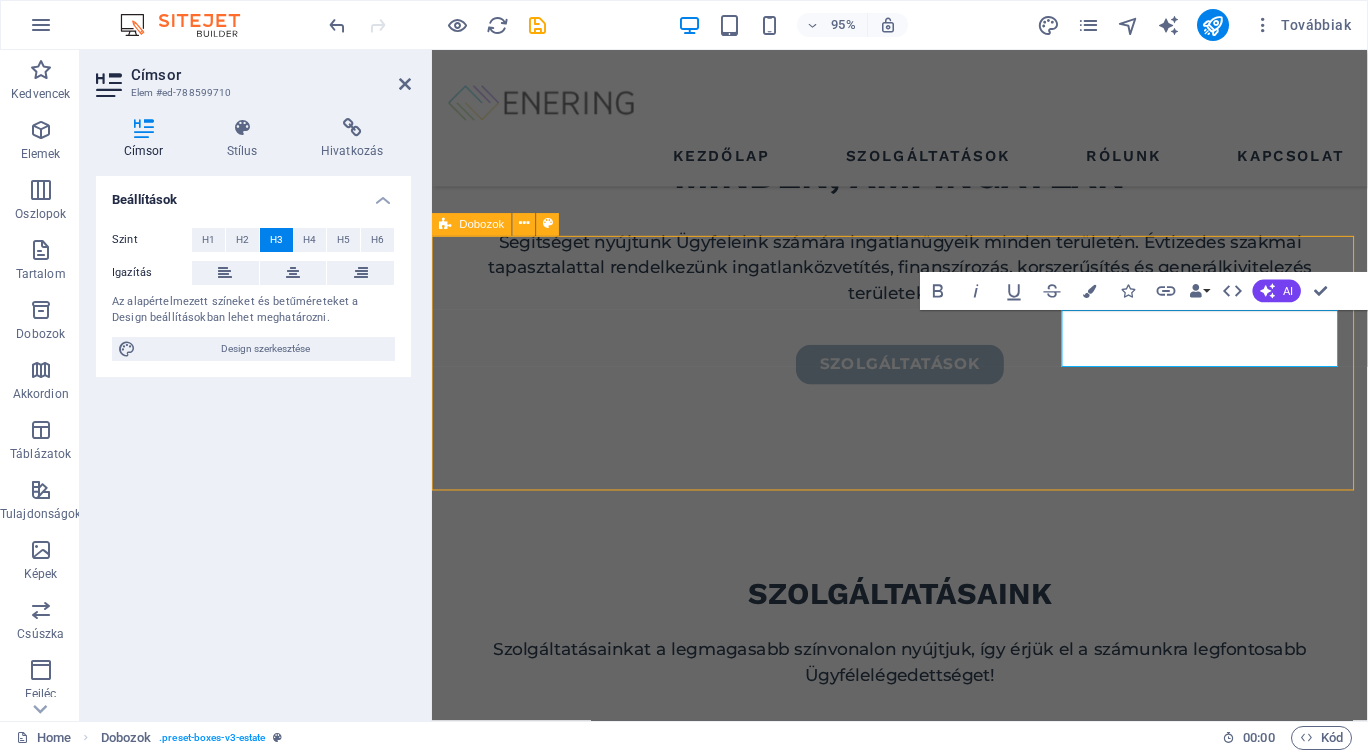 scroll, scrollTop: 742, scrollLeft: 0, axis: vertical 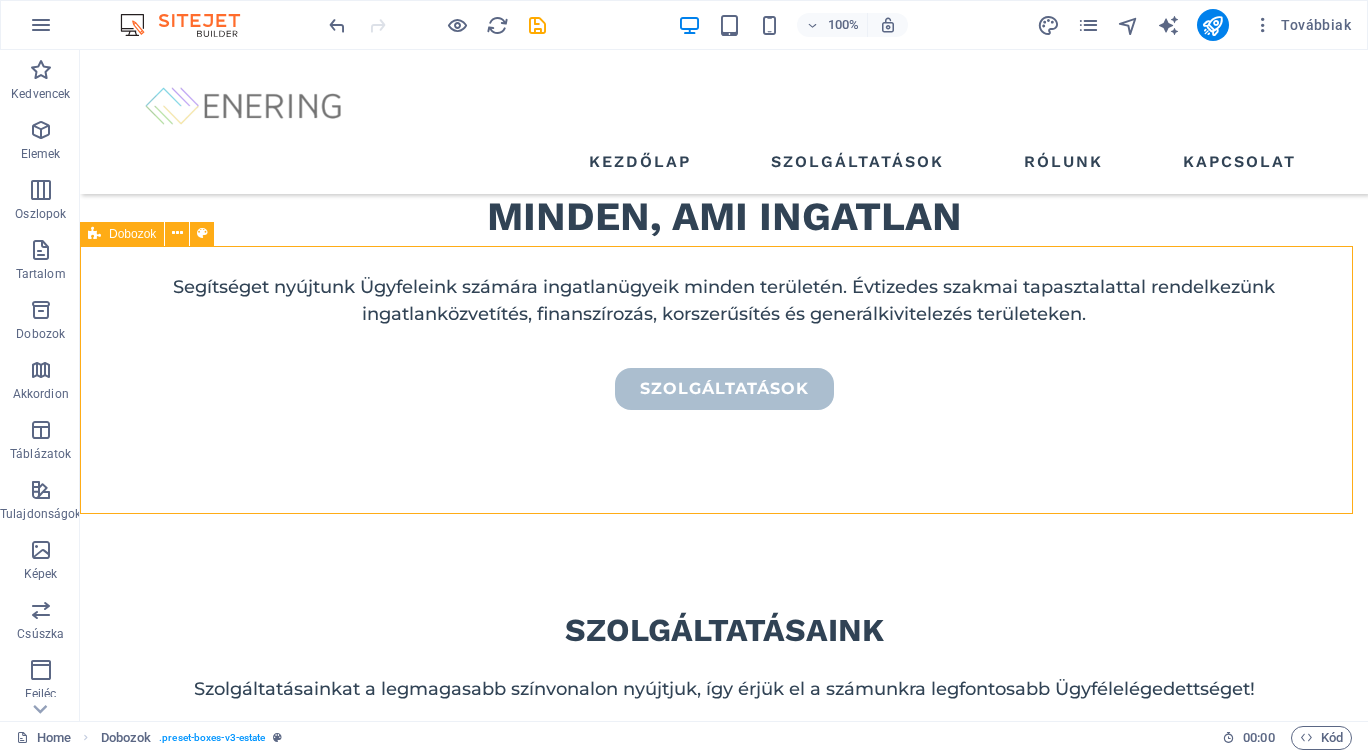 click on "IngatlanértékesÍtés Hitel biztosÍtás befektetés energetikai korszerűsÍtés" at bounding box center (724, 976) 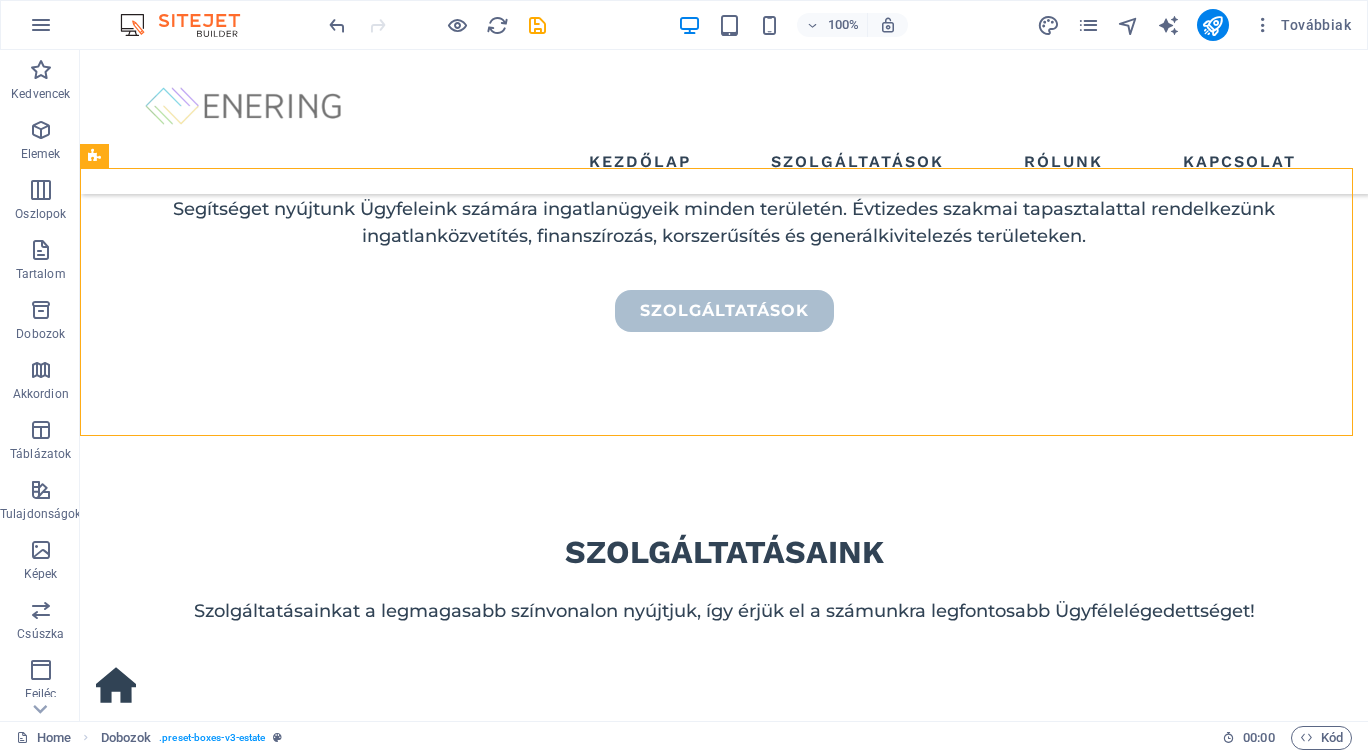 scroll, scrollTop: 913, scrollLeft: 0, axis: vertical 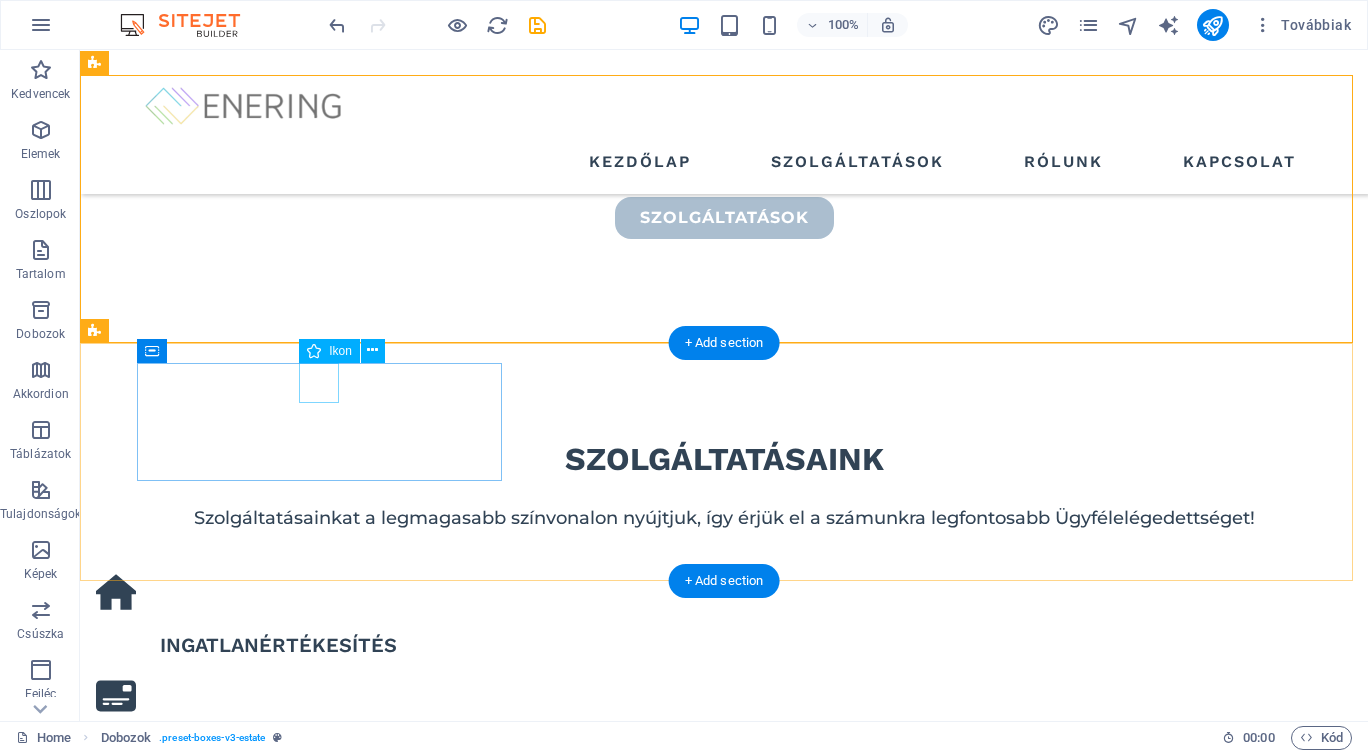 click at bounding box center [278, 1098] 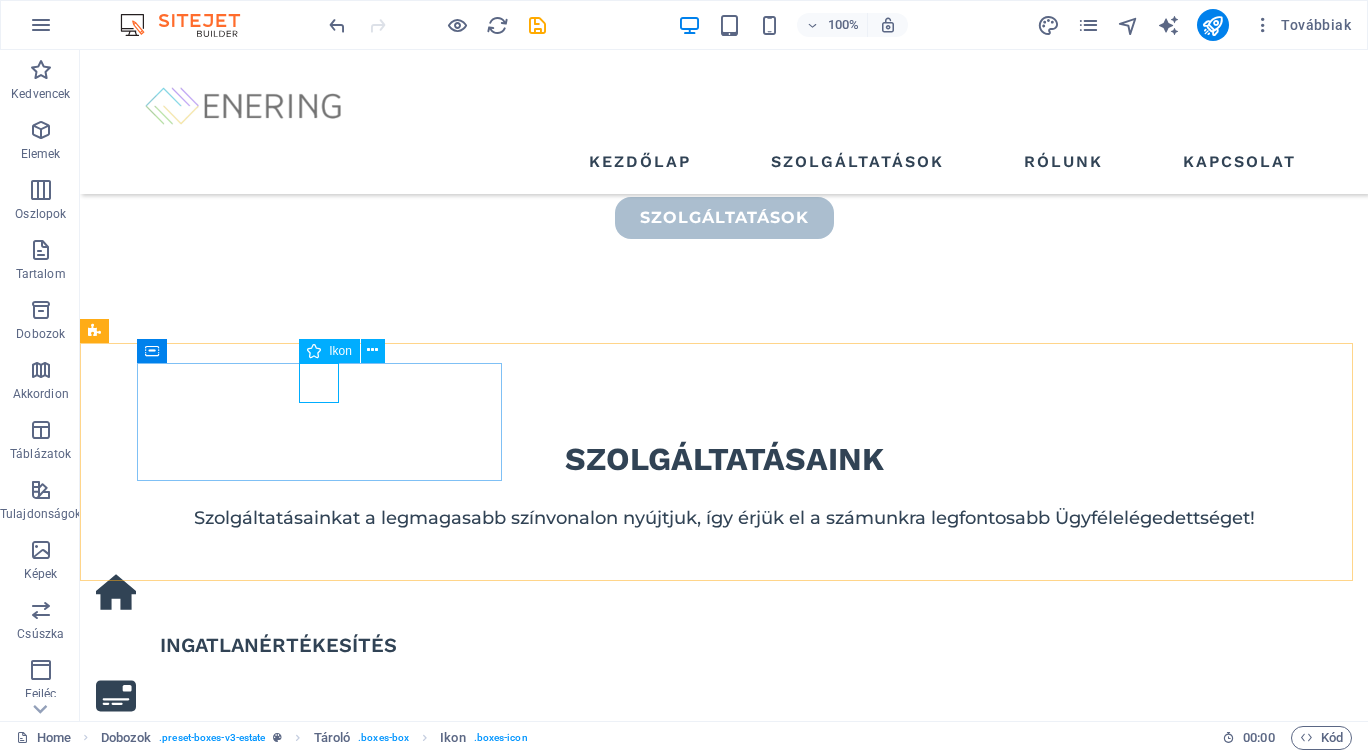 click at bounding box center (372, 350) 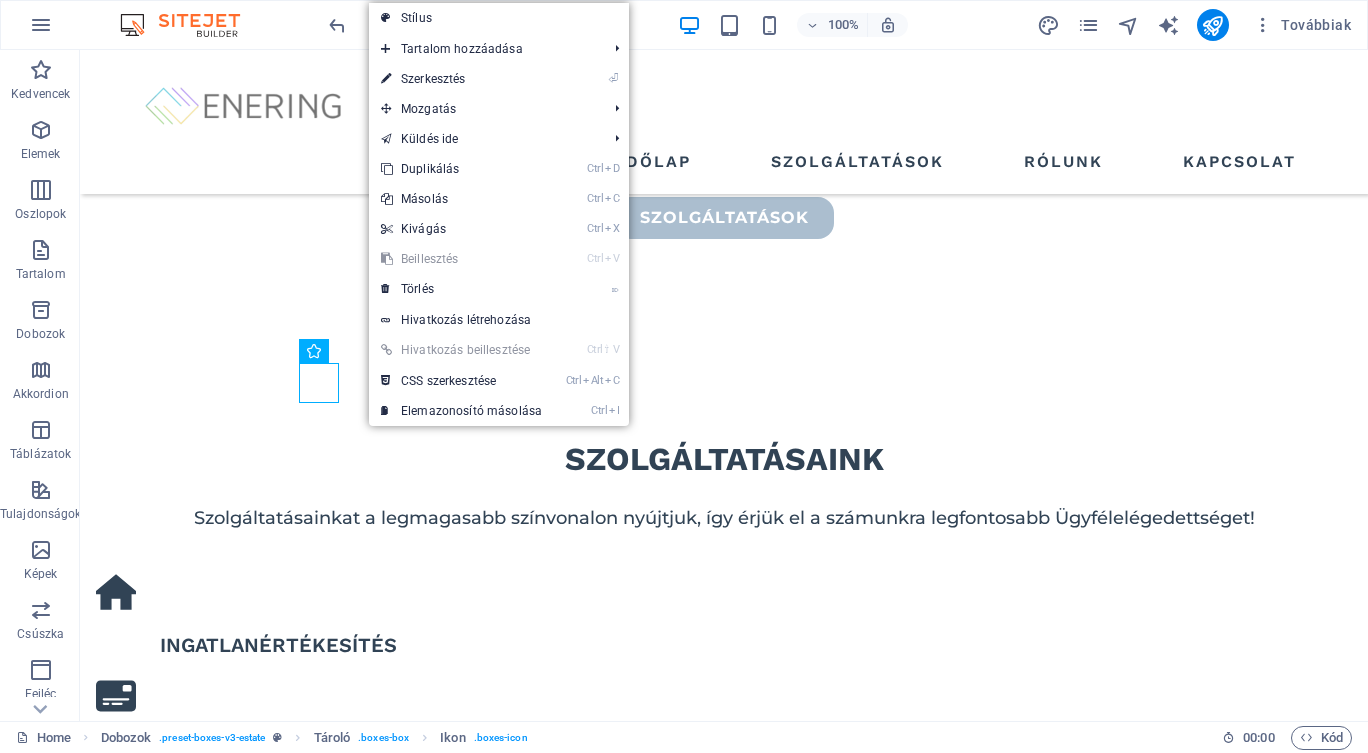 click on "⏎  Szerkesztés" at bounding box center (461, 79) 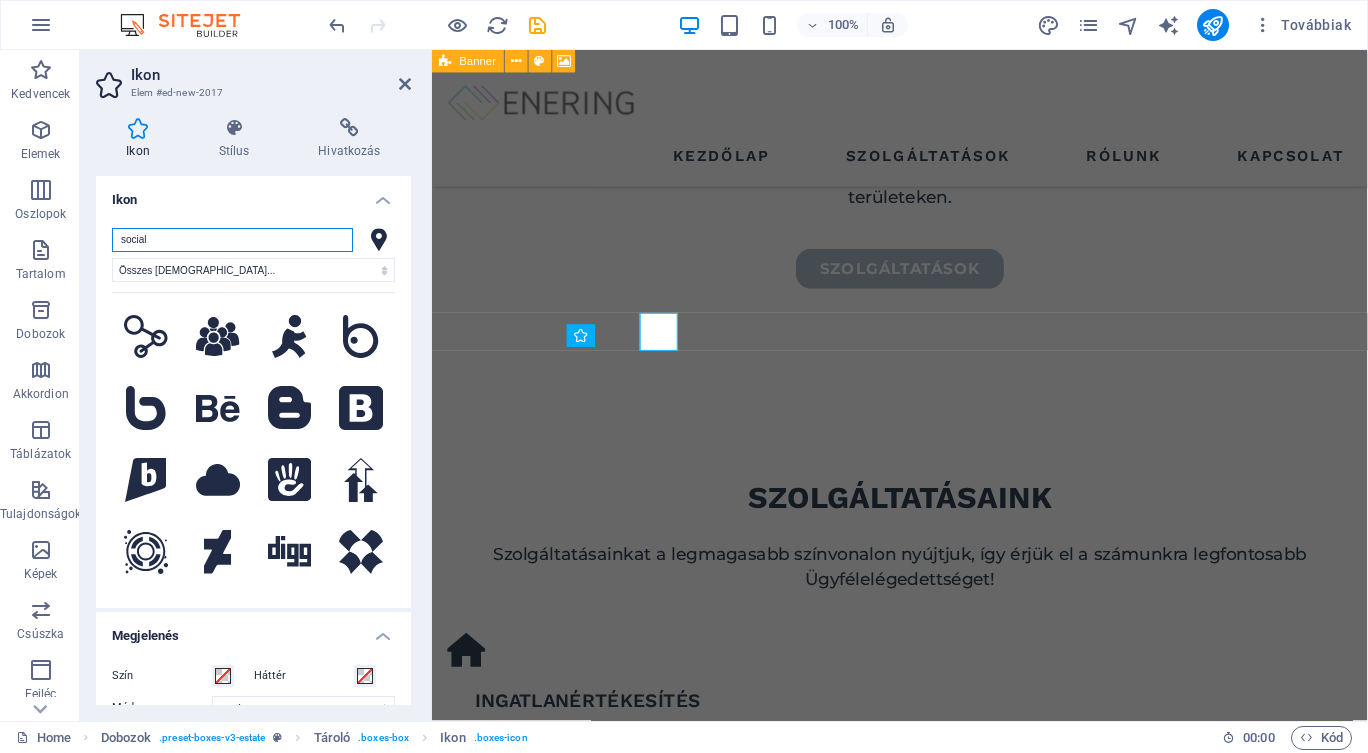 scroll, scrollTop: 948, scrollLeft: 0, axis: vertical 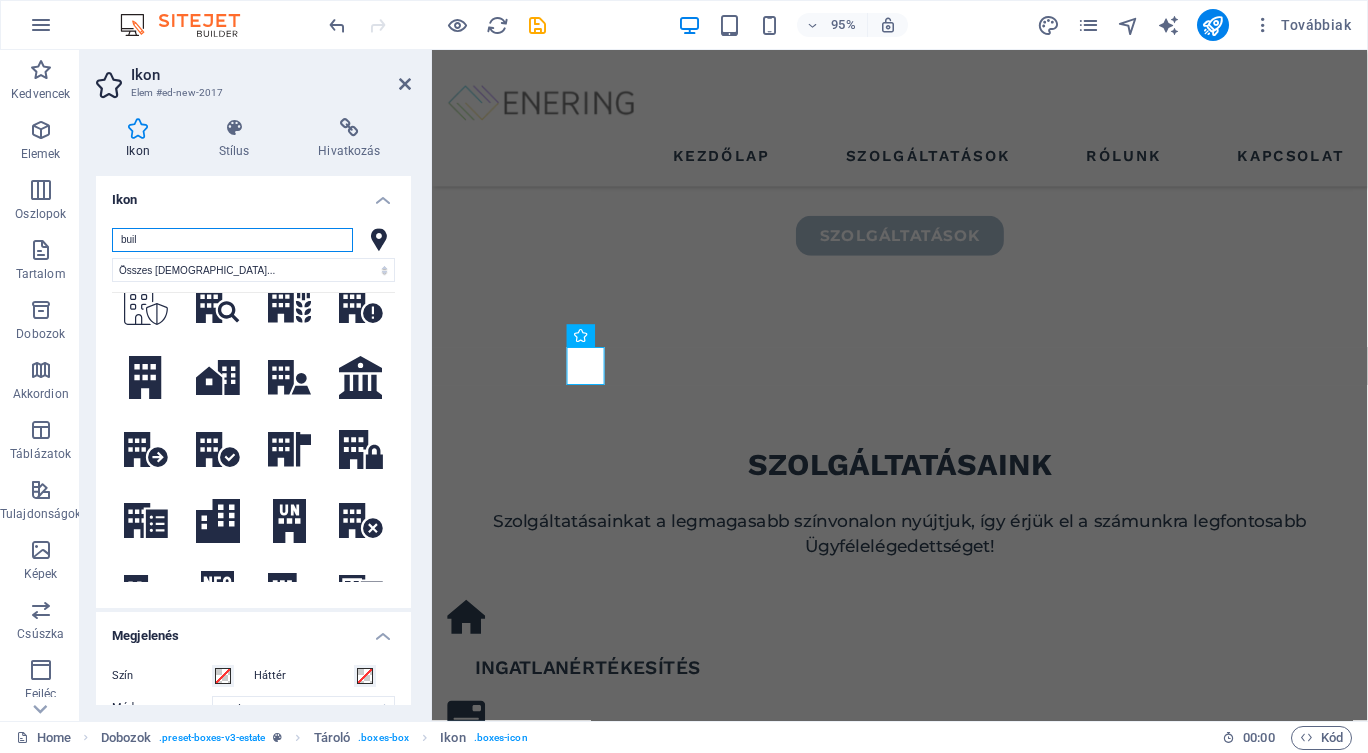 type on "buil" 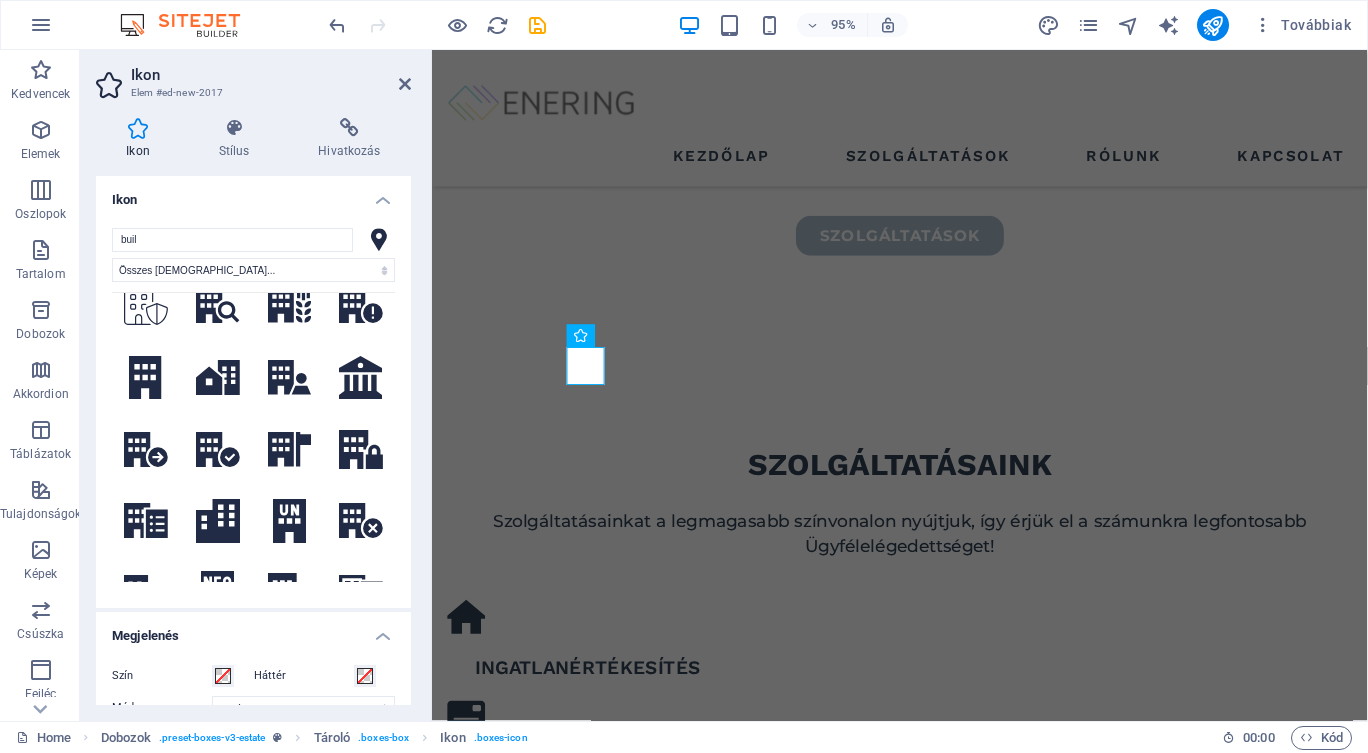 click 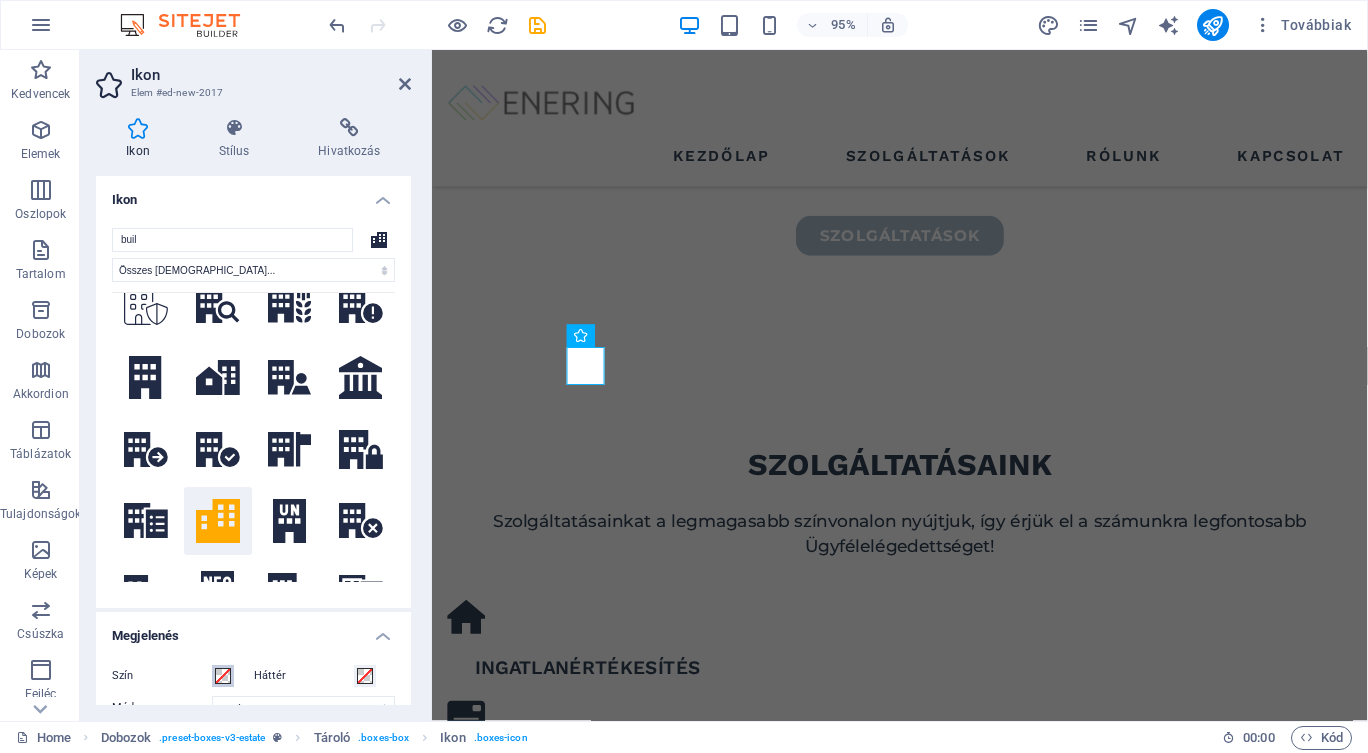 click at bounding box center [223, 676] 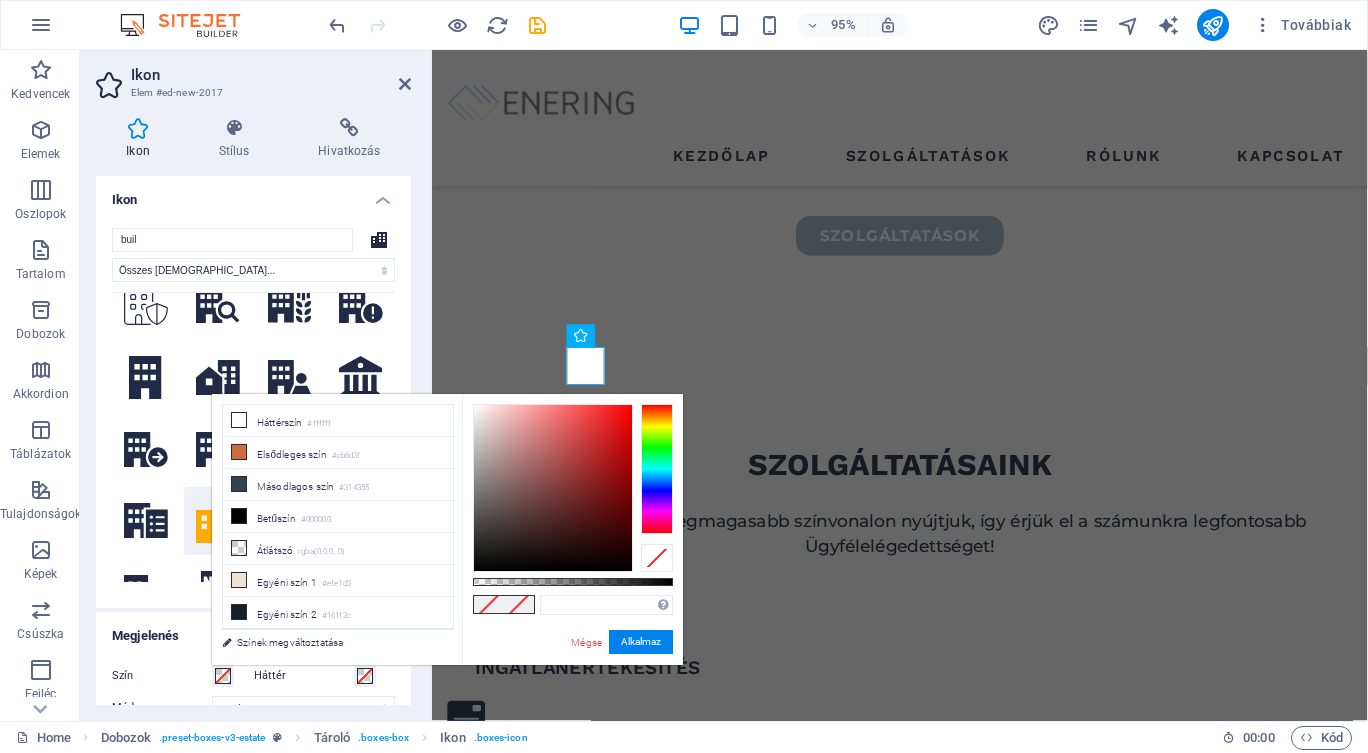 click on "Másodlagos szín
#314355" at bounding box center (338, 485) 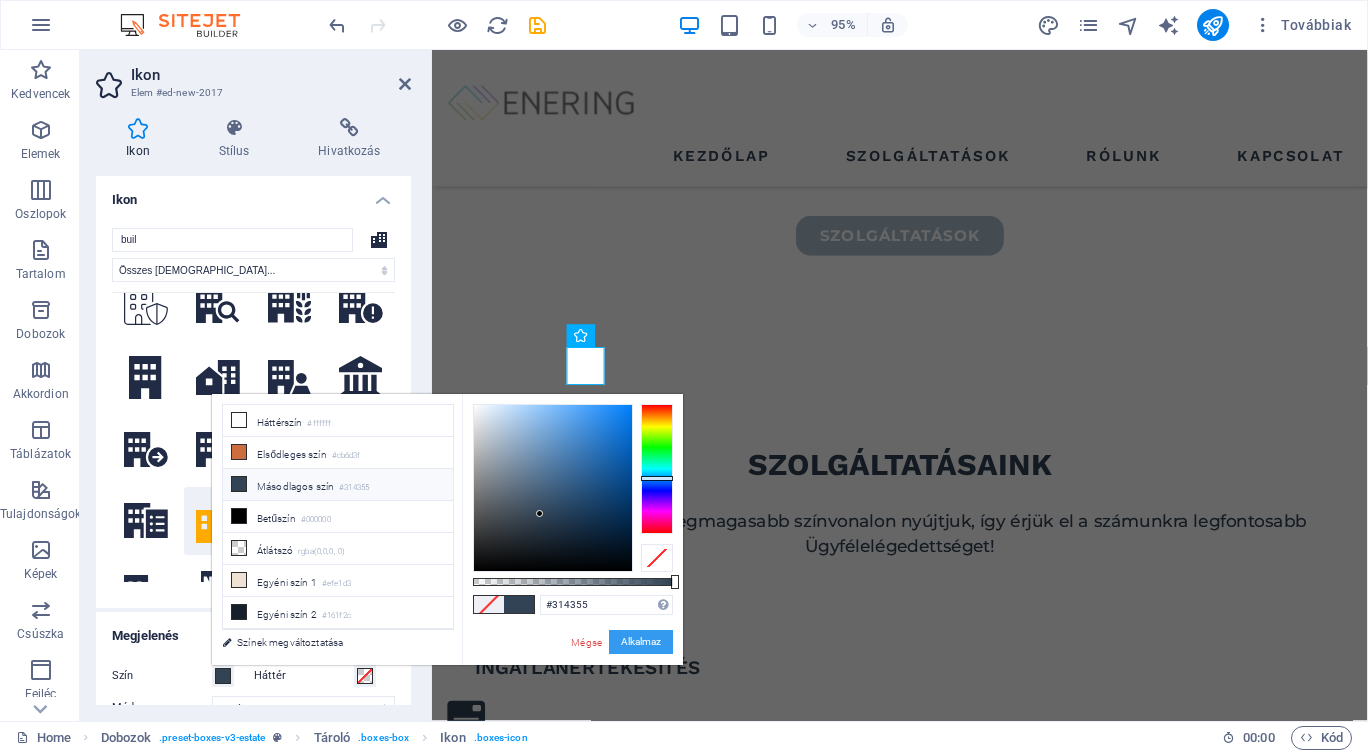 click on "Alkalmaz" at bounding box center (641, 642) 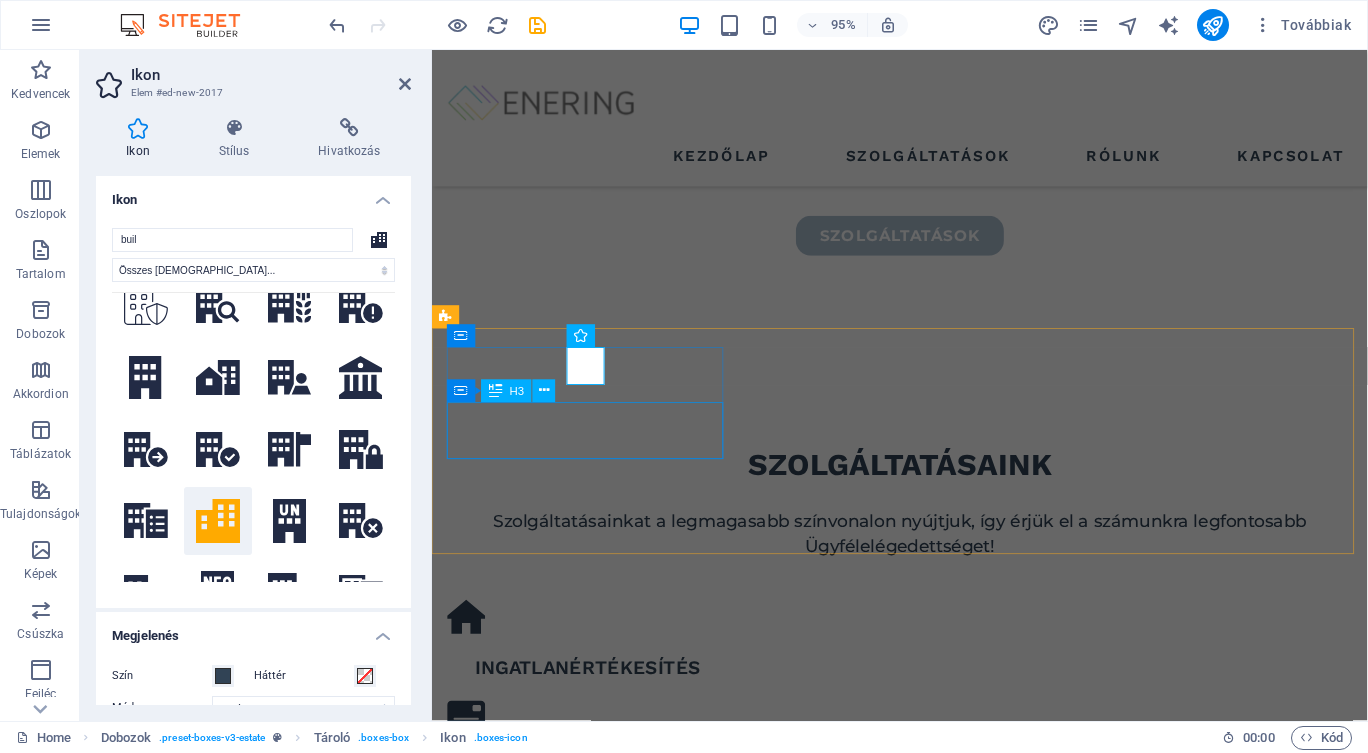 click on "premium locations" at bounding box center (596, 1221) 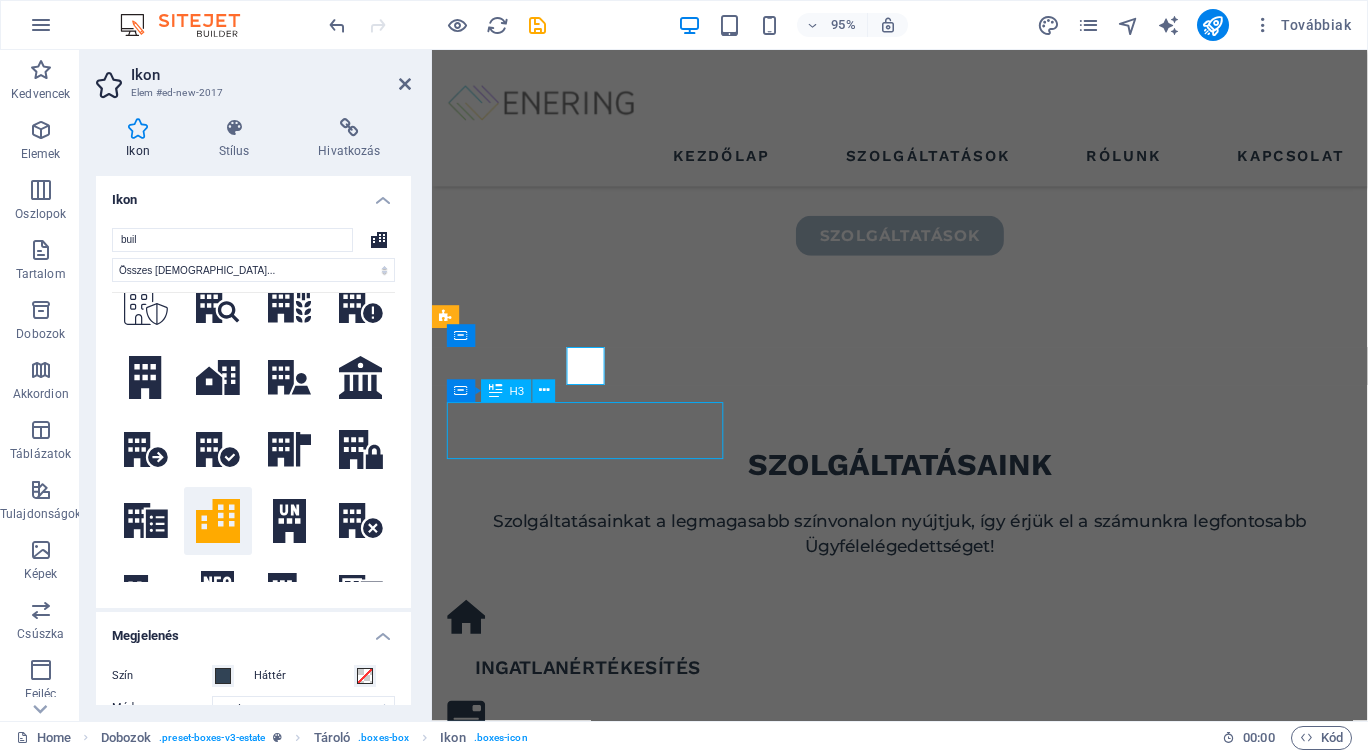click on "premium locations" at bounding box center (596, 1221) 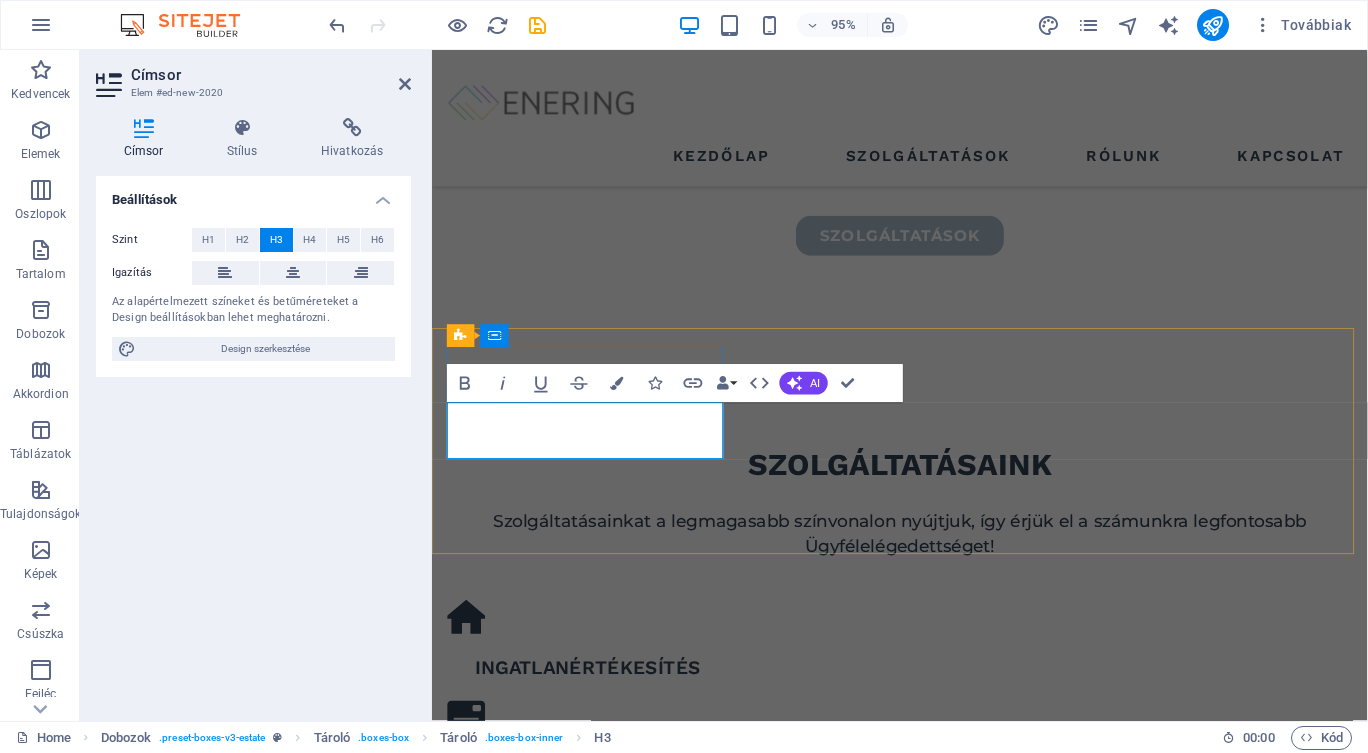 type 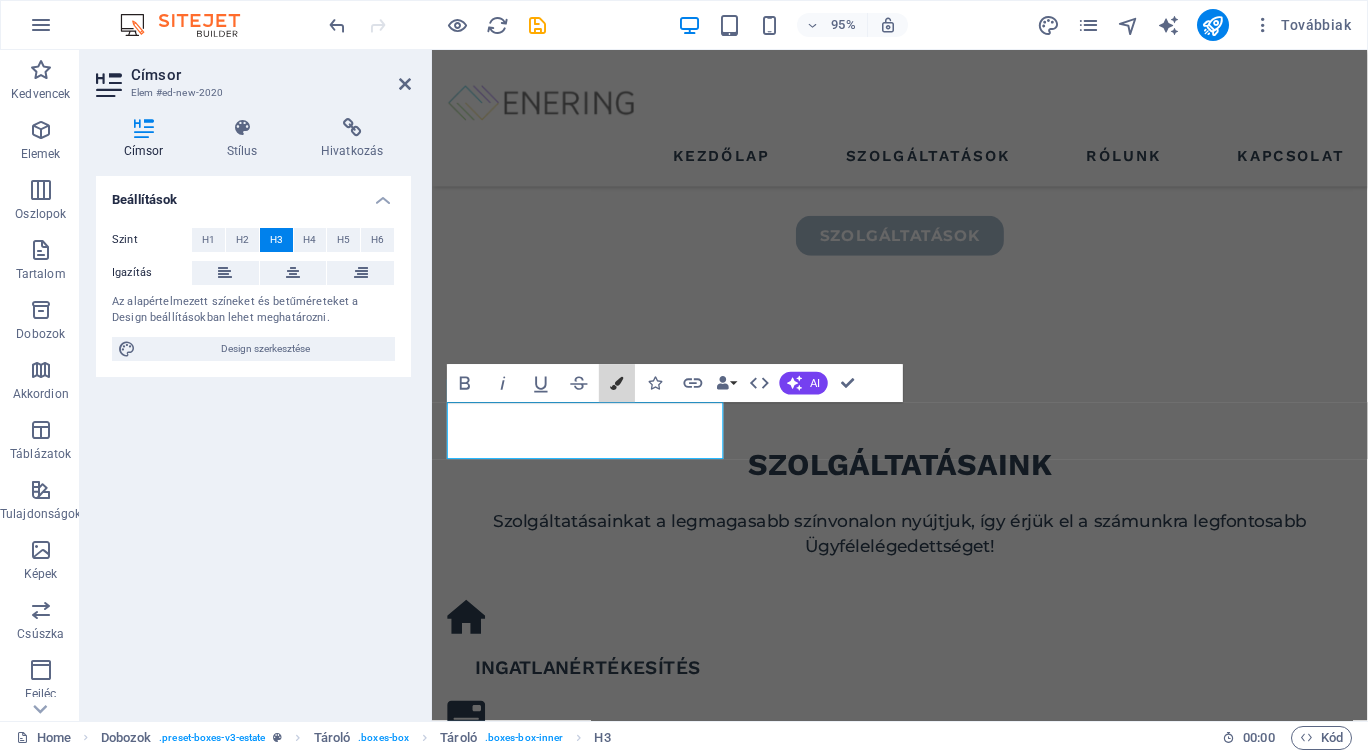 click at bounding box center (617, 382) 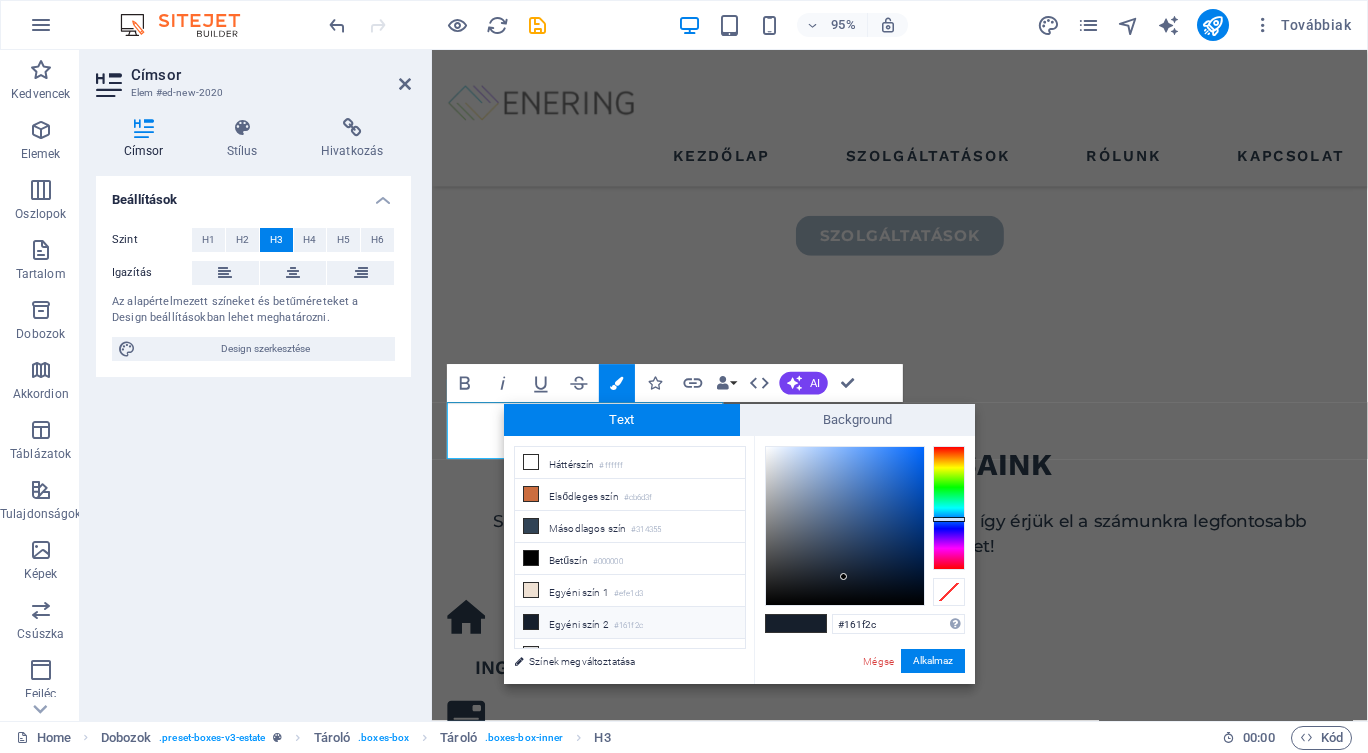 click on "Másodlagos szín
#314355" at bounding box center (630, 527) 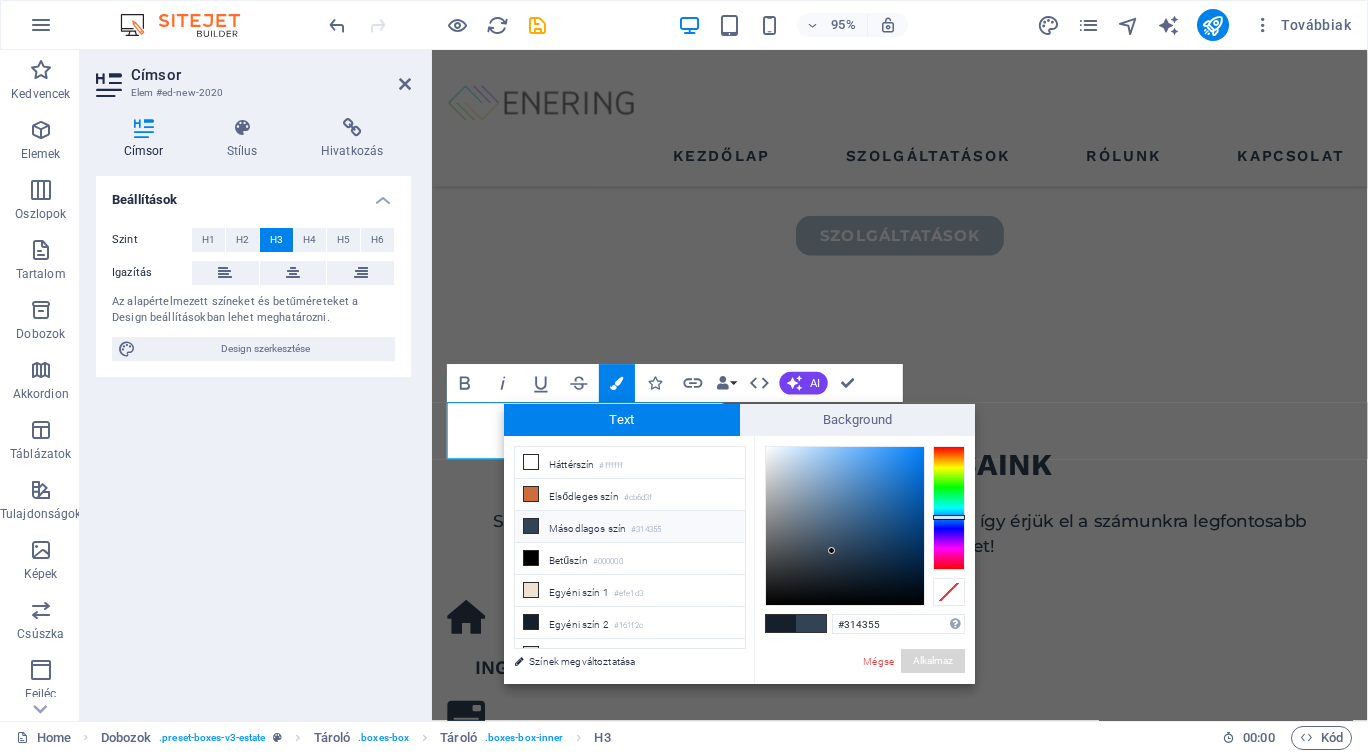 click on "Alkalmaz" at bounding box center [933, 661] 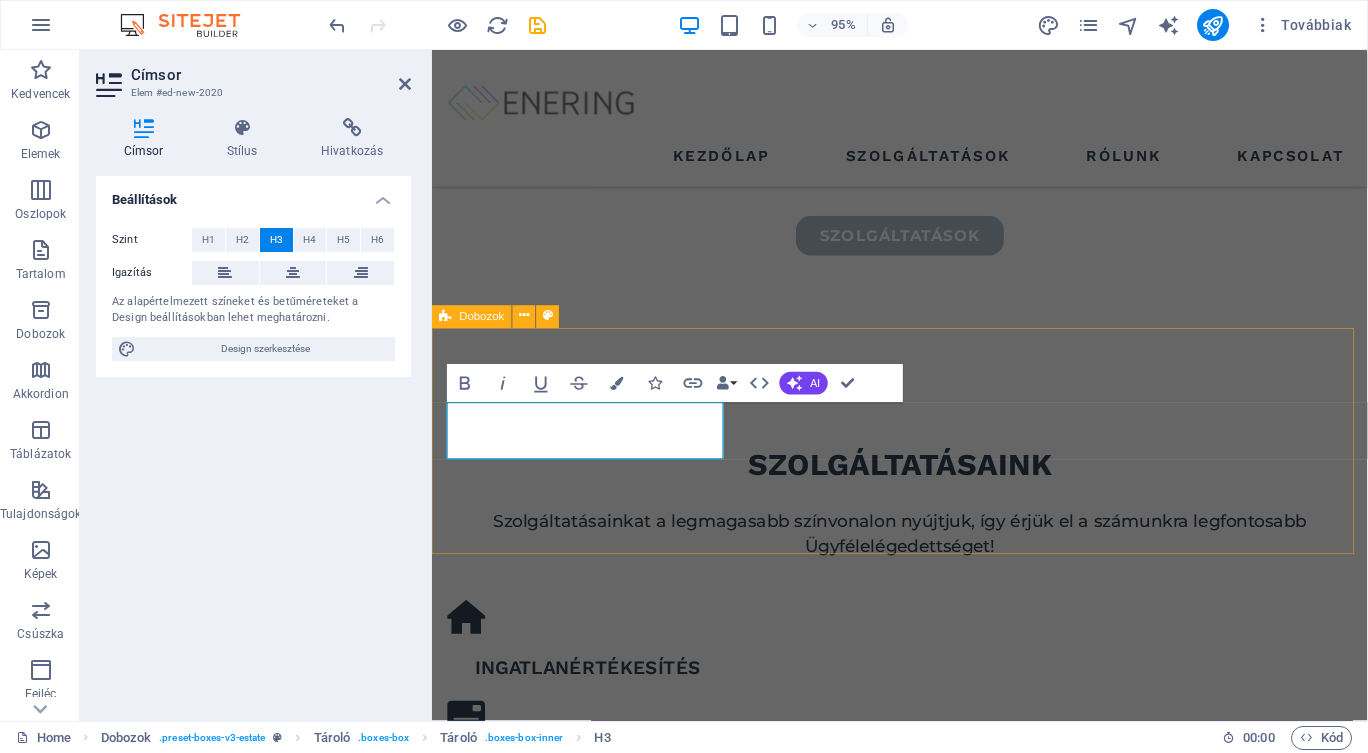 click on "projektek ‌fejlesztések high quality buildings modern interior design" at bounding box center (924, 1366) 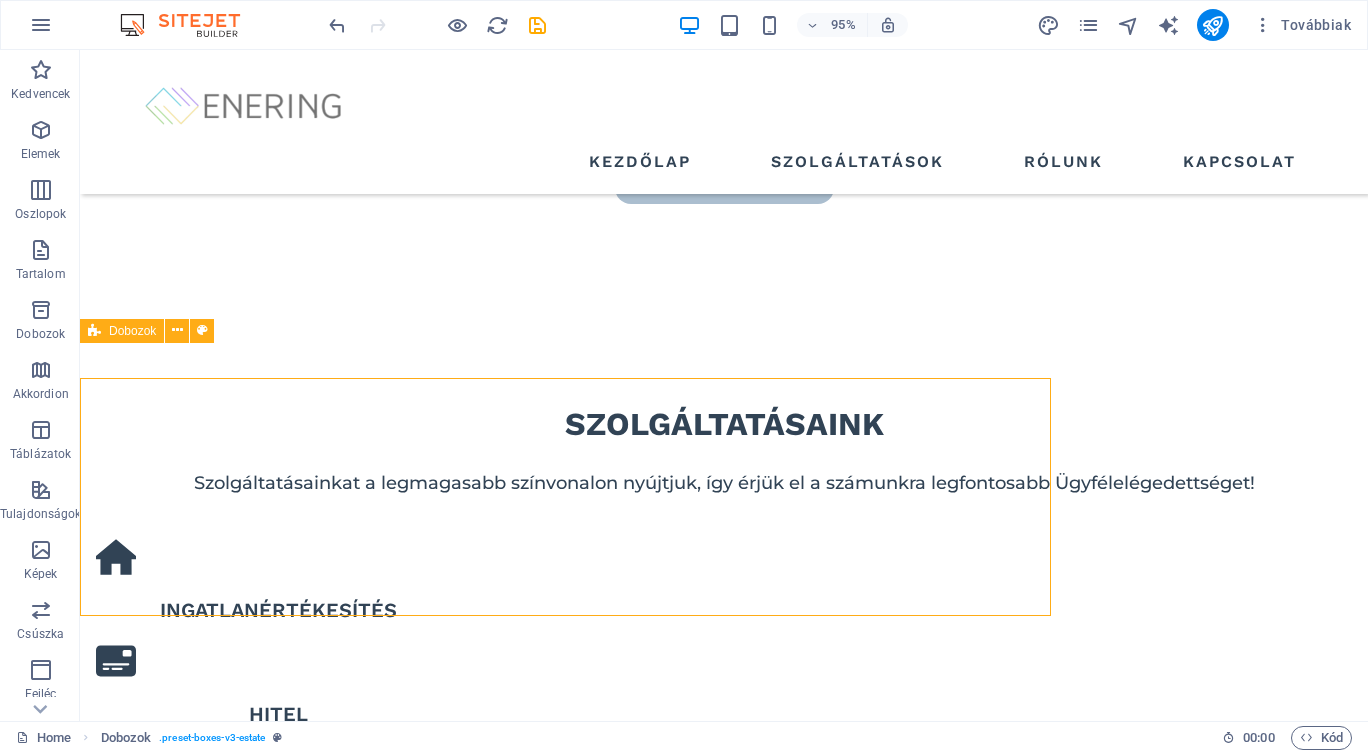 scroll, scrollTop: 913, scrollLeft: 0, axis: vertical 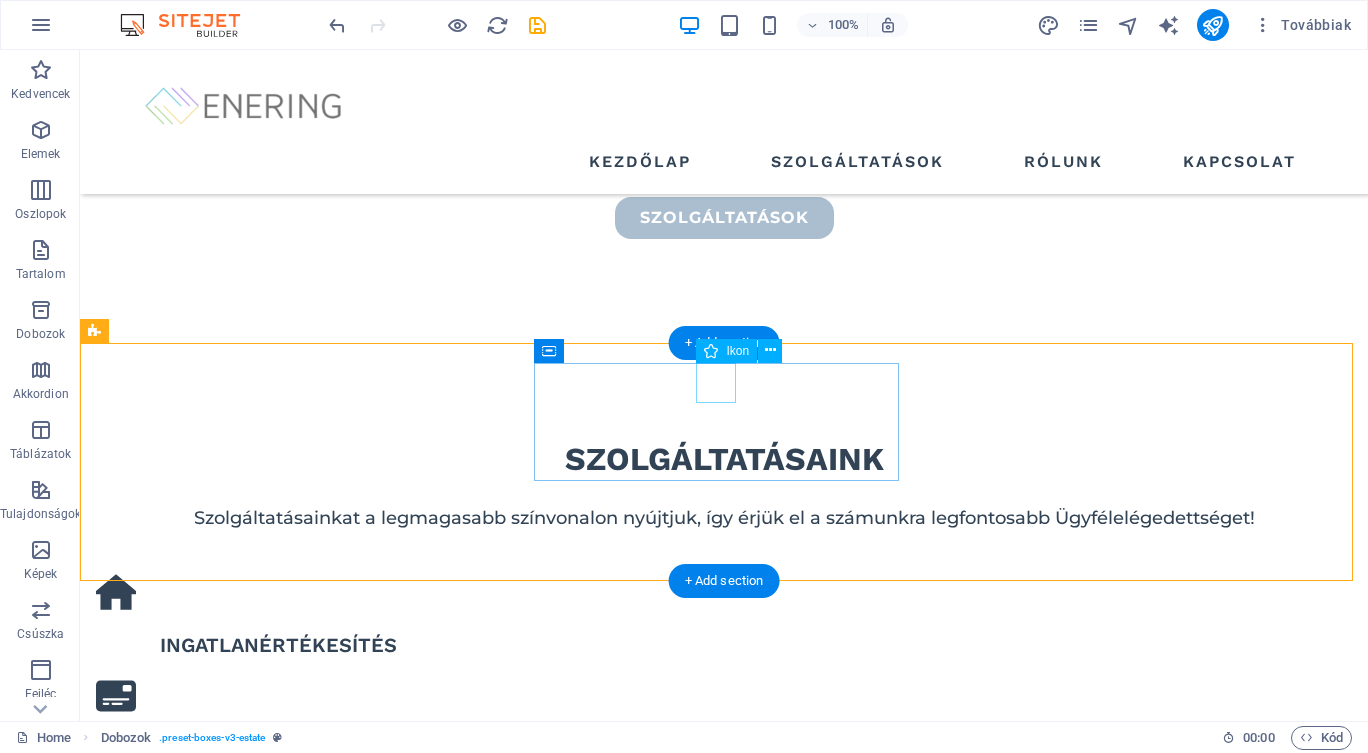 click at bounding box center (278, 1232) 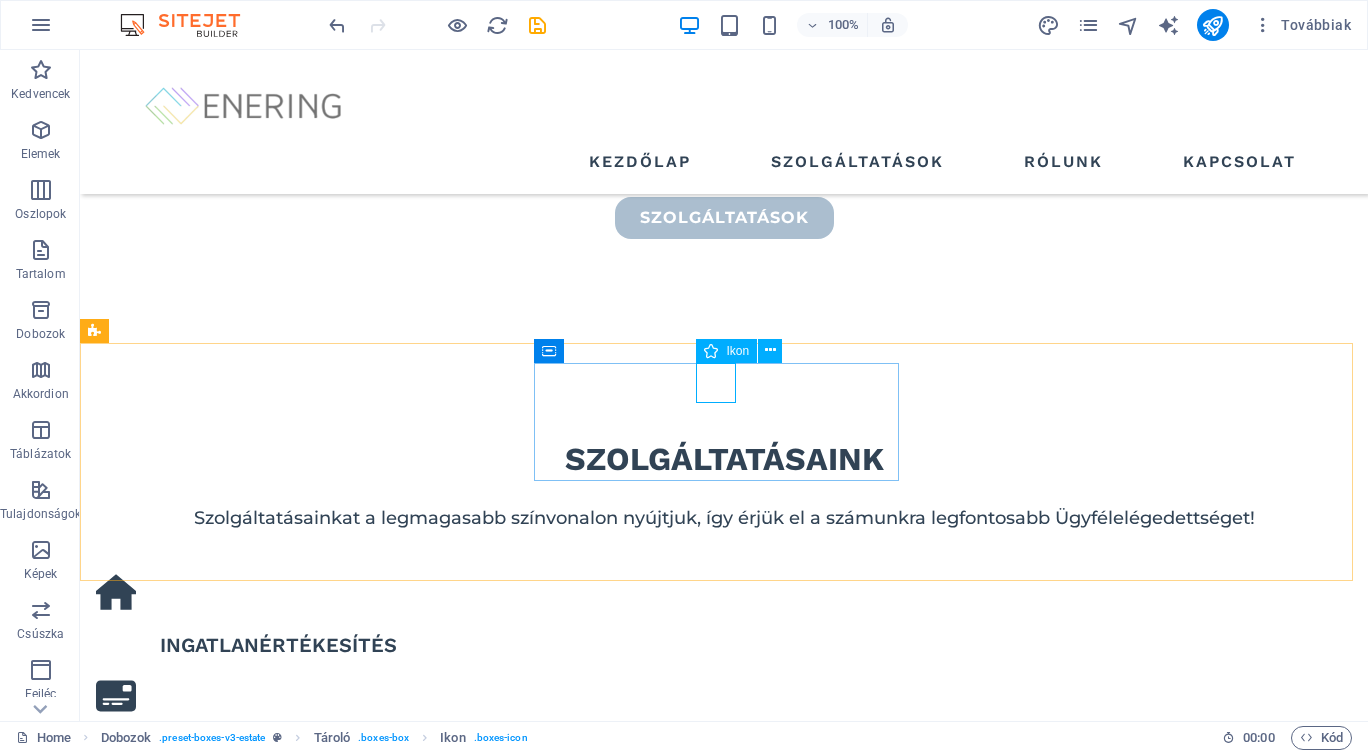 click at bounding box center [770, 350] 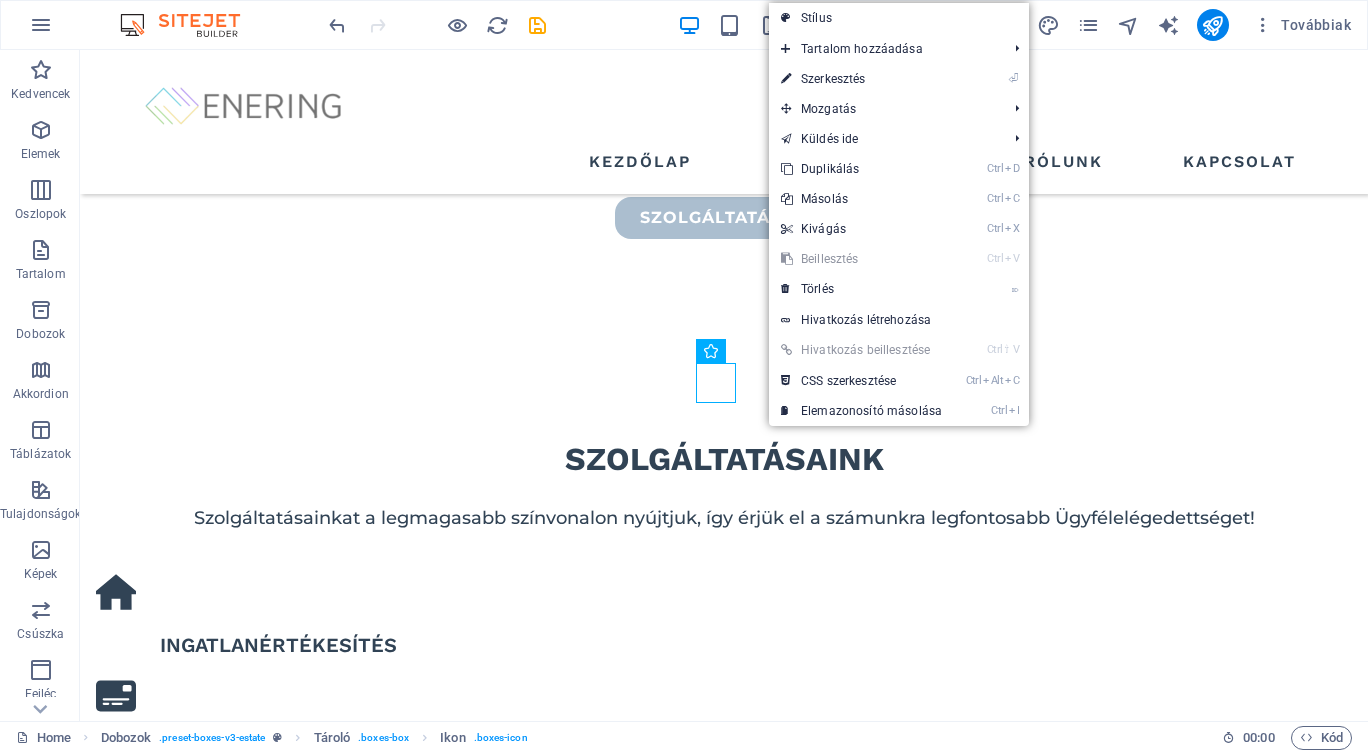 click on "⏎  Szerkesztés" at bounding box center (861, 79) 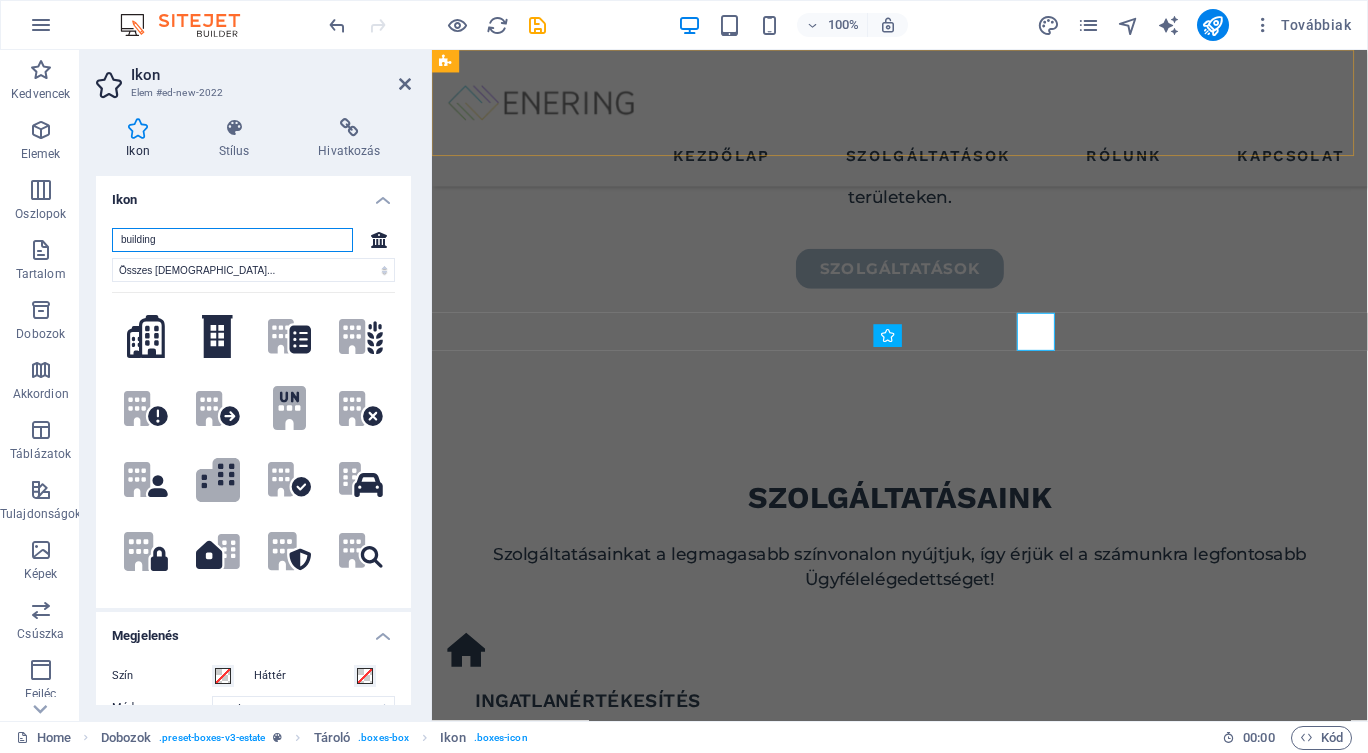 scroll, scrollTop: 948, scrollLeft: 0, axis: vertical 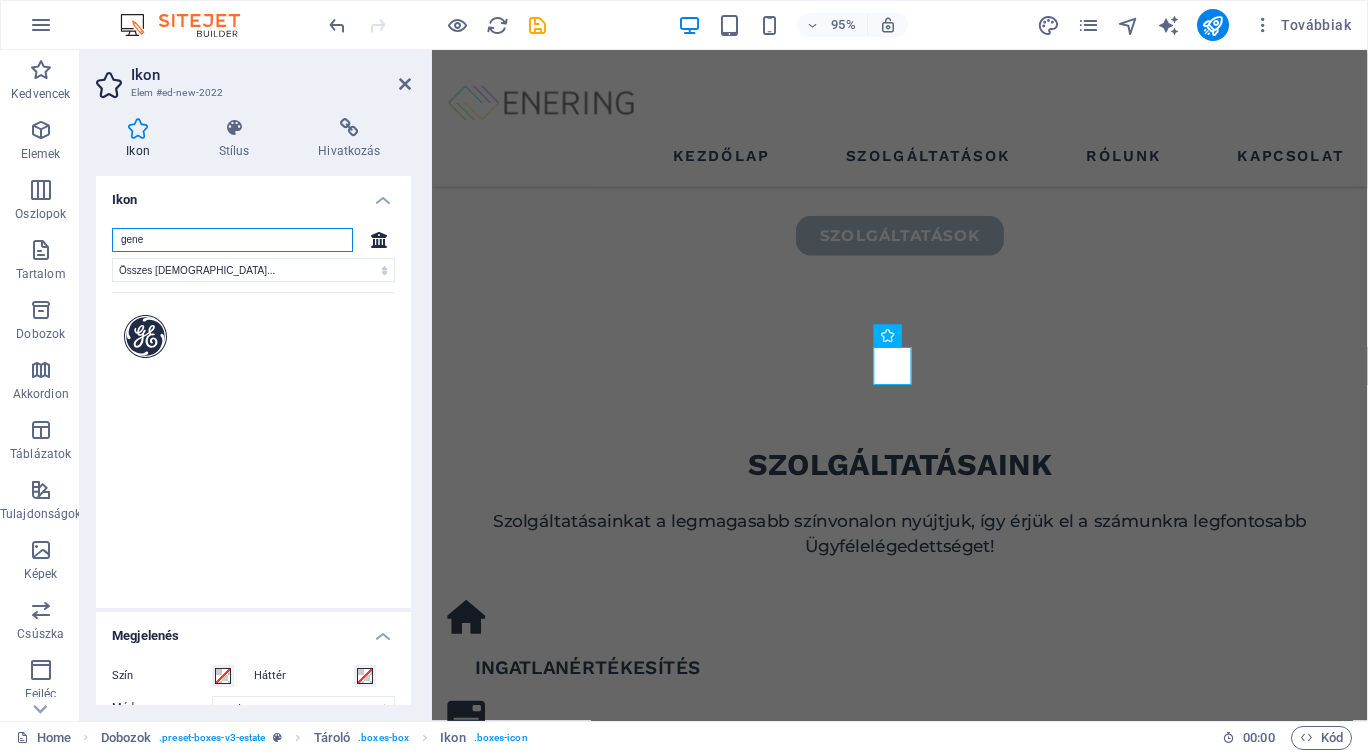 type on "gen" 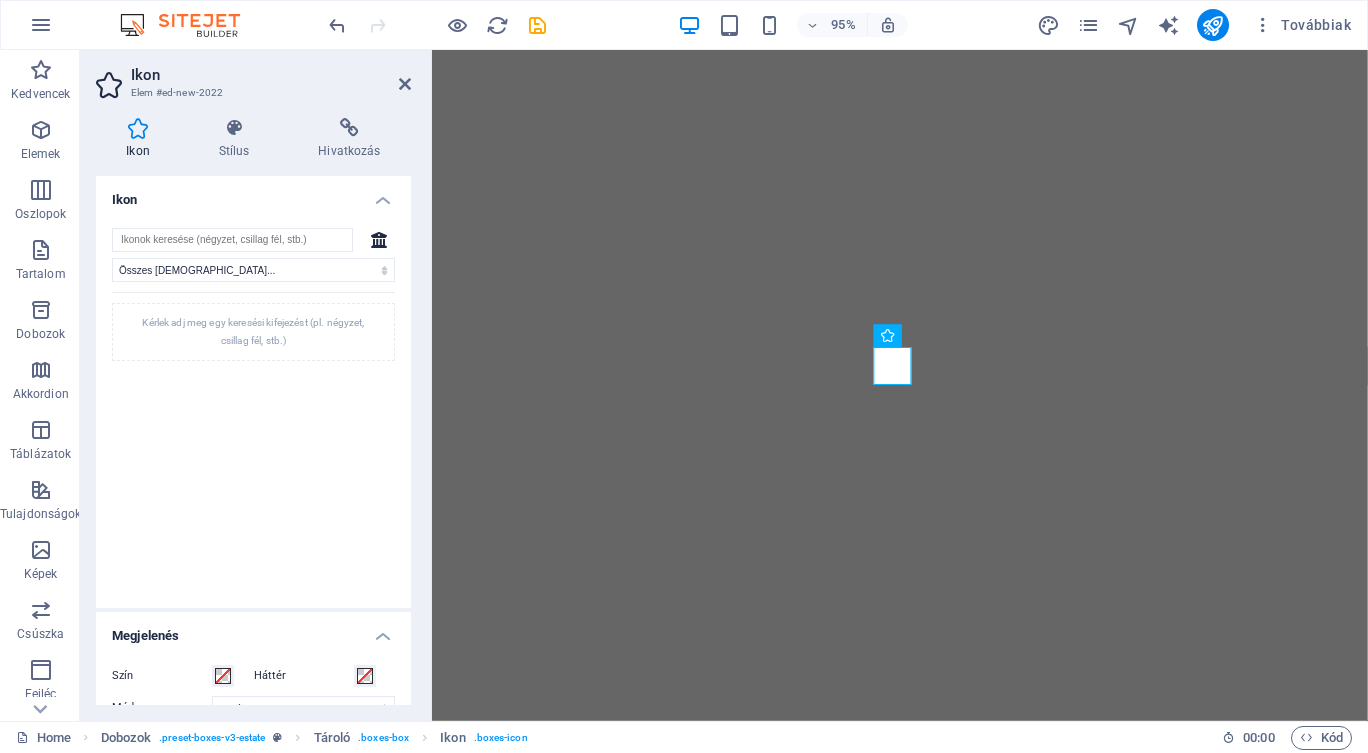 select on "xMidYMid" 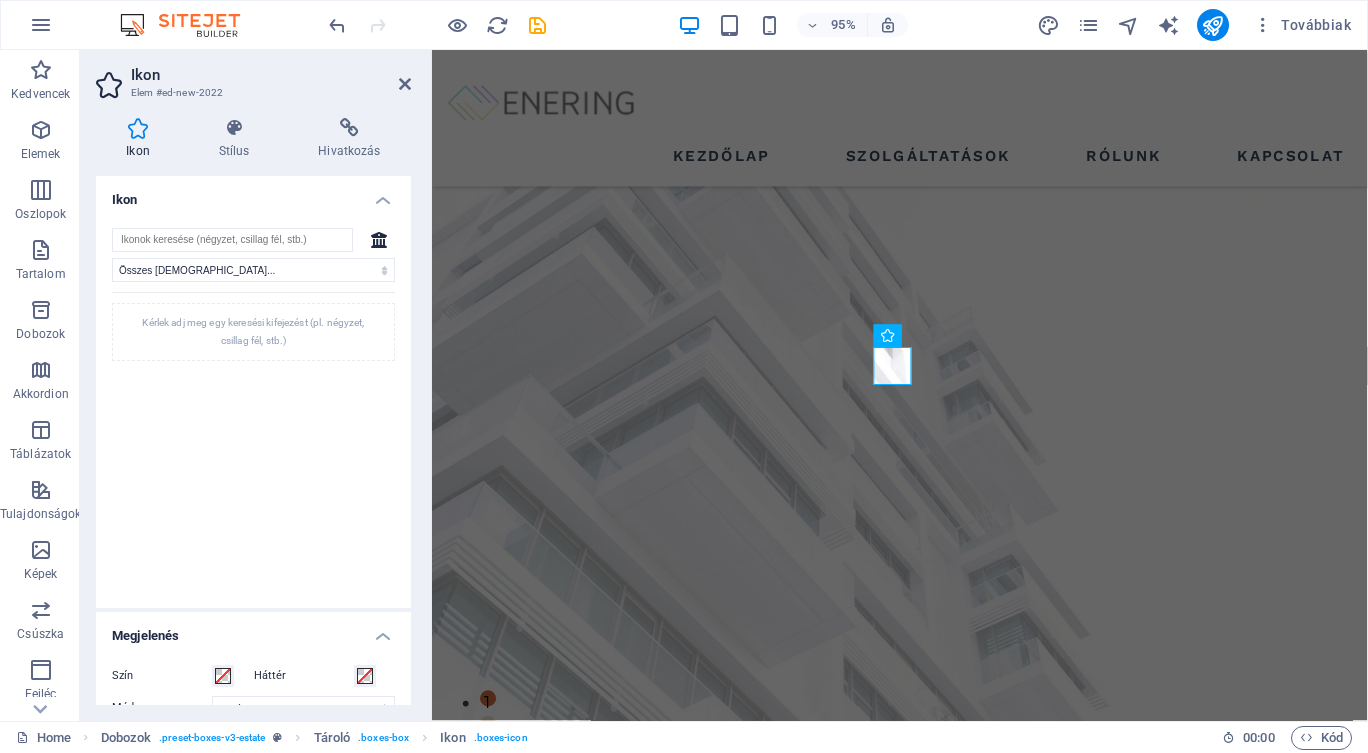 scroll, scrollTop: 0, scrollLeft: 0, axis: both 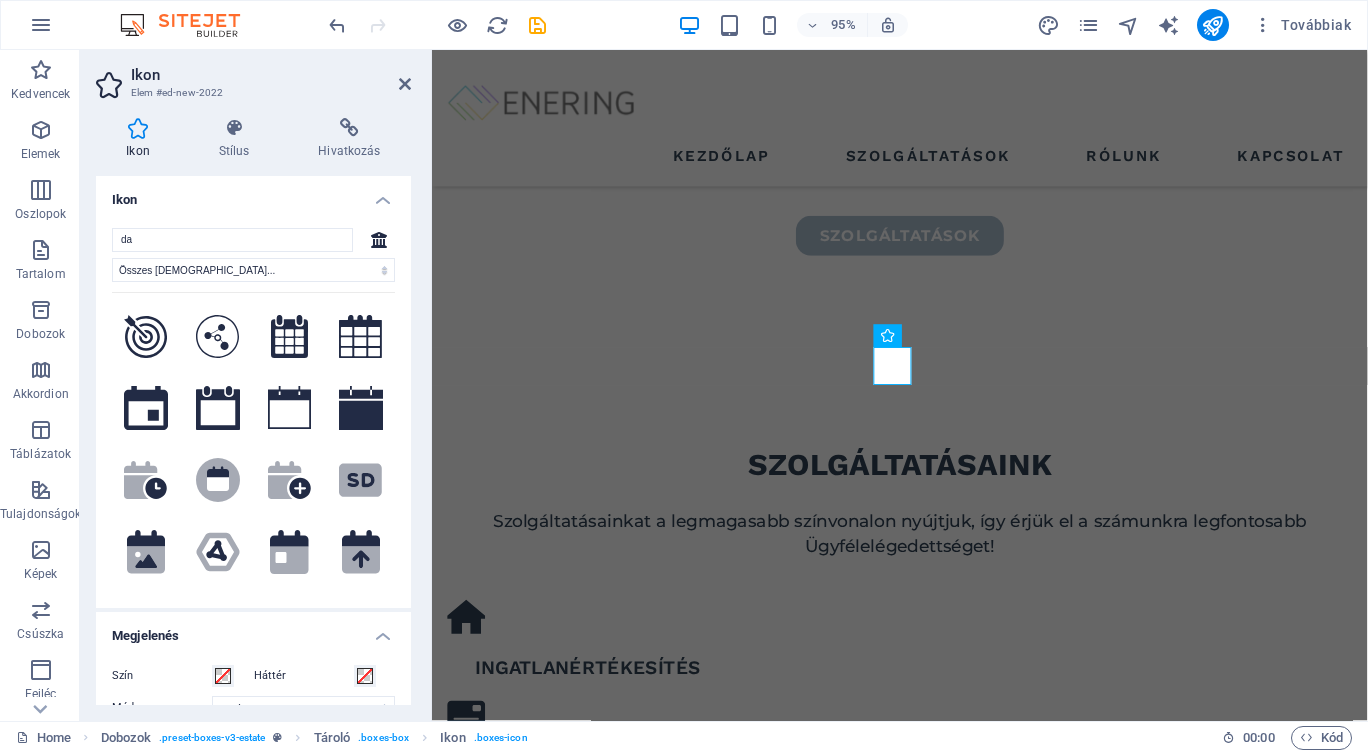 type on "d" 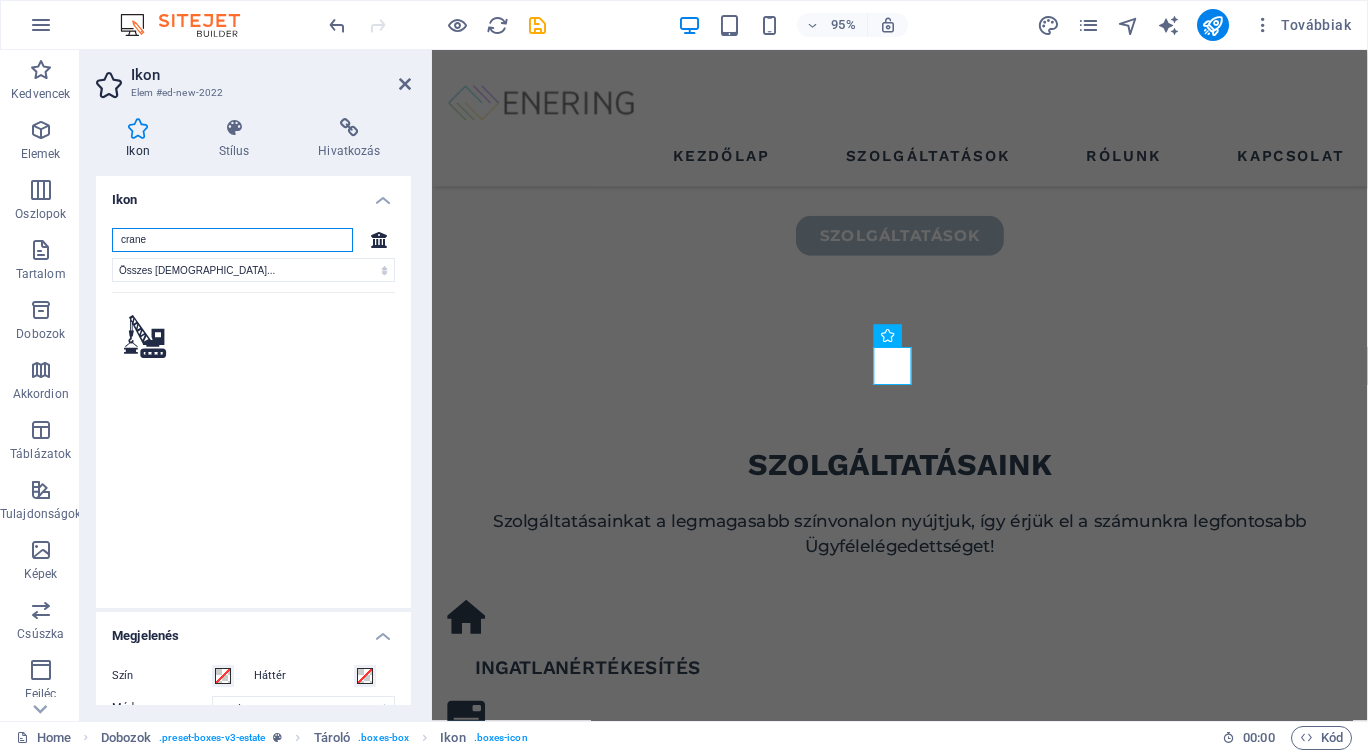 type on "crane" 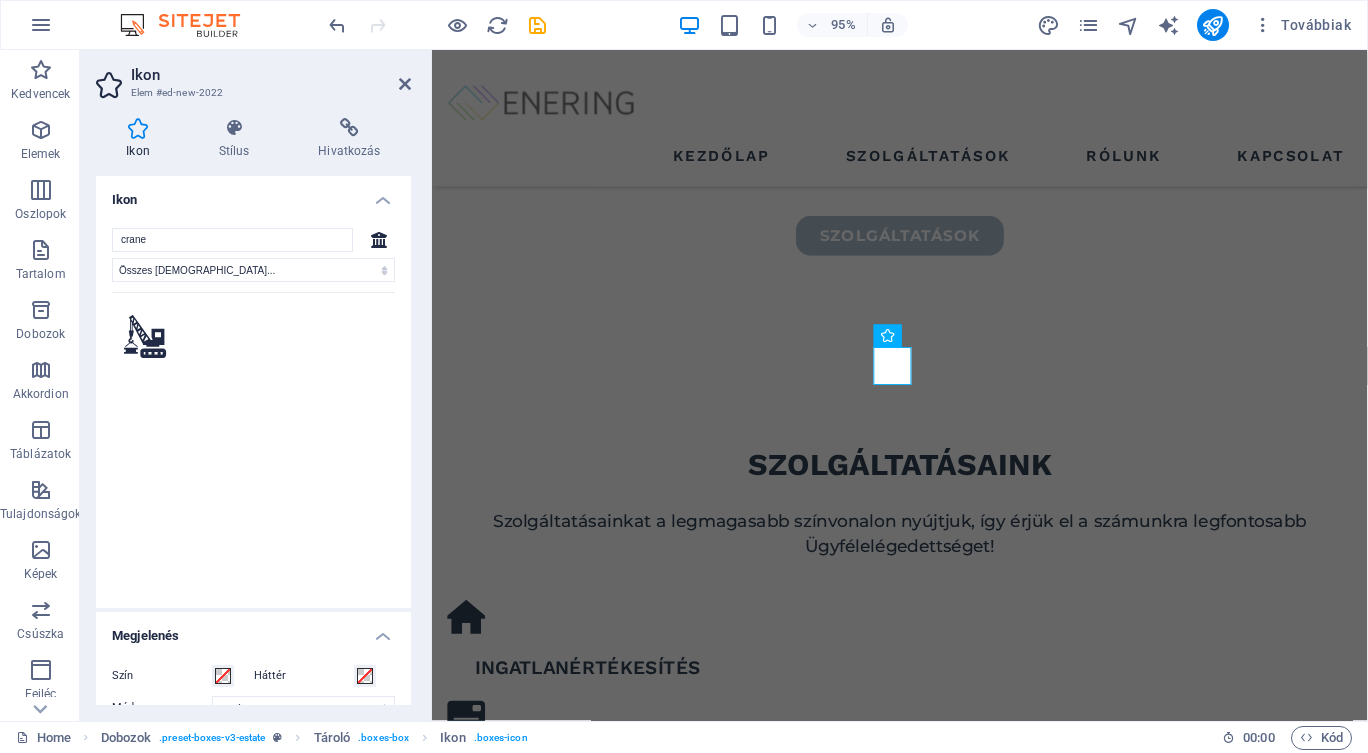click 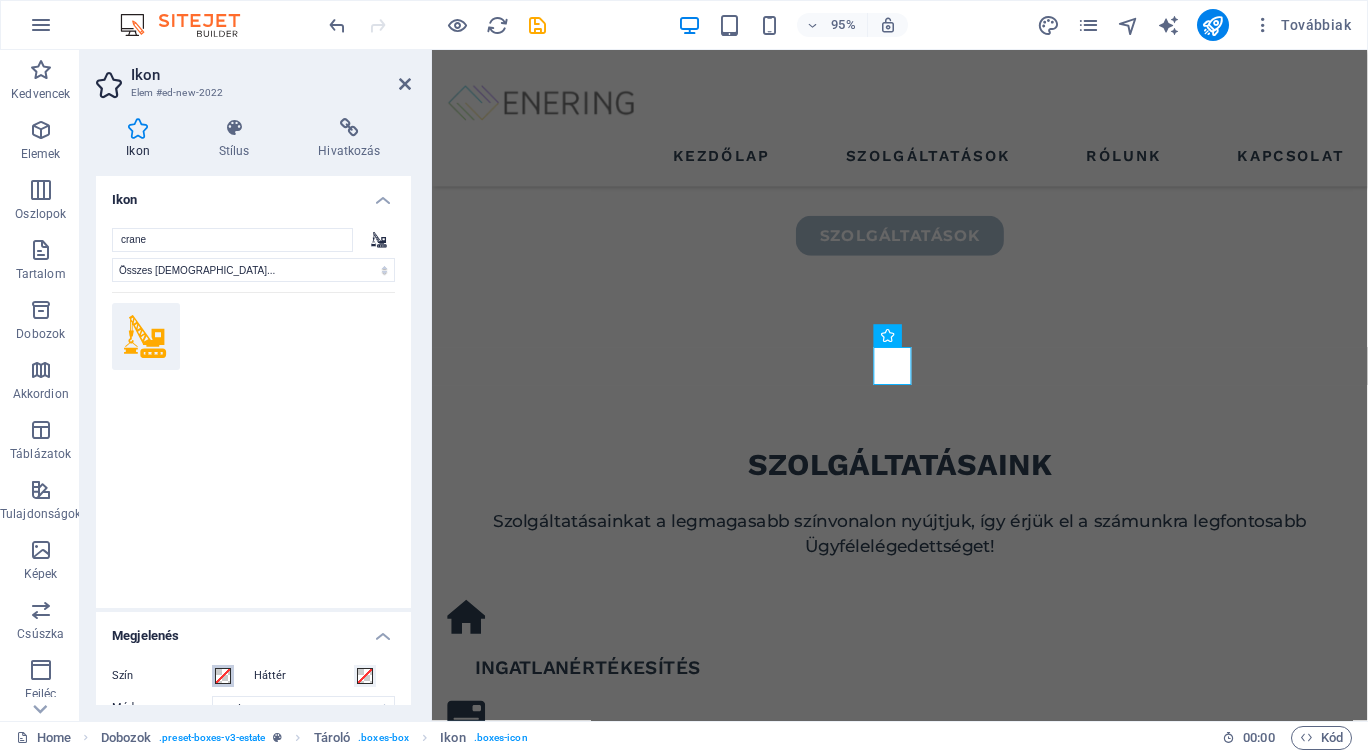 click at bounding box center [223, 676] 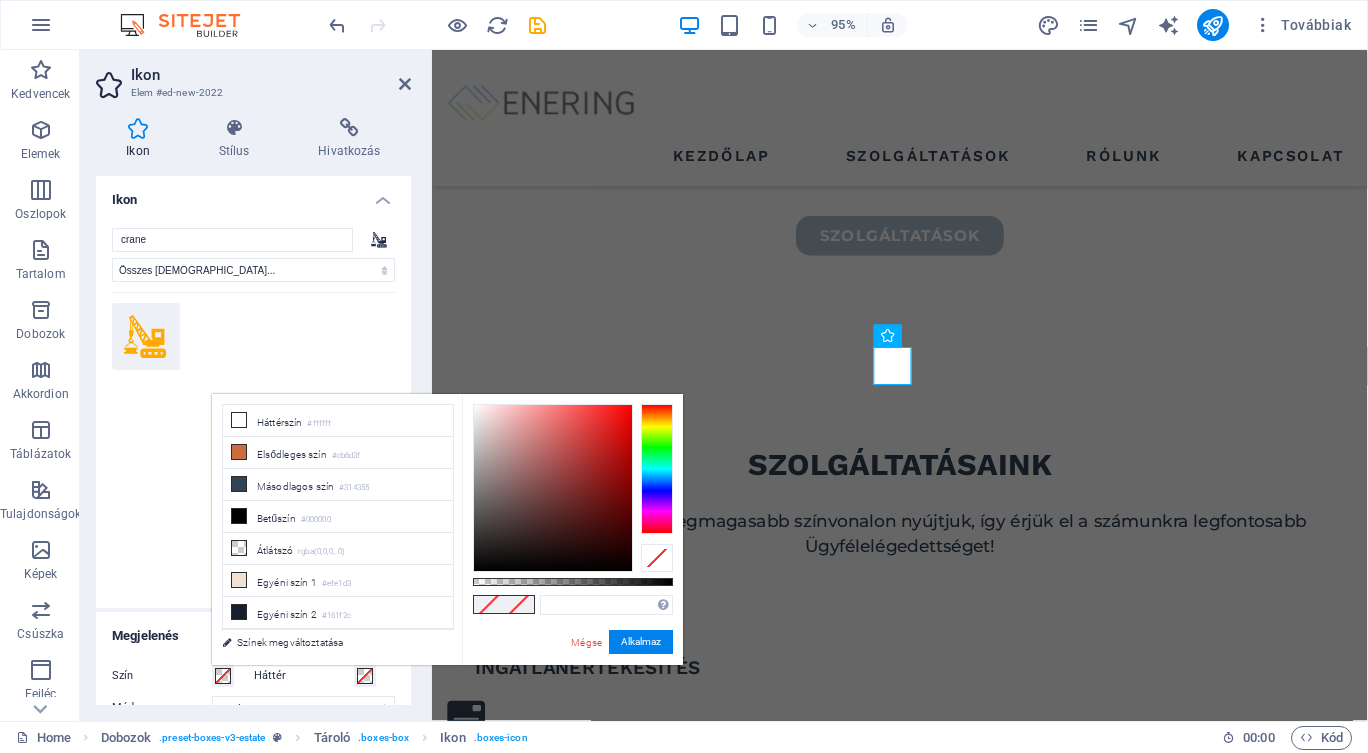 click on "Másodlagos szín
#314355" at bounding box center [338, 485] 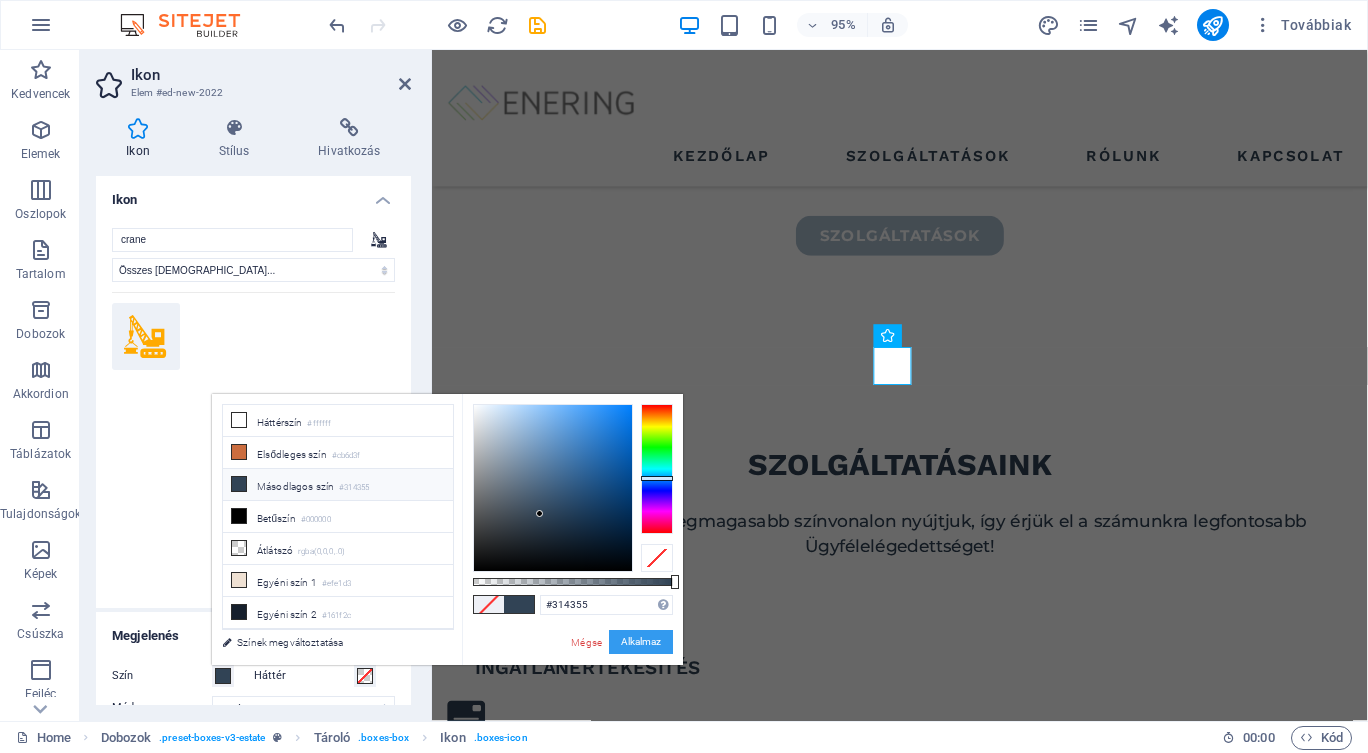 click on "Alkalmaz" at bounding box center [641, 642] 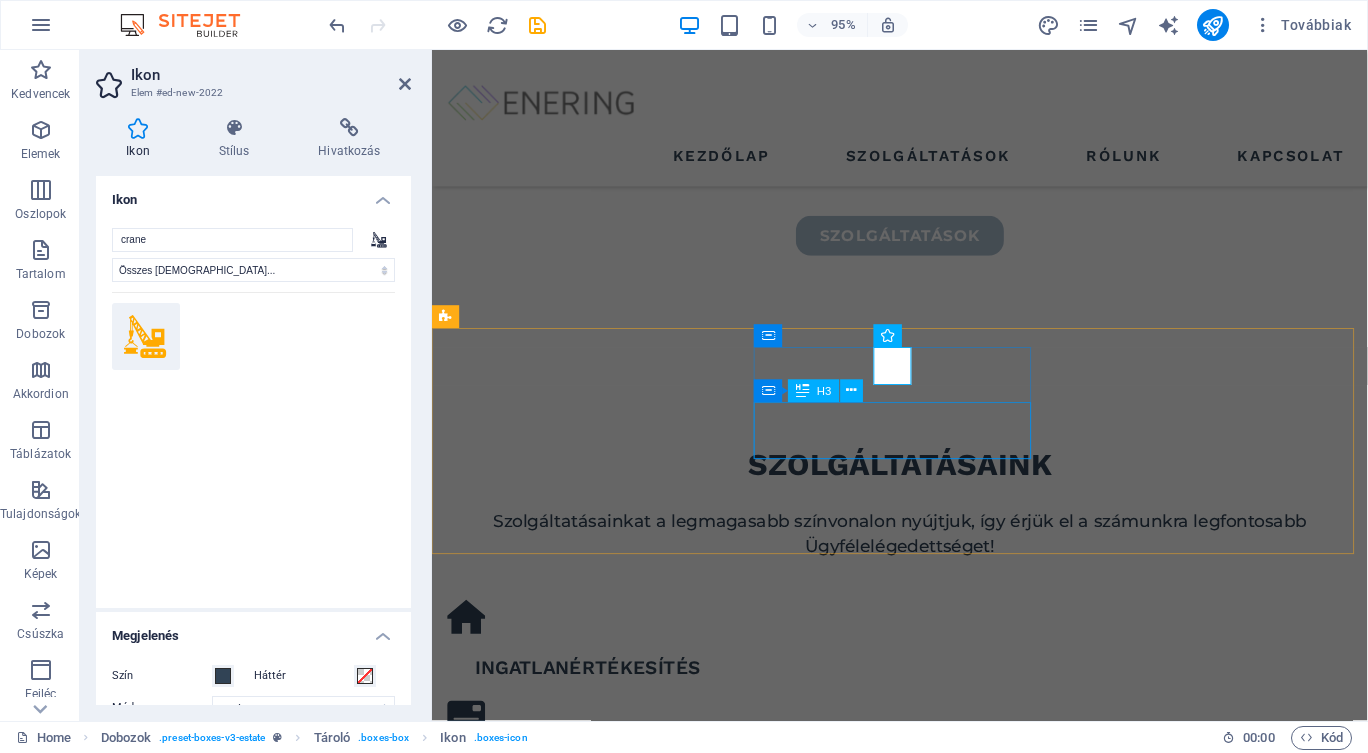 click on "high quality buildings" at bounding box center [596, 1355] 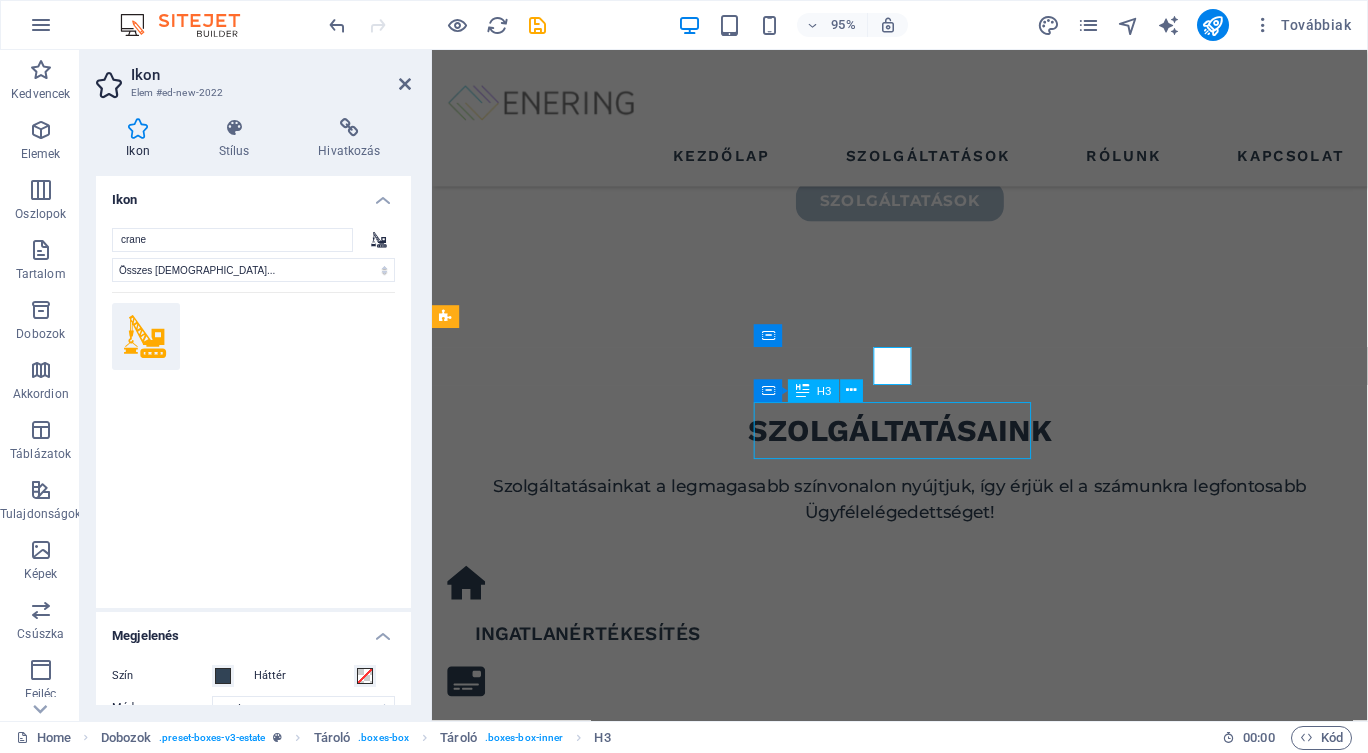 scroll, scrollTop: 913, scrollLeft: 0, axis: vertical 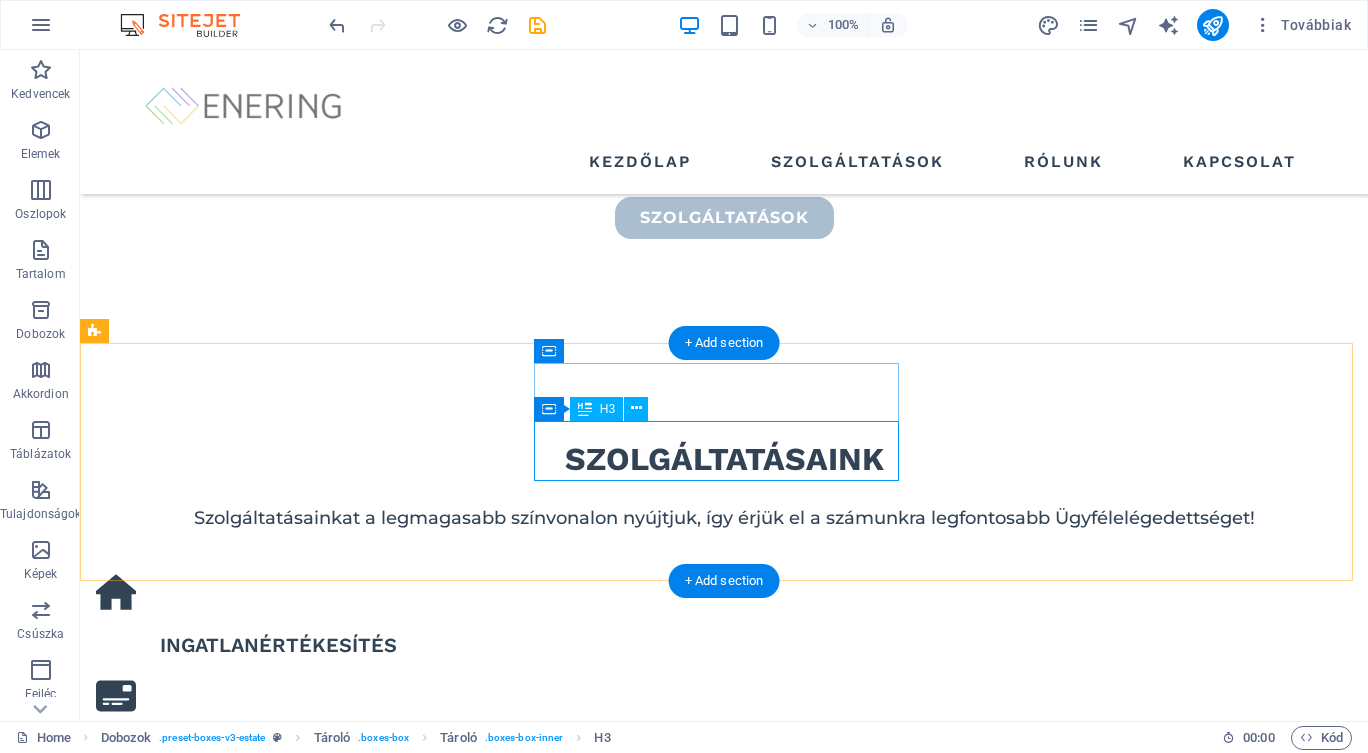 click on "high quality buildings" at bounding box center [278, 1300] 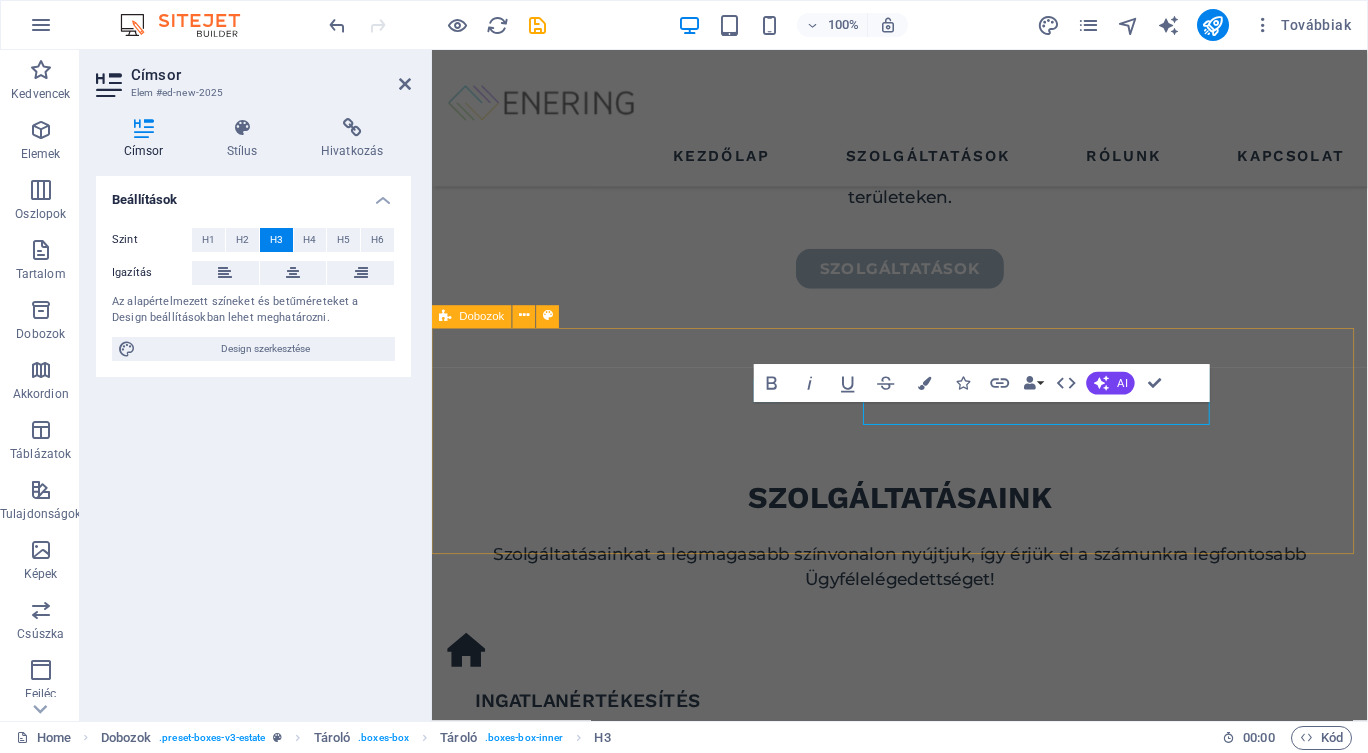 scroll, scrollTop: 948, scrollLeft: 0, axis: vertical 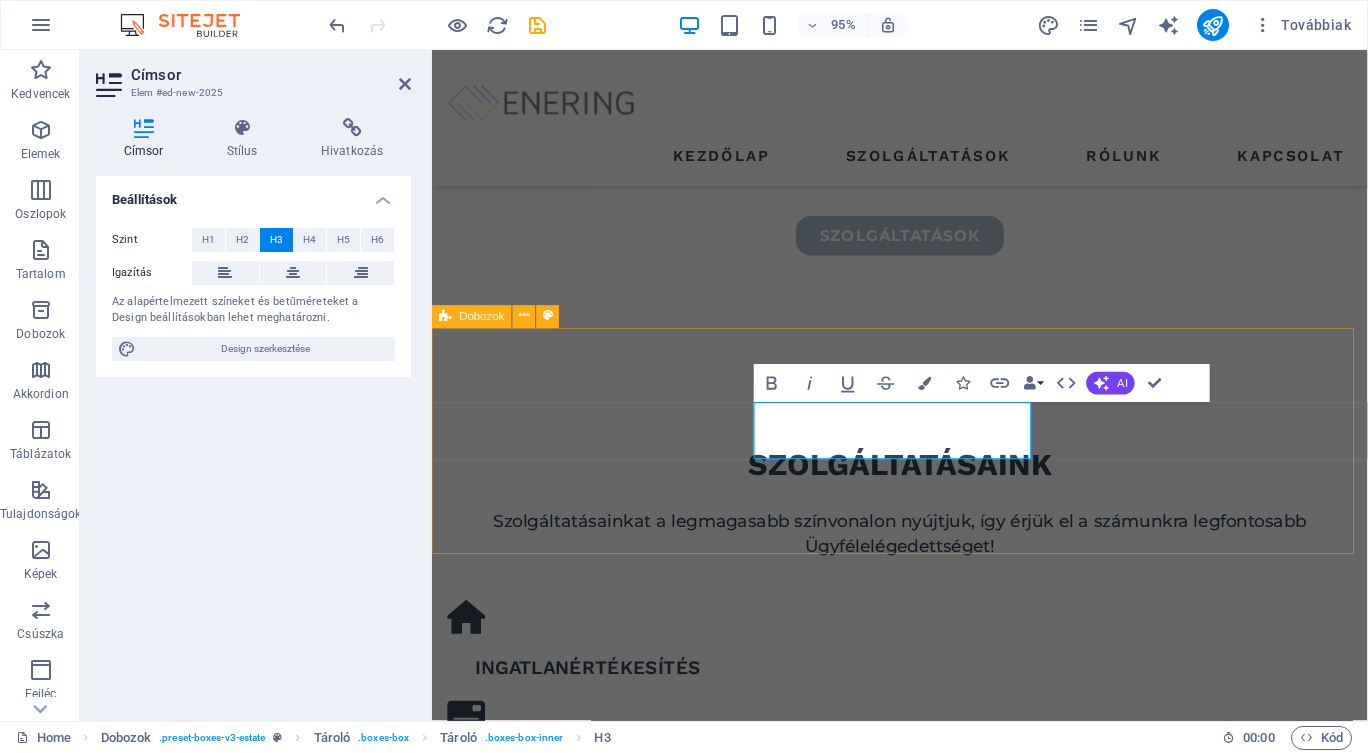 type 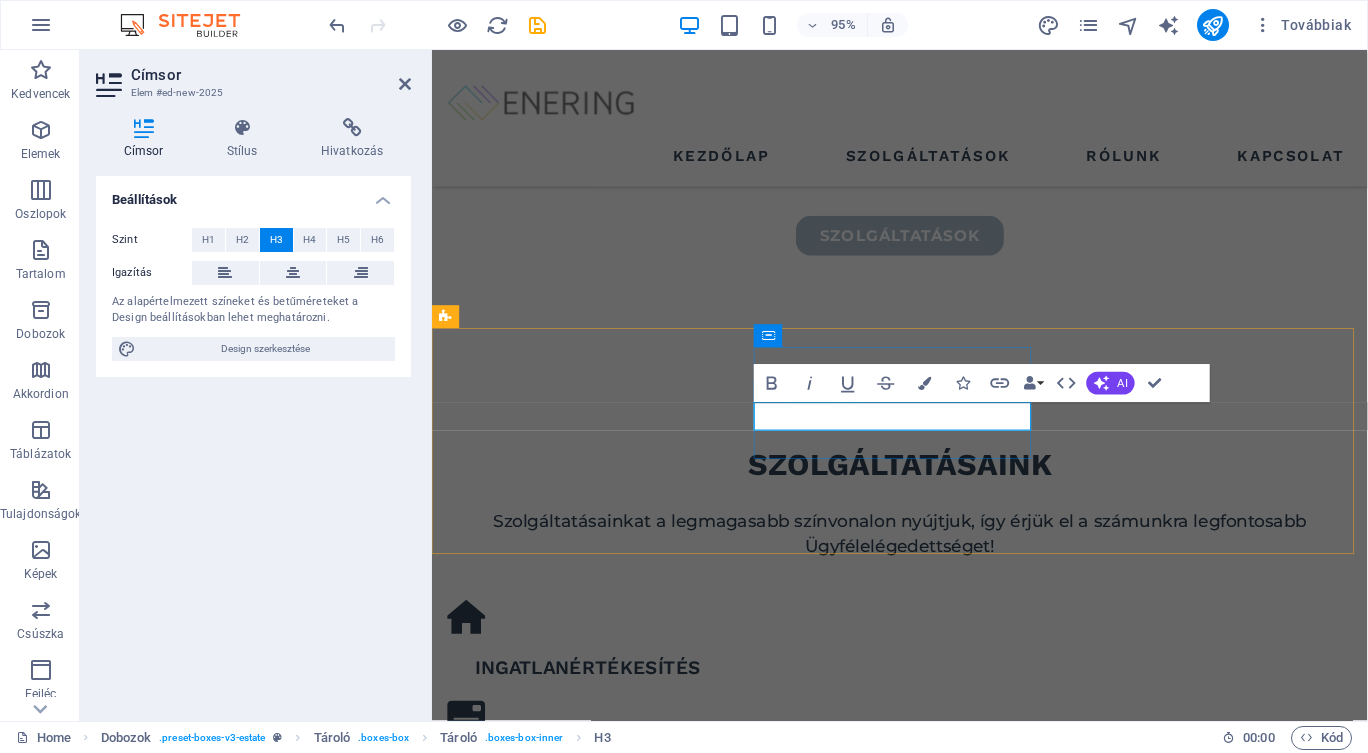 drag, startPoint x: 1027, startPoint y: 438, endPoint x: 811, endPoint y: 425, distance: 216.39085 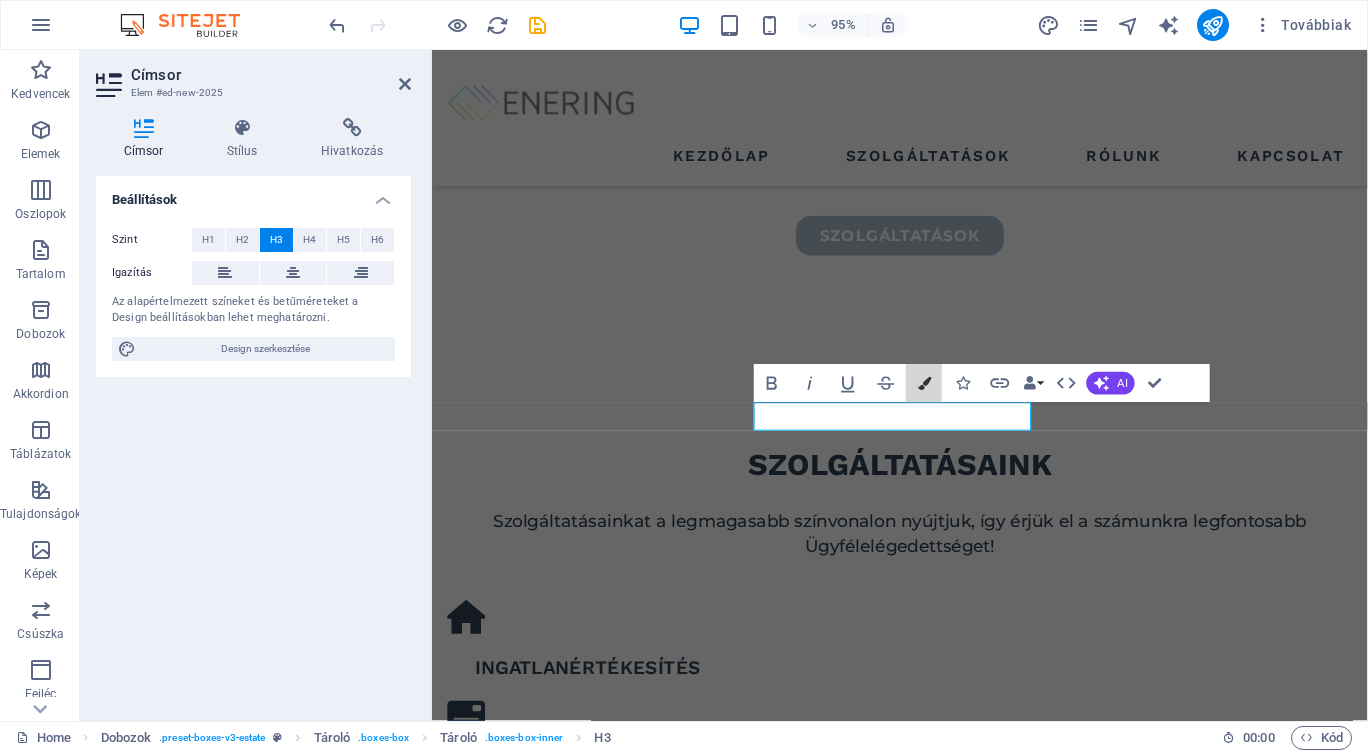 click on "Colors" at bounding box center [925, 383] 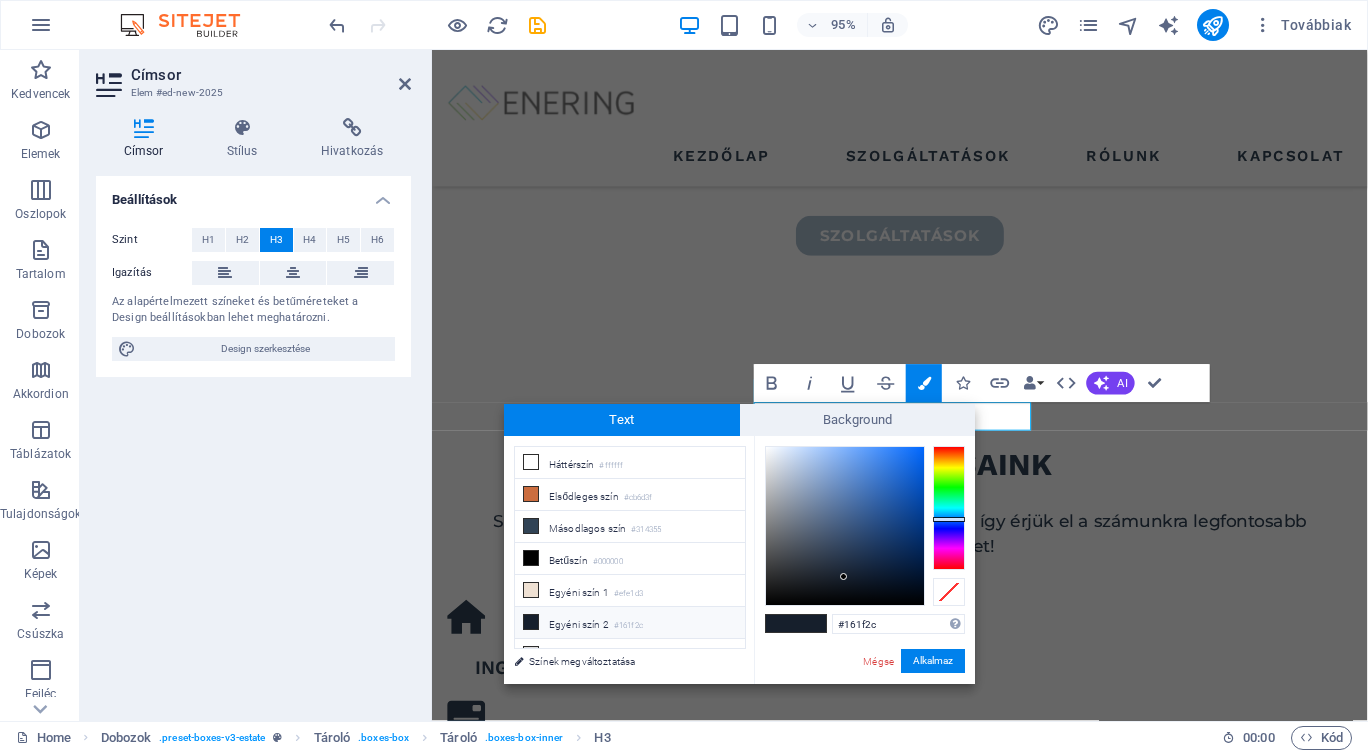 click on "#314355" at bounding box center [646, 530] 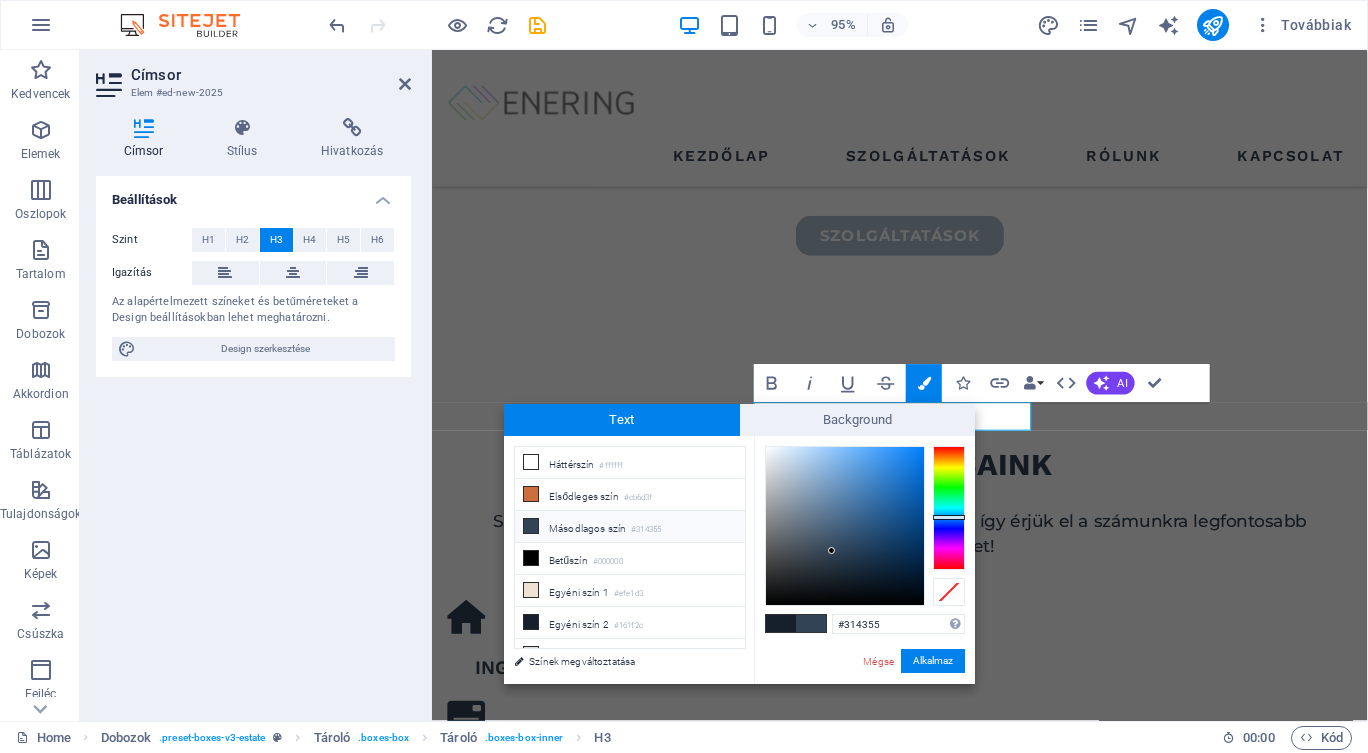 click on "Alkalmaz" at bounding box center [933, 661] 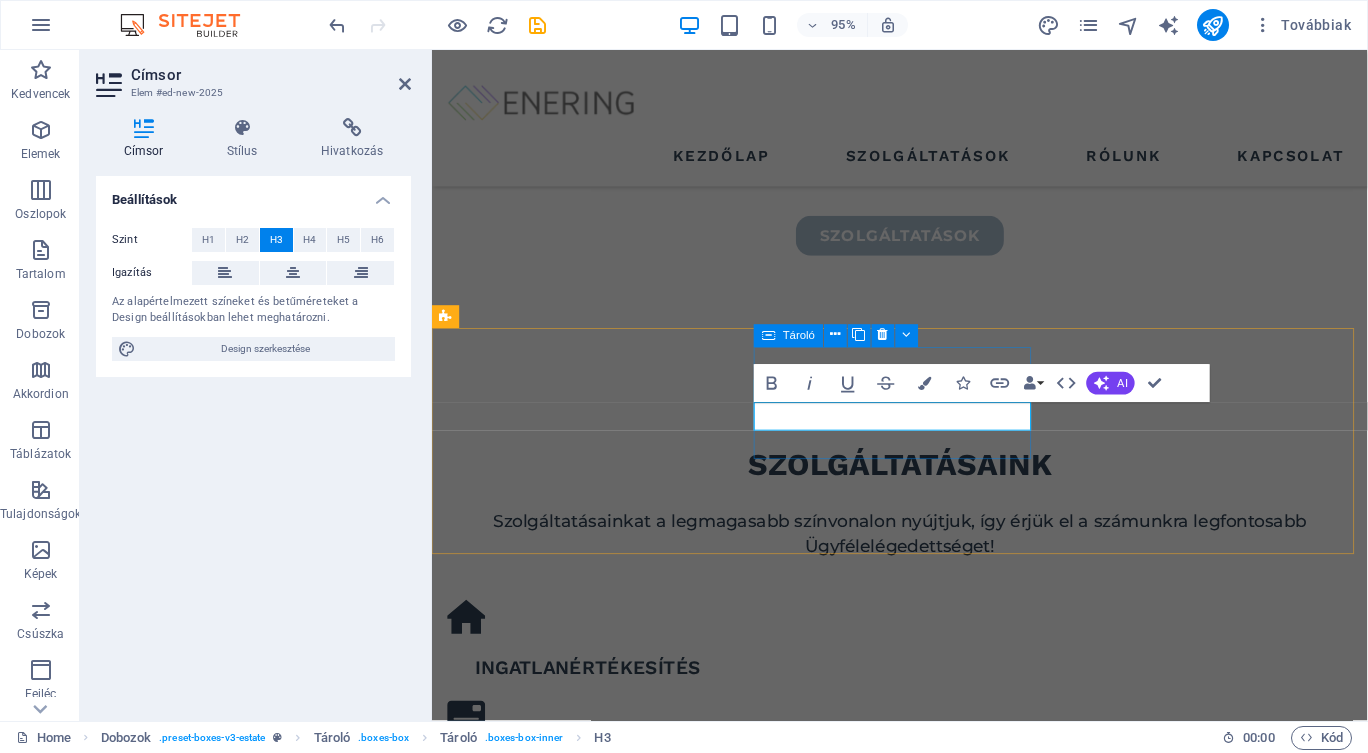 click on "generálkivitelezés" at bounding box center (596, 1311) 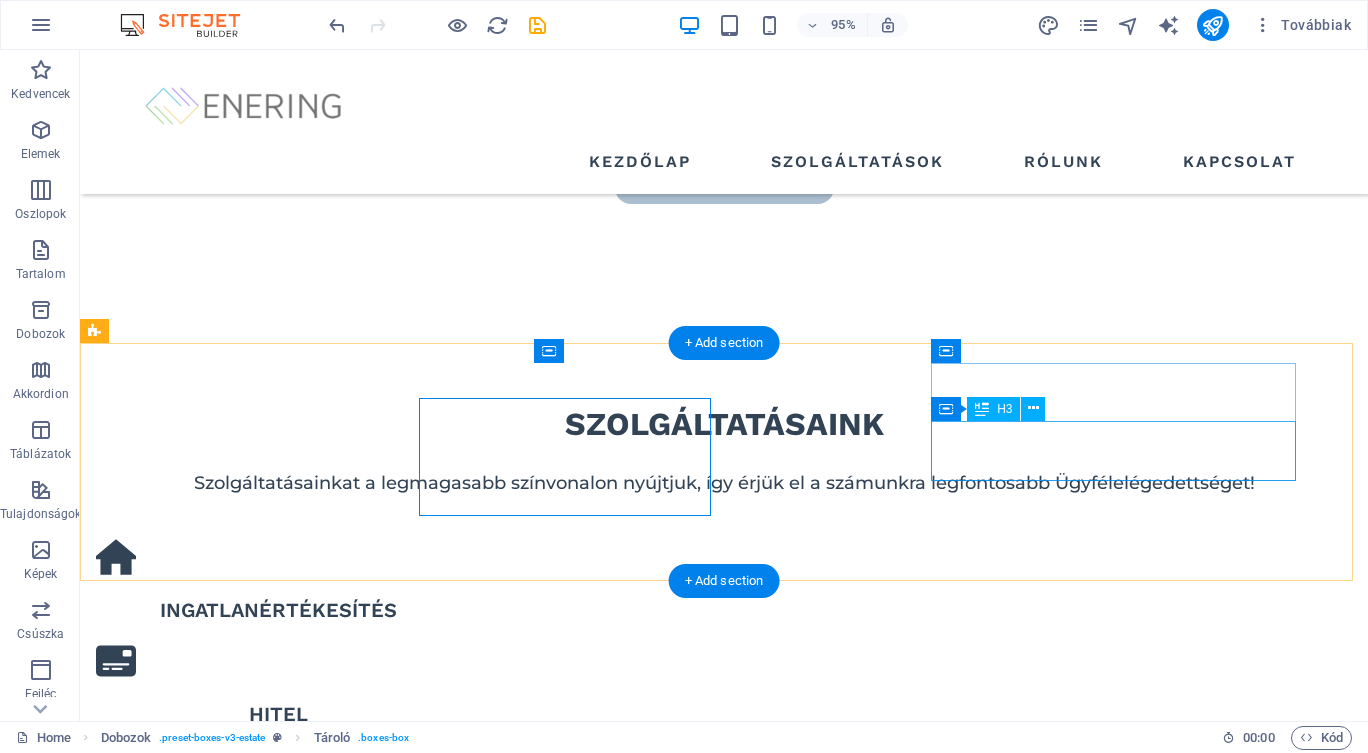 scroll, scrollTop: 913, scrollLeft: 0, axis: vertical 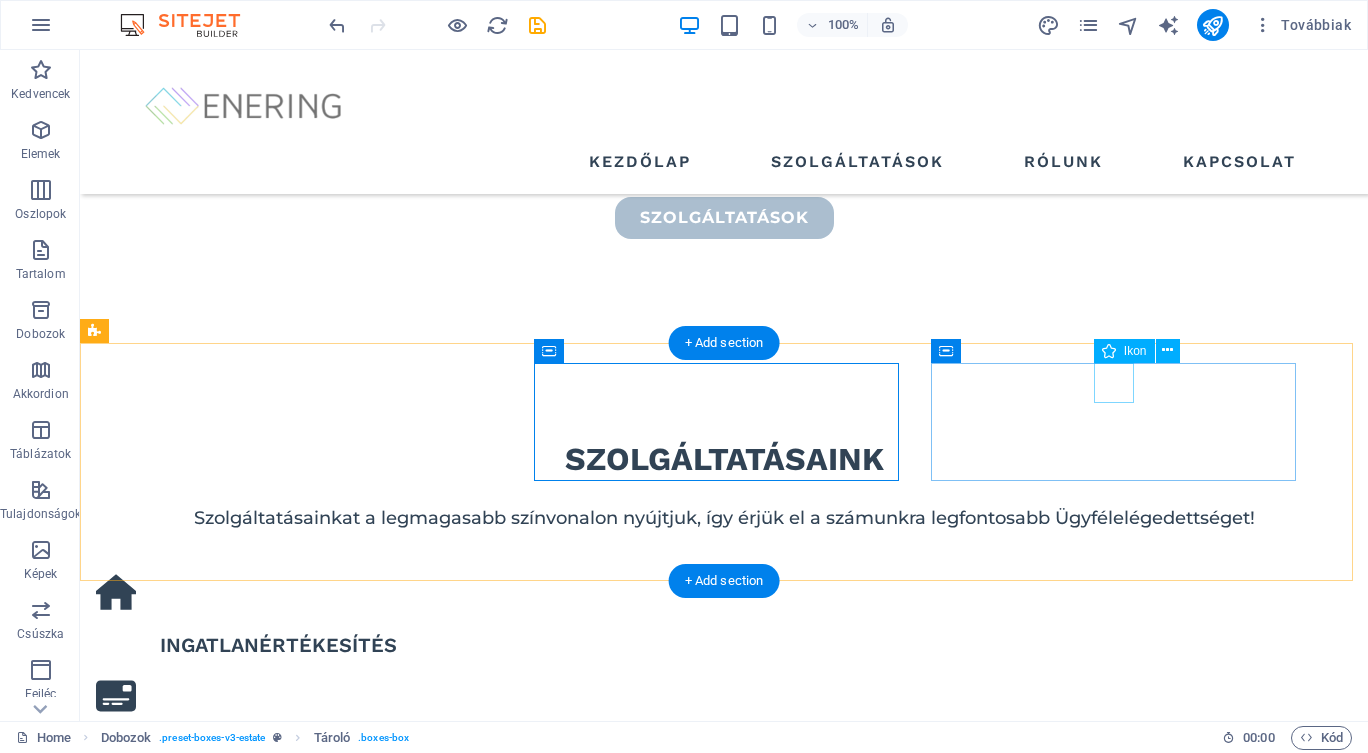 click at bounding box center (278, 1336) 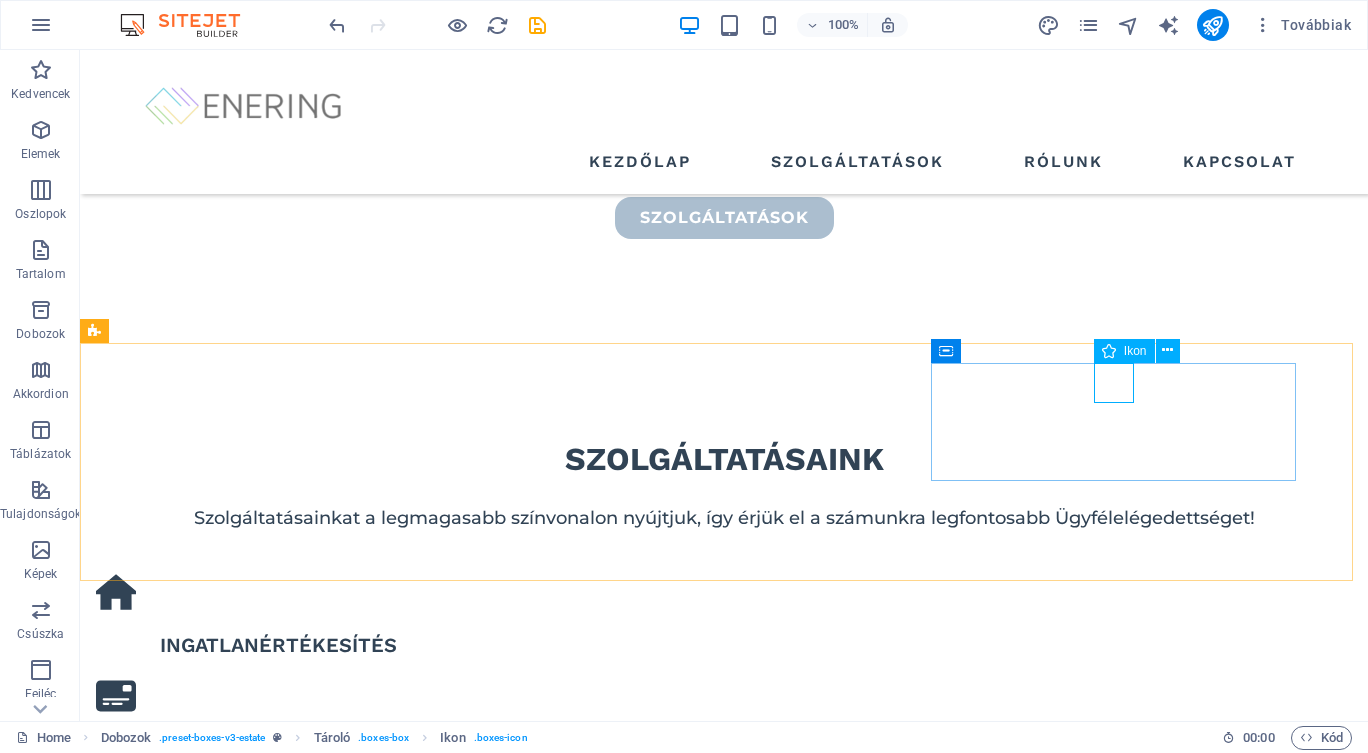 click at bounding box center [1167, 350] 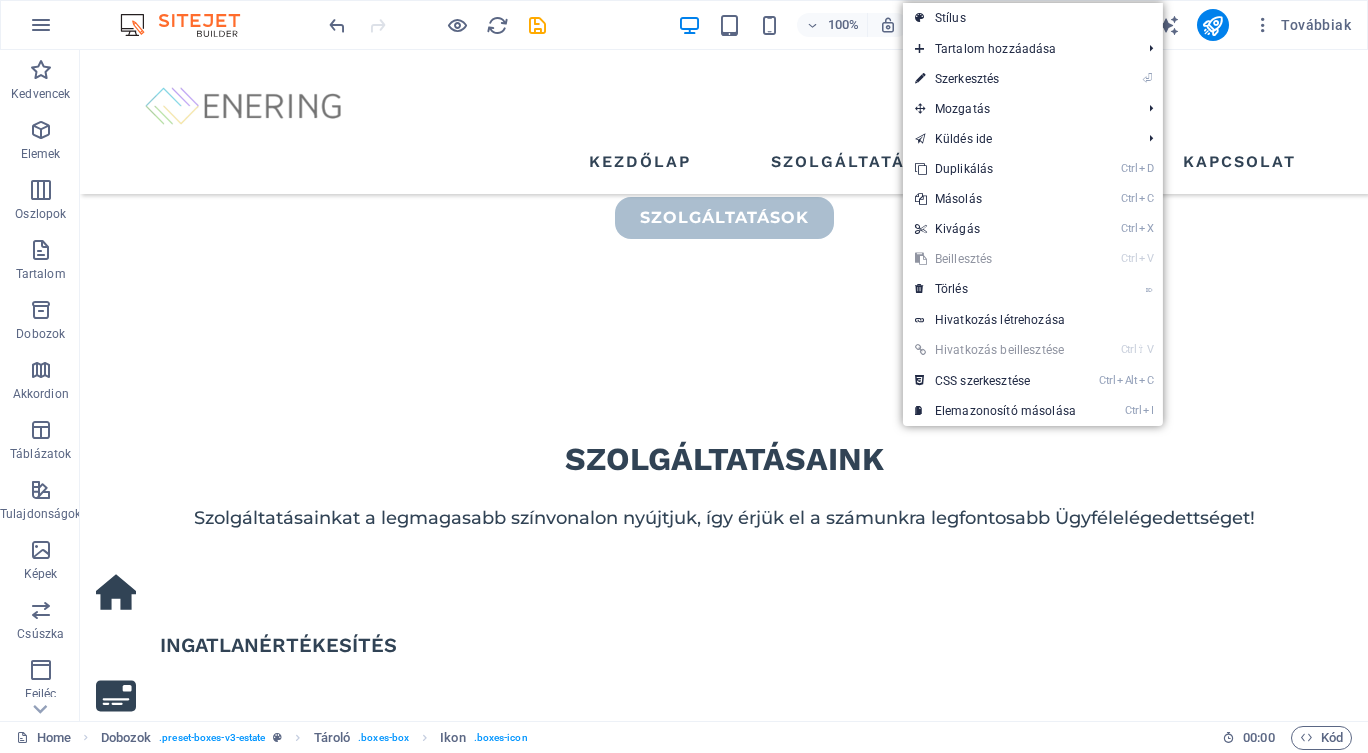 click on "⏎  Szerkesztés" at bounding box center [995, 79] 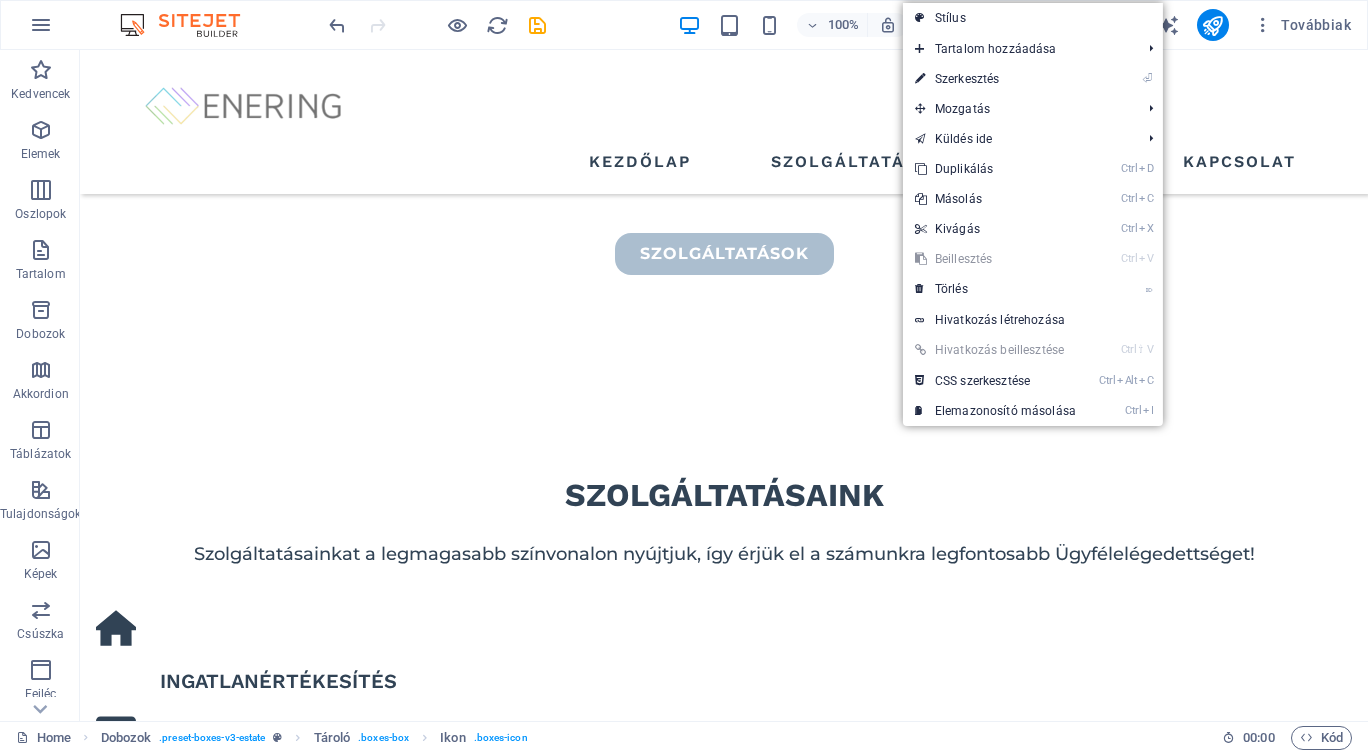 select on "xMidYMid" 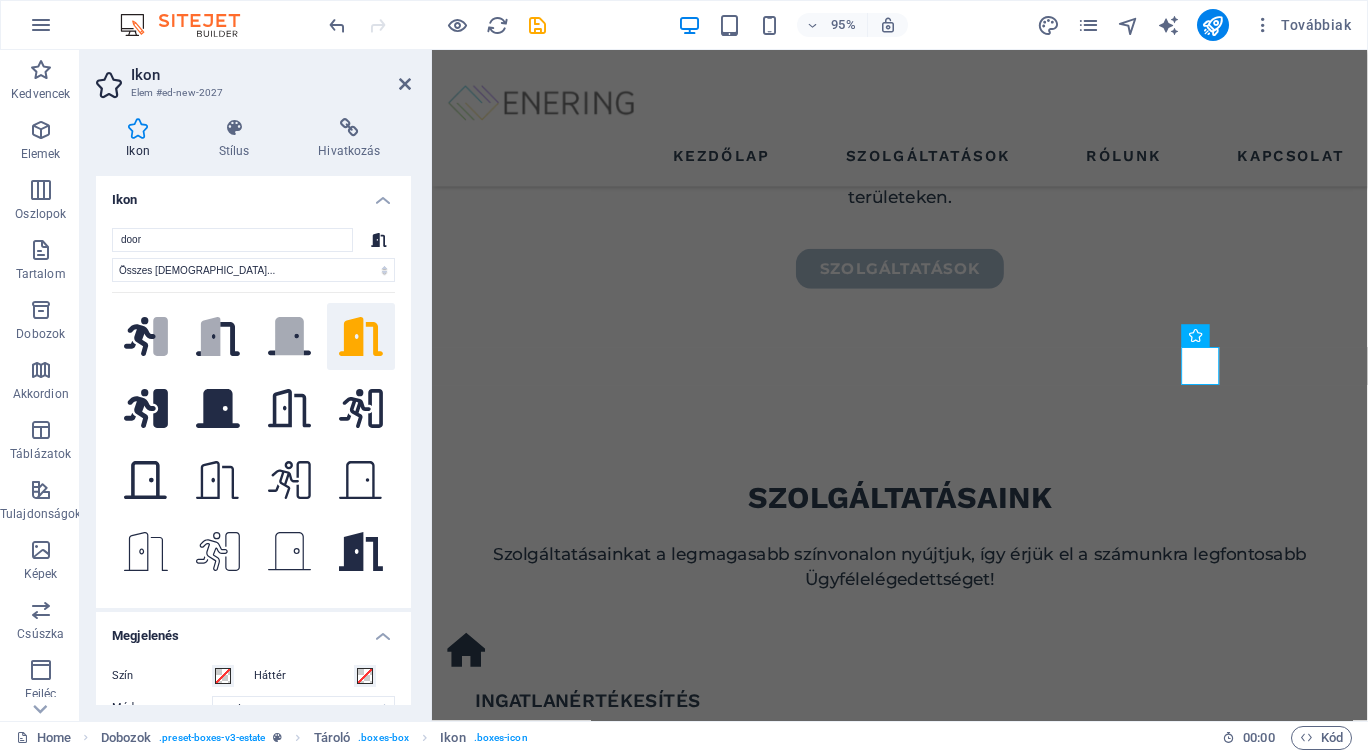 scroll, scrollTop: 948, scrollLeft: 0, axis: vertical 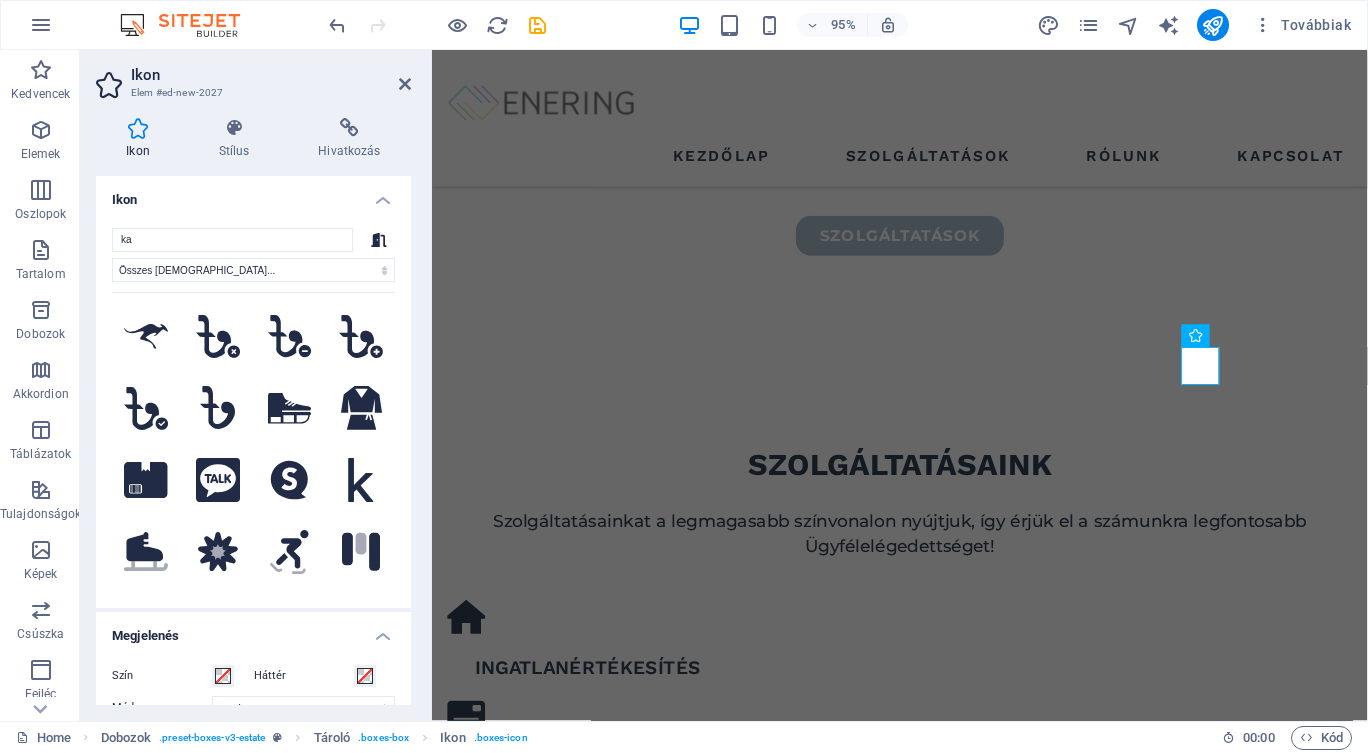type on "k" 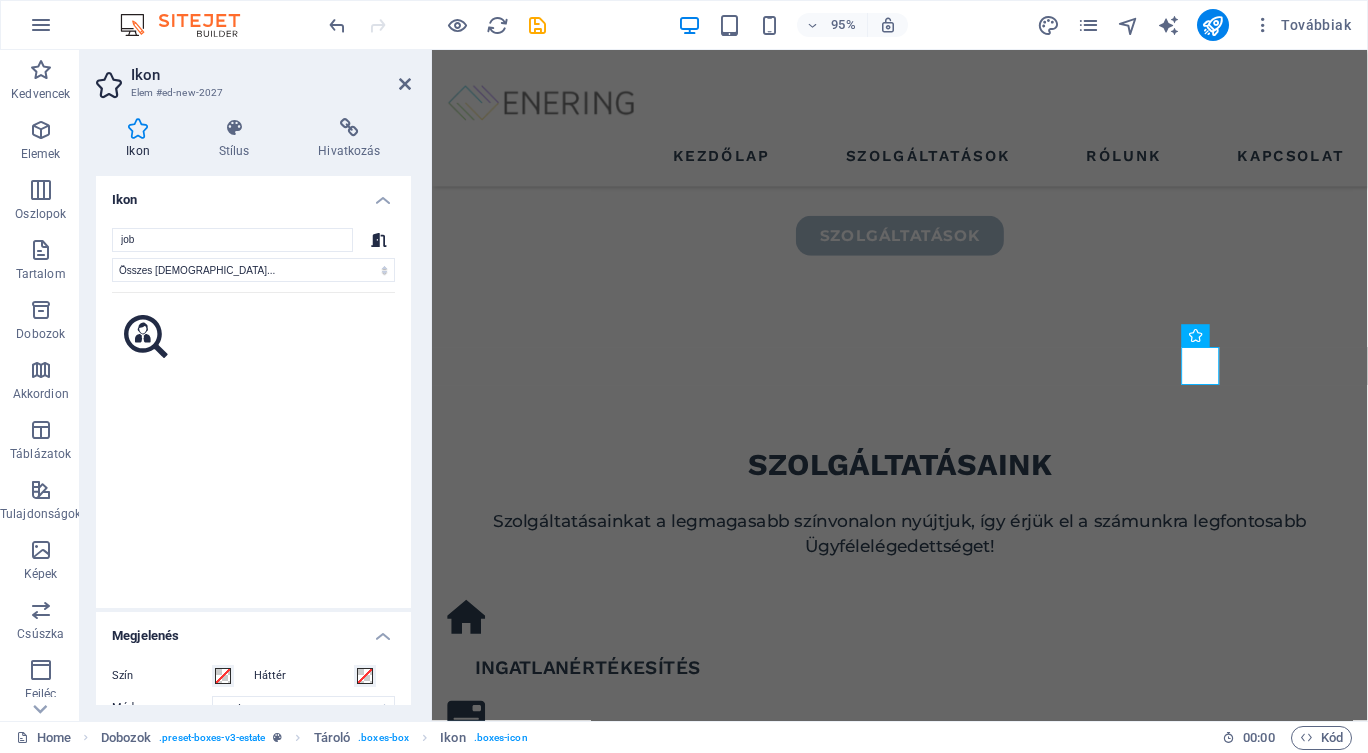 type on "job" 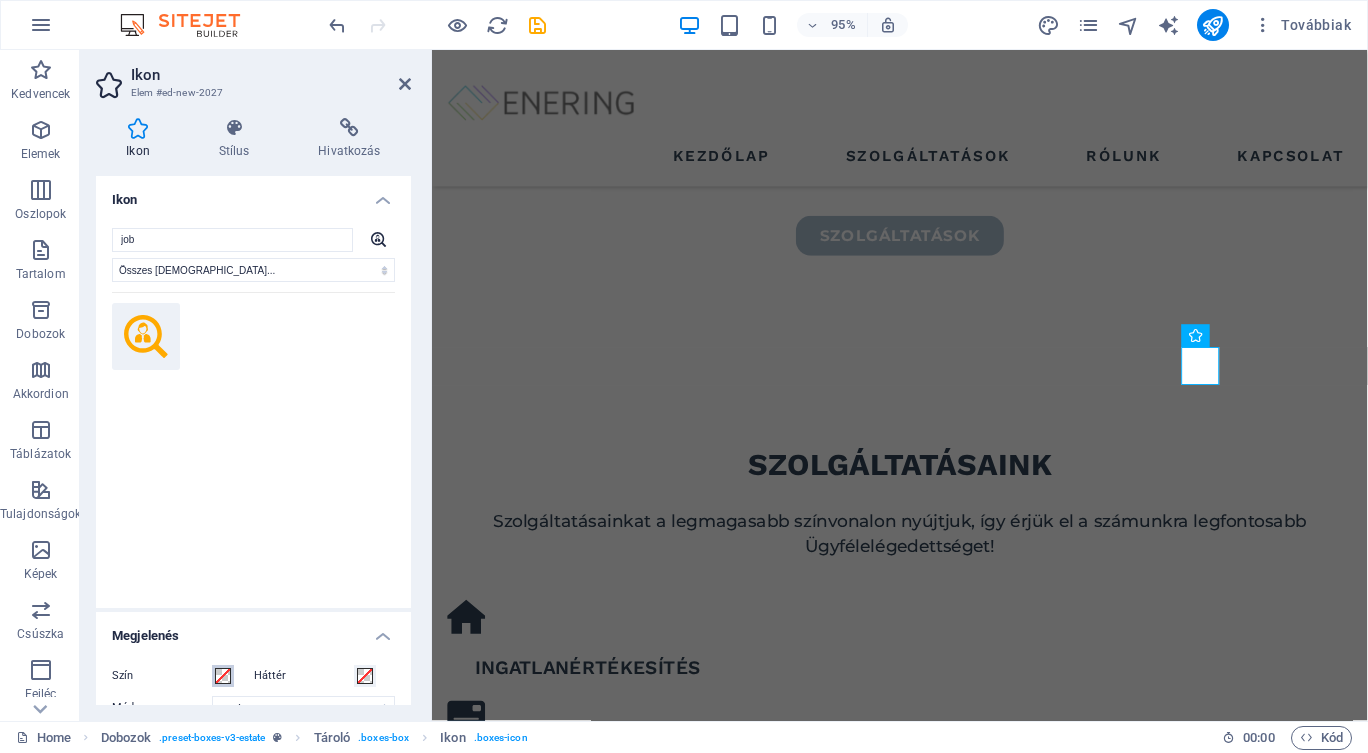 click at bounding box center (223, 676) 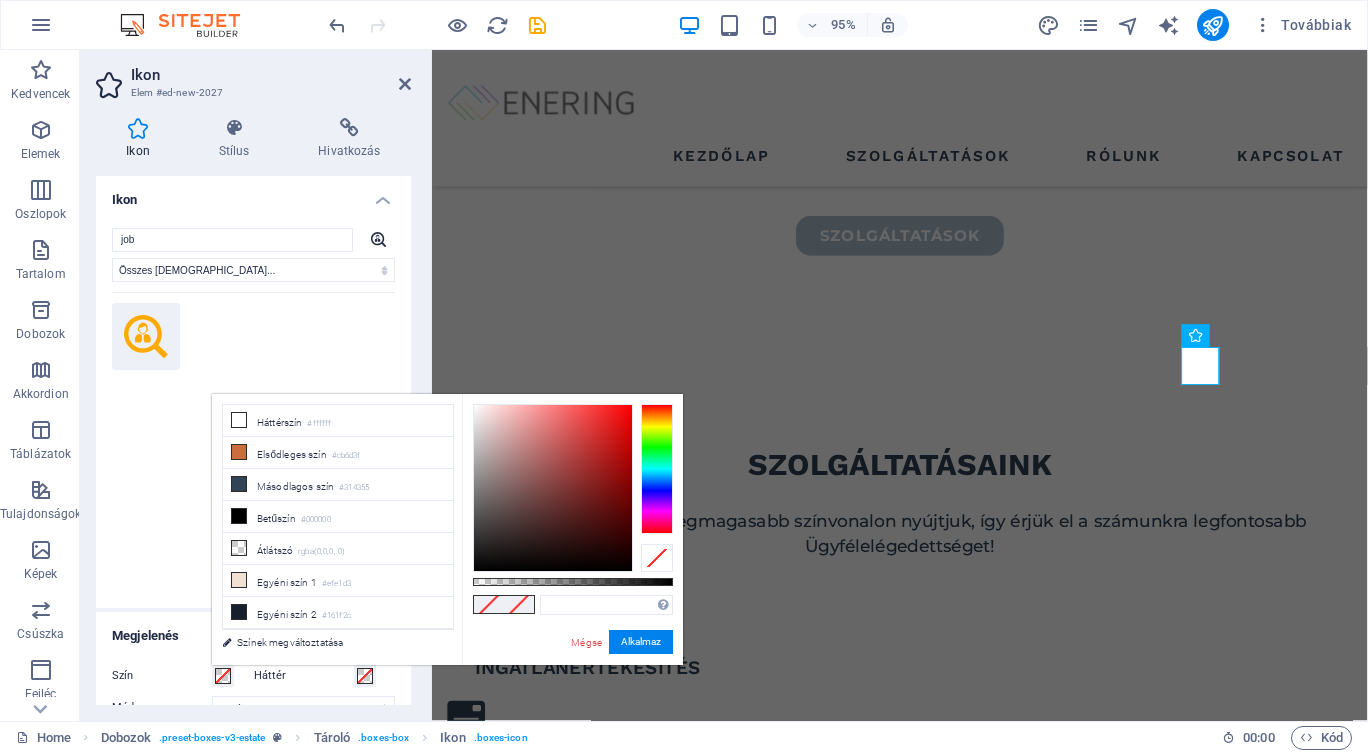 click on "Másodlagos szín
#314355" at bounding box center (338, 485) 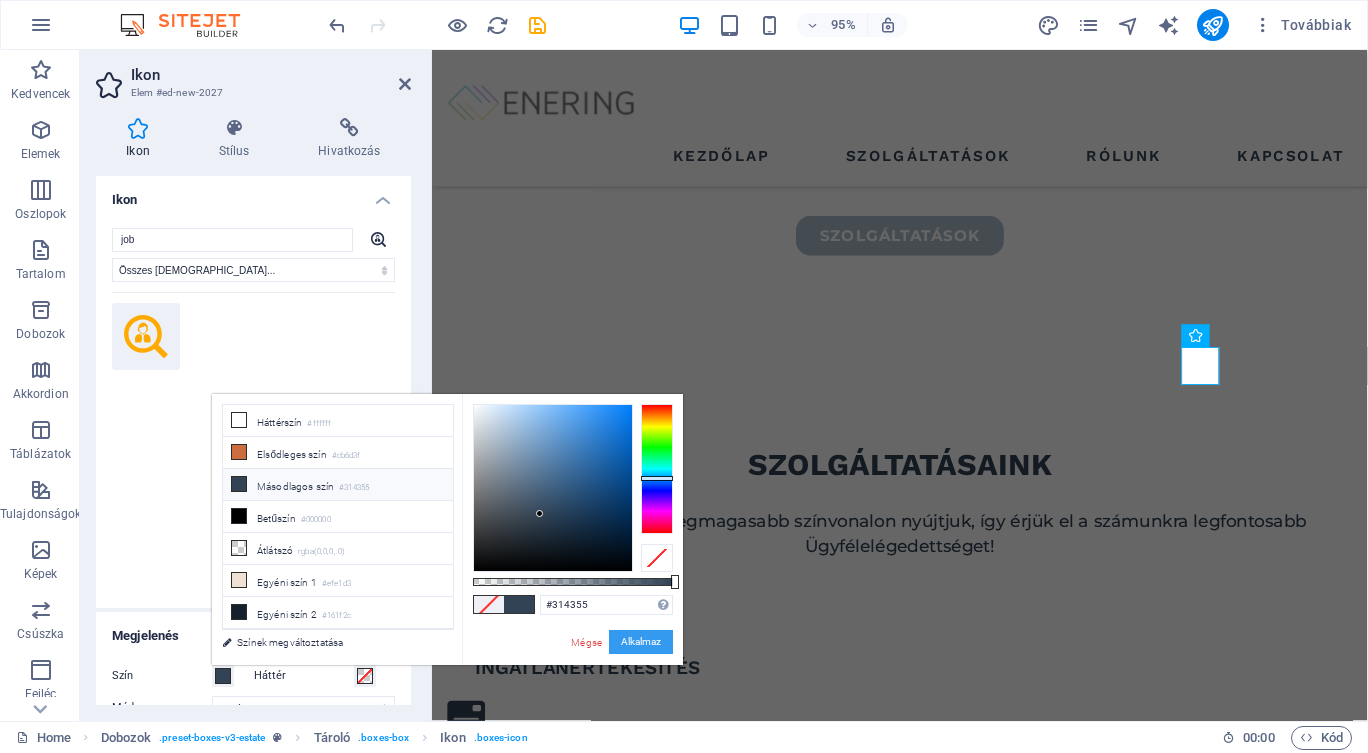 click on "Alkalmaz" at bounding box center (641, 642) 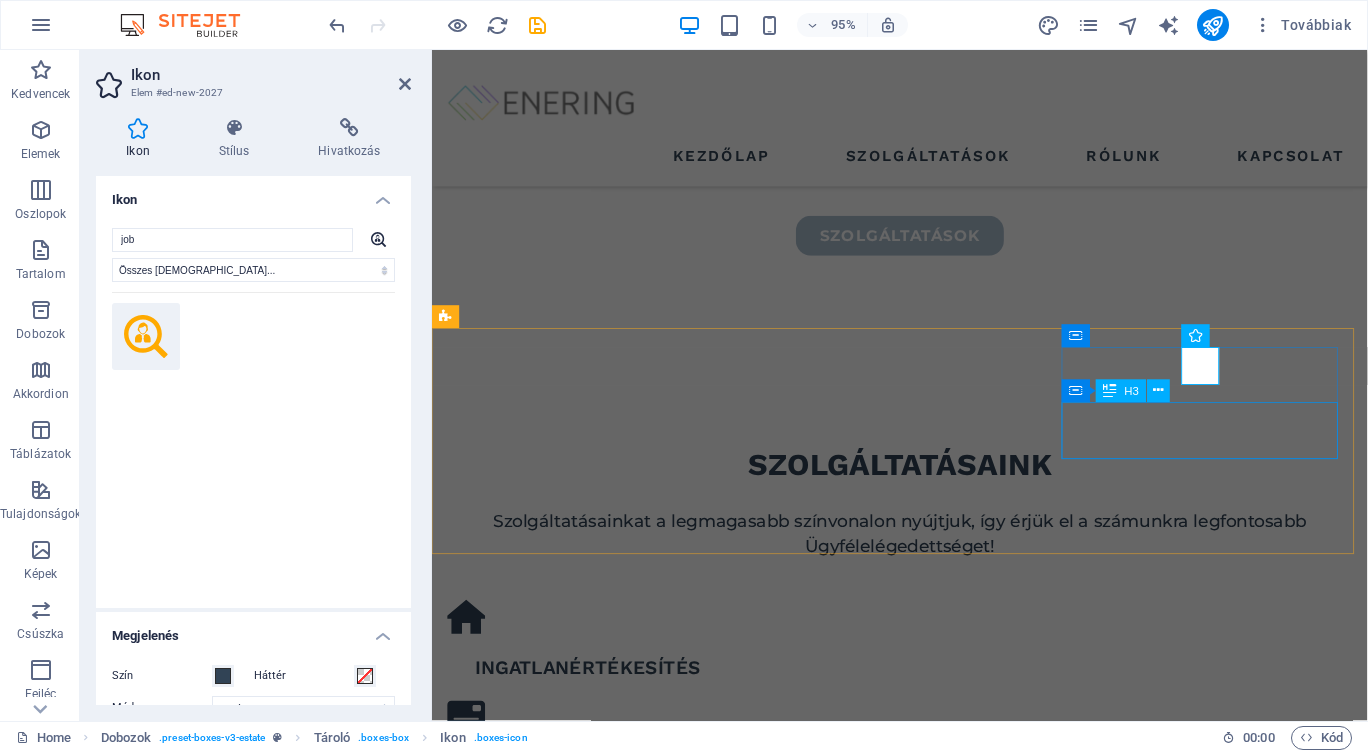 click on "modern interior design" at bounding box center (596, 1459) 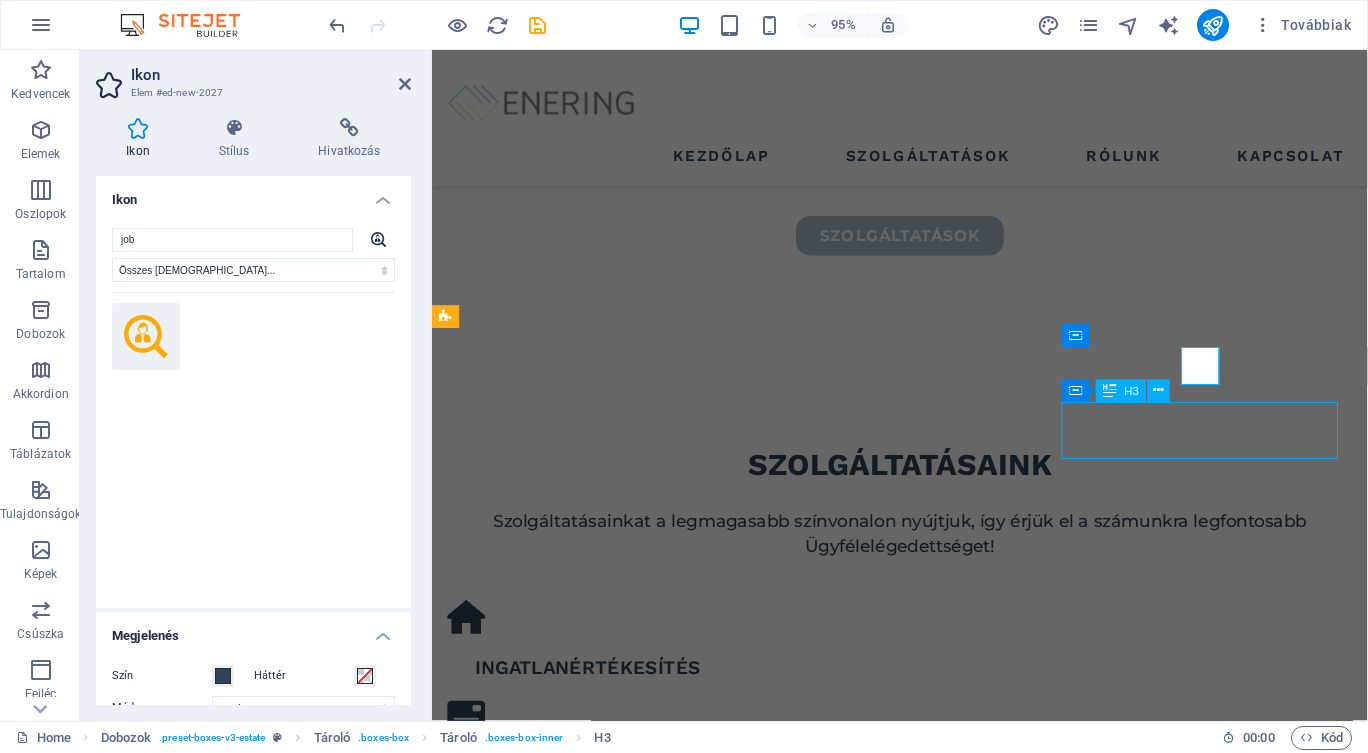 click on "modern interior design" at bounding box center (596, 1459) 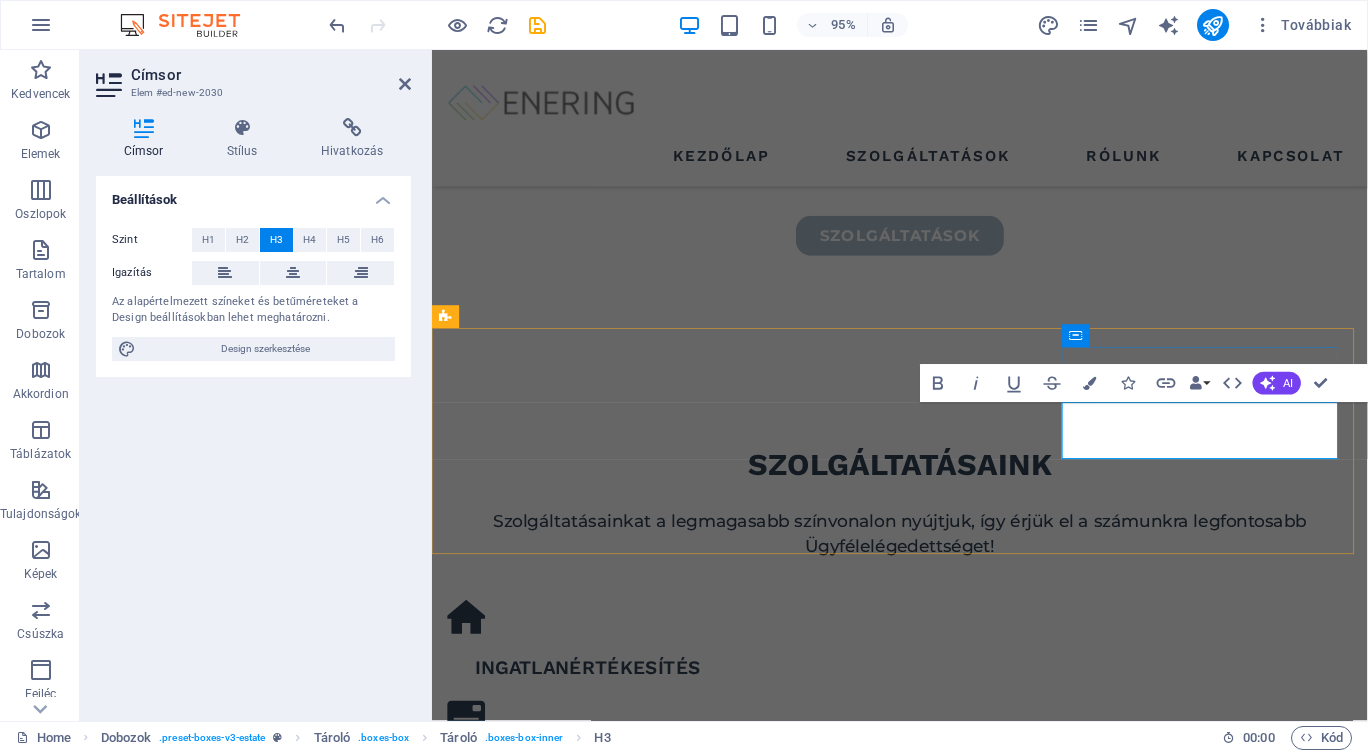 type 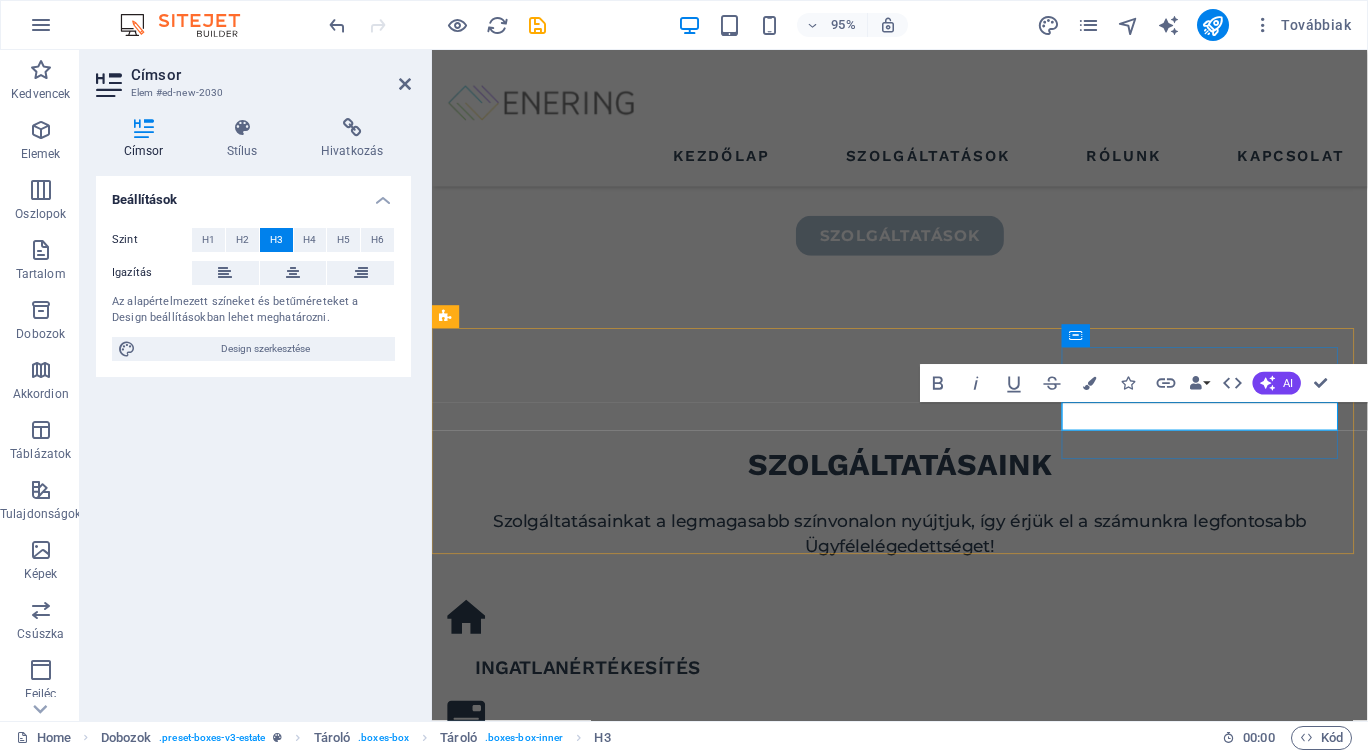 drag, startPoint x: 1304, startPoint y: 436, endPoint x: 1199, endPoint y: 431, distance: 105.11898 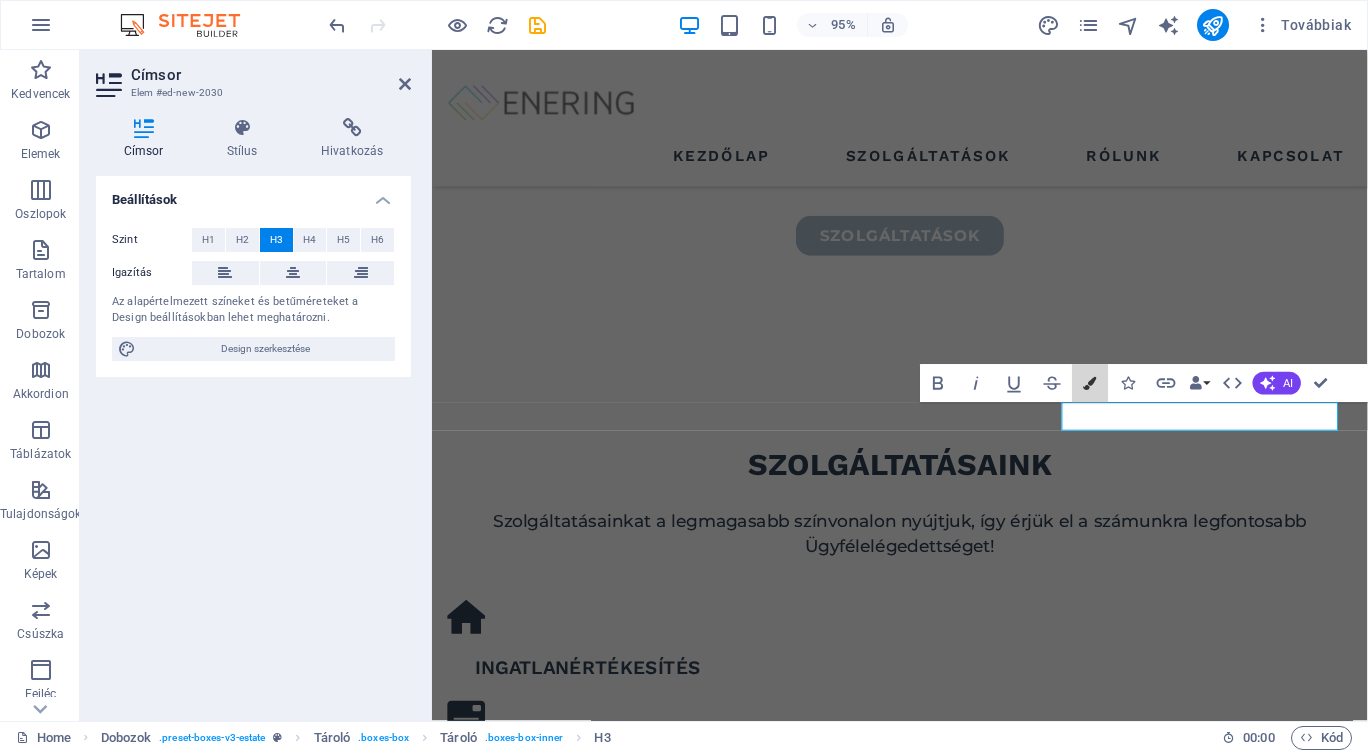 click at bounding box center (1090, 382) 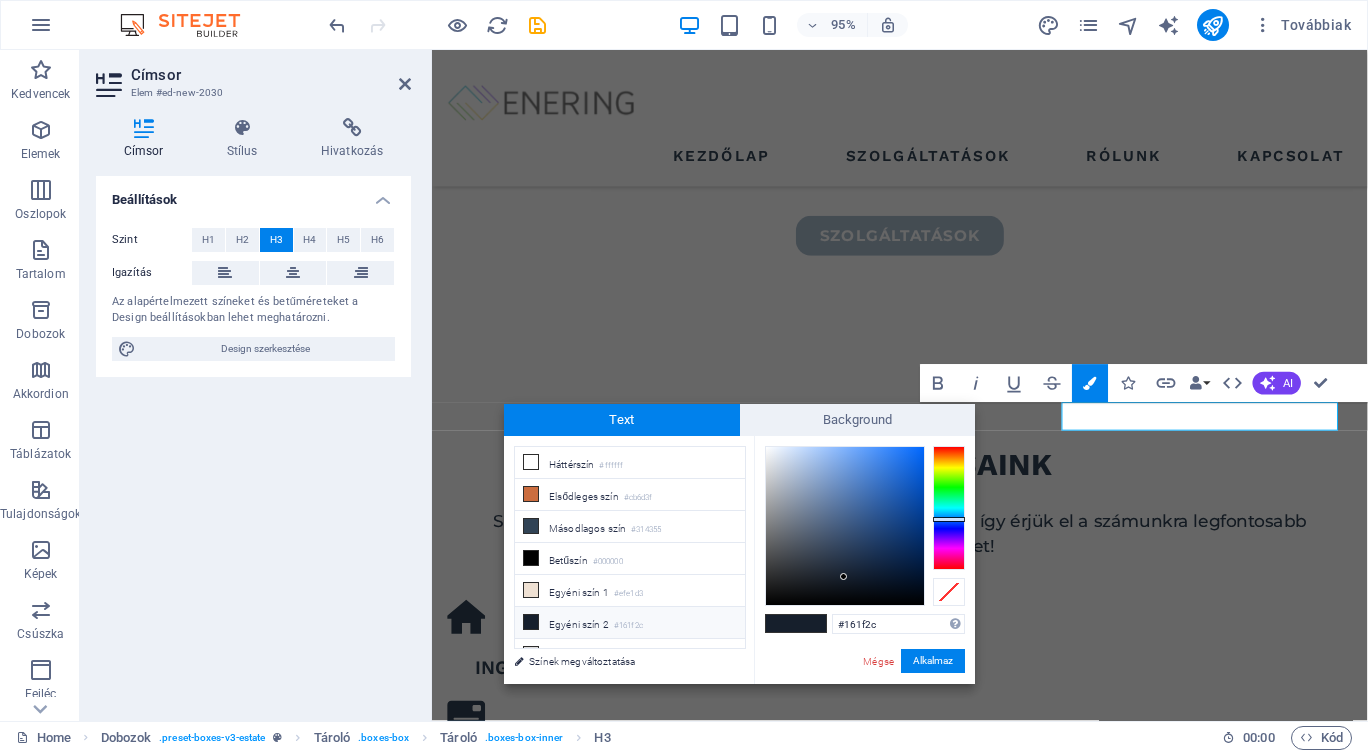 click on "Másodlagos szín
#314355" at bounding box center (630, 527) 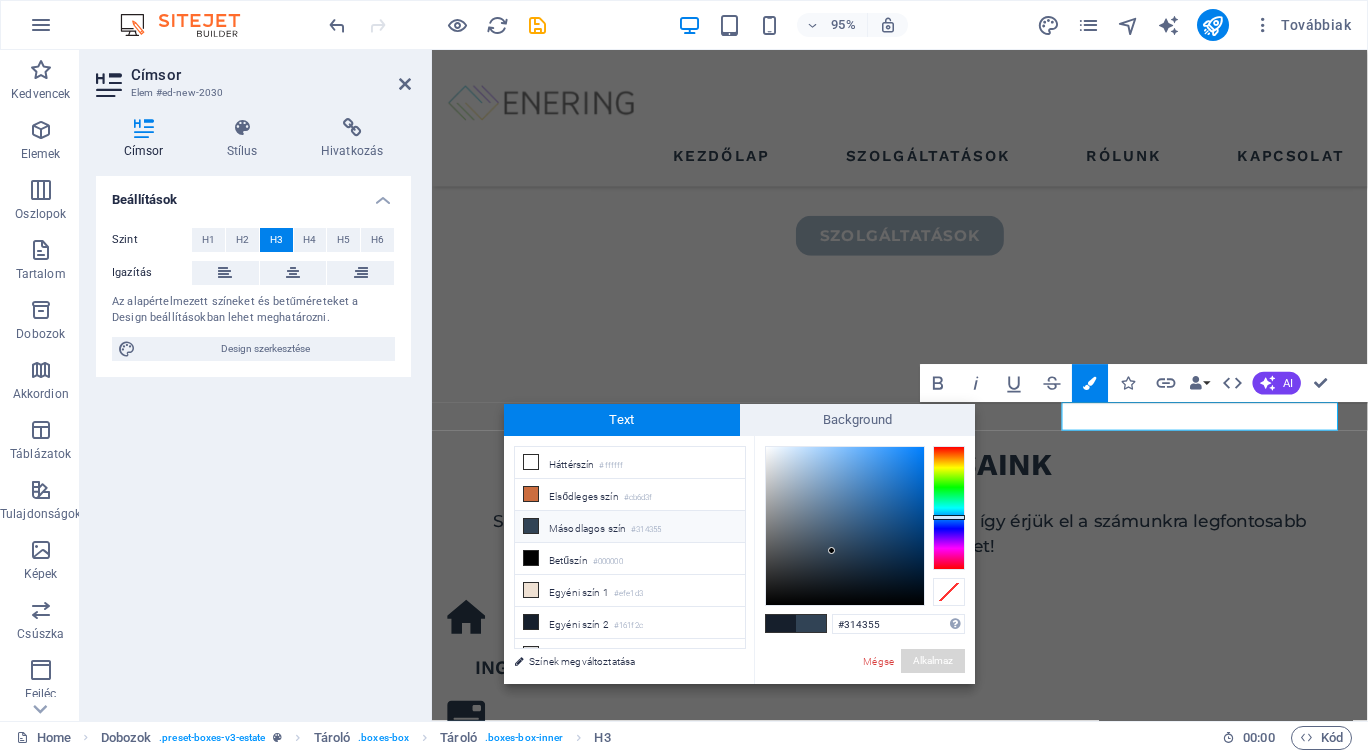 click on "Alkalmaz" at bounding box center [933, 661] 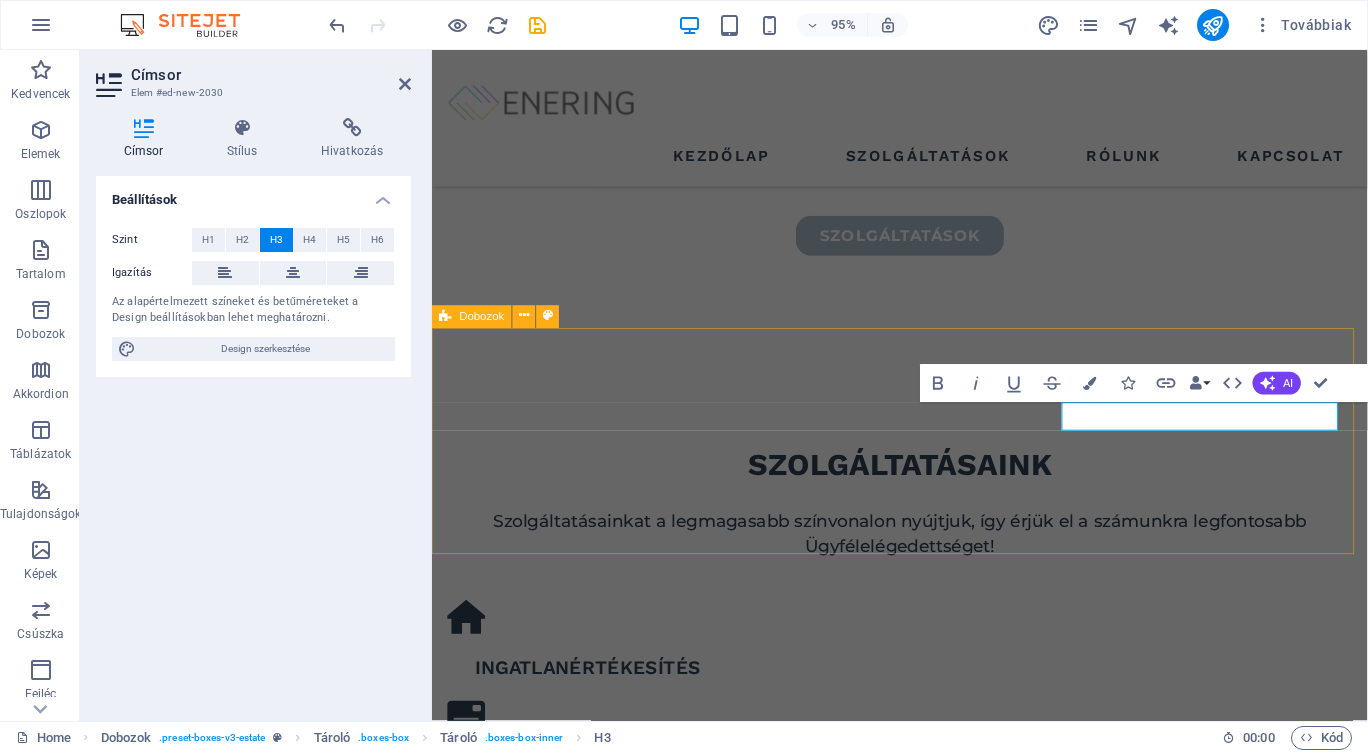 click on "projektek fejlesztések generálkivitelezés karrier" at bounding box center [924, 1336] 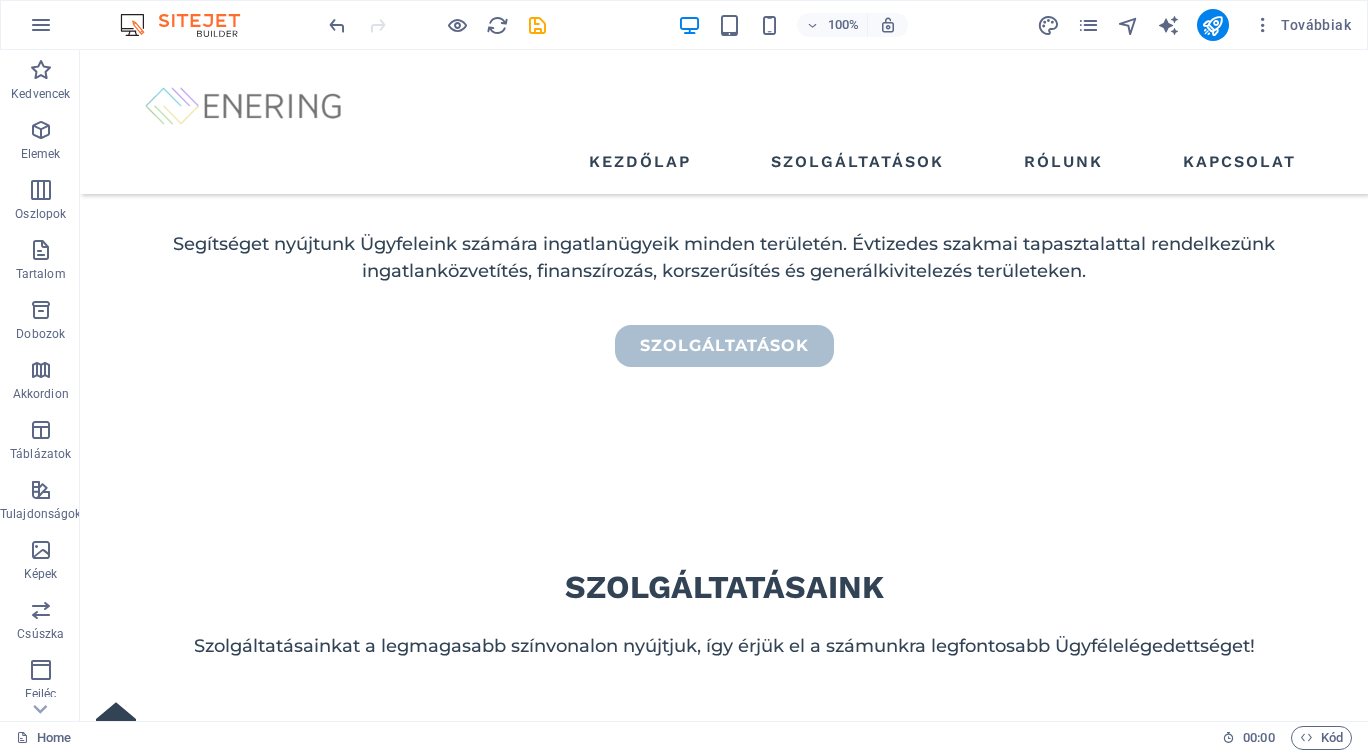 scroll, scrollTop: 795, scrollLeft: 0, axis: vertical 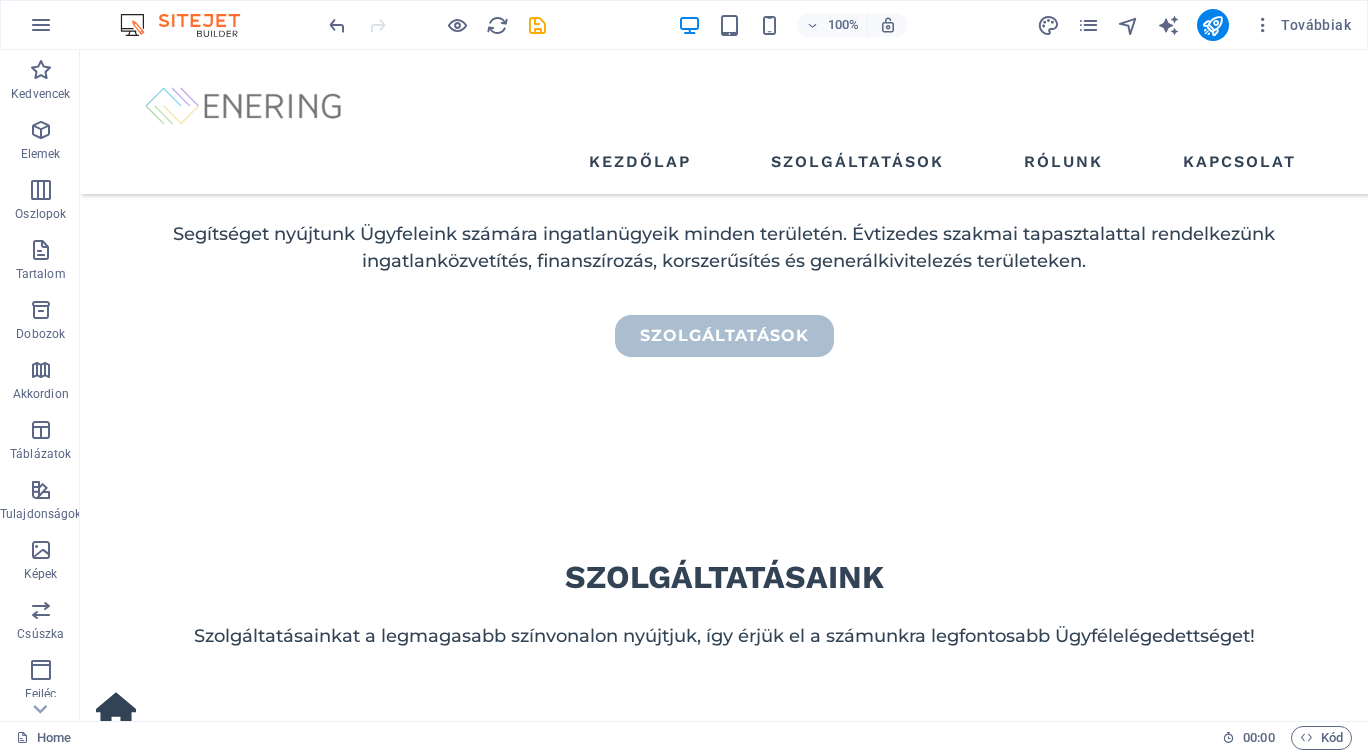 click at bounding box center [769, 25] 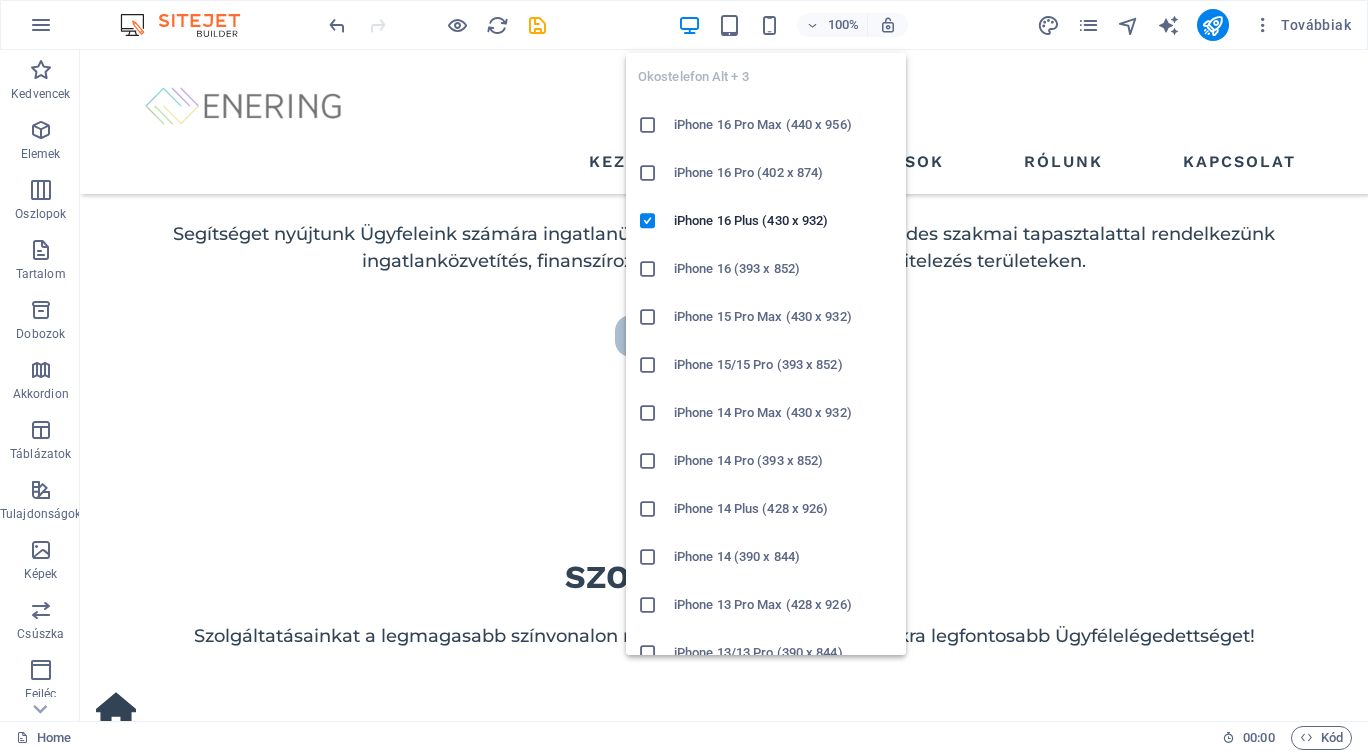 click at bounding box center (769, 25) 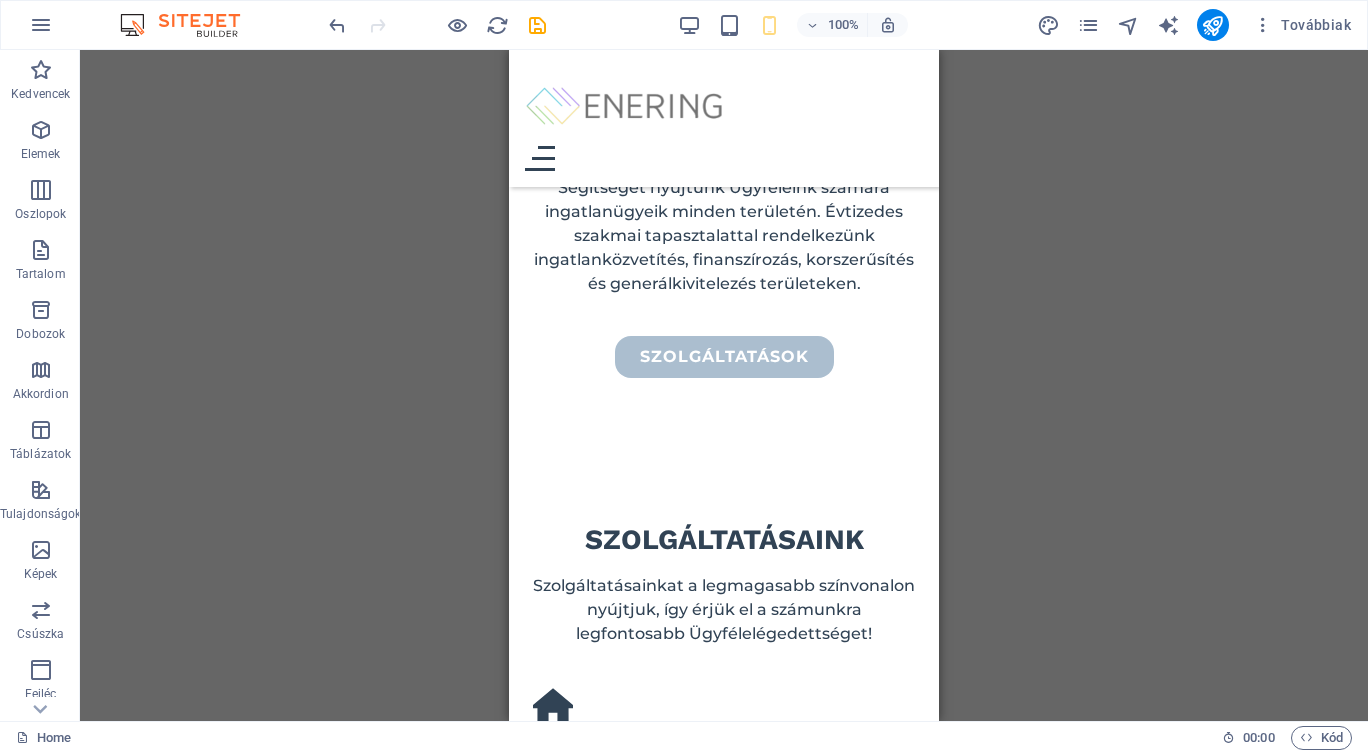 click on "H1   Banner   Tároló   Gomb   Térköz   Szöveg   Menü   Menüsáv   Logó   Térköz   Tároló   H2   Dobozok   Tároló   Térköz   Tároló   H3   Tároló   Tároló   H3   Tároló   Tároló   Térköz   Szöveg   Térköz   Ikon   Tároló   Térköz   Tároló   H3   Tároló   Egyenlőtlen oszlopok   Ikon   Ikon   Dobozok   Tároló   Tároló   H3   Tároló   Tároló   Tároló   H3   Tároló   Térköz   Tároló   Ikon   Térköz   Térköz   Ikon   Tároló   H3   Tároló   Ikon" at bounding box center (724, 385) 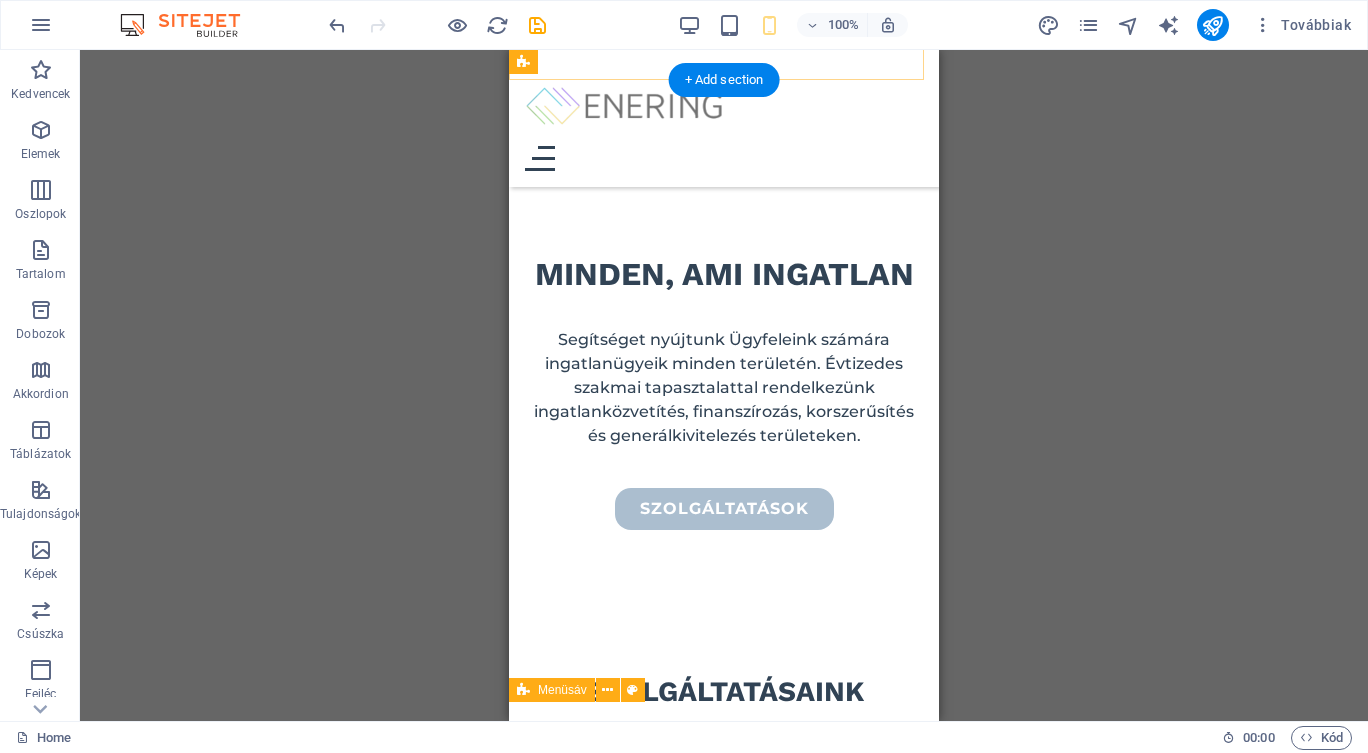 scroll, scrollTop: 574, scrollLeft: 0, axis: vertical 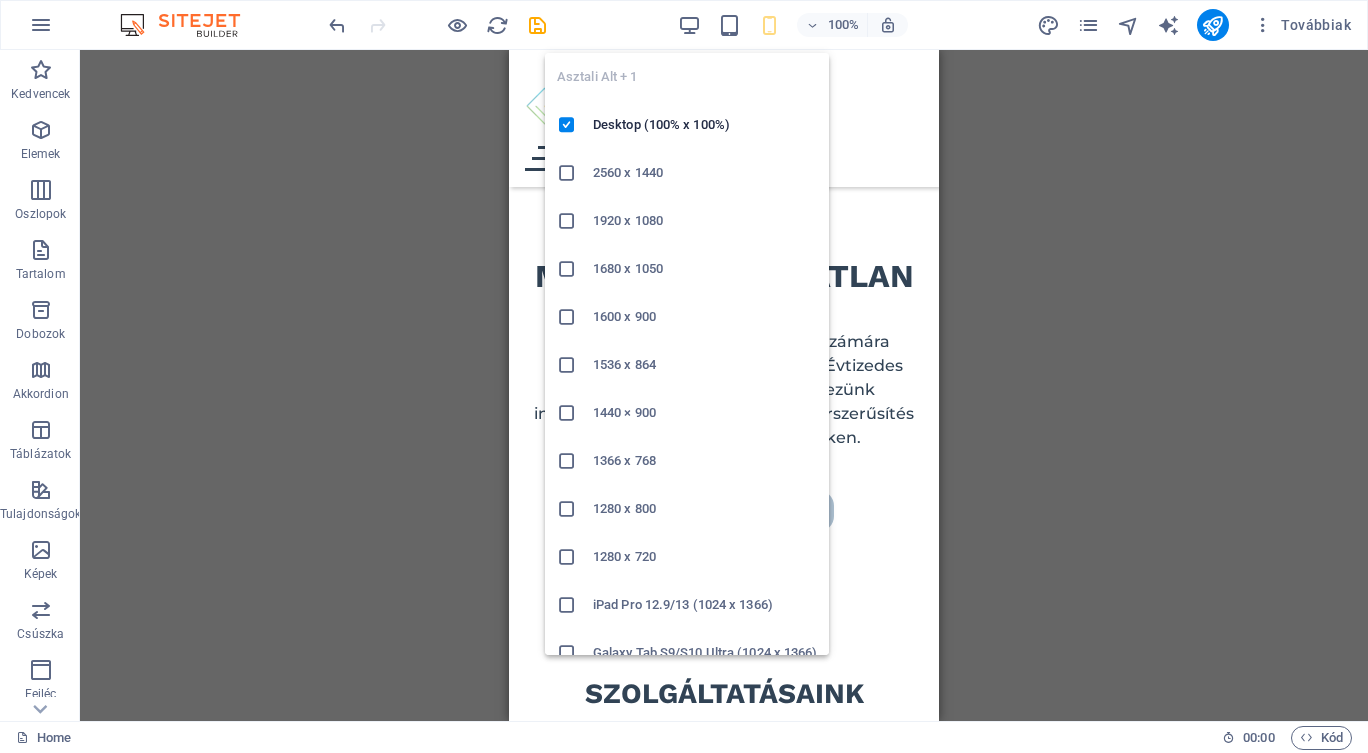 click at bounding box center (689, 25) 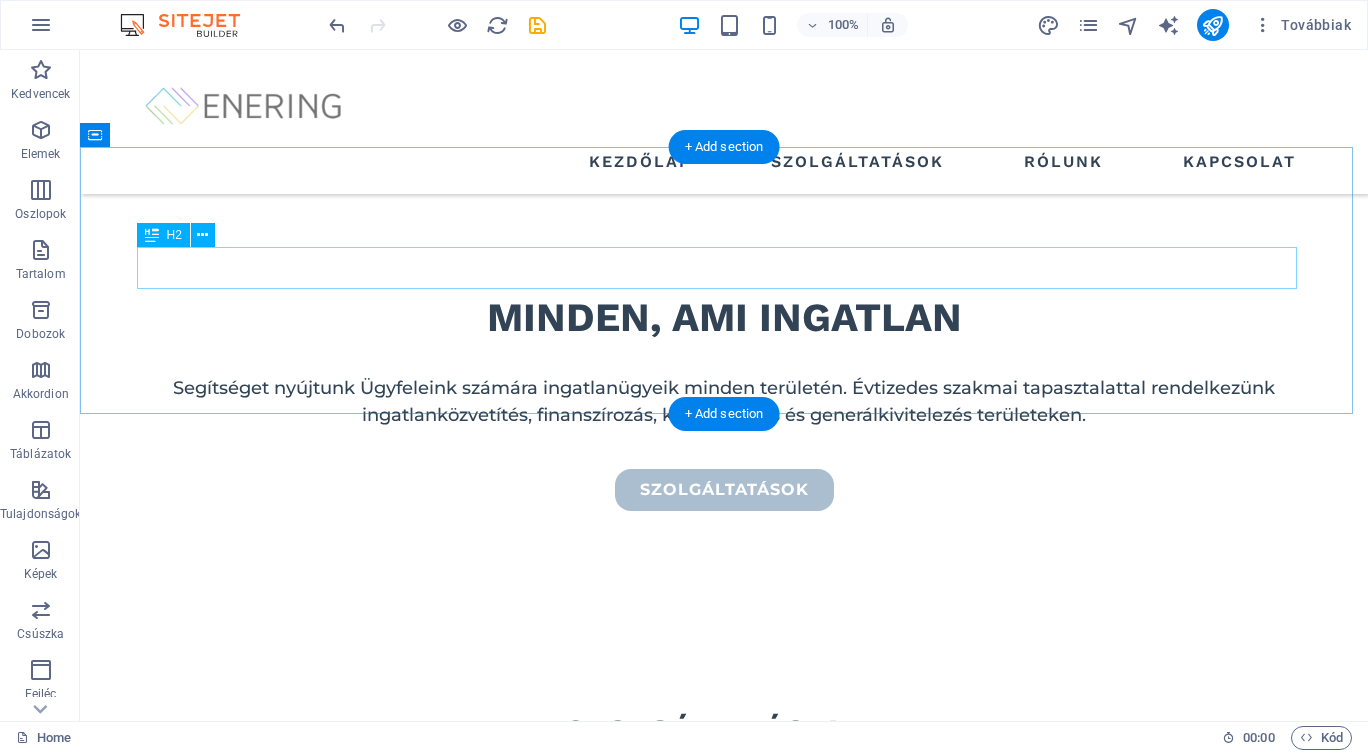 click on "SZOLGÁLTATÁSAINK" at bounding box center [724, 732] 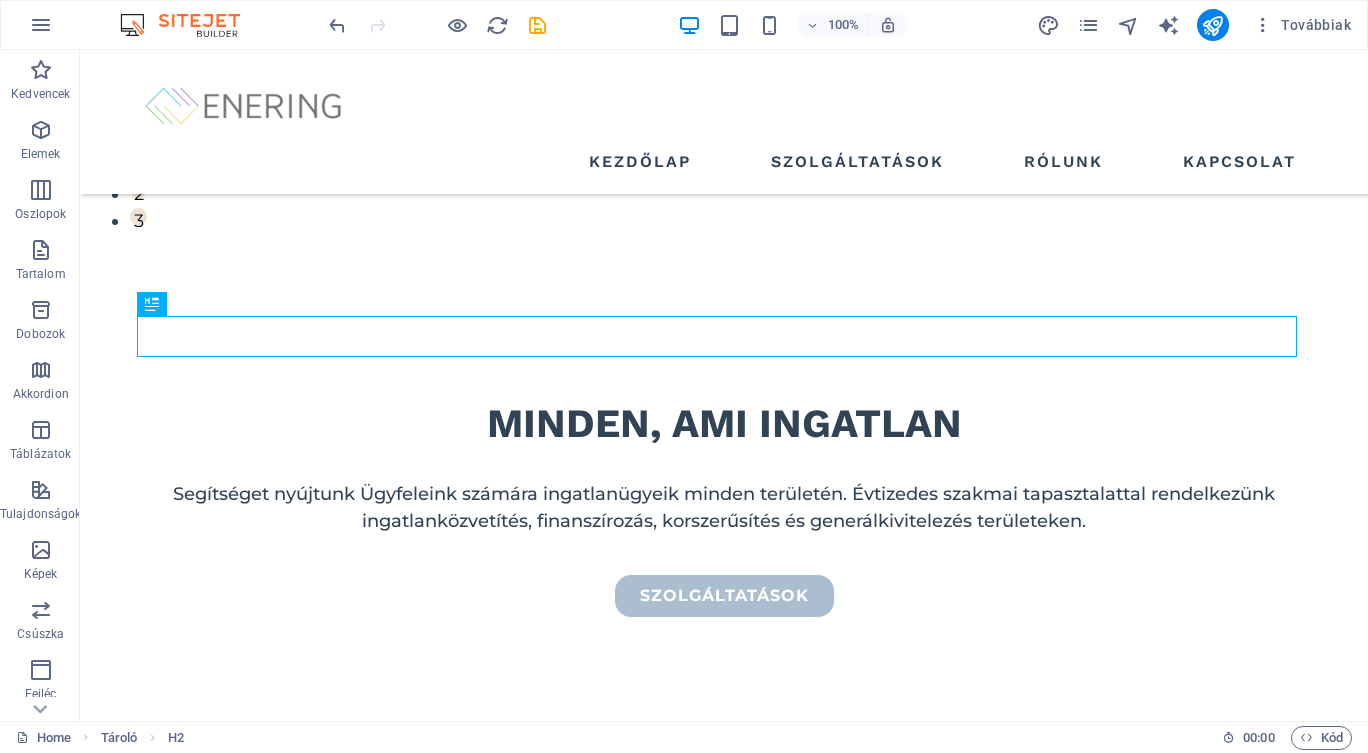 scroll, scrollTop: 505, scrollLeft: 0, axis: vertical 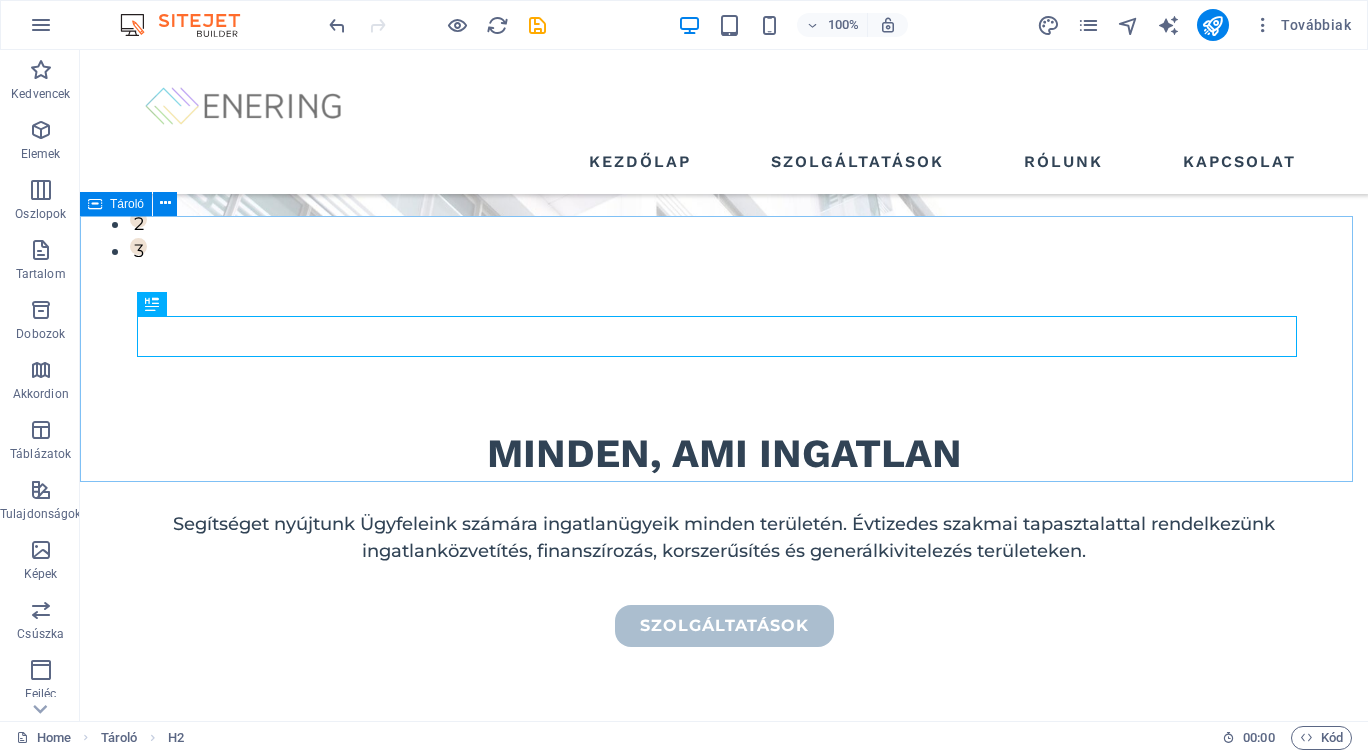 click at bounding box center (165, 203) 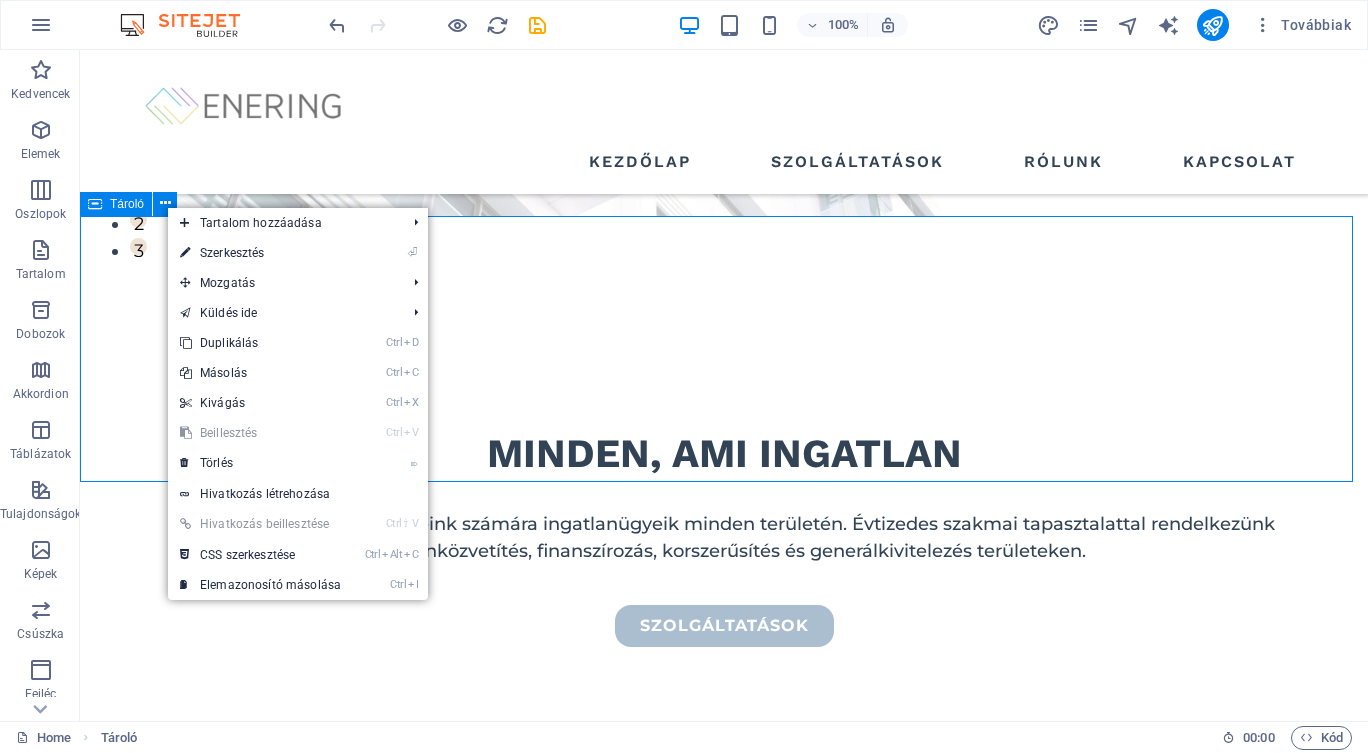 click at bounding box center (165, 203) 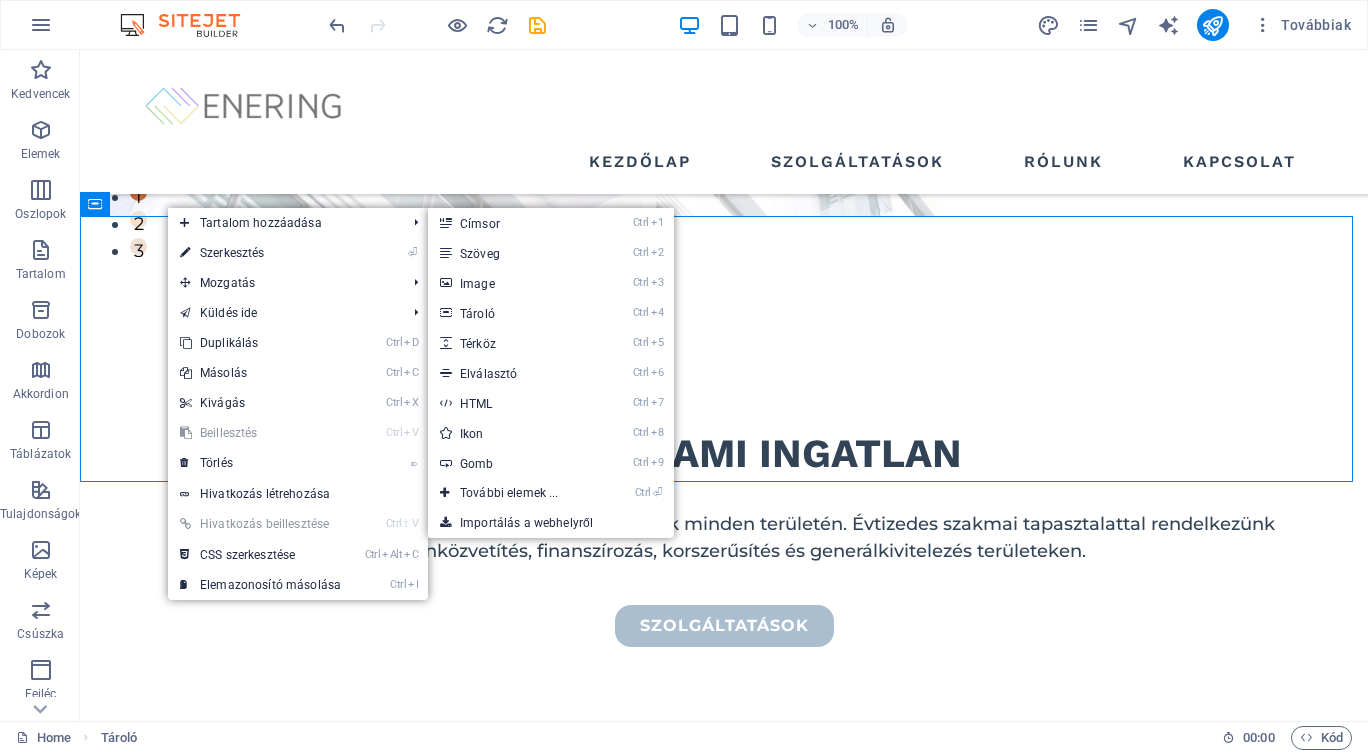 click on "Ctrl 2  Szöveg" at bounding box center [513, 253] 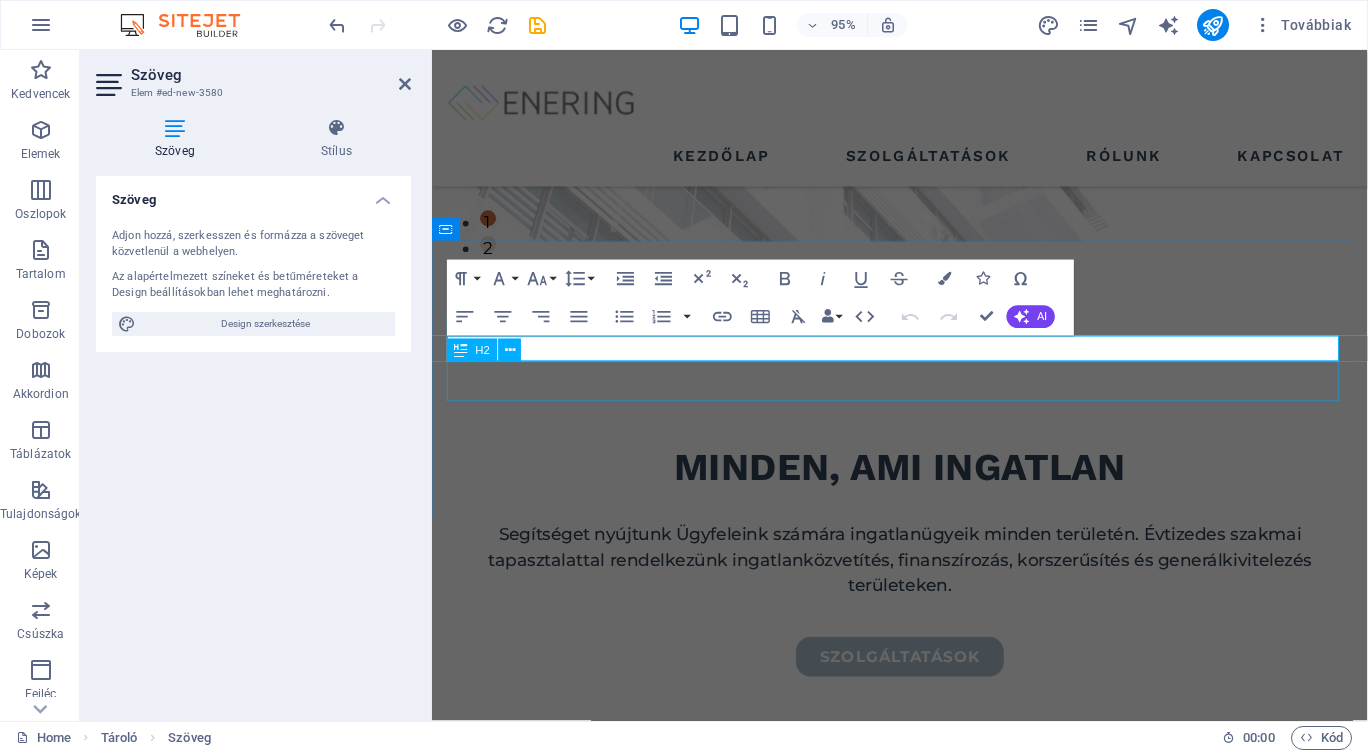 click on "SZOLGÁLTATÁSAINK" at bounding box center [924, 958] 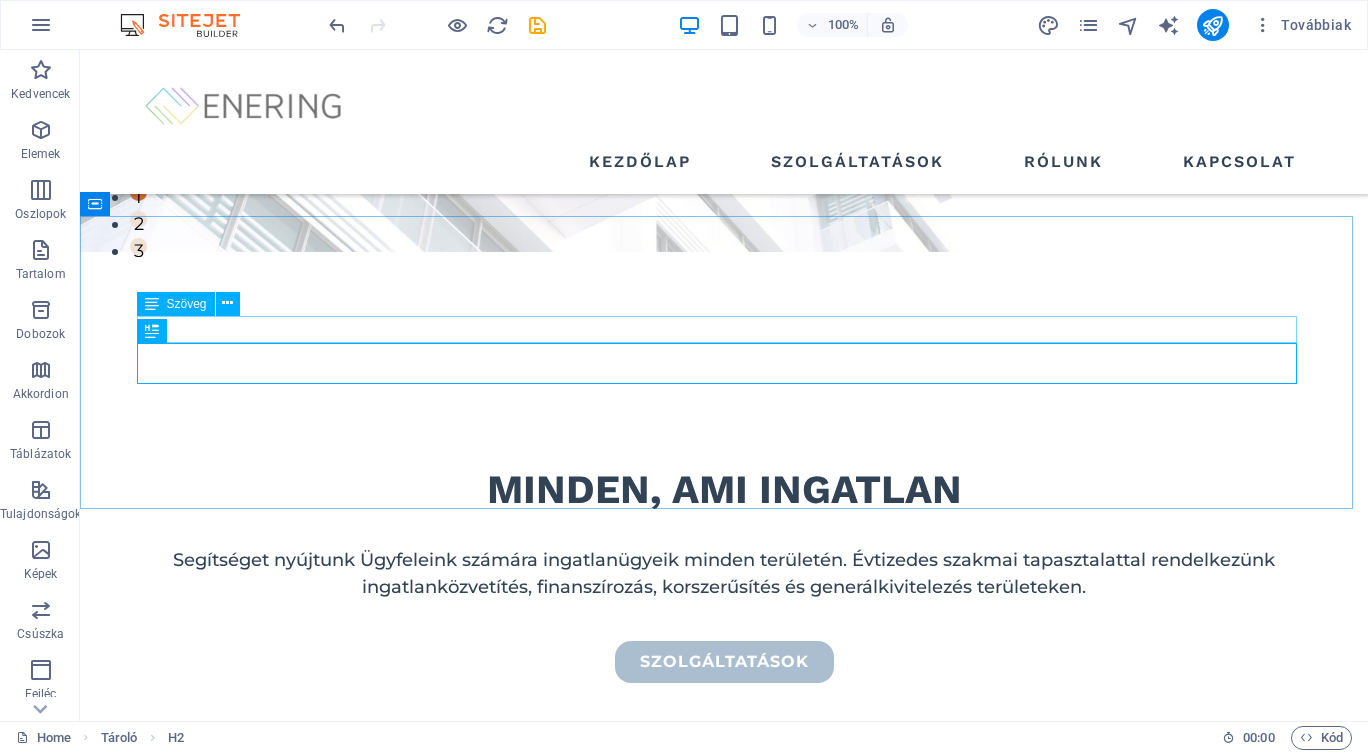 click at bounding box center [227, 303] 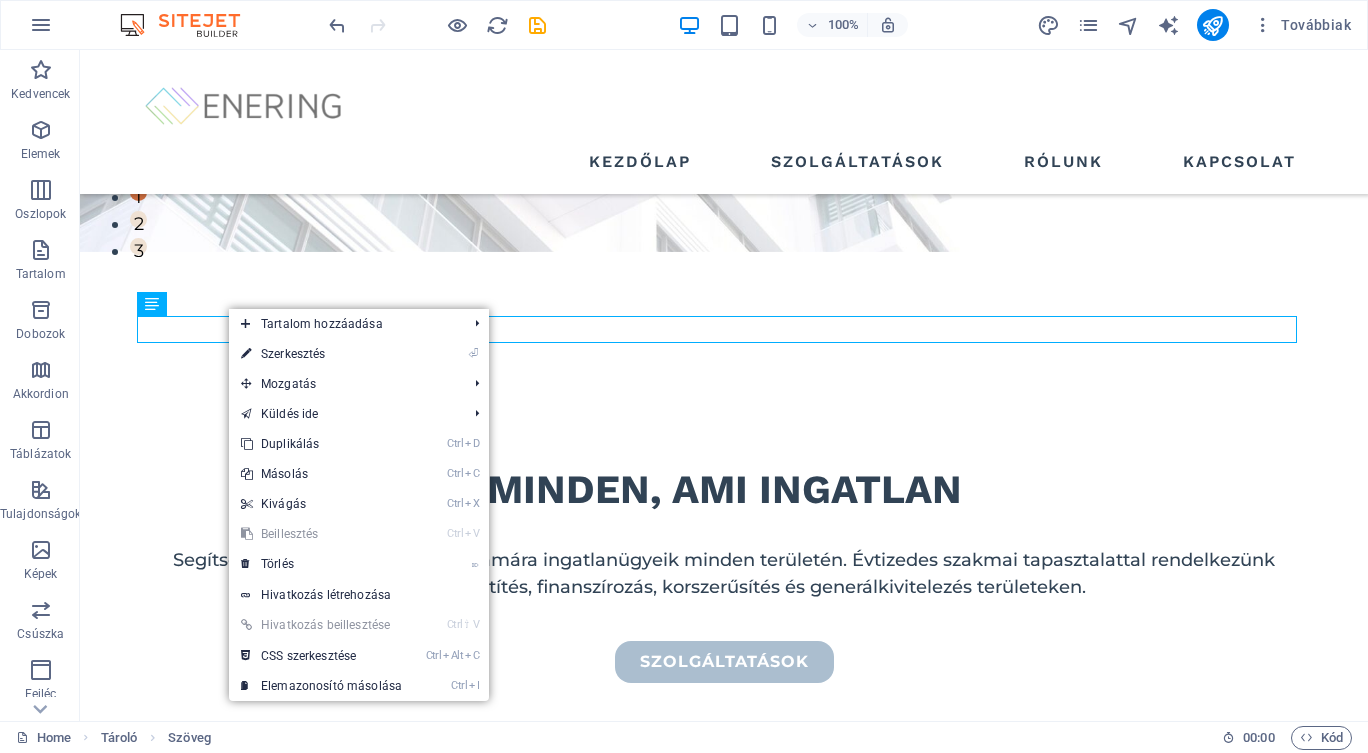 click on "⌦  Törlés" at bounding box center (321, 564) 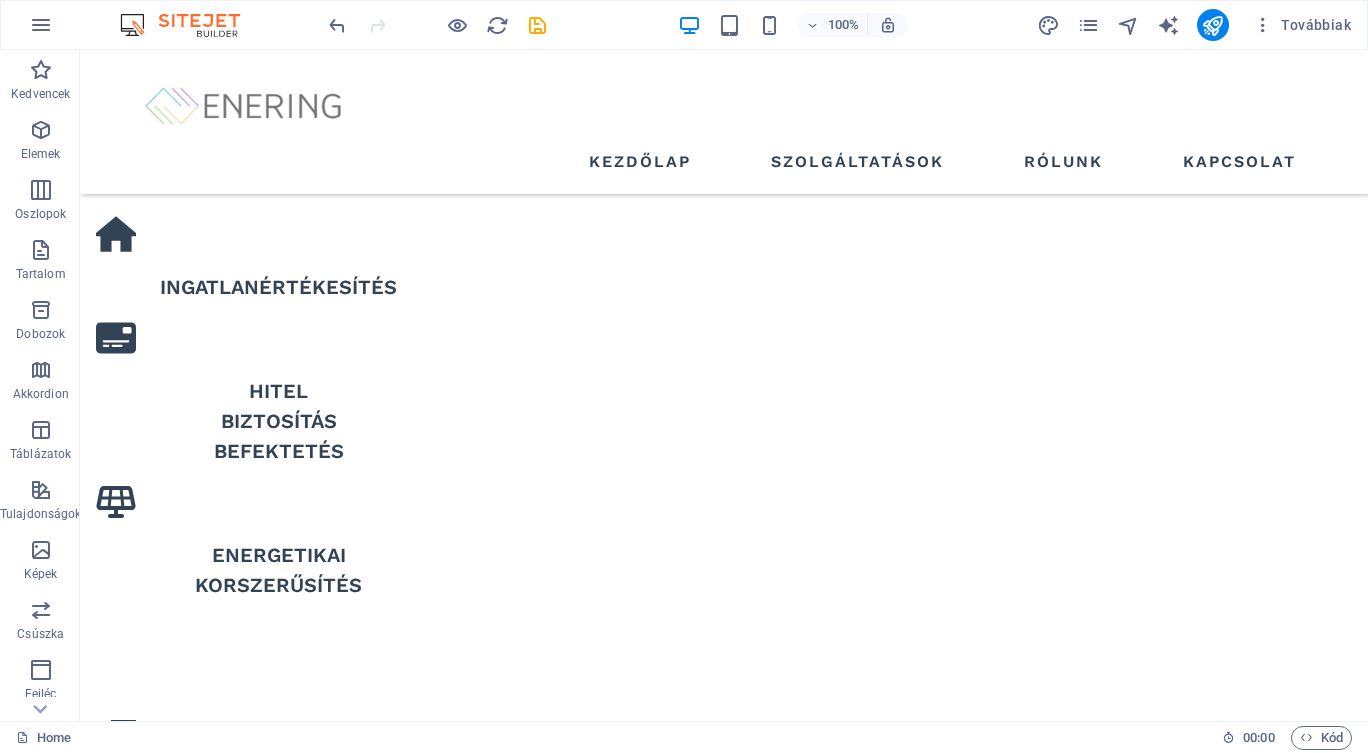 scroll, scrollTop: 1300, scrollLeft: 0, axis: vertical 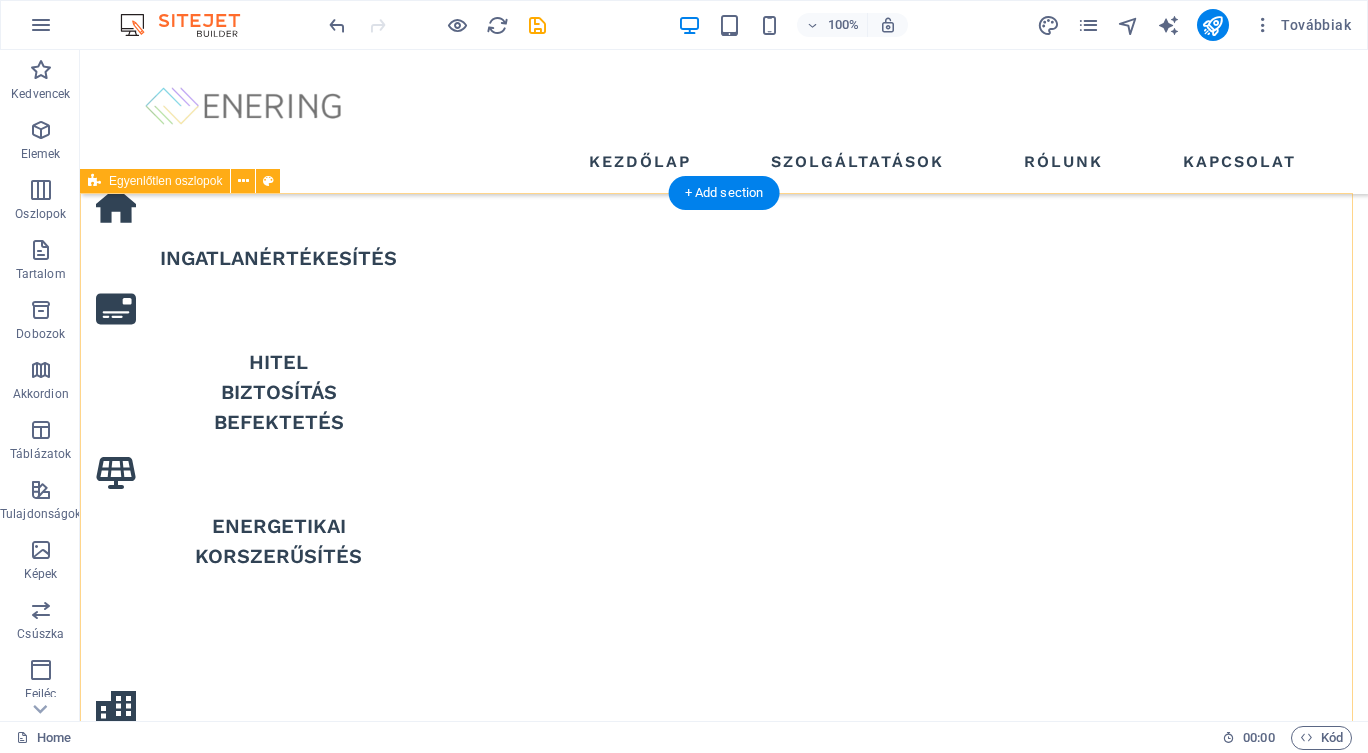 click on "ABOUT US
what we are all about At vero eos et accusamus et iusto odio dignissimos ducimus qui blanditiis praesentium voluptatum deleniti atque corrupti quos dolores et quas molestias excepturi sint occaecati cupiditate non provident. At vero eos et accusamus et iusto odio dignissimos ducimus qui blanditiis praesentium voluptatum deleniti atque corrupti quos dolores et quas molestias excepturi sint occaecati cupiditate non provident. GET STARTED" at bounding box center [724, 1815] 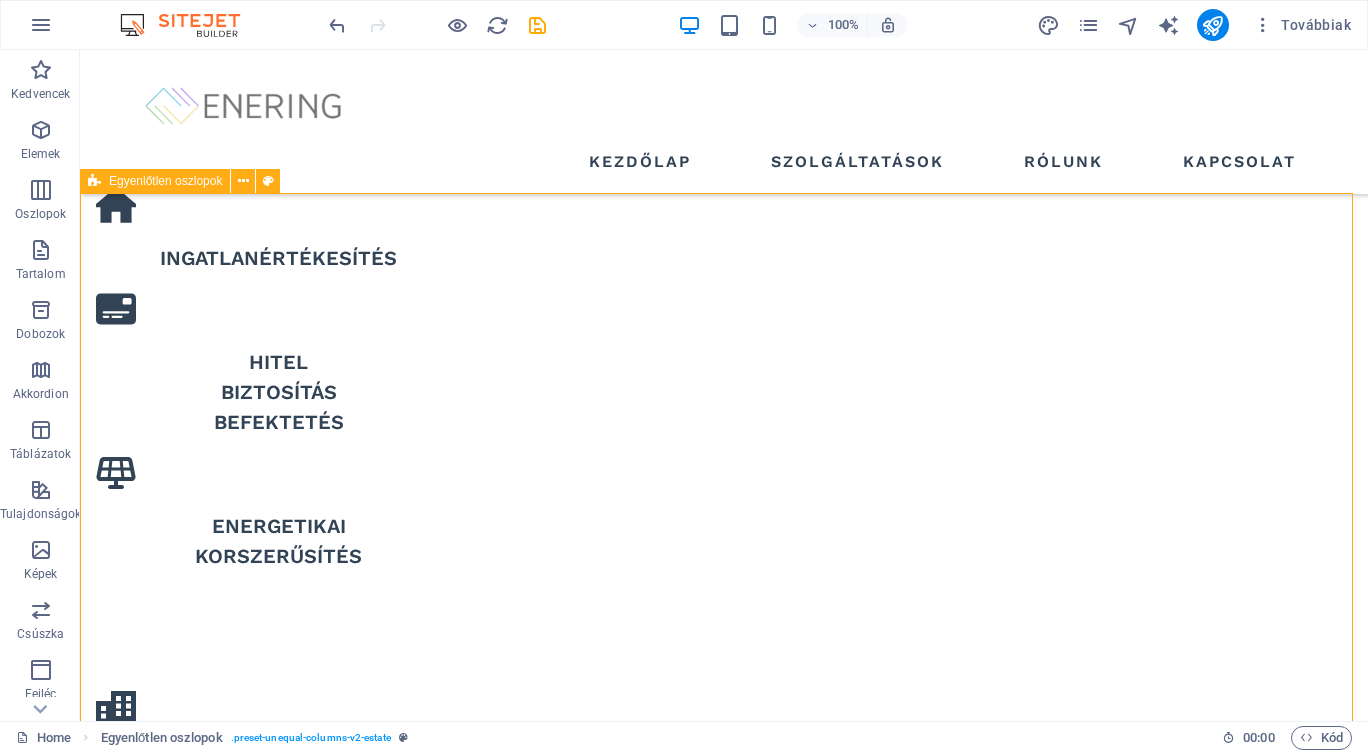 click at bounding box center [243, 181] 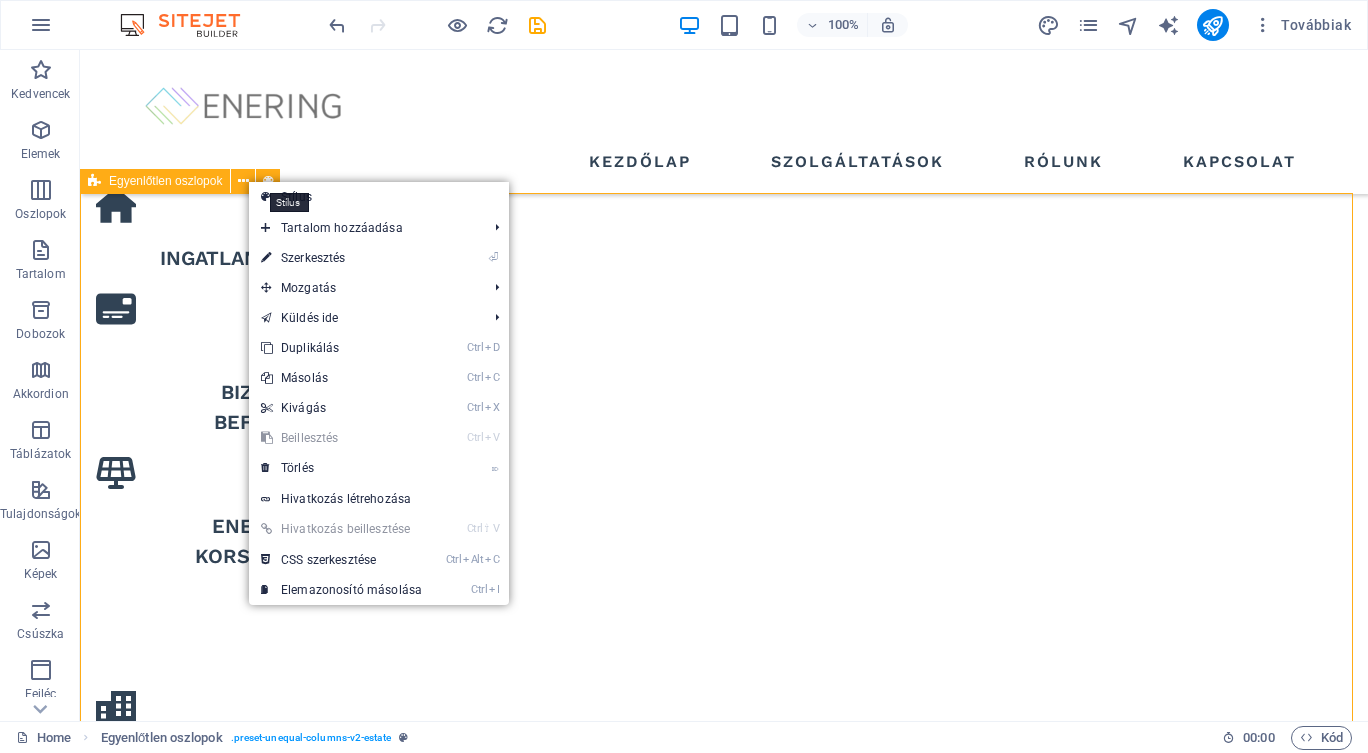 click at bounding box center [268, 181] 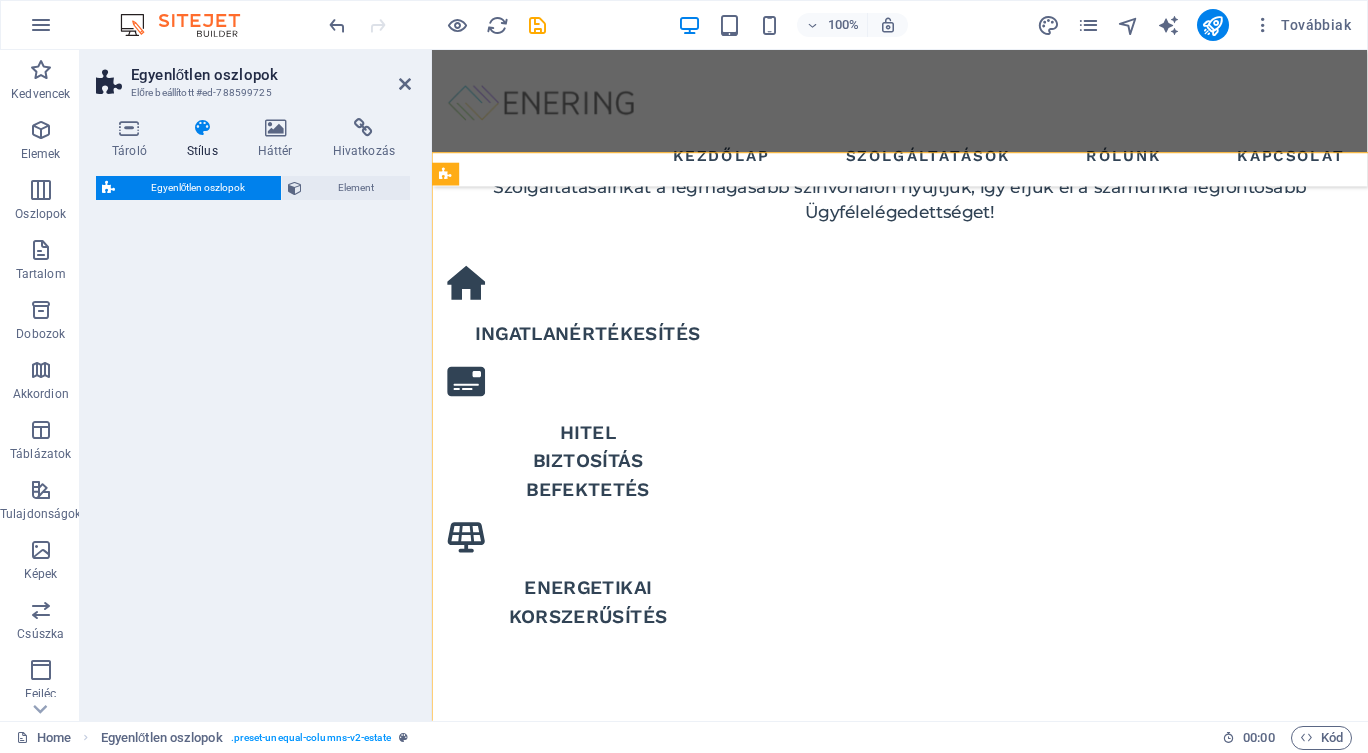 select on "%" 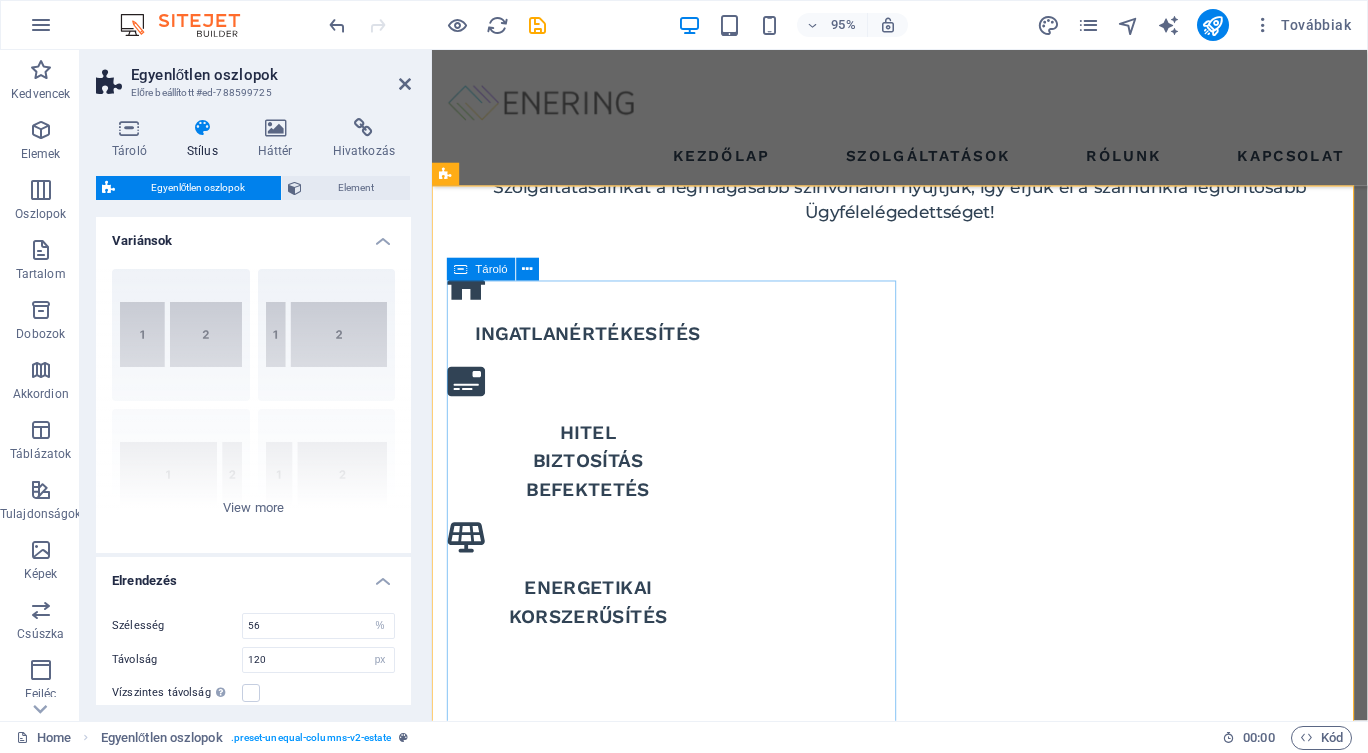 scroll, scrollTop: 1336, scrollLeft: 0, axis: vertical 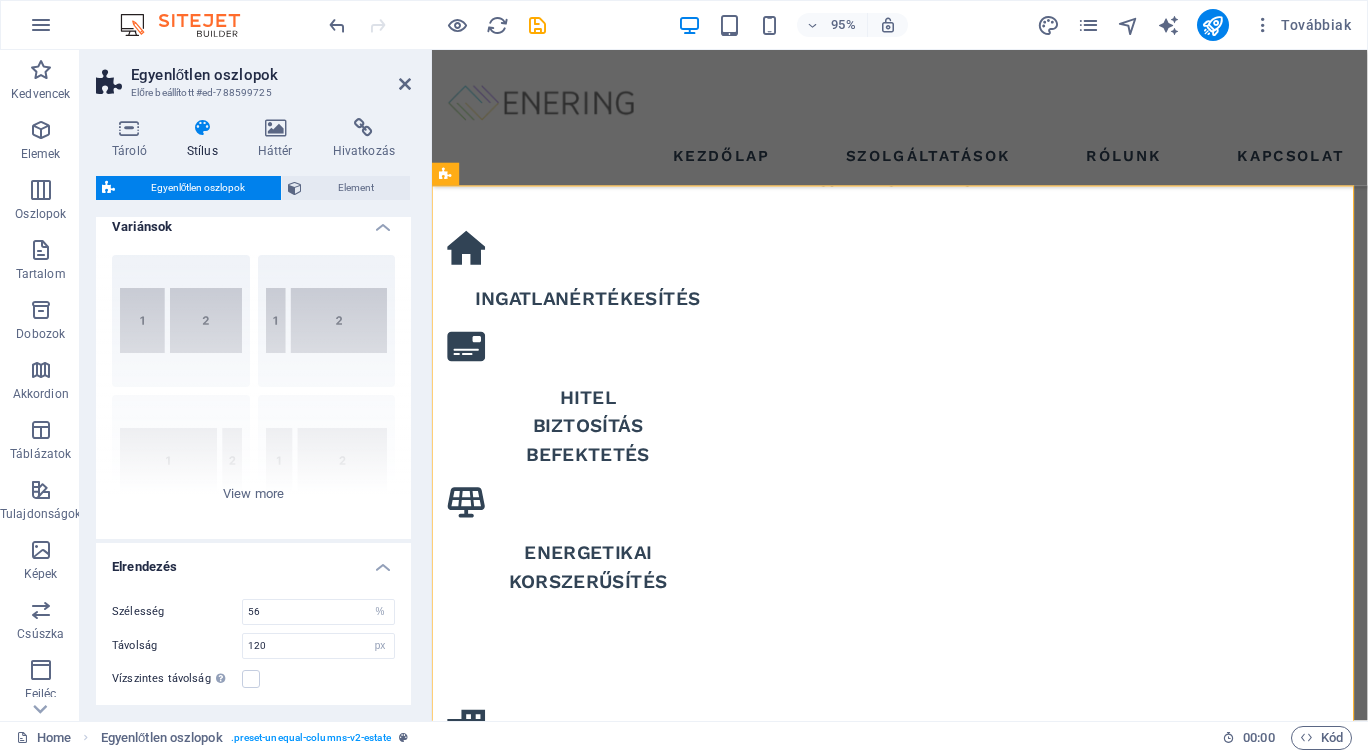 click on "Tároló Stílus Háttér Hivatkozás Méret Magasság Alapértelmezett px rem % vh vw Min. magasság Egyik sem px rem % vh vw Szélesség Alapértelmezett px rem % em vh vw Min. szélesség Egyik sem px rem % vh vw Tartalom szélessége Alapértelmezett Egyéni szélesség Szélesség Alapértelmezett px rem % em vh vw Min. szélesség Egyik sem px rem % vh vw Alapértelmezett kitöltés Egyéni térköz Az alapértelmezett tartalom szélességét és belső margóját a Design menüpont alatt lehet megváltoztatni. Design szerkesztése Elrendezés (Flexbox) Igazítás Meghatározza a flex irányát. Alapértelmezett Fő tengely Meghatározza, hogy az elemek hogyan viselkedjenek a fő tengely mentén ebben a tartályban (tartalom igazítása). Alapértelmezett Mellék tengely Irányítsa az elemek függőleges irányát a tartályon belül (elemek igazítása). Alapértelmezett Wrap Alapértelmezett Be Ki Kitöltés Alapértelmezett Accessibility Role Egyik sem Alert Article Banner Comment %" at bounding box center (253, 411) 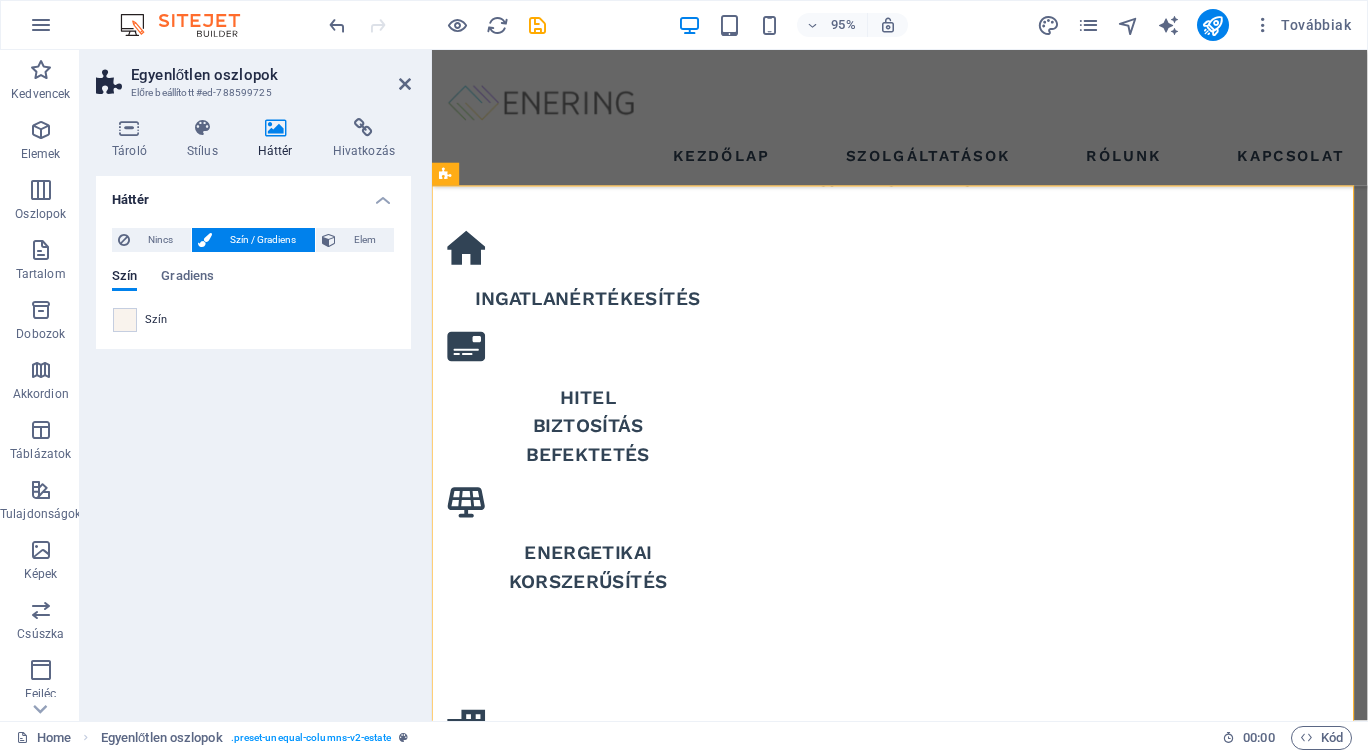click at bounding box center (125, 320) 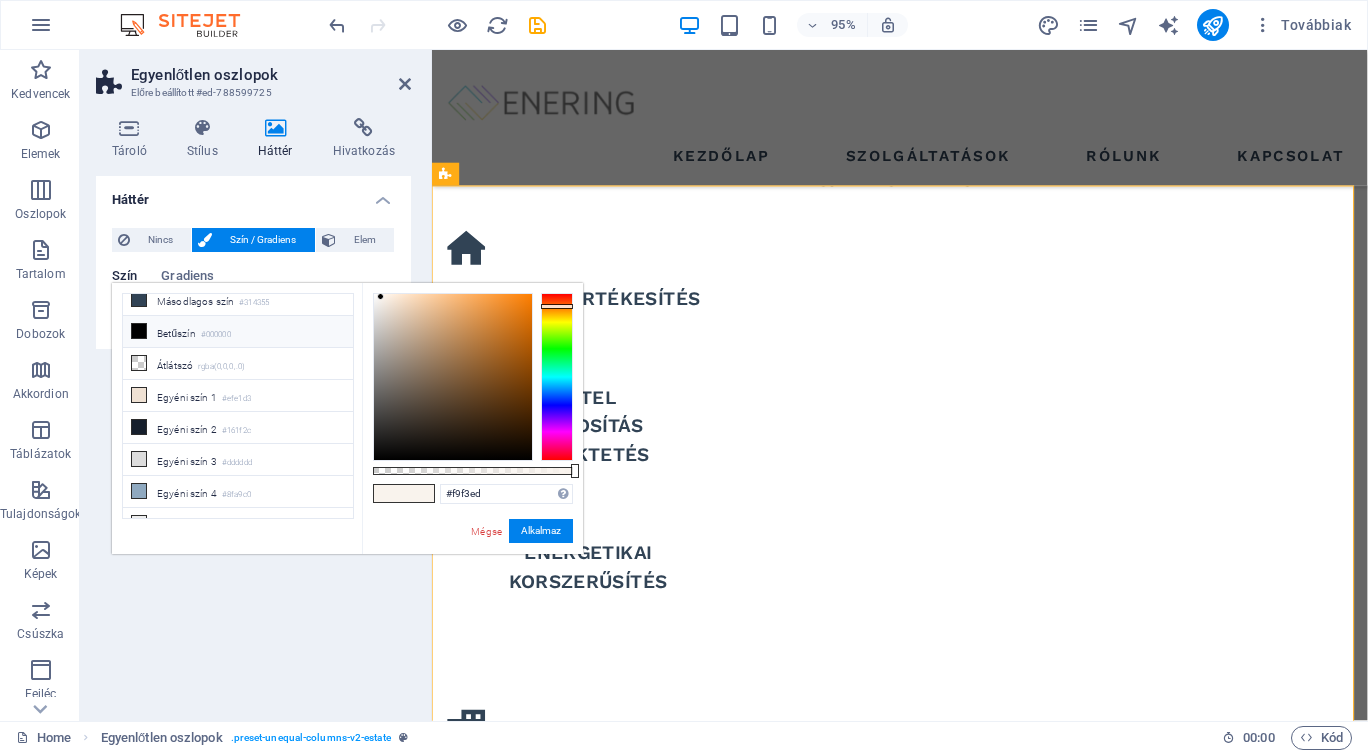 scroll, scrollTop: 91, scrollLeft: 0, axis: vertical 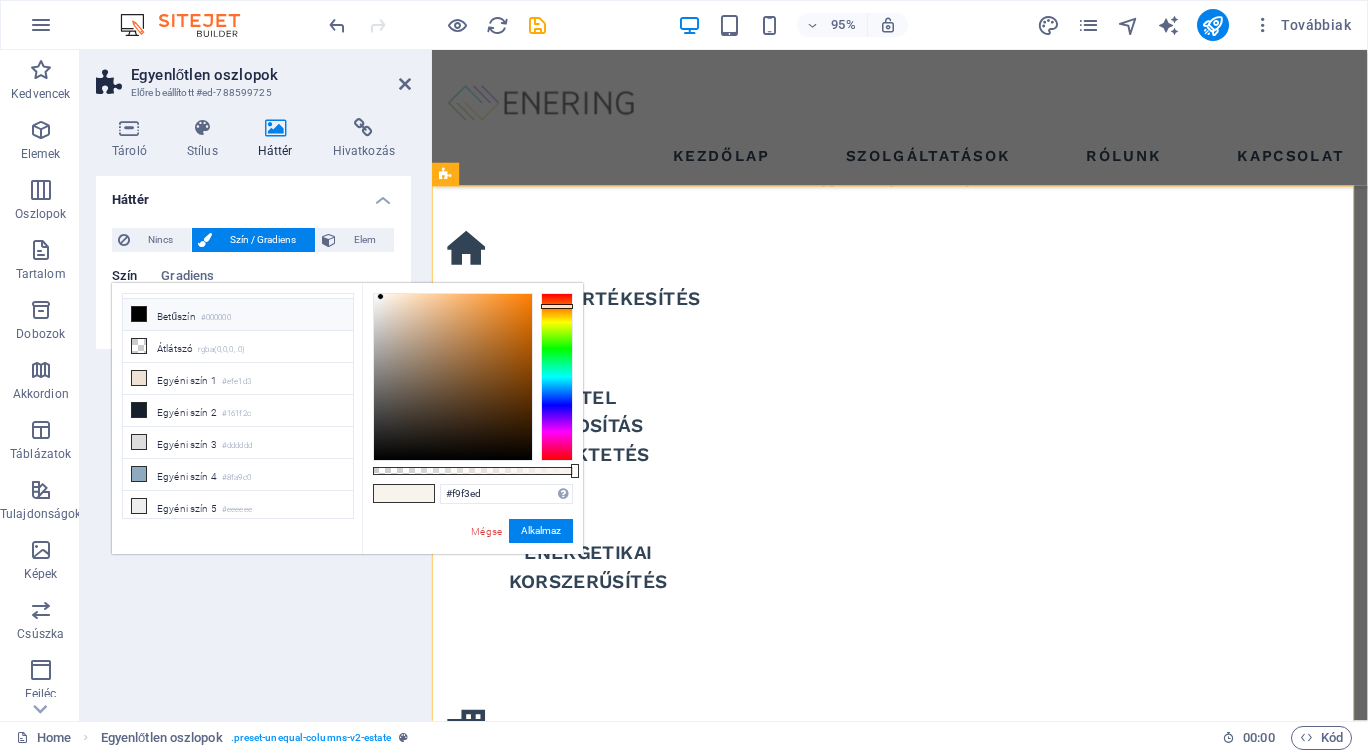 click on "Egyéni szín 5
#eeeeee" at bounding box center (238, 507) 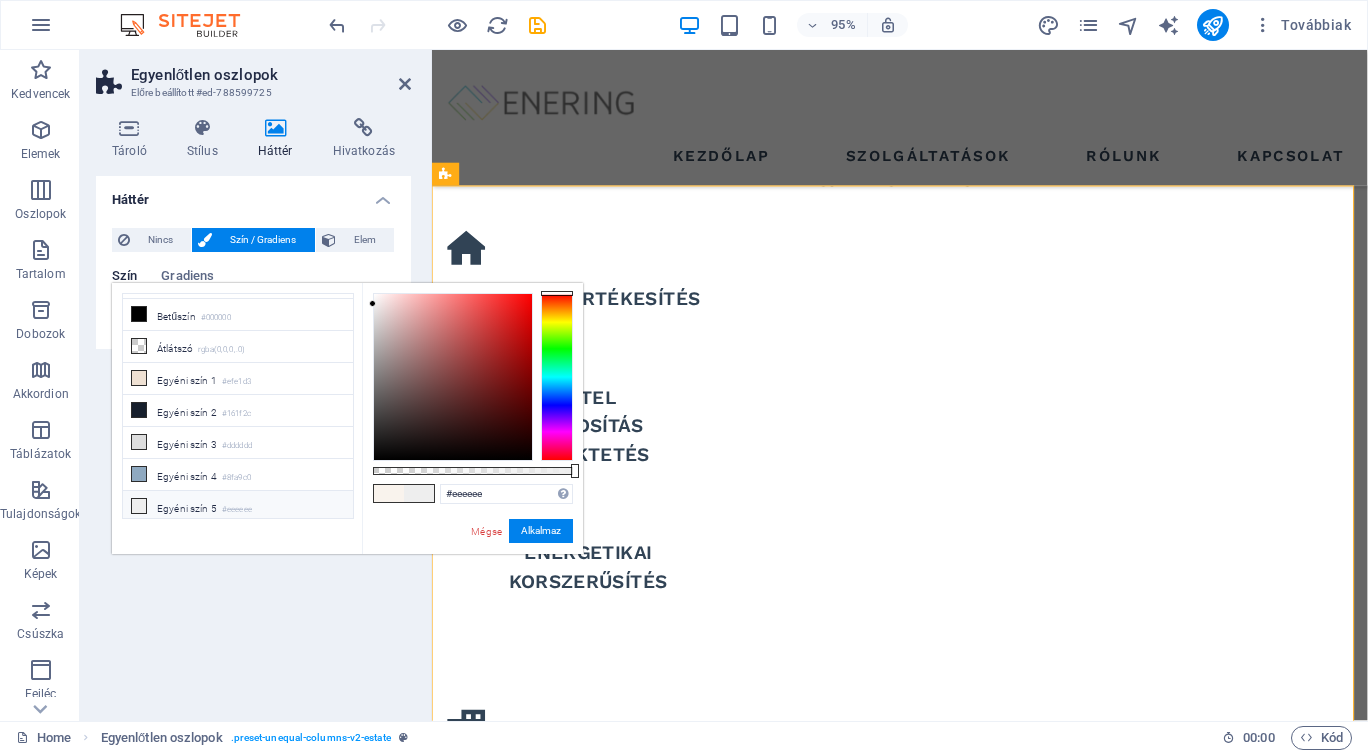 click on "Háttér" at bounding box center [253, 194] 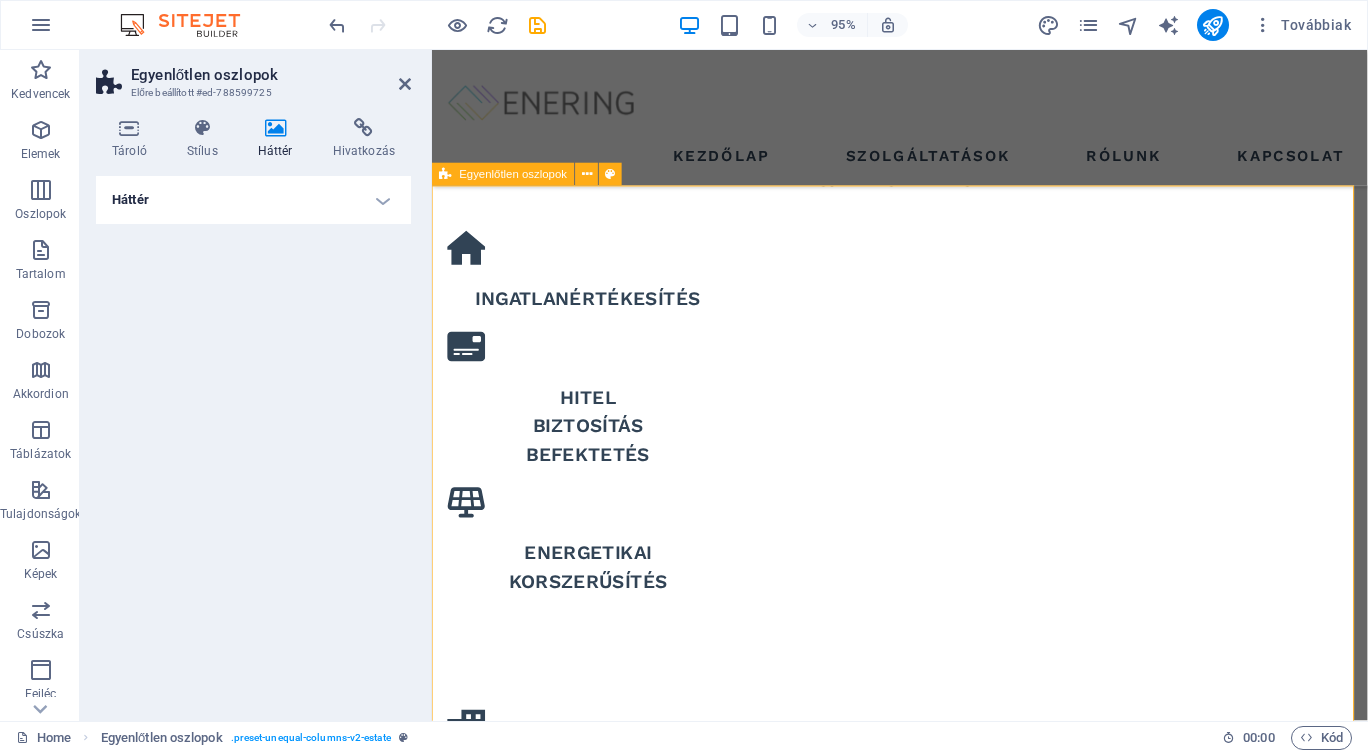 click on "ABOUT US
what we are all about At vero eos et accusamus et iusto odio dignissimos ducimus qui blanditiis praesentium voluptatum deleniti atque corrupti quos dolores et quas molestias excepturi sint occaecati cupiditate non provident. At vero eos et accusamus et iusto odio dignissimos ducimus qui blanditiis praesentium voluptatum deleniti atque corrupti quos dolores et quas molestias excepturi sint occaecati cupiditate non provident. GET STARTED" at bounding box center [924, 1768] 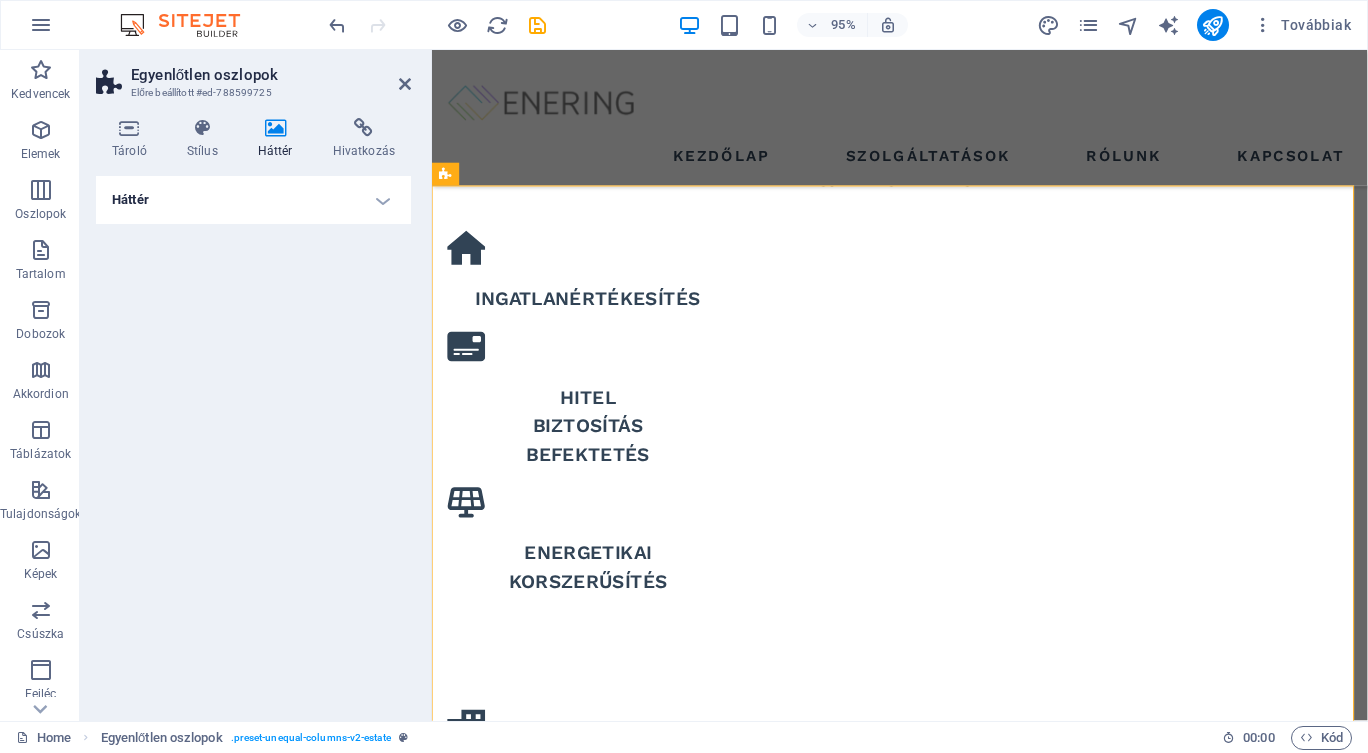 click on "Egyenlőtlen oszlopok" at bounding box center (271, 75) 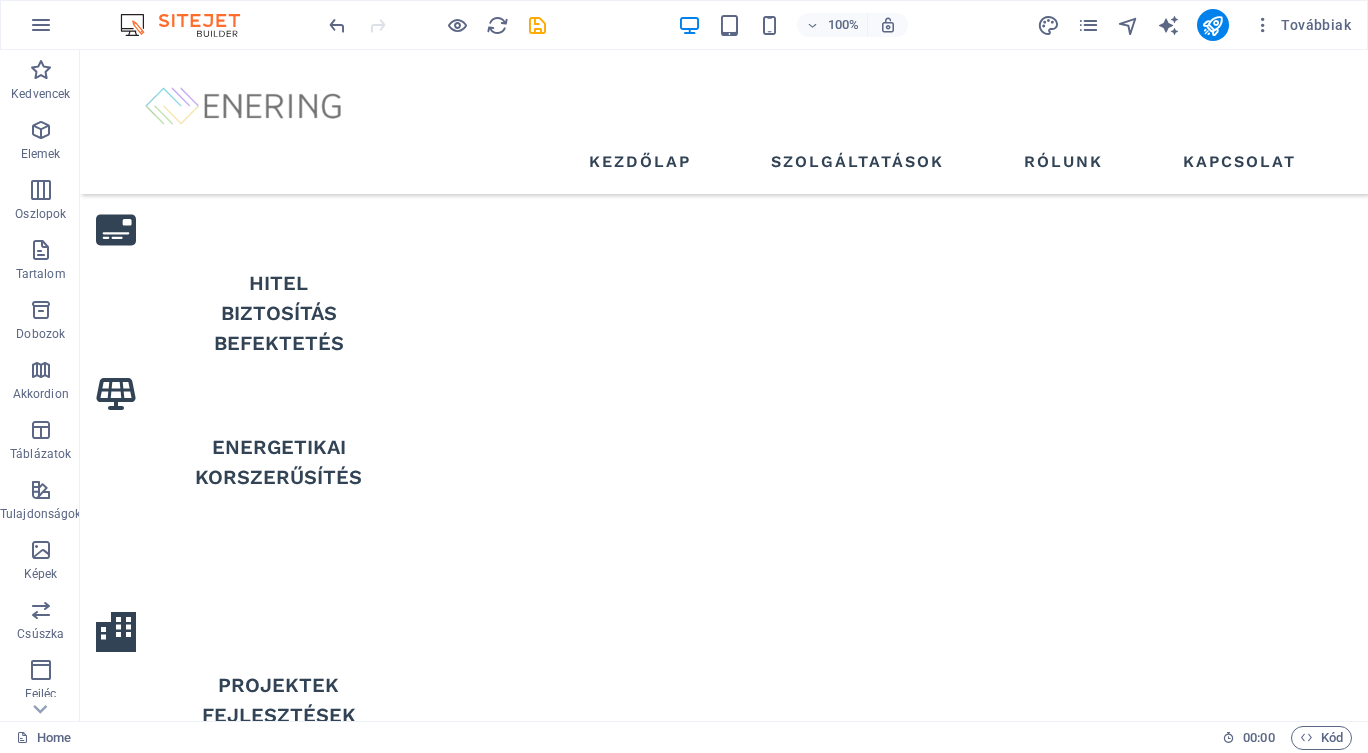 scroll, scrollTop: 1404, scrollLeft: 0, axis: vertical 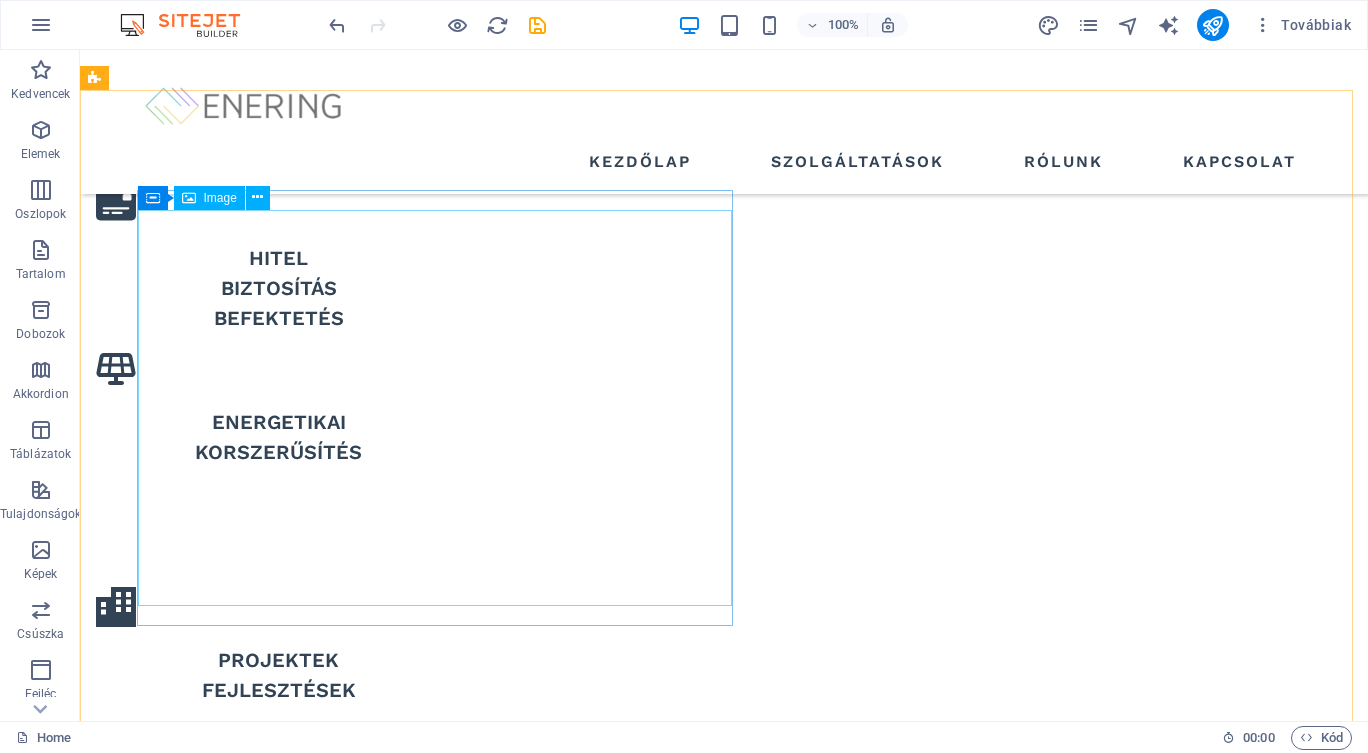 click at bounding box center (257, 197) 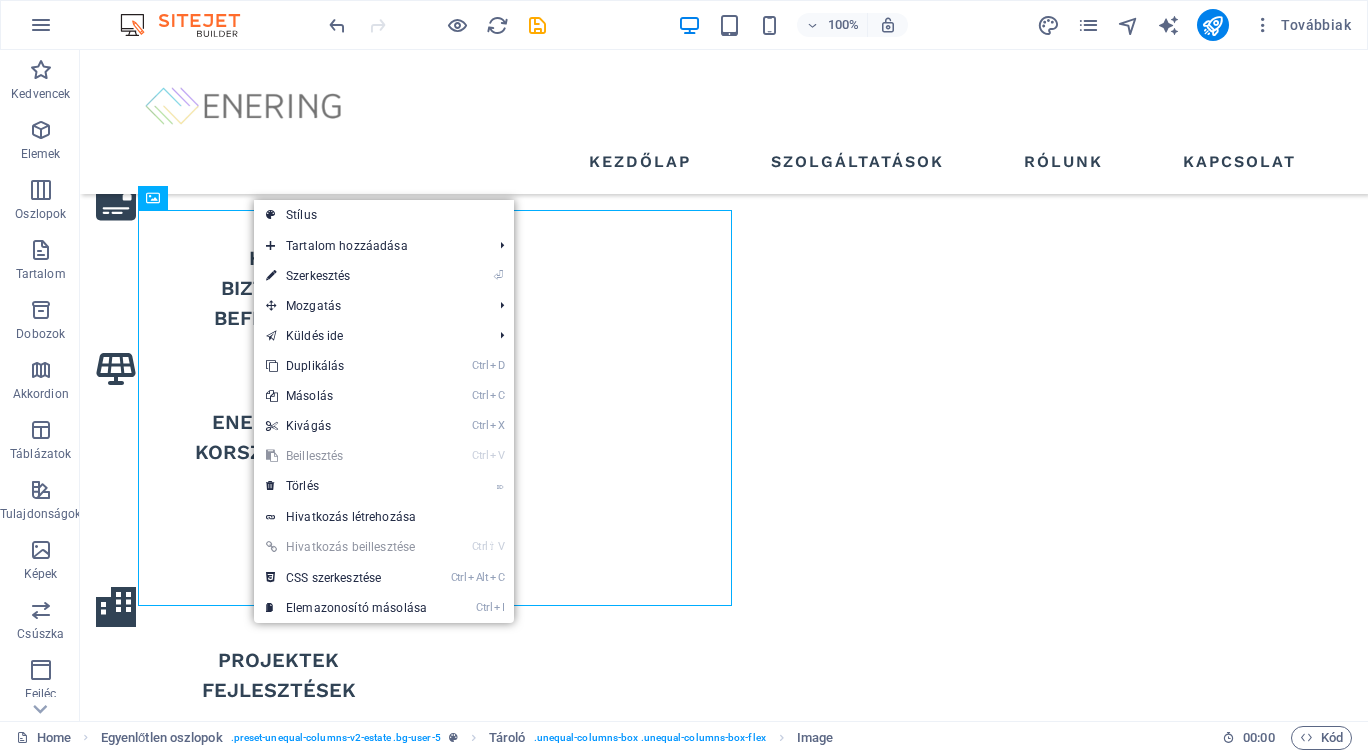 click on "⏎  Szerkesztés" at bounding box center [346, 276] 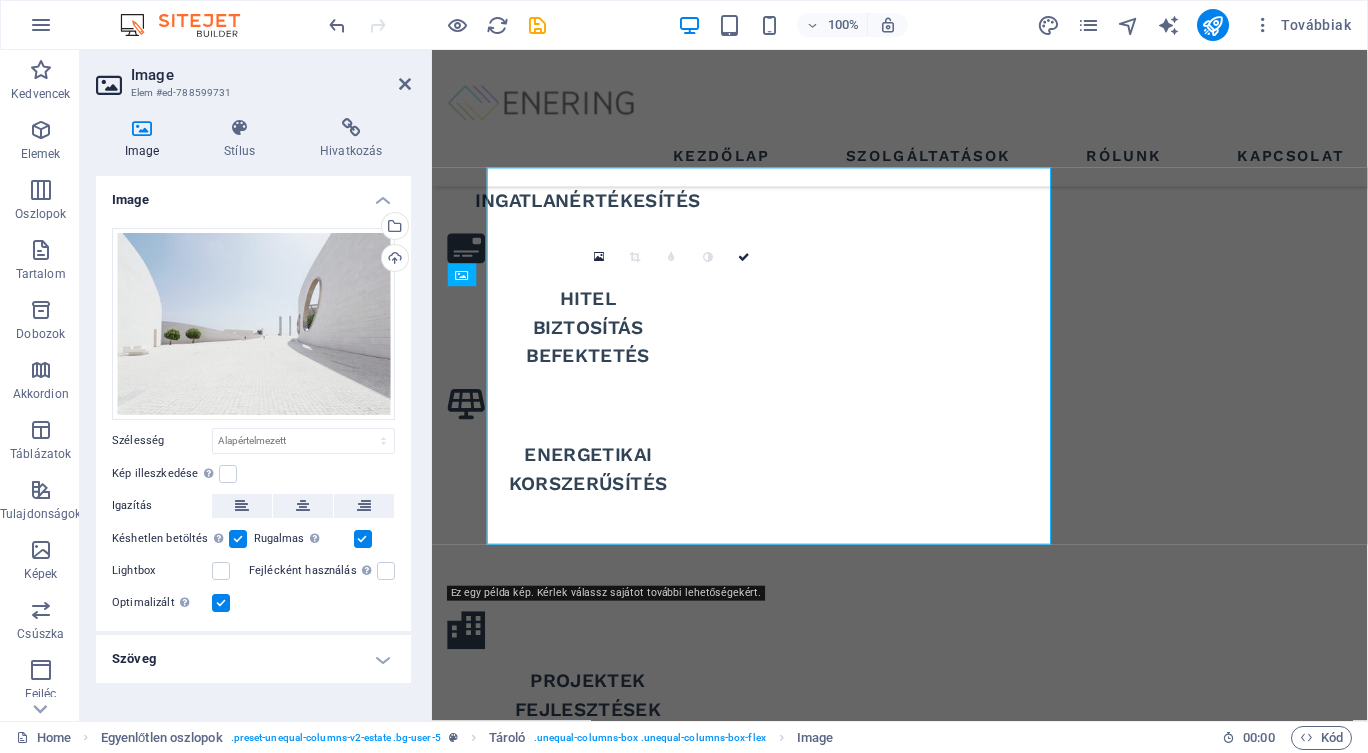 scroll, scrollTop: 1439, scrollLeft: 0, axis: vertical 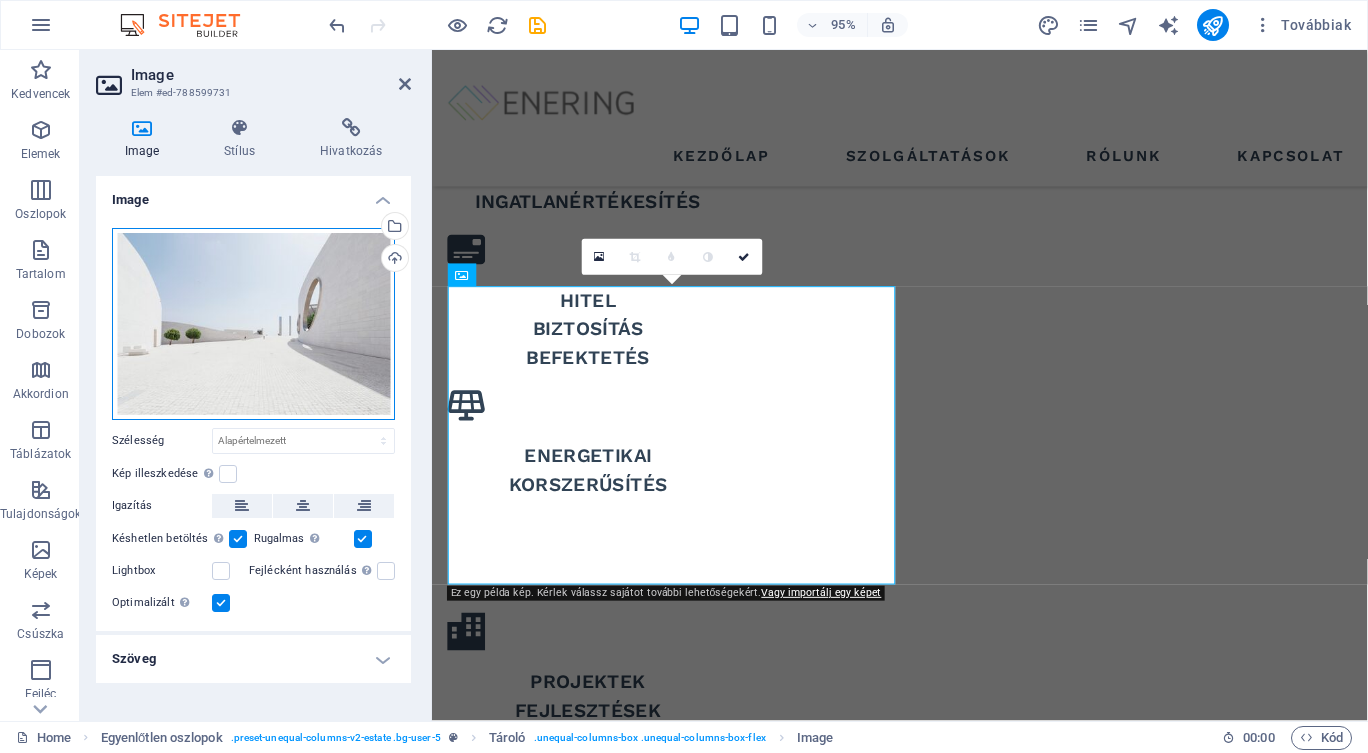 click on "Húzza ide a fájlokat, kattintson a fájlok kiválasztásához, vagy válasszon fájlokat a Fájlokból vagy a szabadon elérhető képek és videók közül" at bounding box center (253, 324) 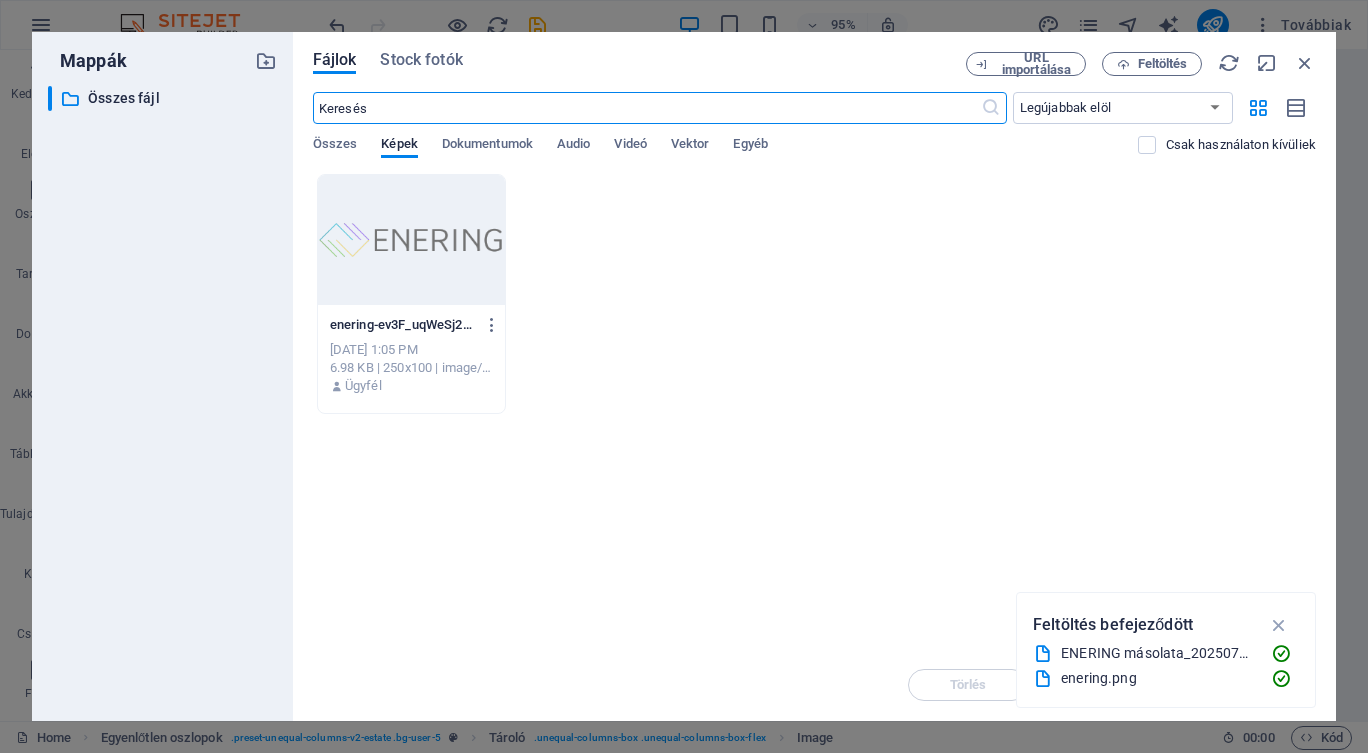scroll, scrollTop: 2224, scrollLeft: 0, axis: vertical 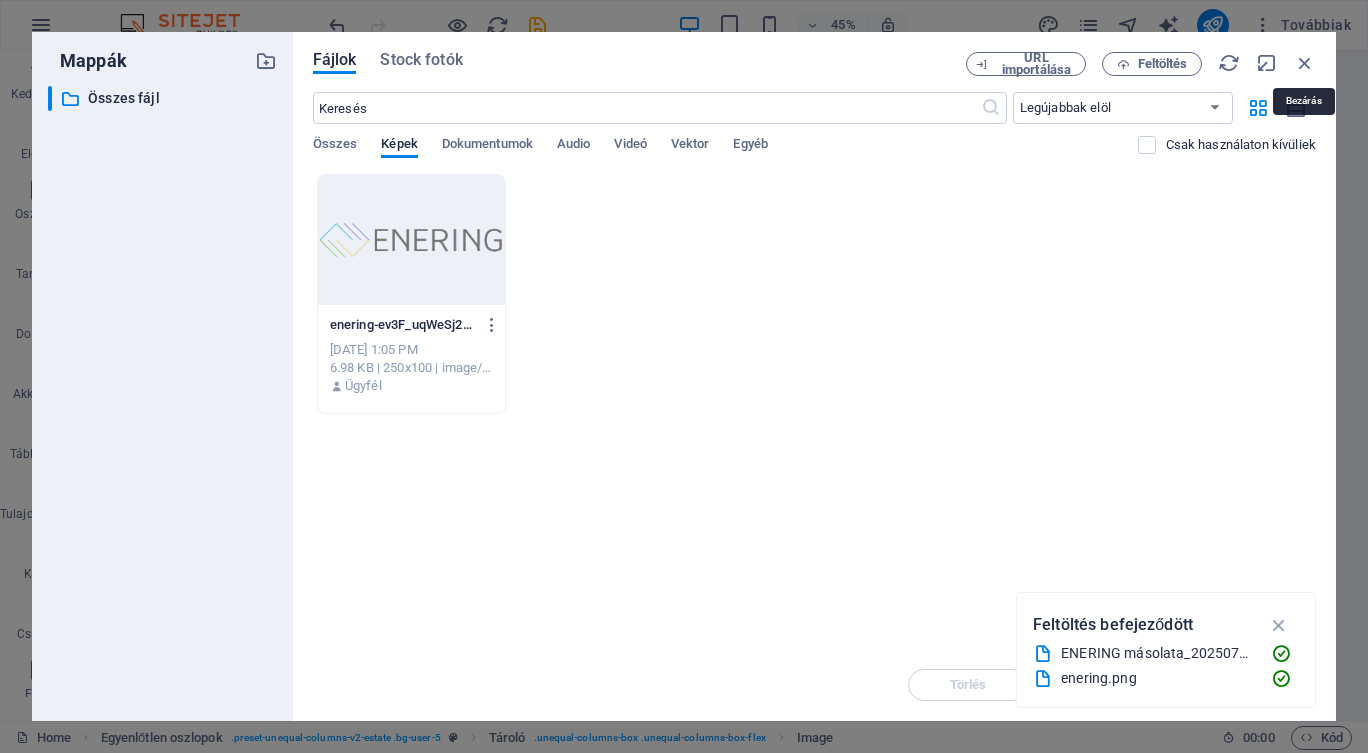 click at bounding box center (1305, 63) 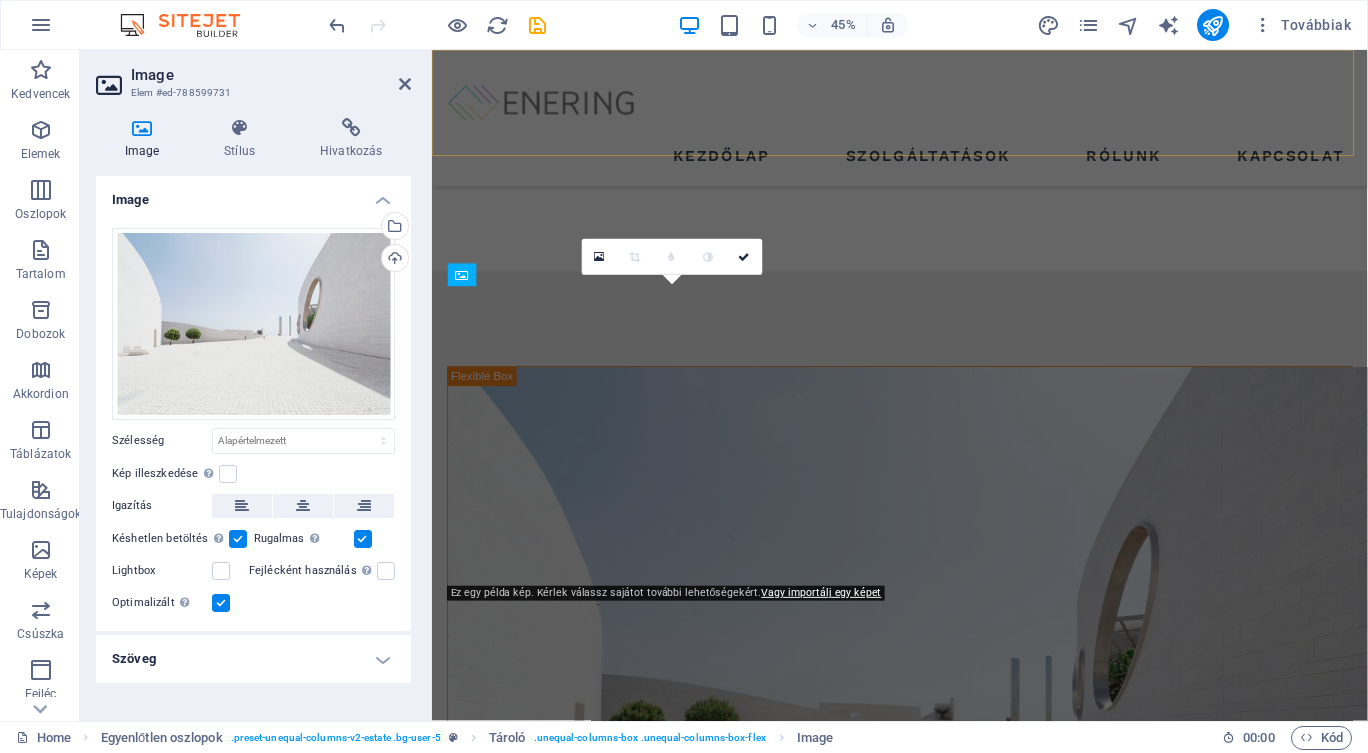 scroll, scrollTop: 1439, scrollLeft: 0, axis: vertical 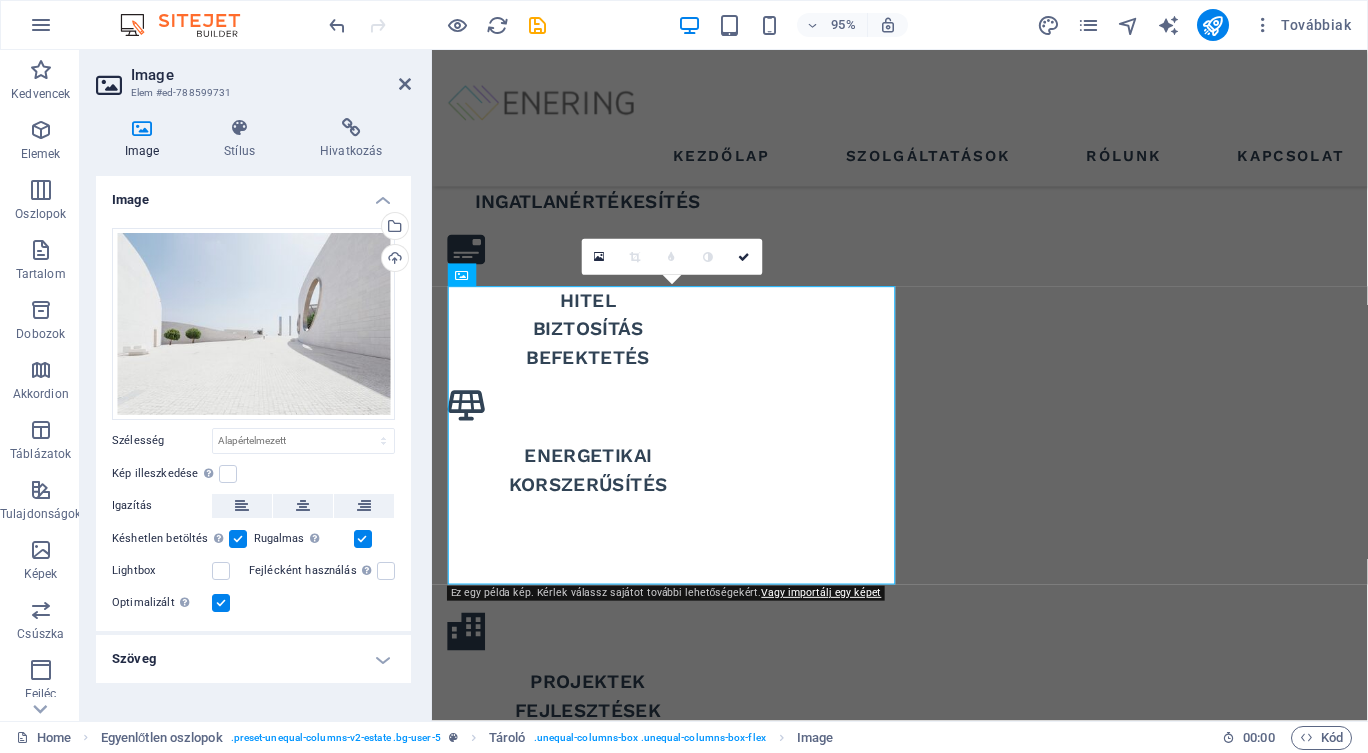 click at bounding box center [405, 84] 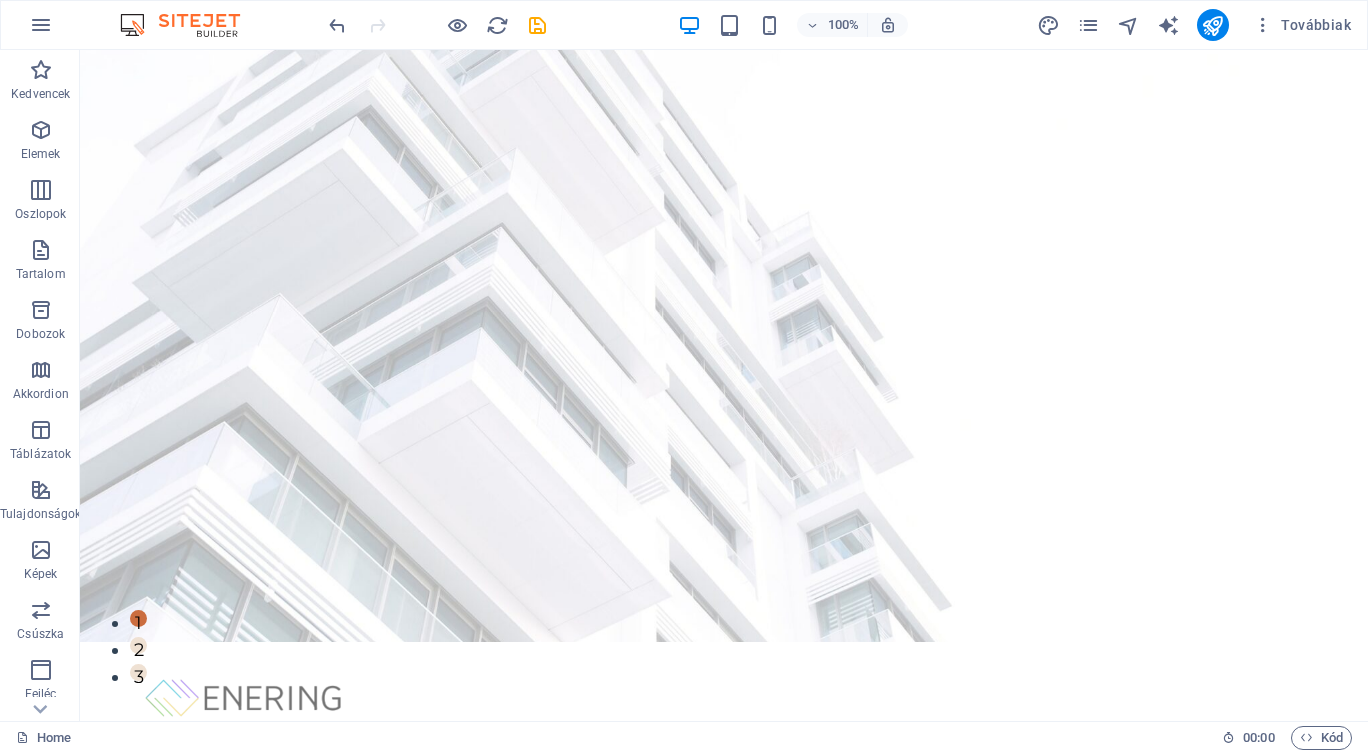 scroll, scrollTop: 0, scrollLeft: 0, axis: both 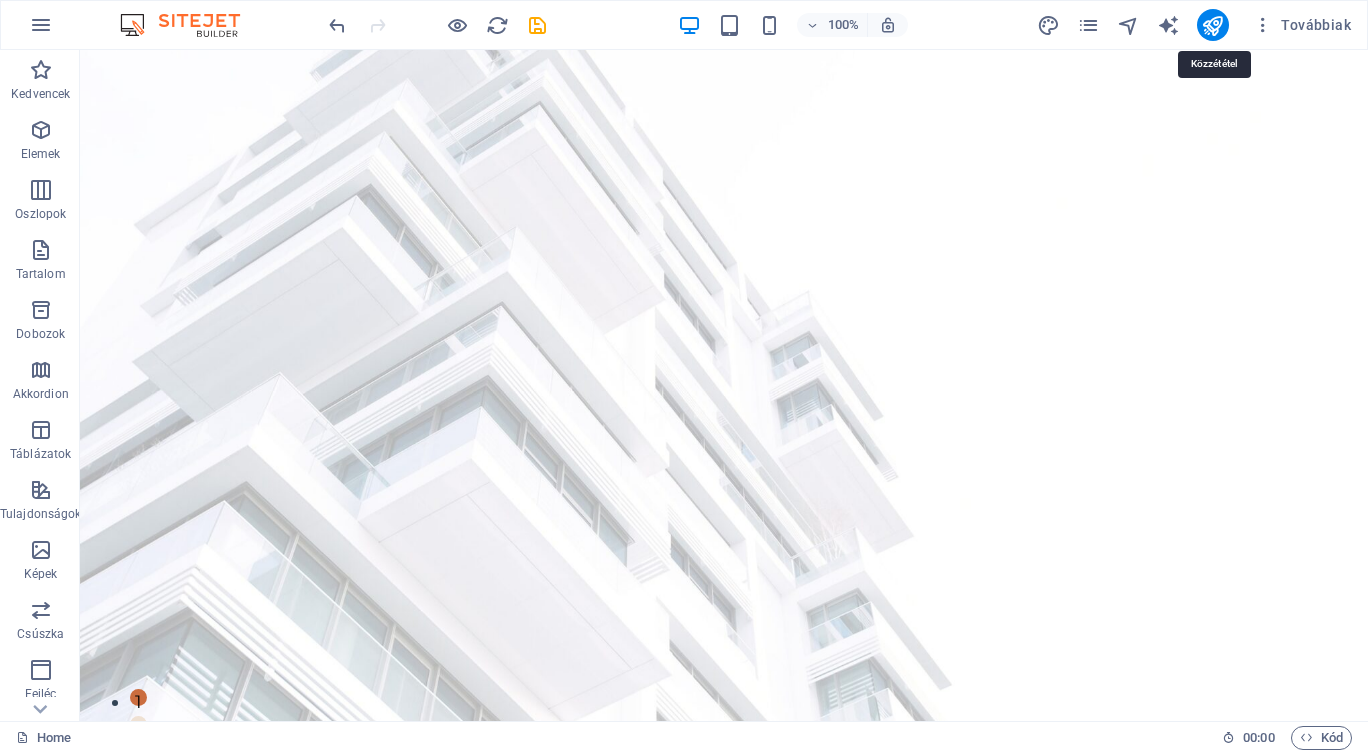 click at bounding box center (1212, 25) 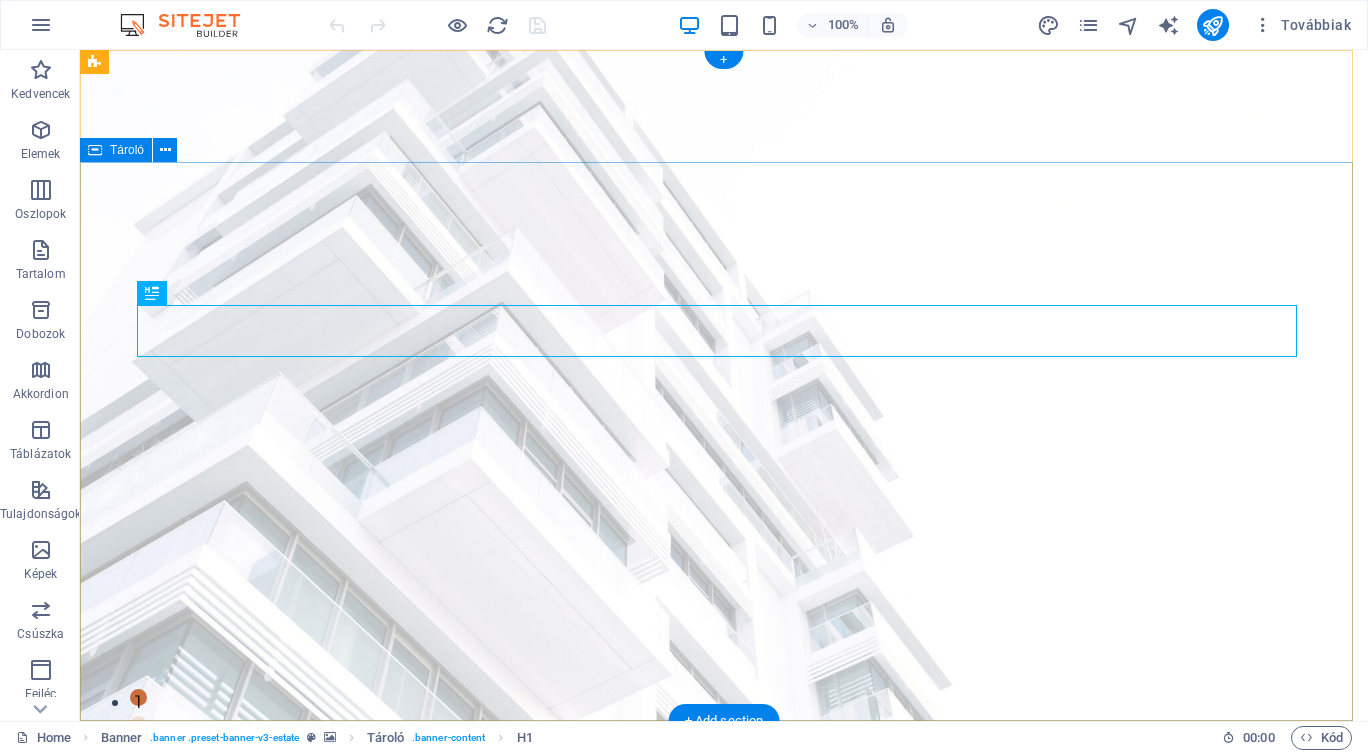 scroll, scrollTop: 0, scrollLeft: 0, axis: both 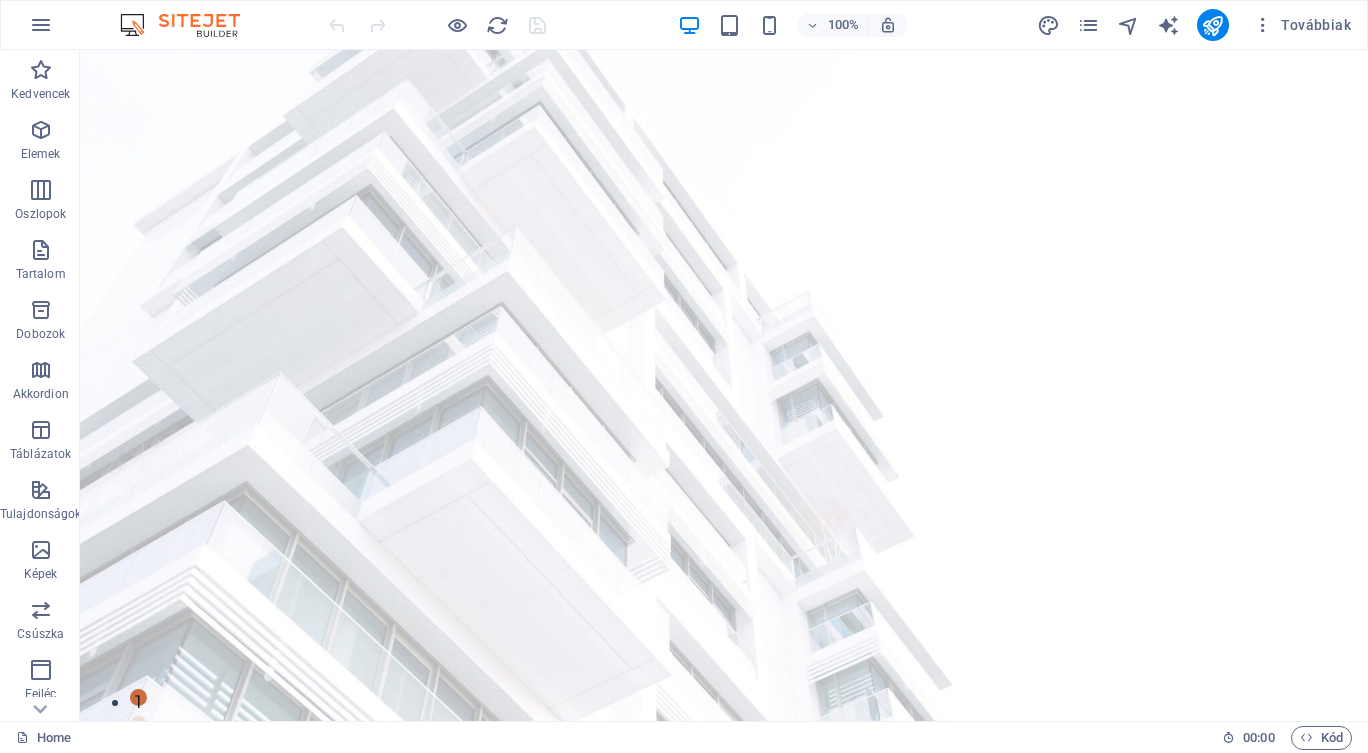 click 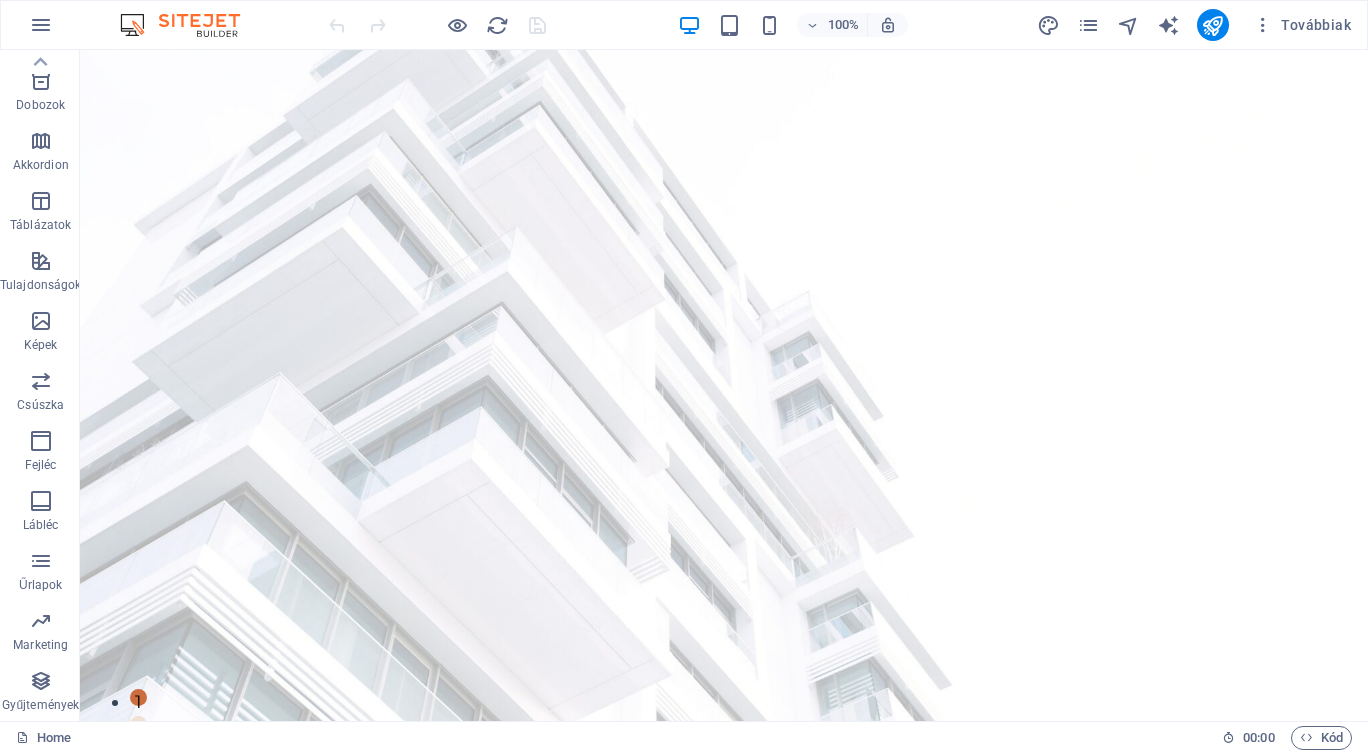 click 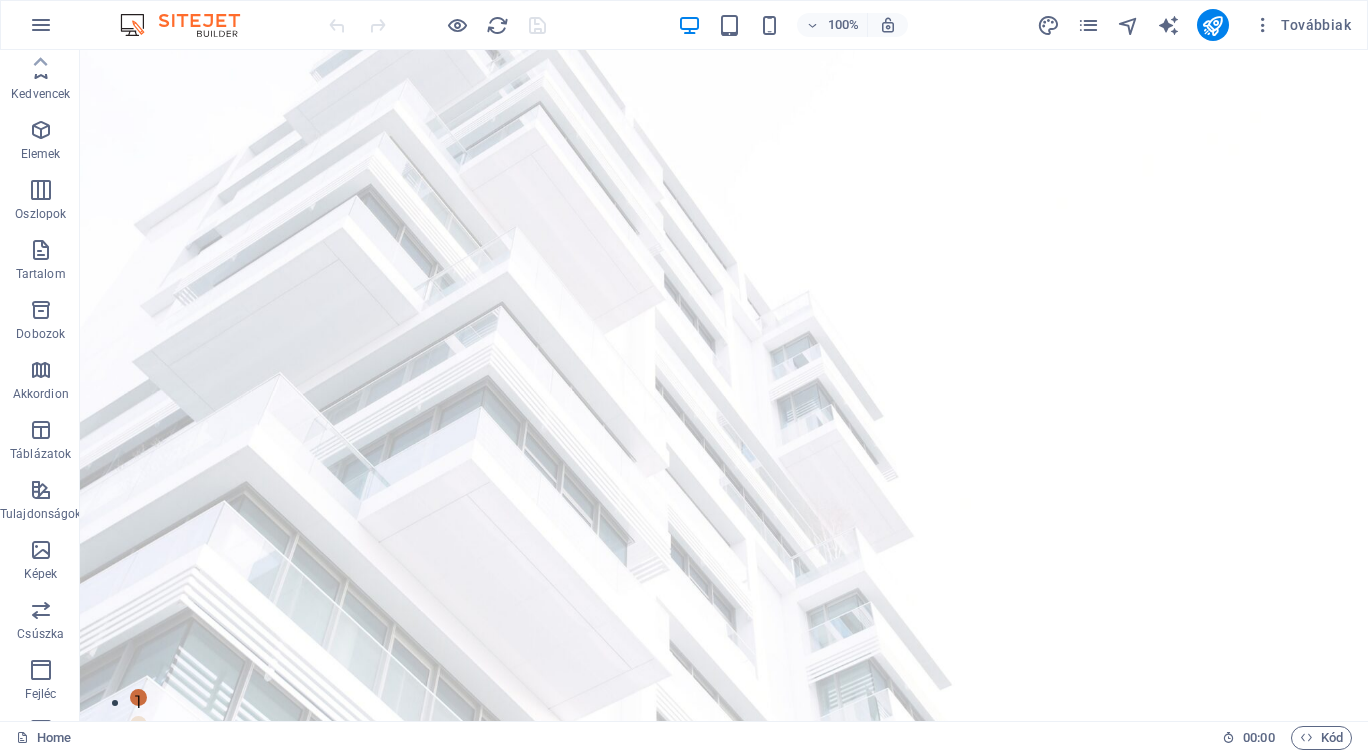 scroll, scrollTop: 0, scrollLeft: 0, axis: both 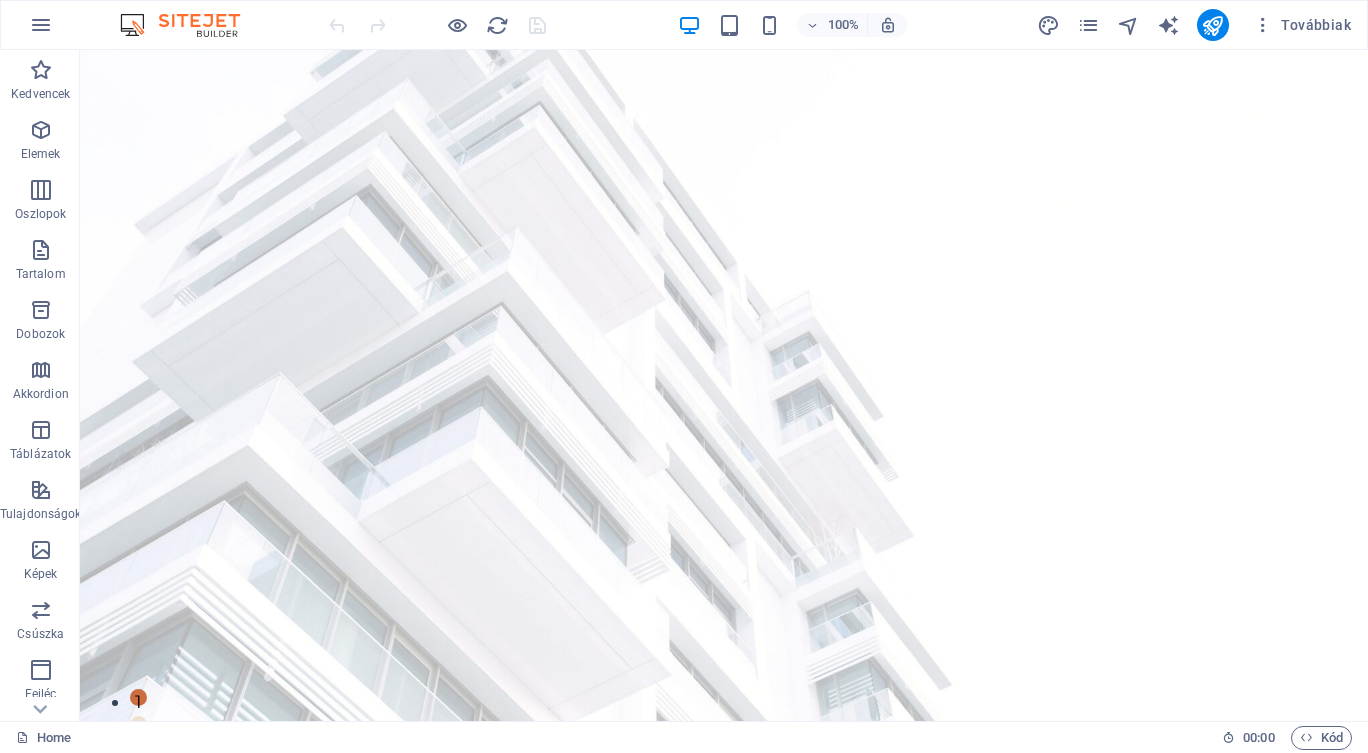 click at bounding box center (41, 70) 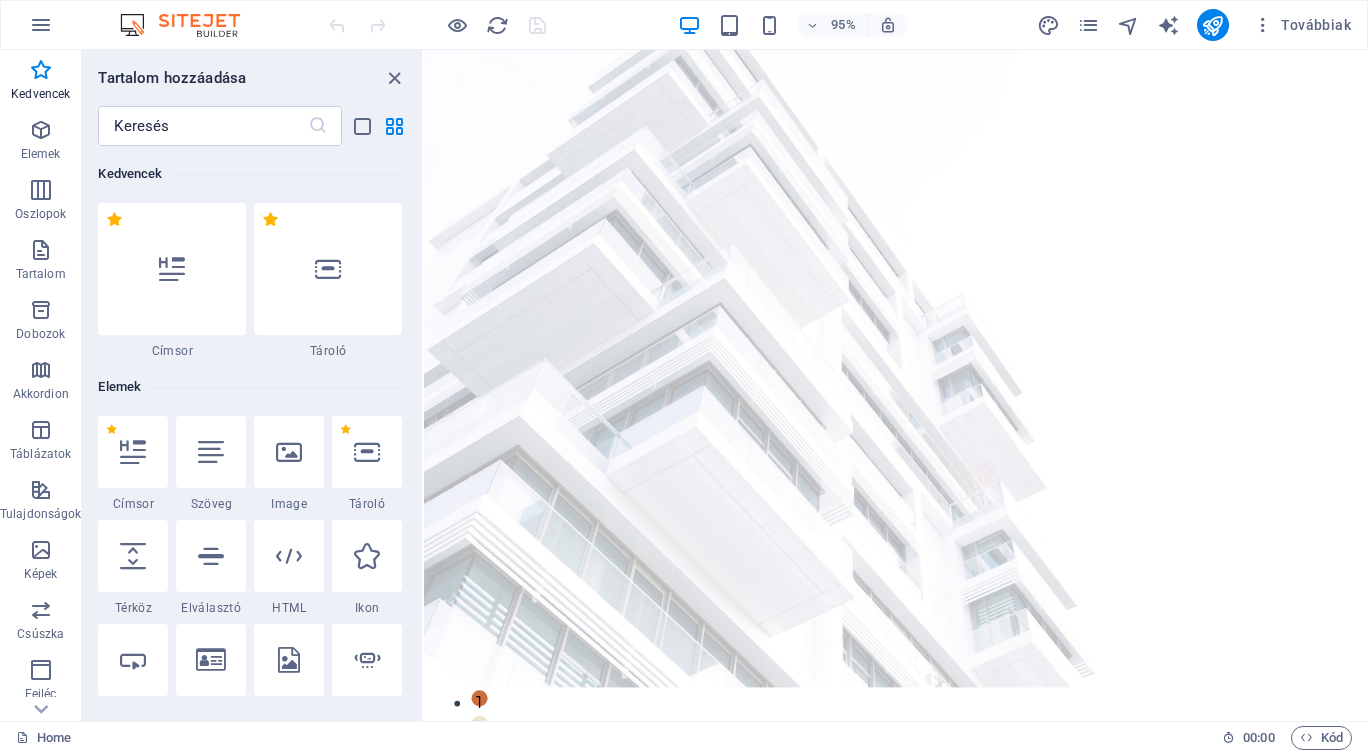 click at bounding box center (41, 130) 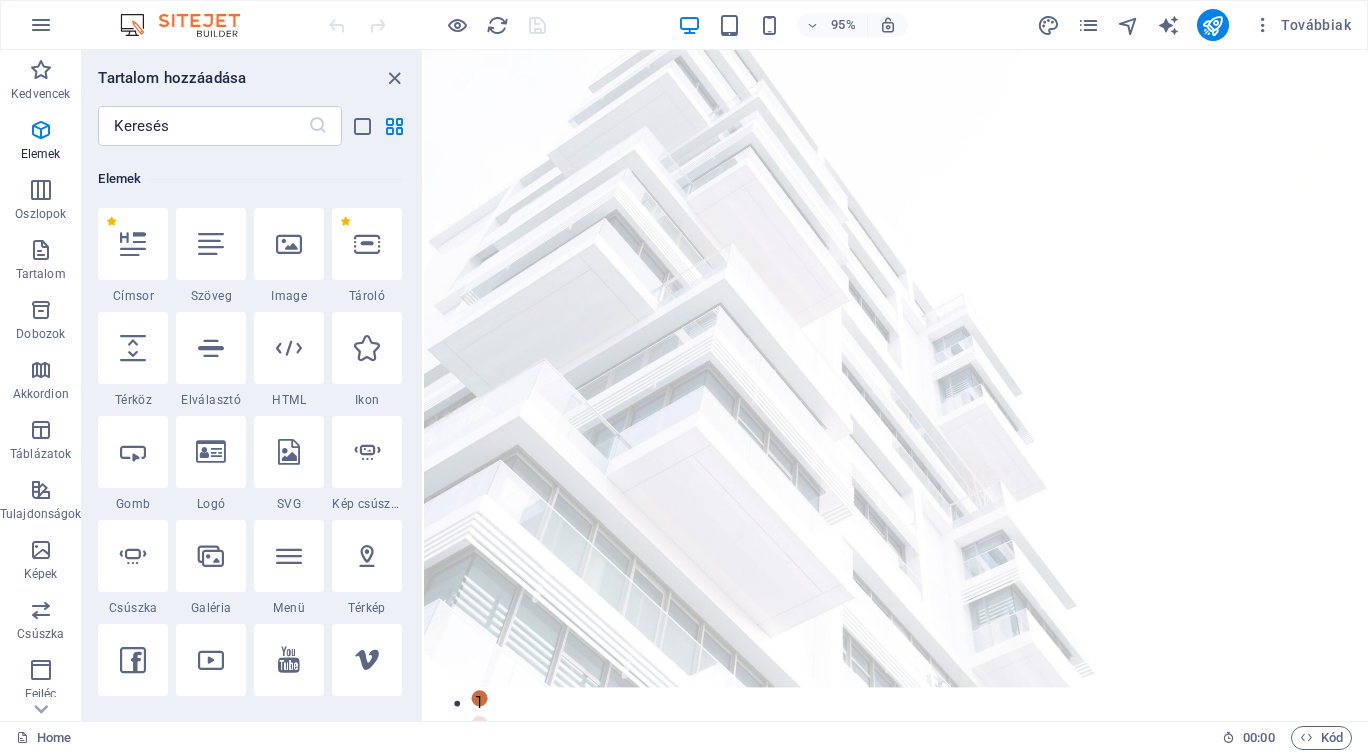scroll, scrollTop: 213, scrollLeft: 0, axis: vertical 